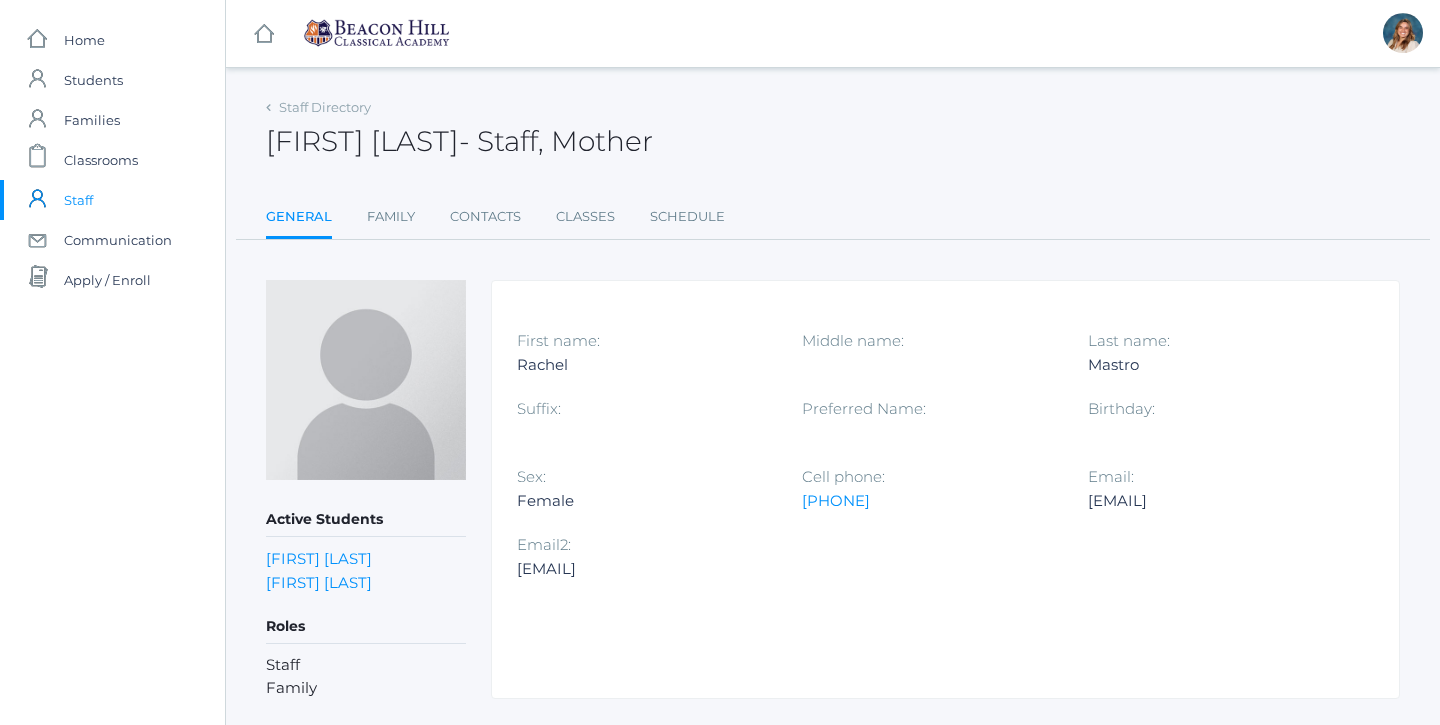 scroll, scrollTop: 0, scrollLeft: 0, axis: both 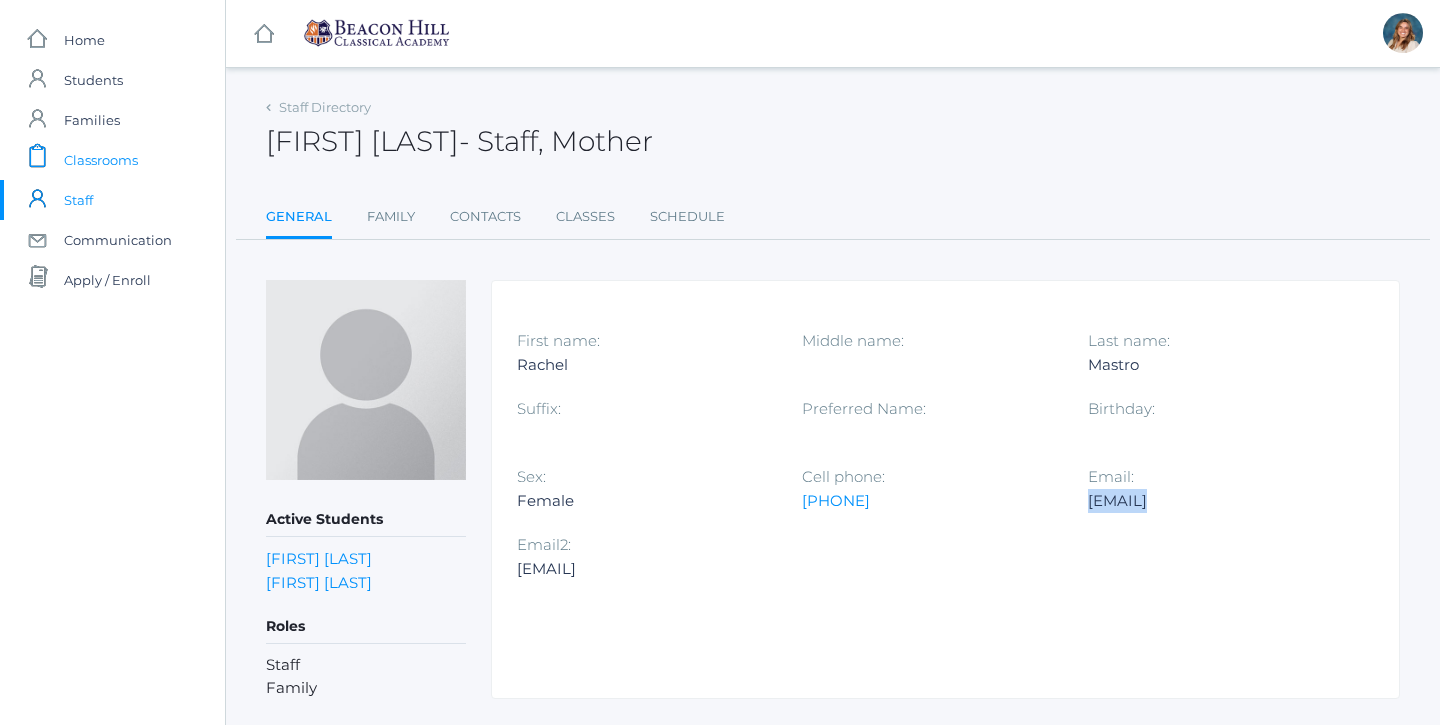 click on "Classrooms" at bounding box center (101, 160) 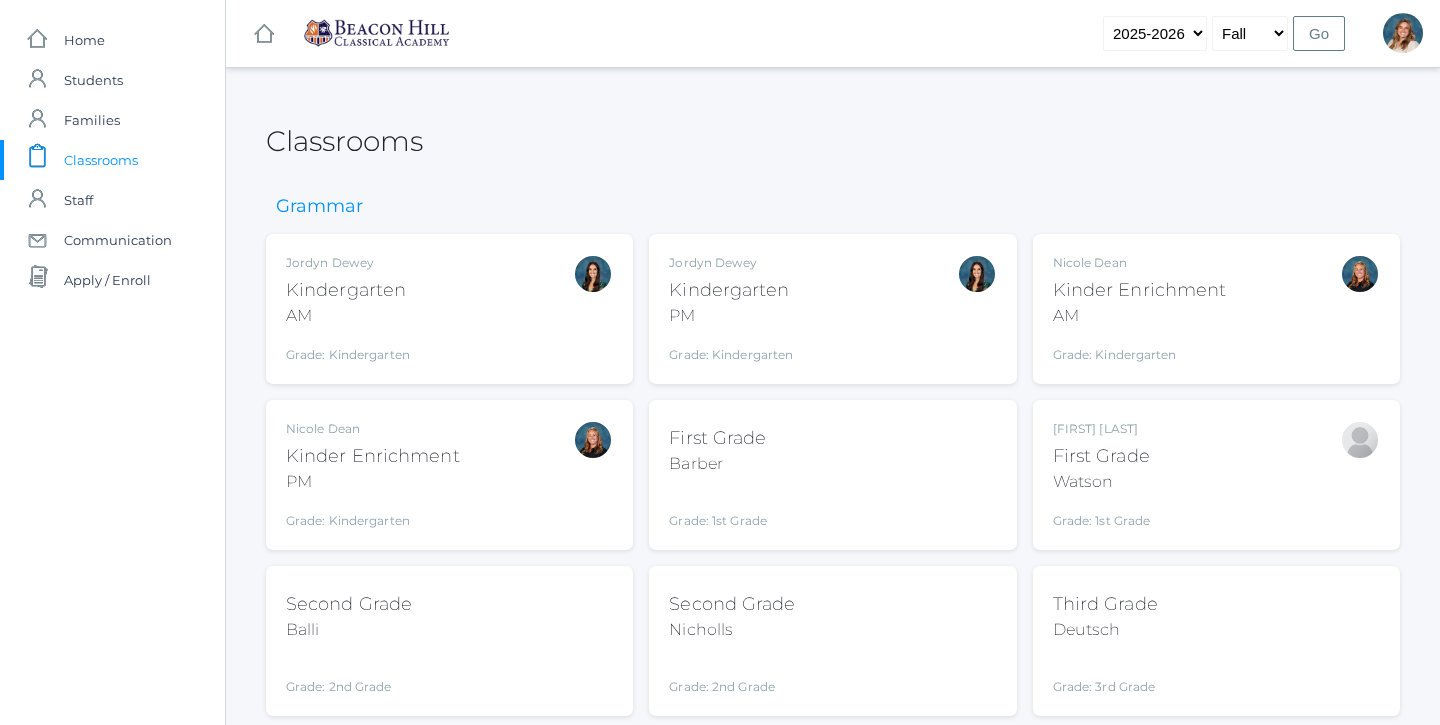 click on "[GRADE] Grade
[OCCUPATION]
Grade: [GRADE] Grade
[ALPHANUMERIC]" at bounding box center [832, 475] 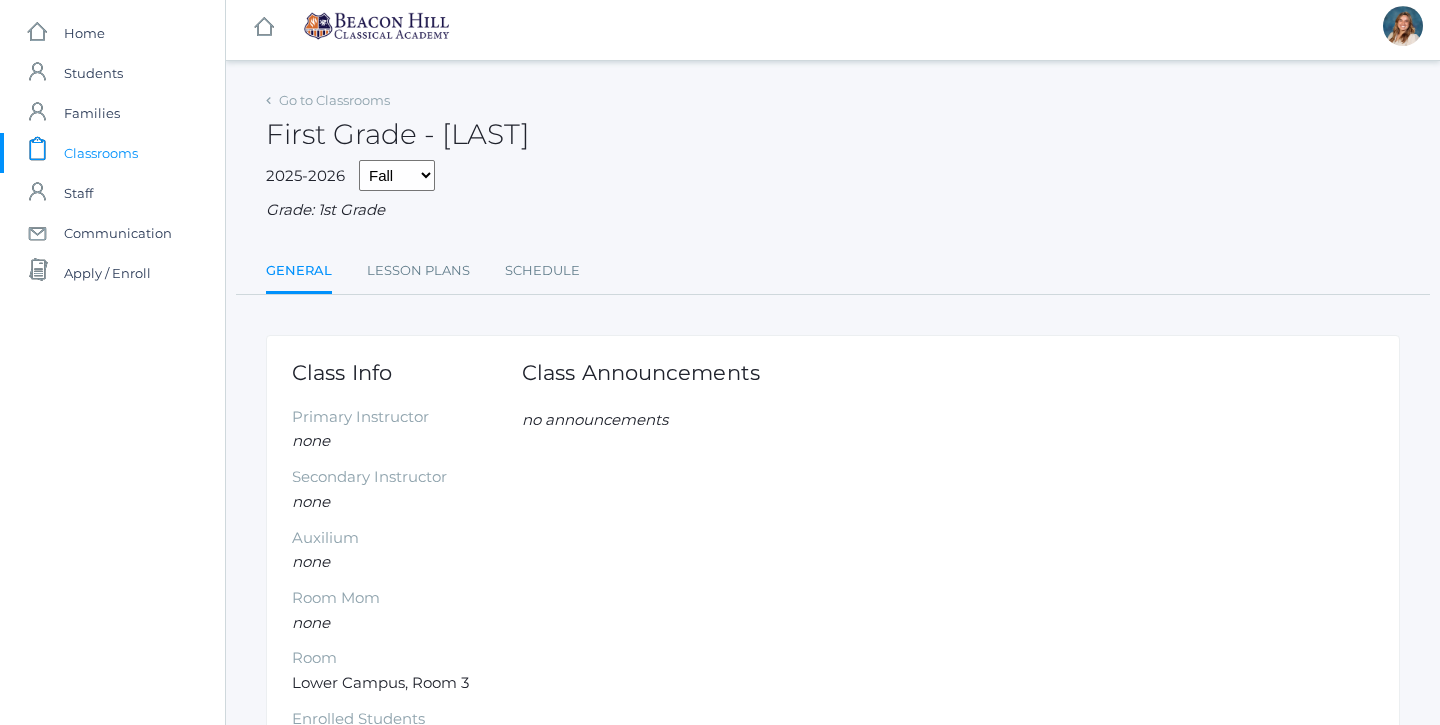 scroll, scrollTop: 0, scrollLeft: 0, axis: both 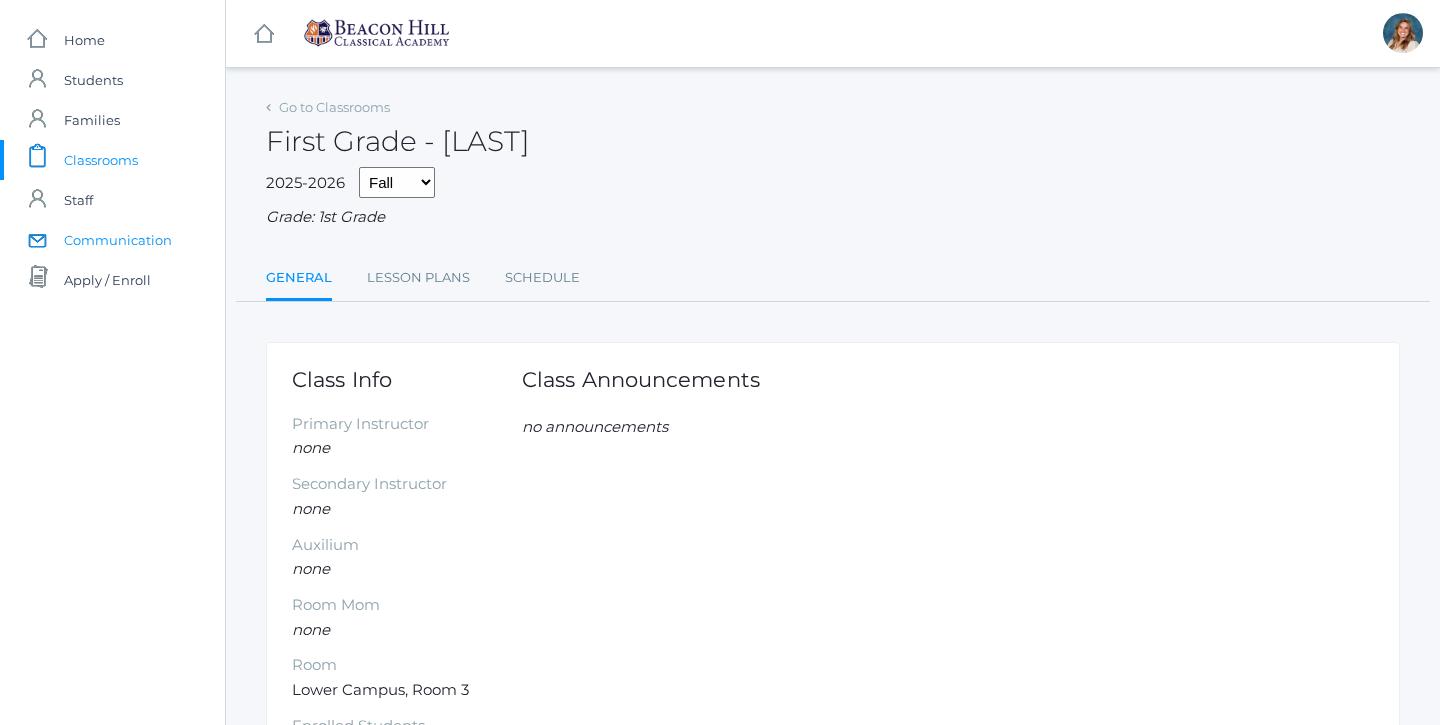 click on "Communication" at bounding box center (118, 240) 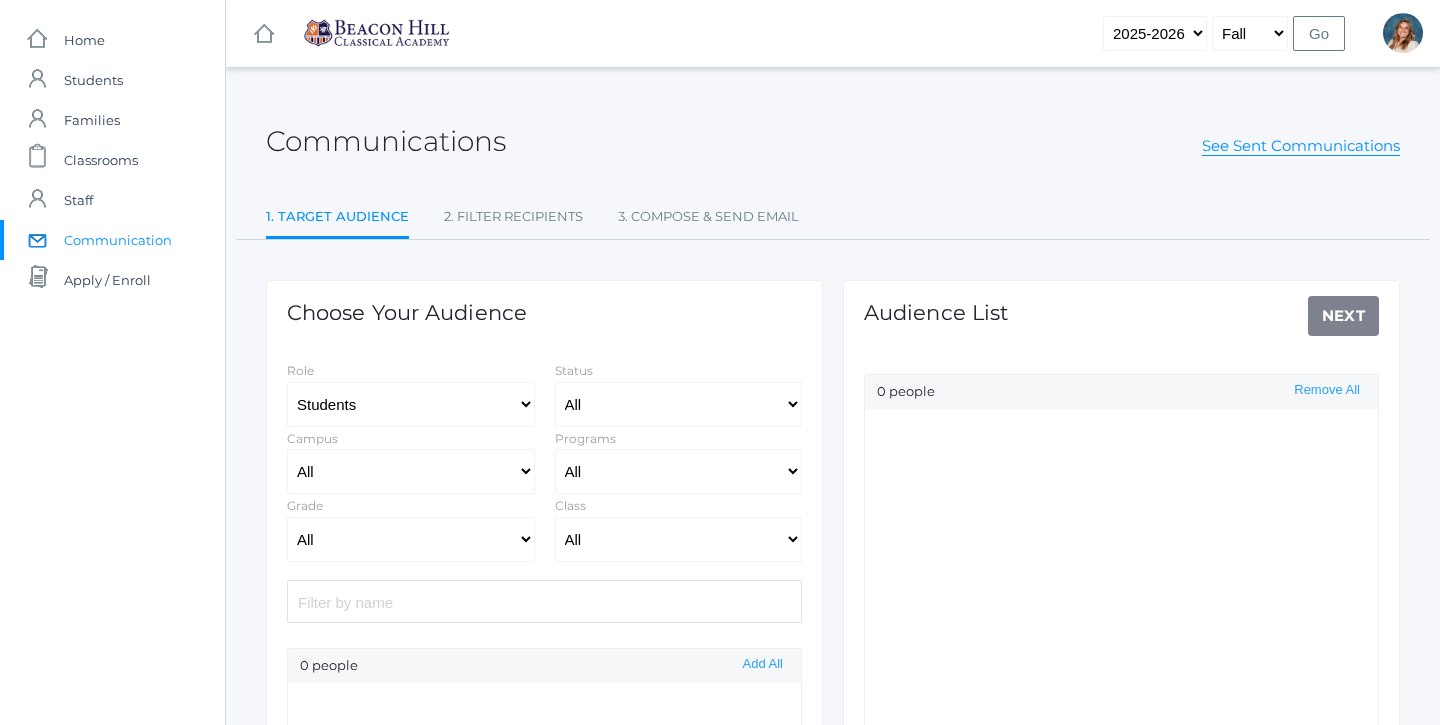 select on "Enrolled" 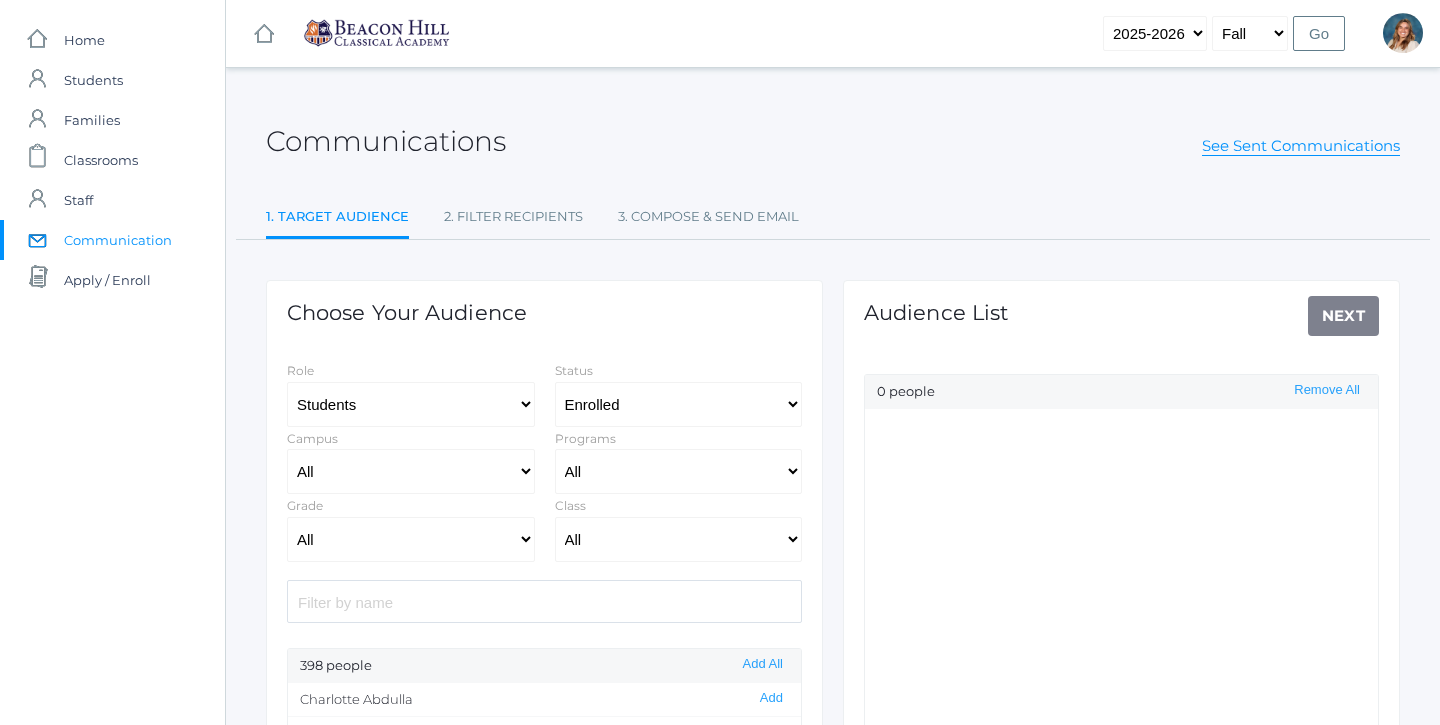 scroll, scrollTop: 127, scrollLeft: 0, axis: vertical 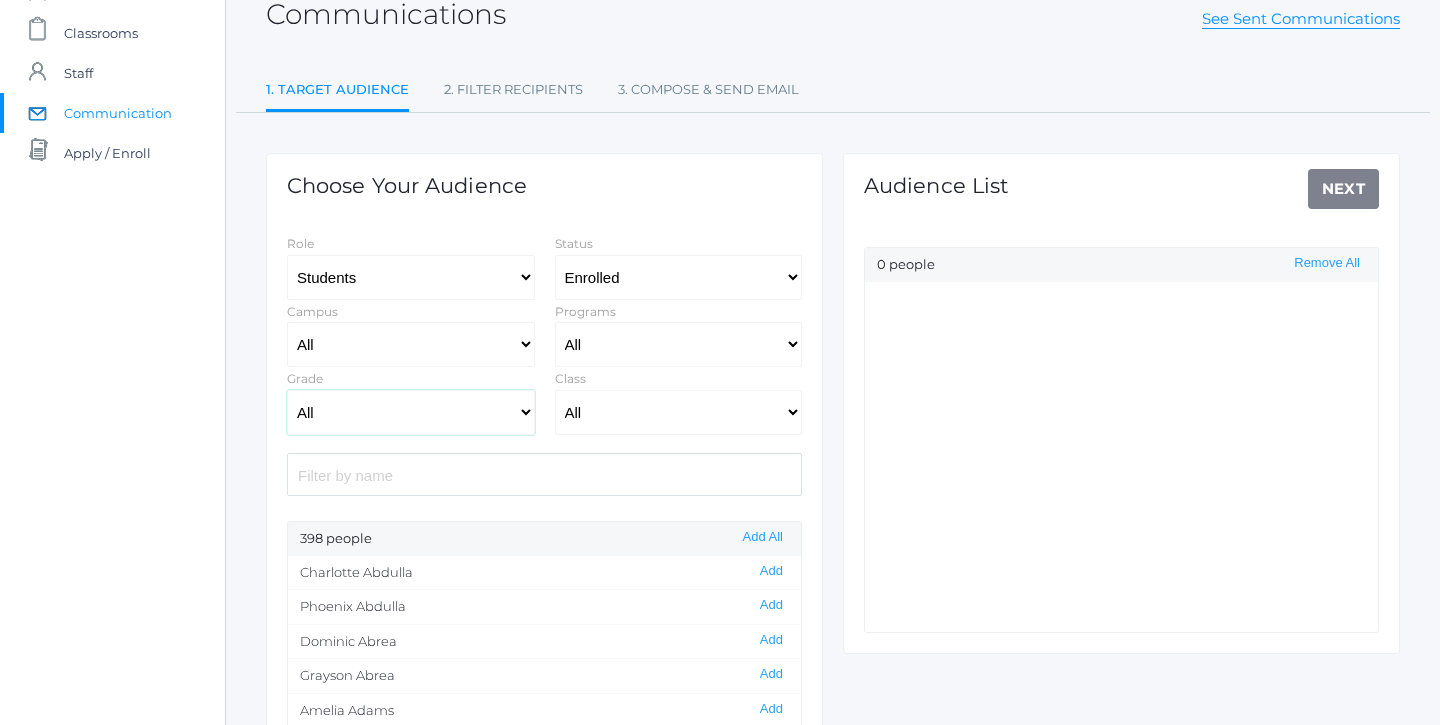 select on "1" 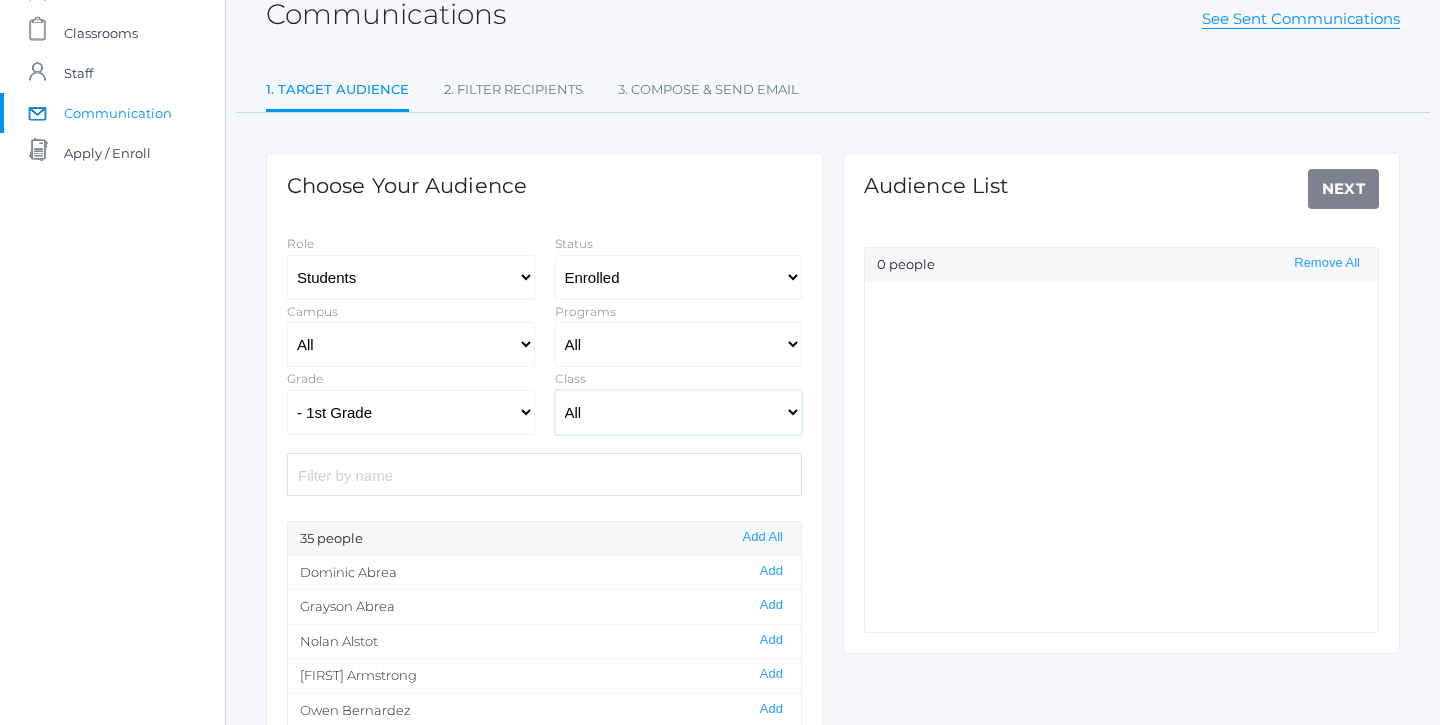 select on "1990" 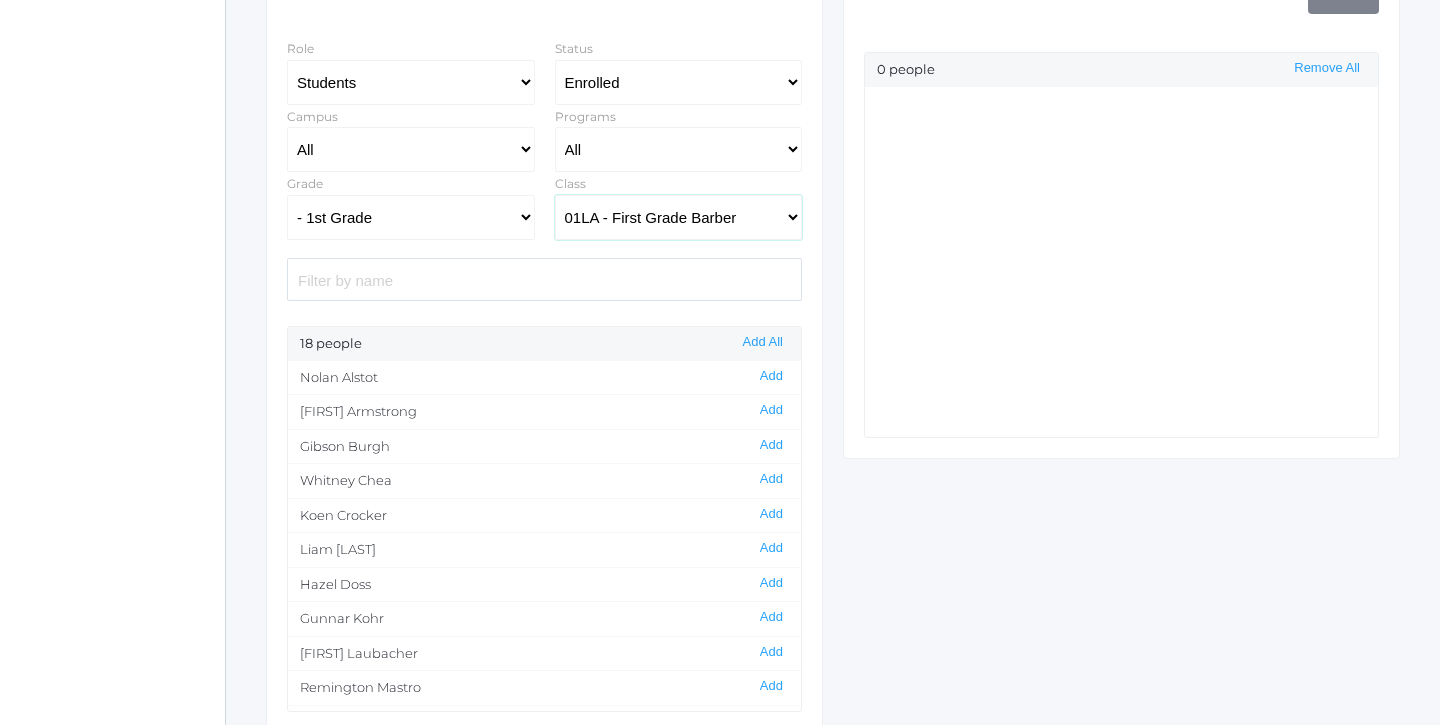 scroll, scrollTop: 331, scrollLeft: 0, axis: vertical 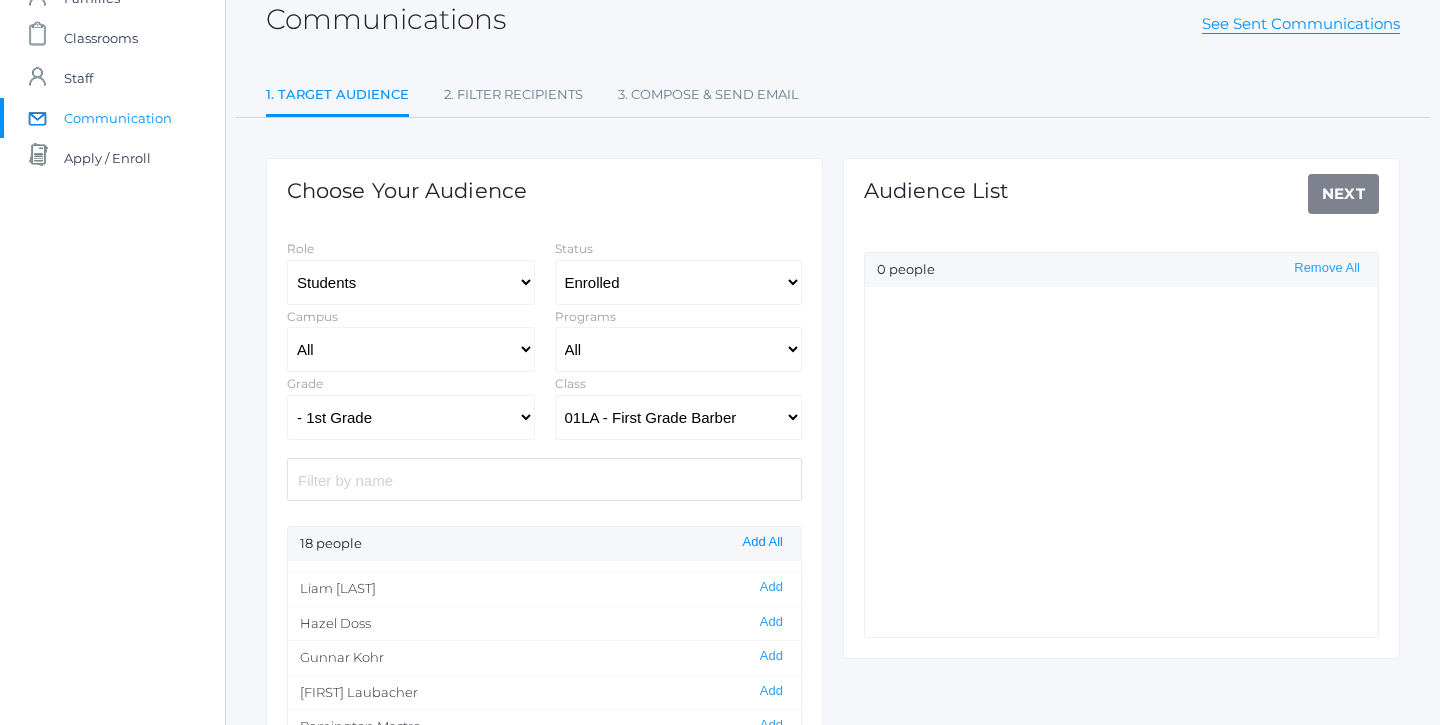 click on "Add All" 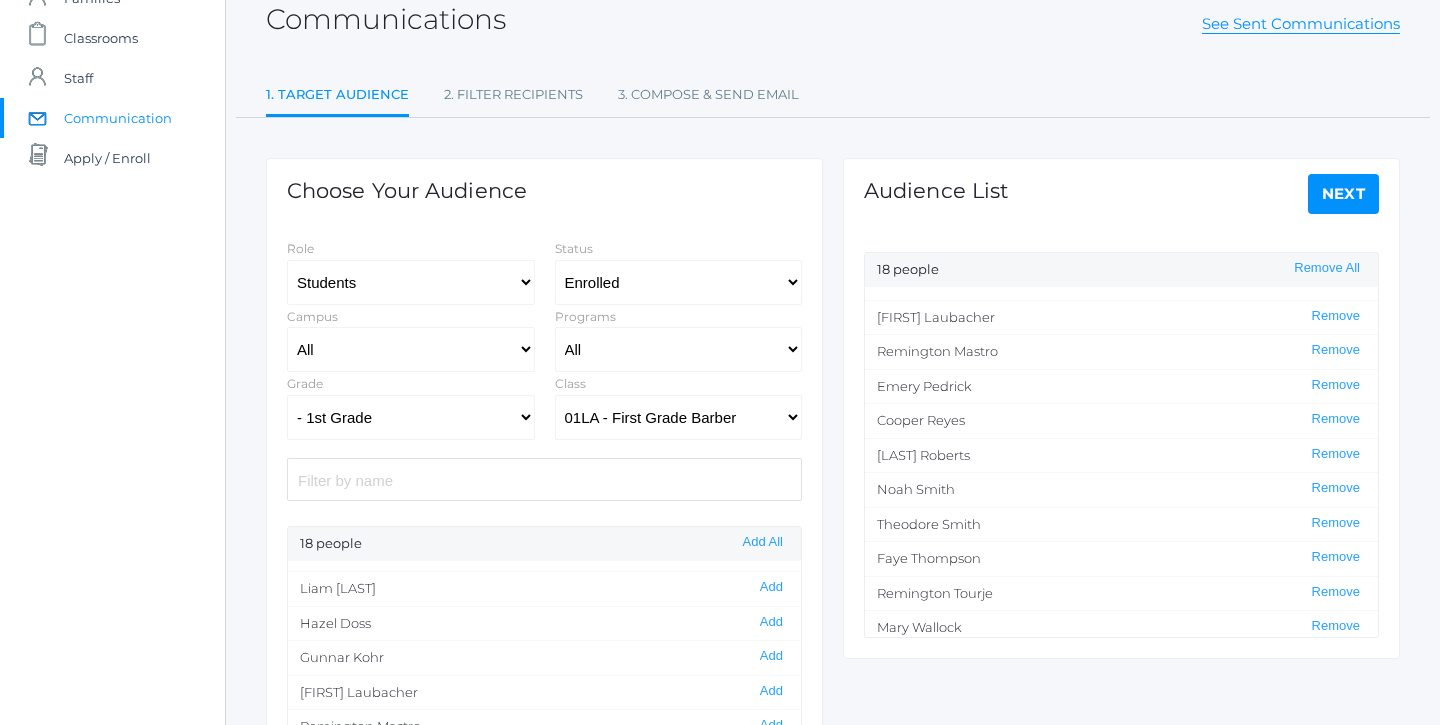 scroll, scrollTop: 263, scrollLeft: 0, axis: vertical 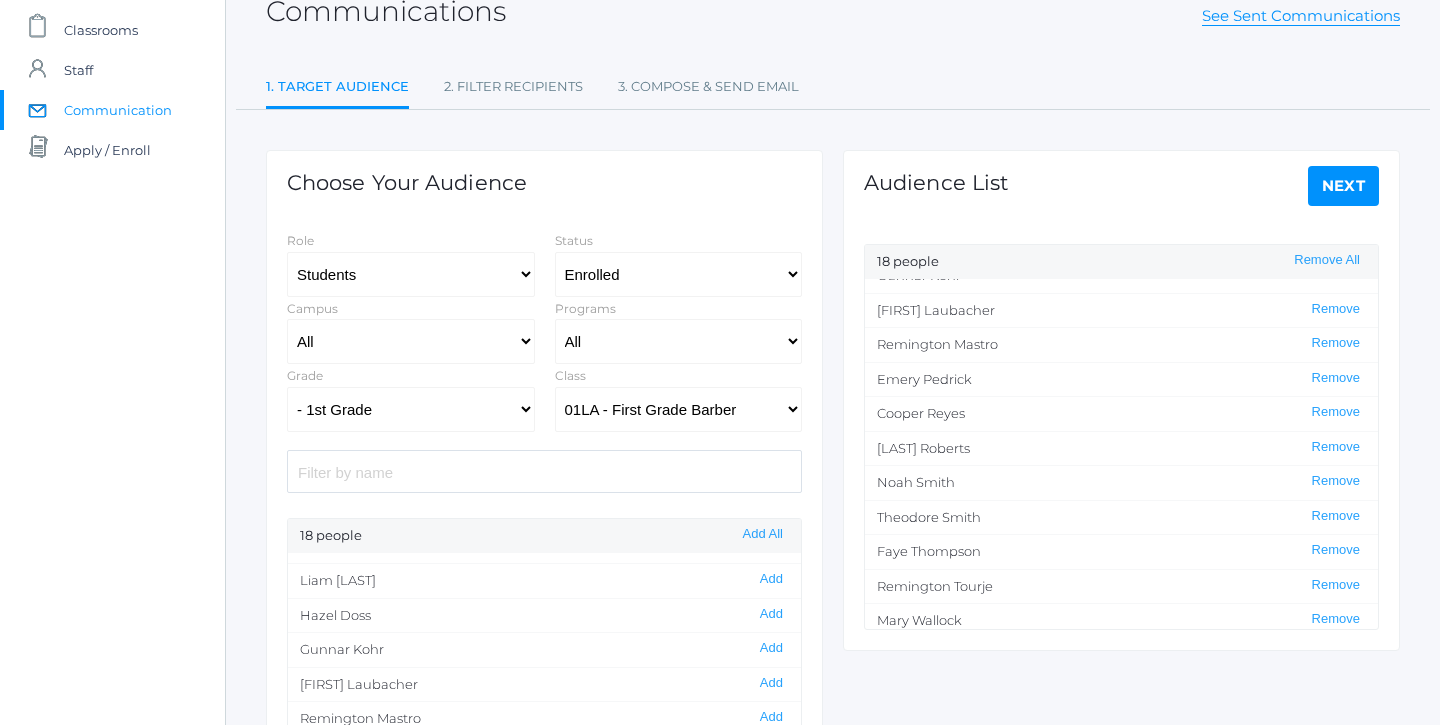 click on "Next" 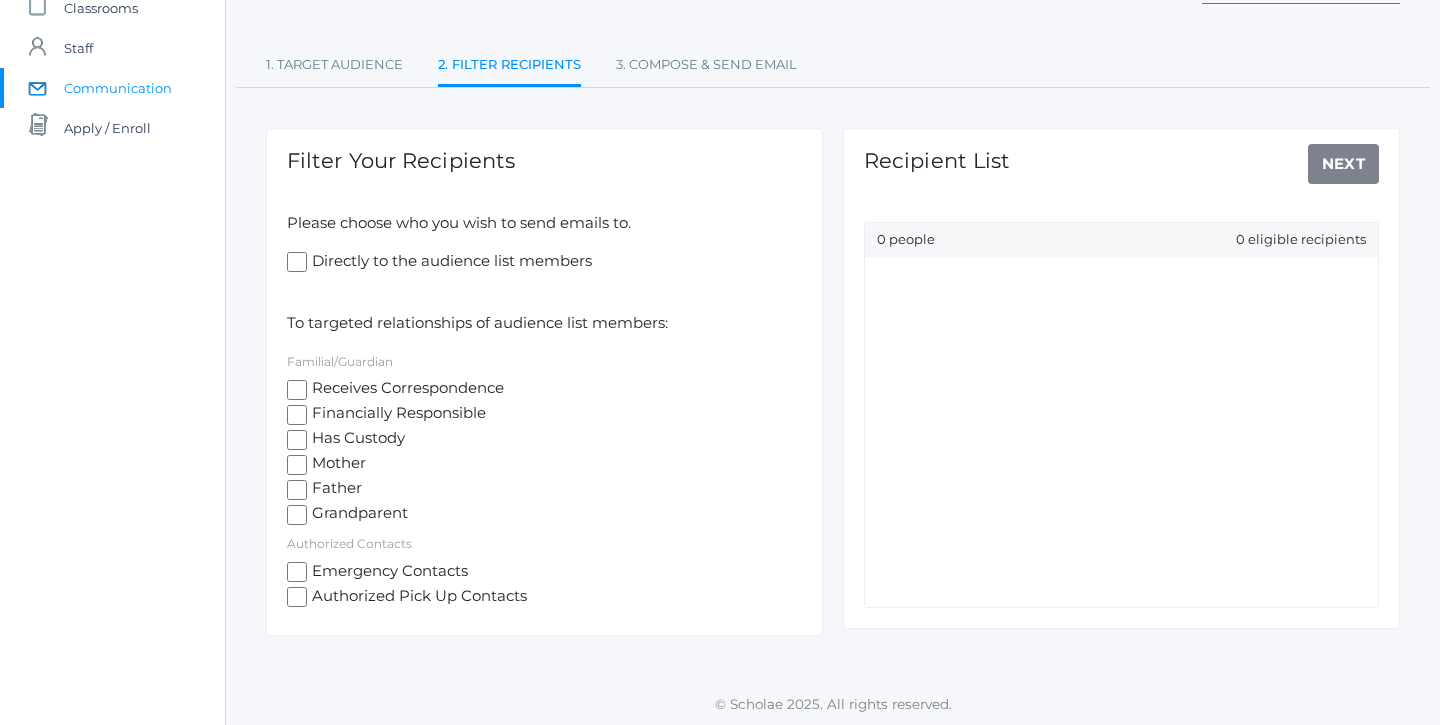 scroll, scrollTop: 151, scrollLeft: 0, axis: vertical 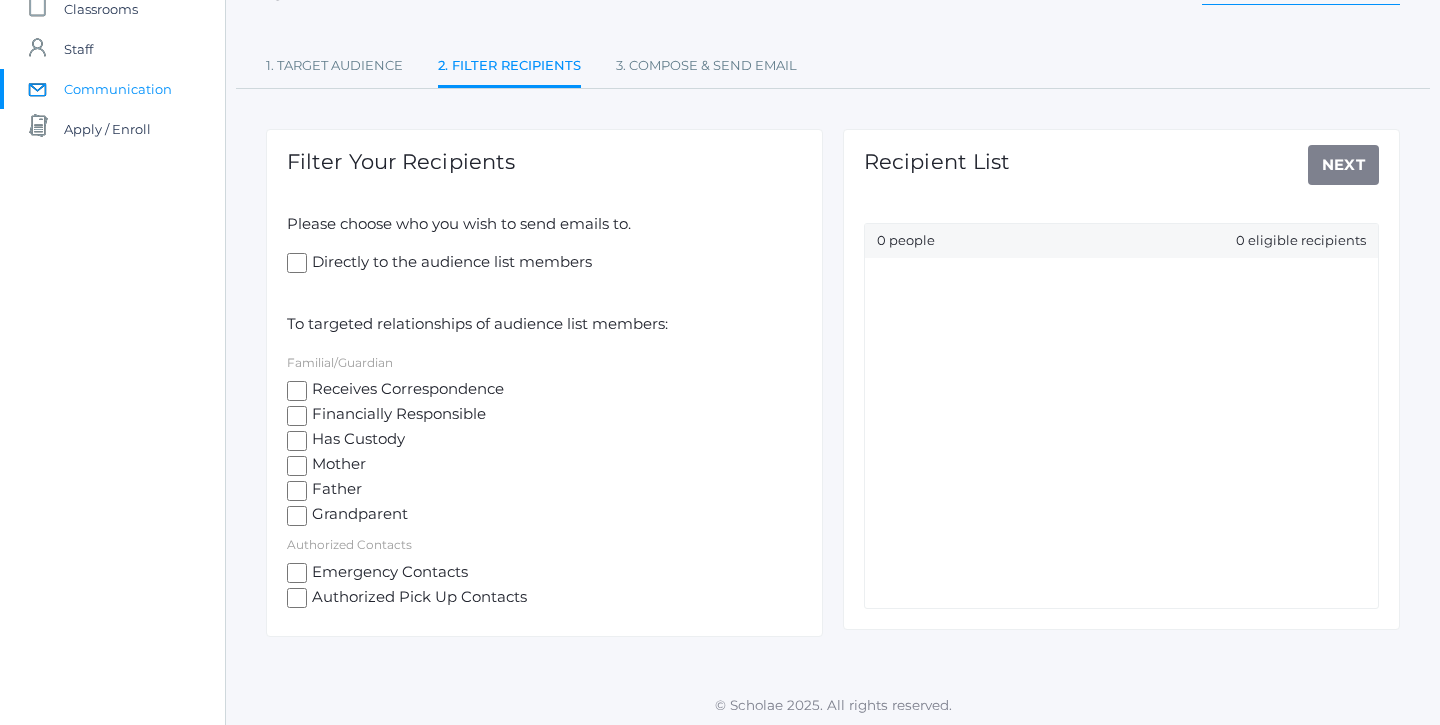 click on "Mother" 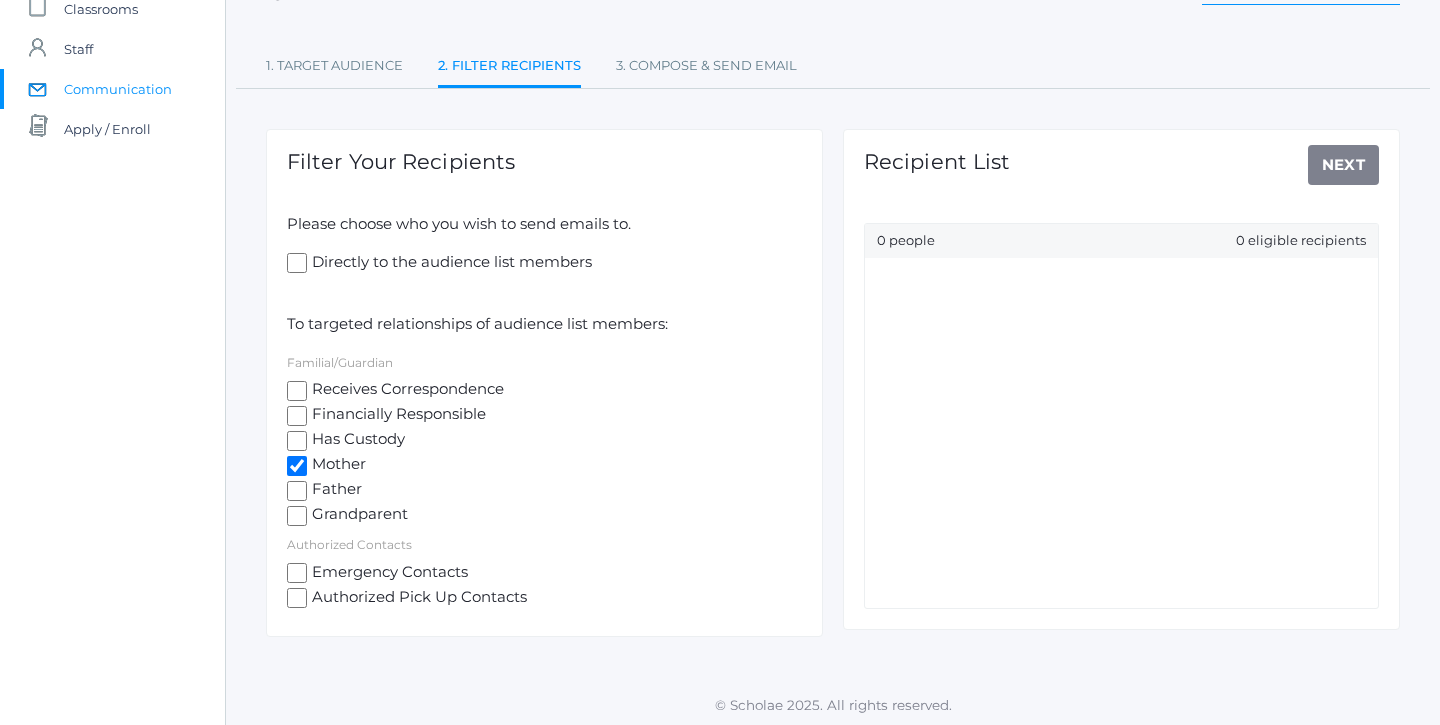 checkbox on "true" 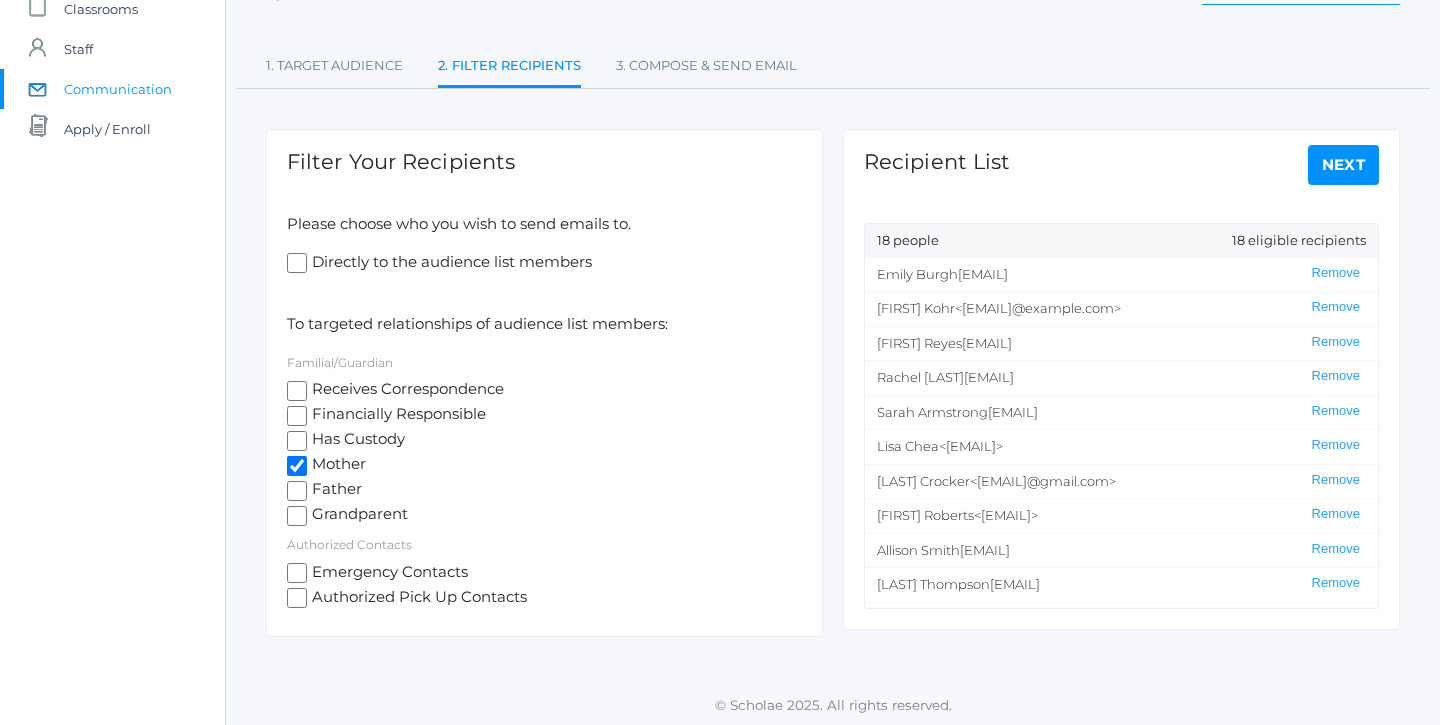 click on "Father" 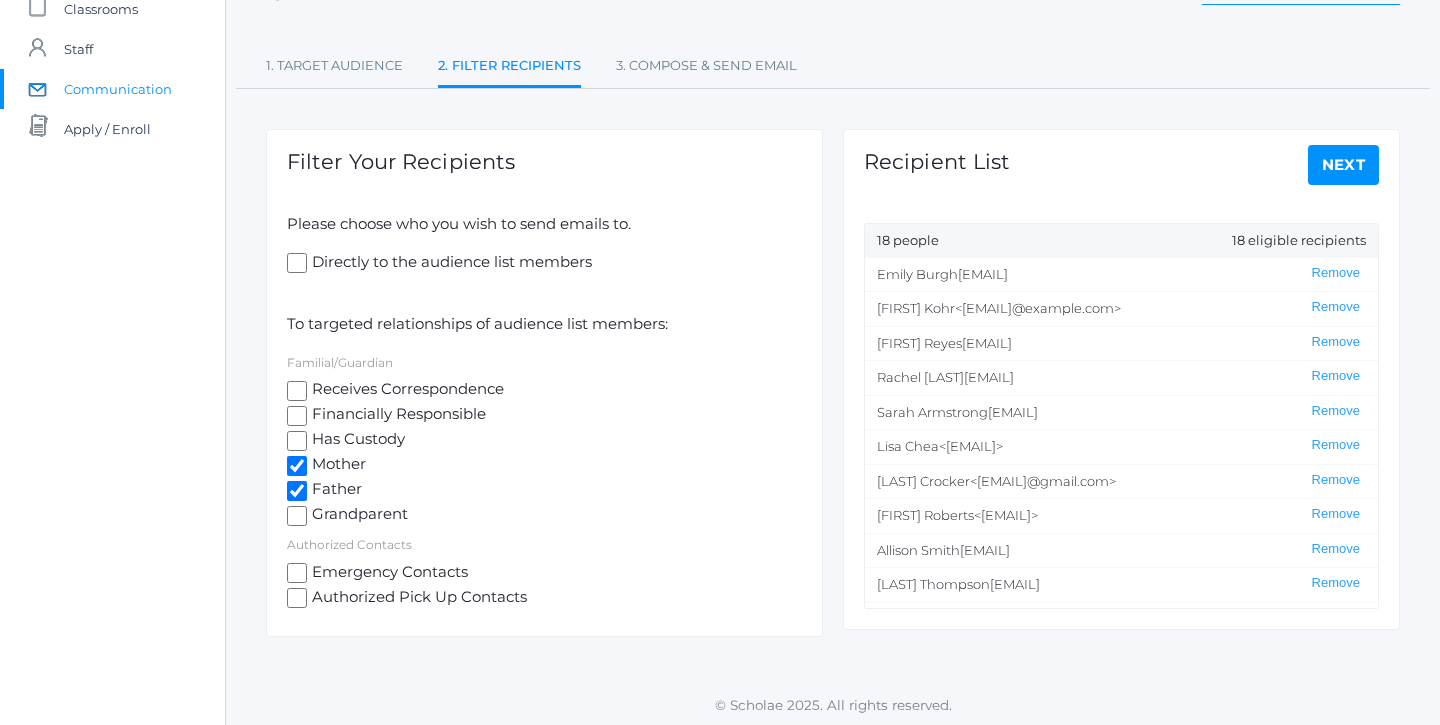 checkbox on "true" 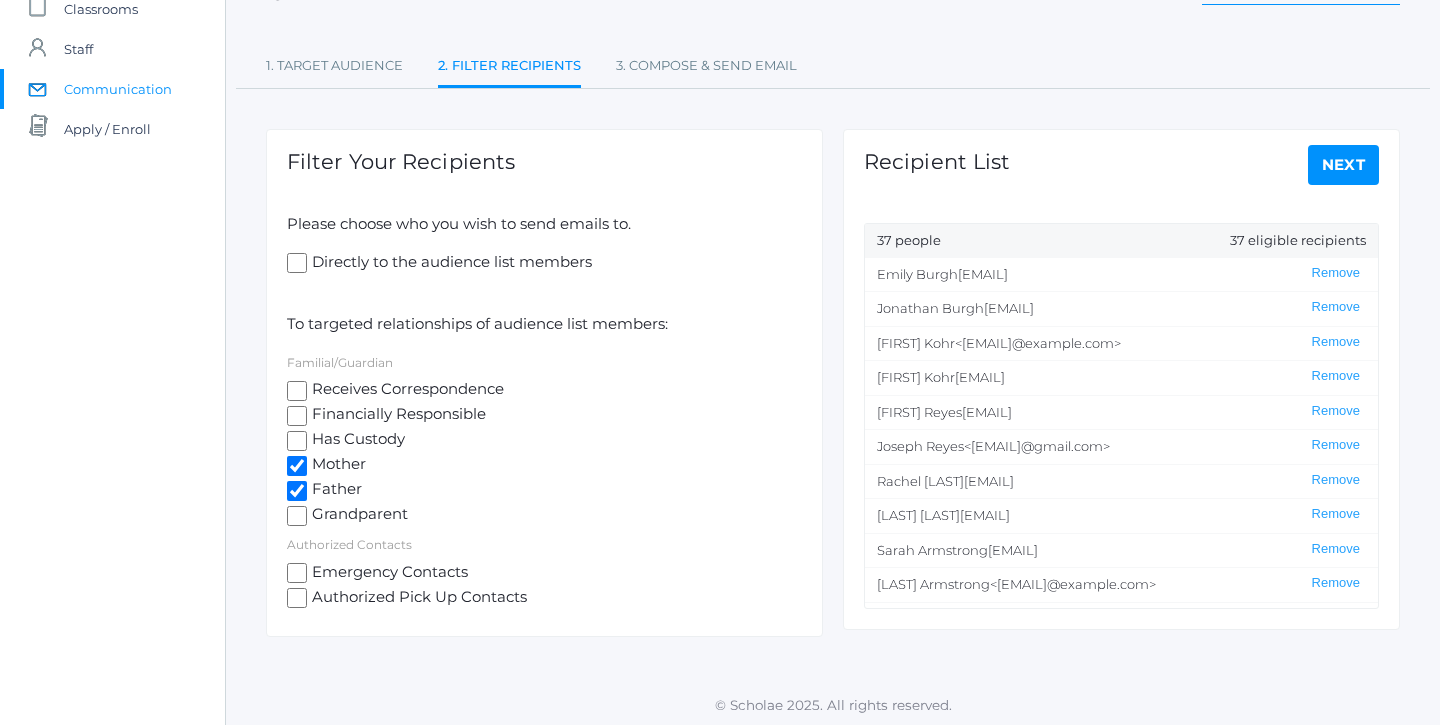 click on "Next" 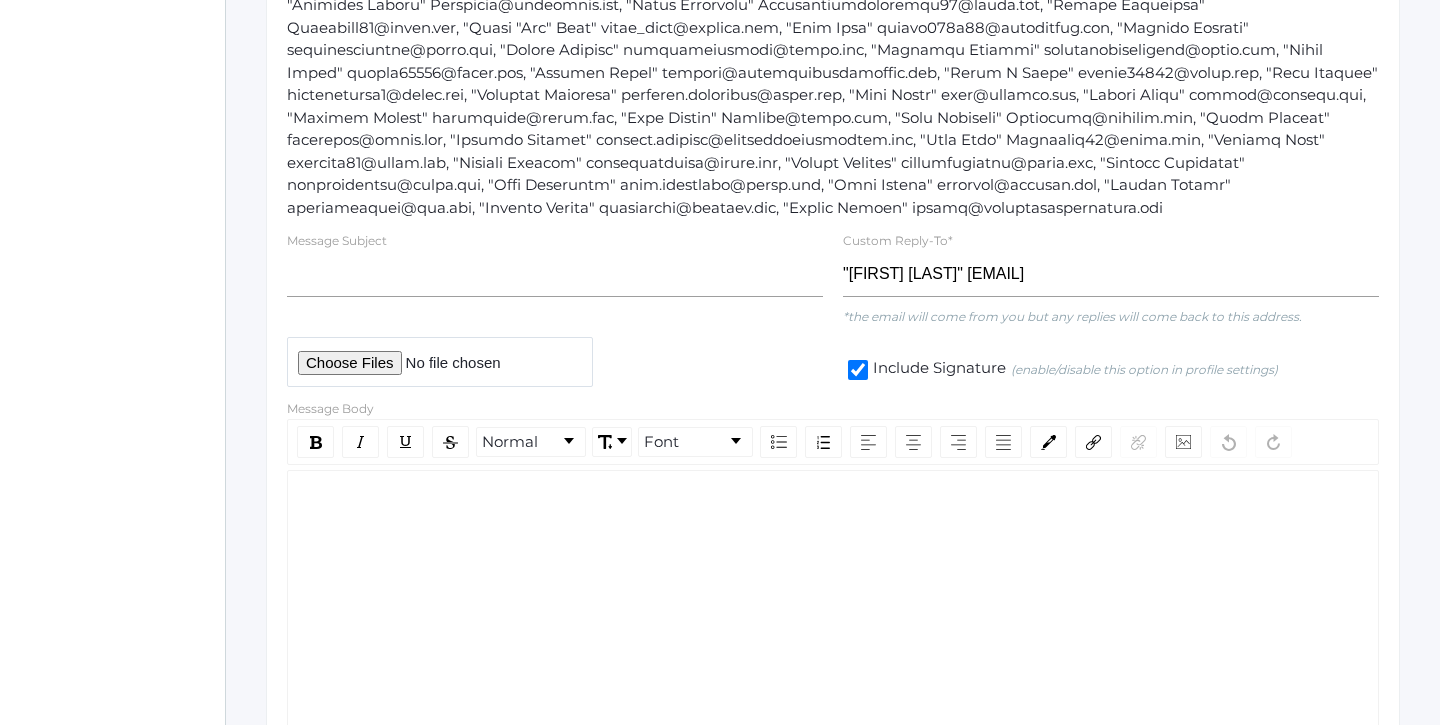 scroll, scrollTop: 422, scrollLeft: 0, axis: vertical 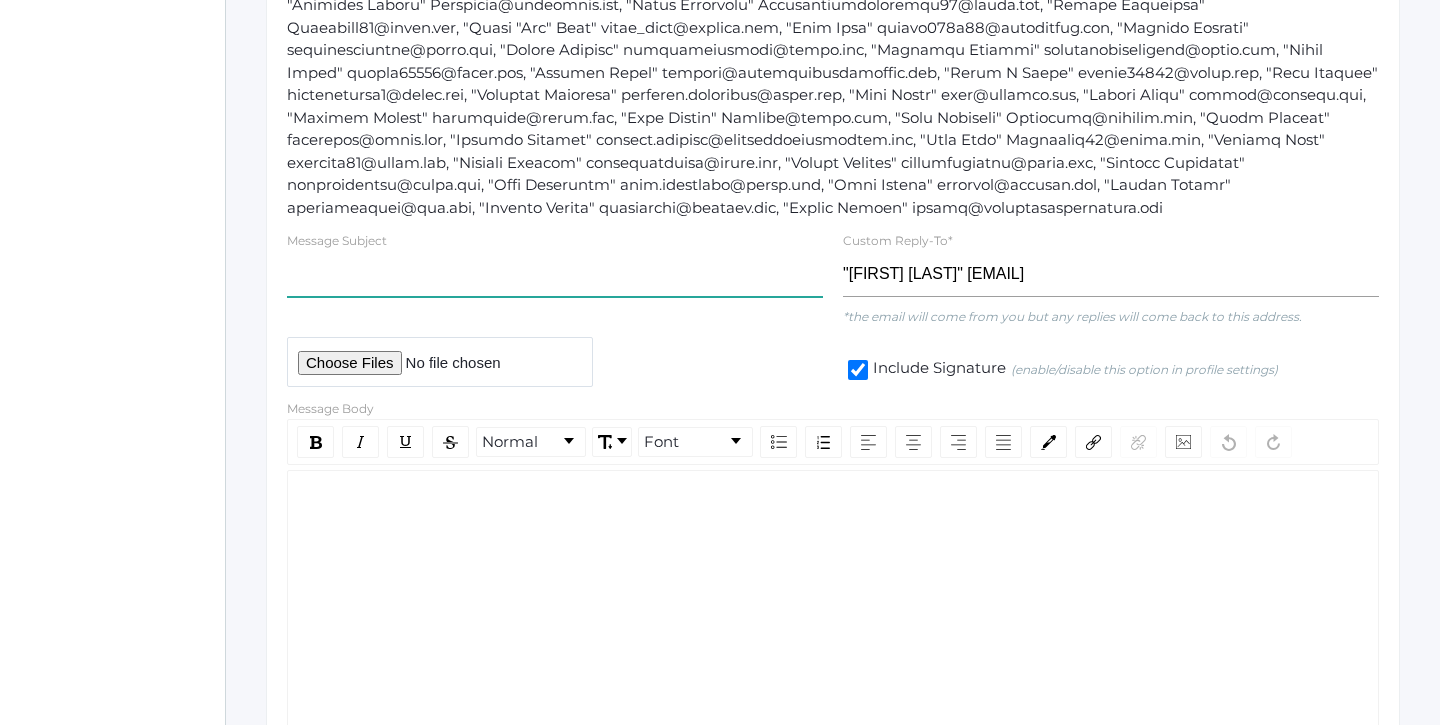 click 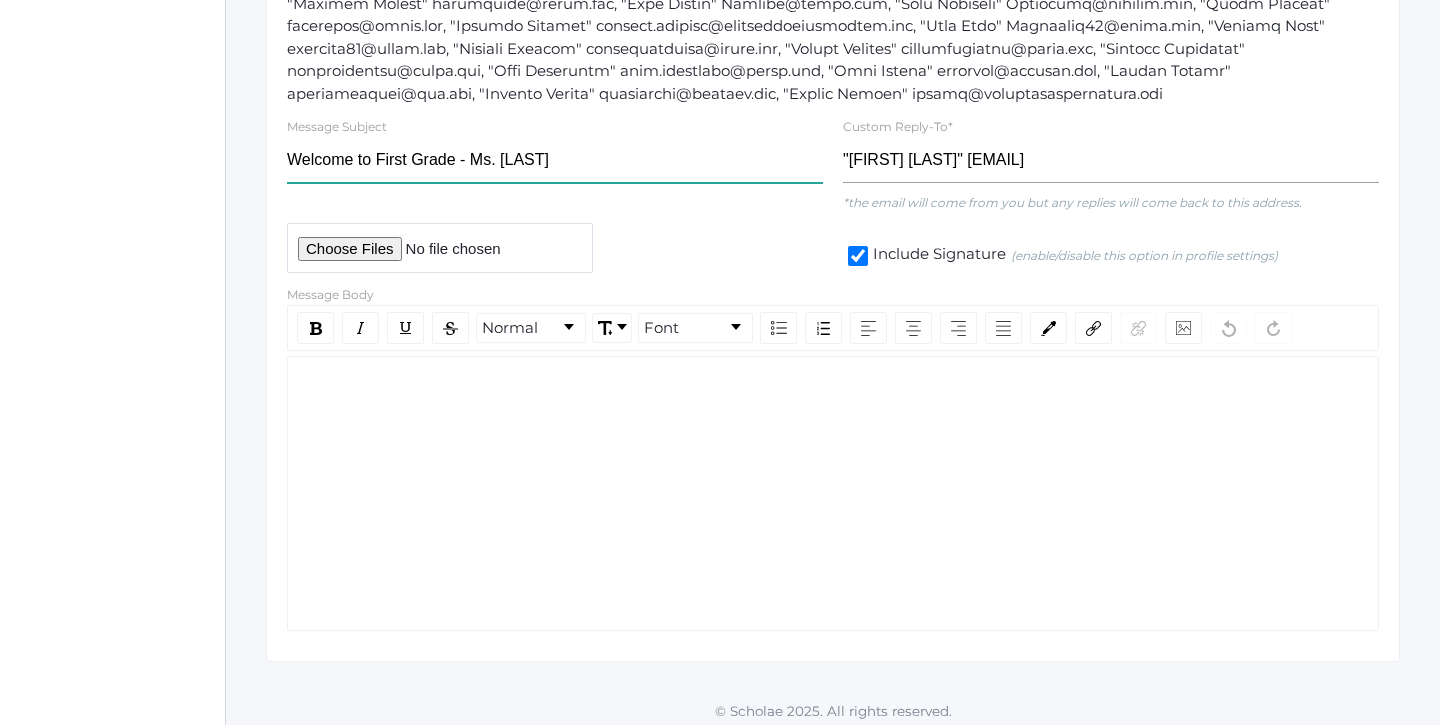 scroll, scrollTop: 535, scrollLeft: 0, axis: vertical 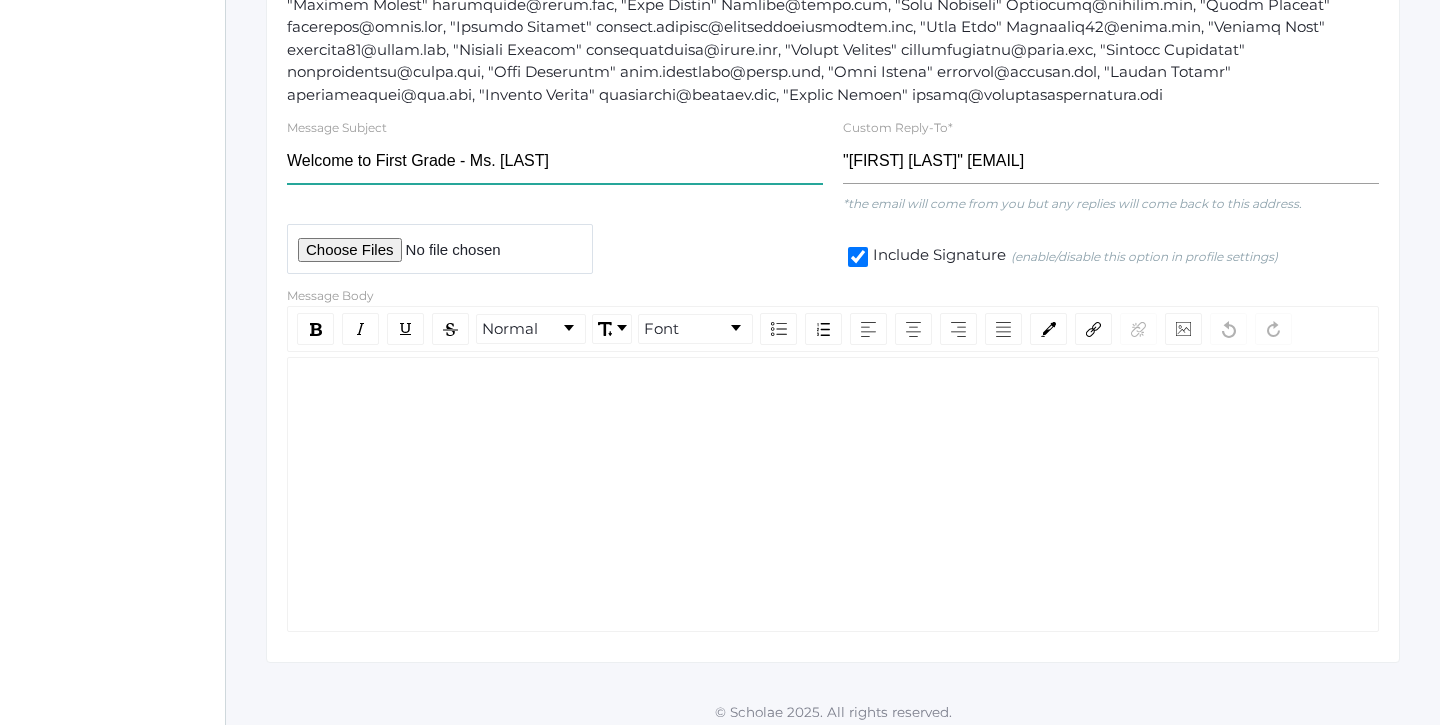 click on "Welcome to First Grade - Ms. [LAST]" 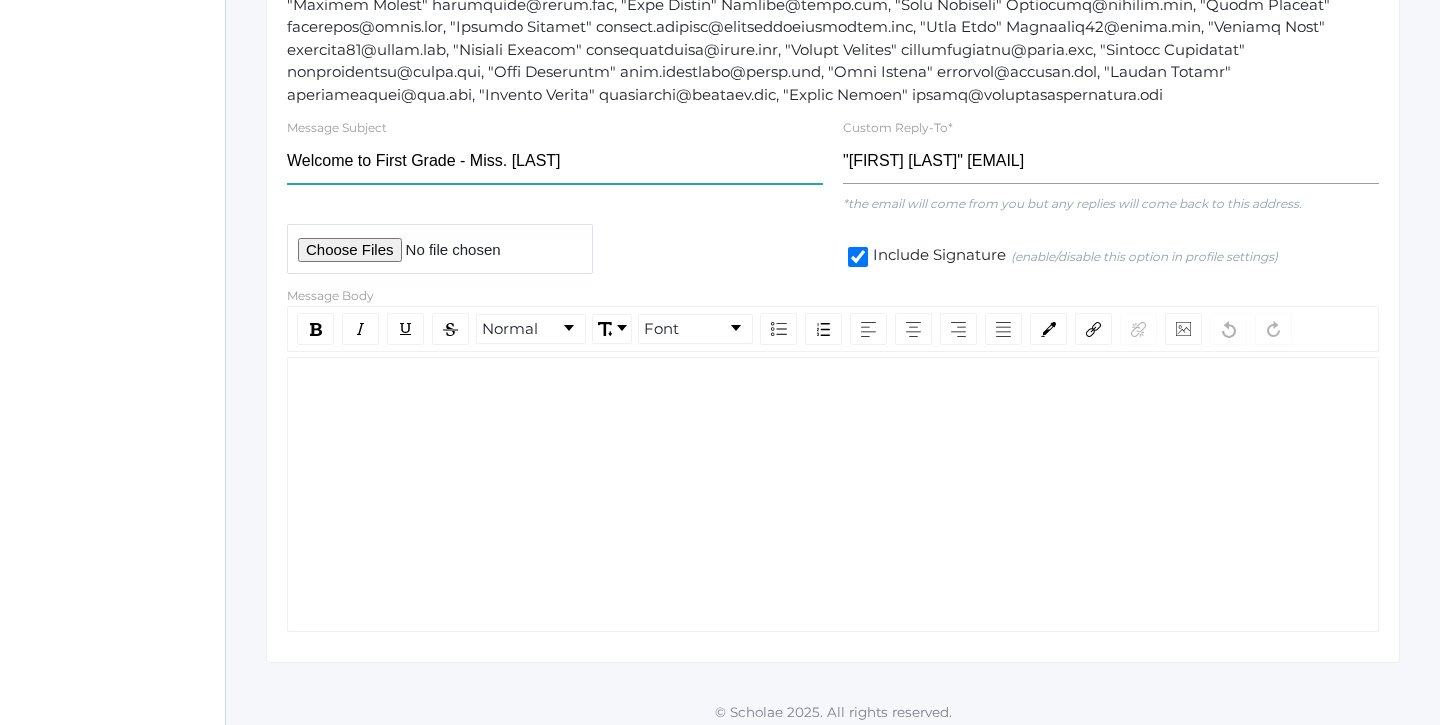 click on "Welcome to First Grade - Miss. [LAST]" 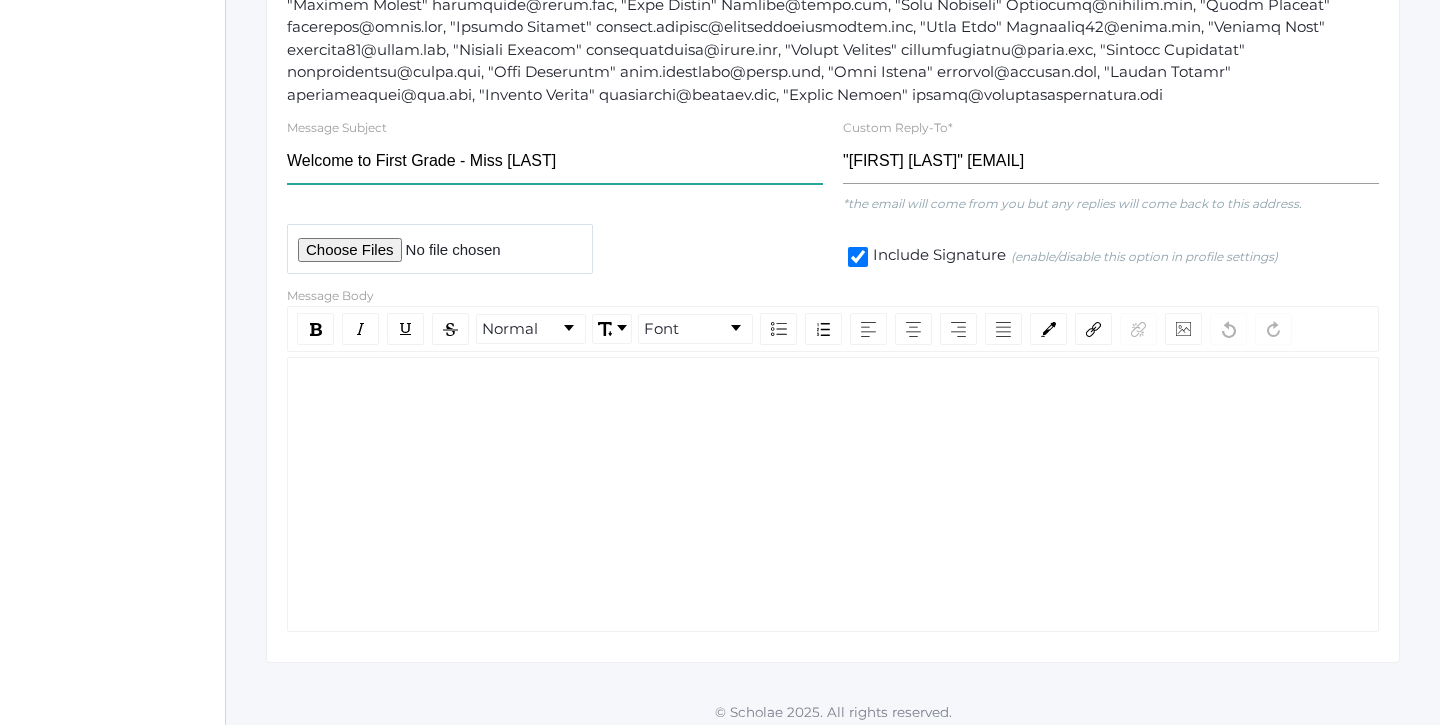 click on "Welcome to First Grade - Miss [LAST]" 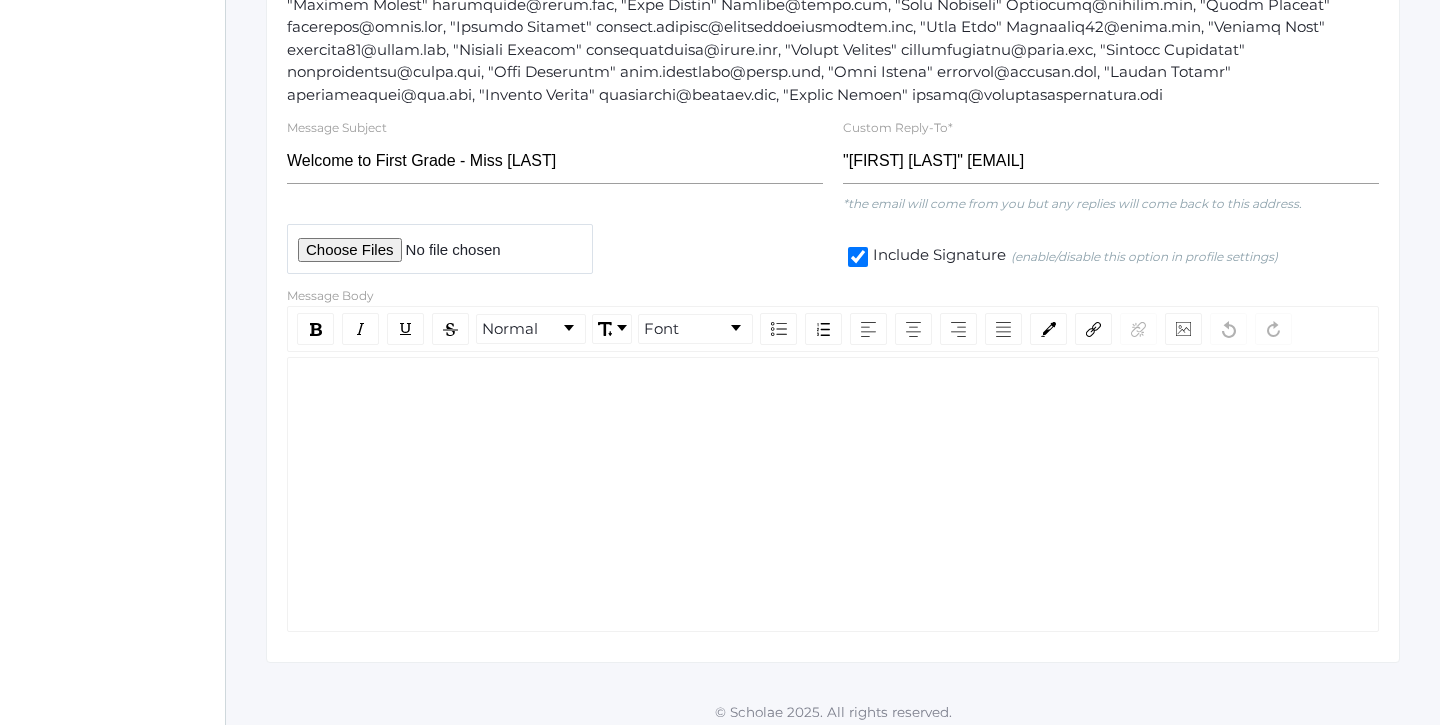 click 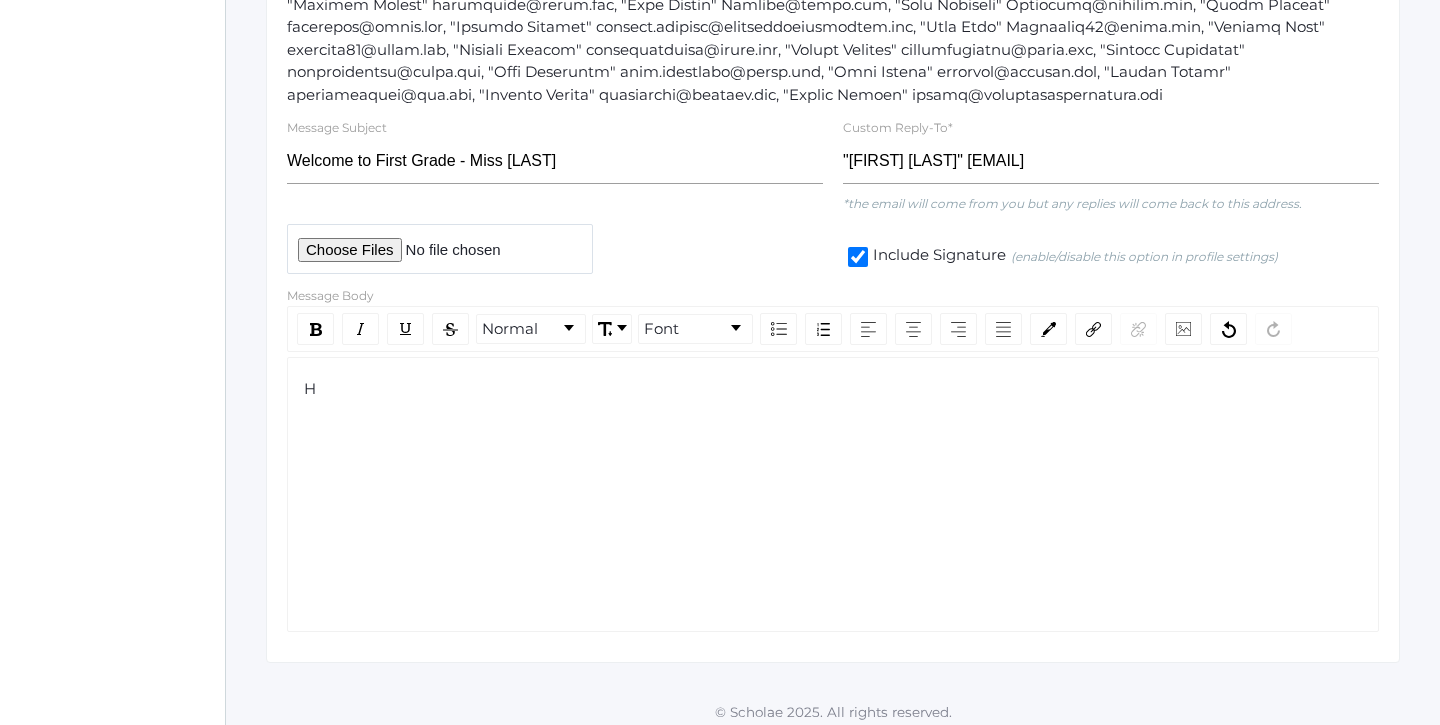 type 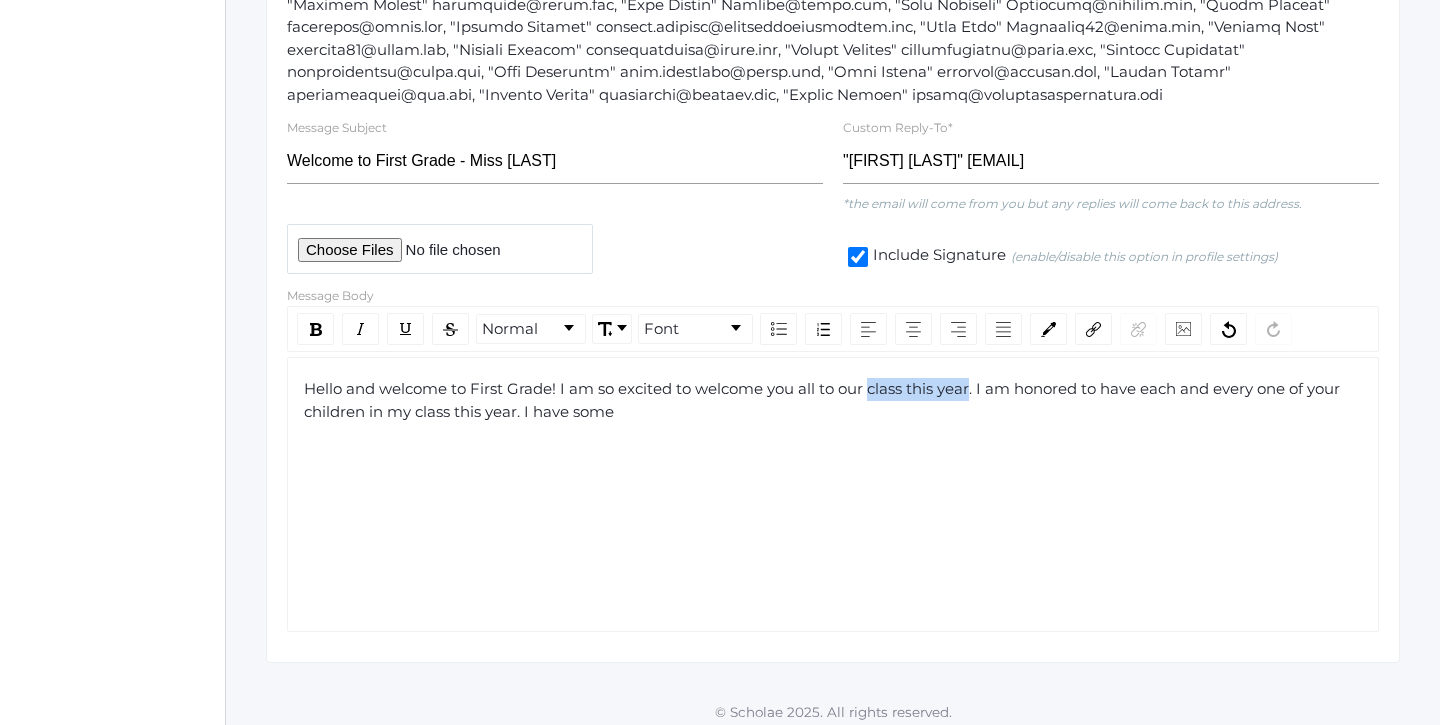 drag, startPoint x: 972, startPoint y: 381, endPoint x: 868, endPoint y: 383, distance: 104.019226 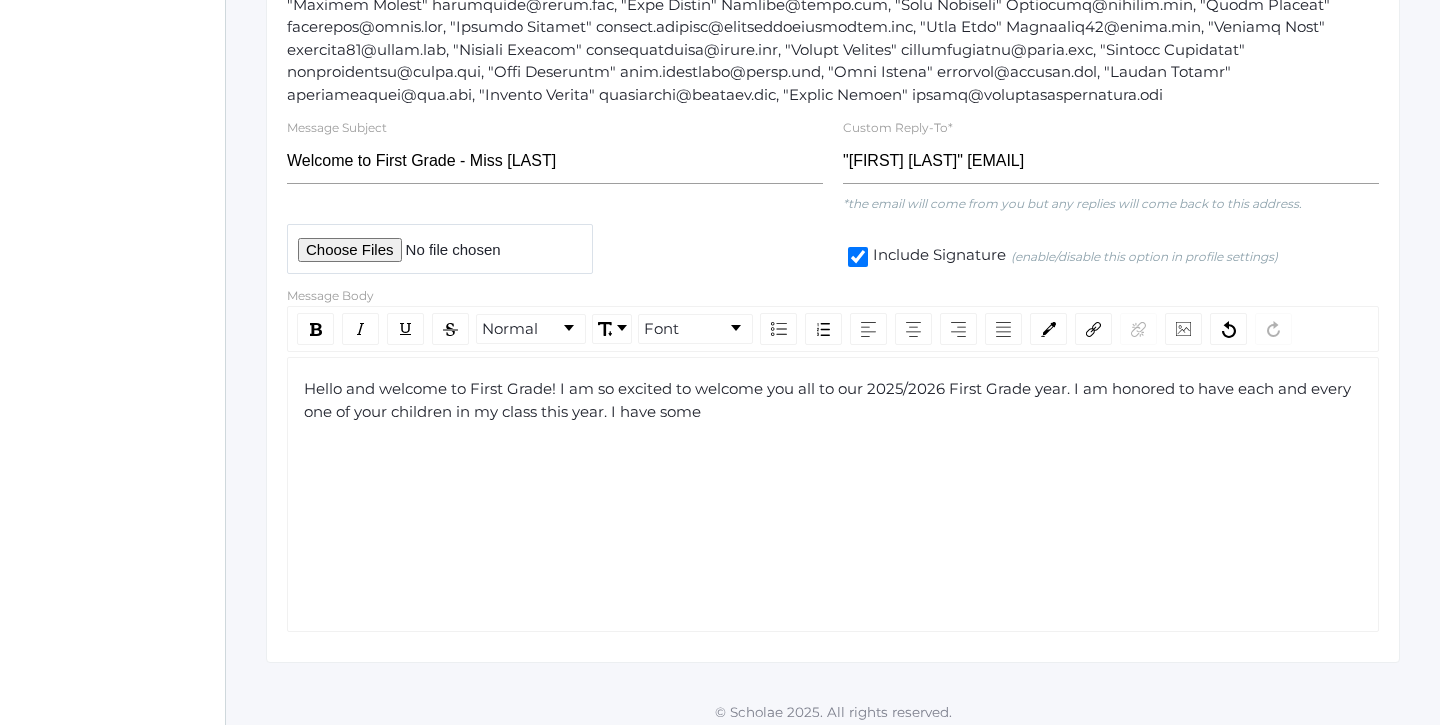 click on "Hello and welcome to First Grade! I am so excited to welcome you all to our 2025/2026 First Grade year. I am honored to have each and every one of your children in my class this year. I have some" 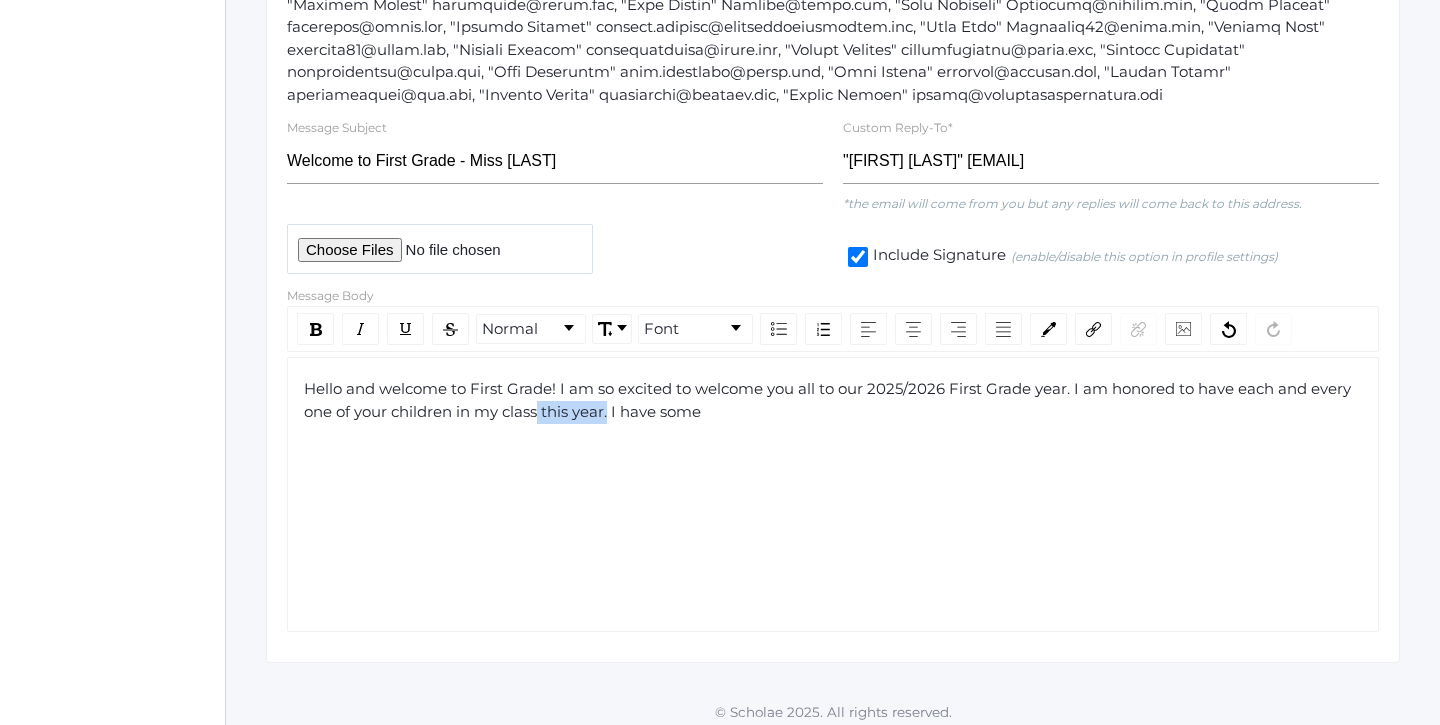 drag, startPoint x: 608, startPoint y: 400, endPoint x: 541, endPoint y: 400, distance: 67 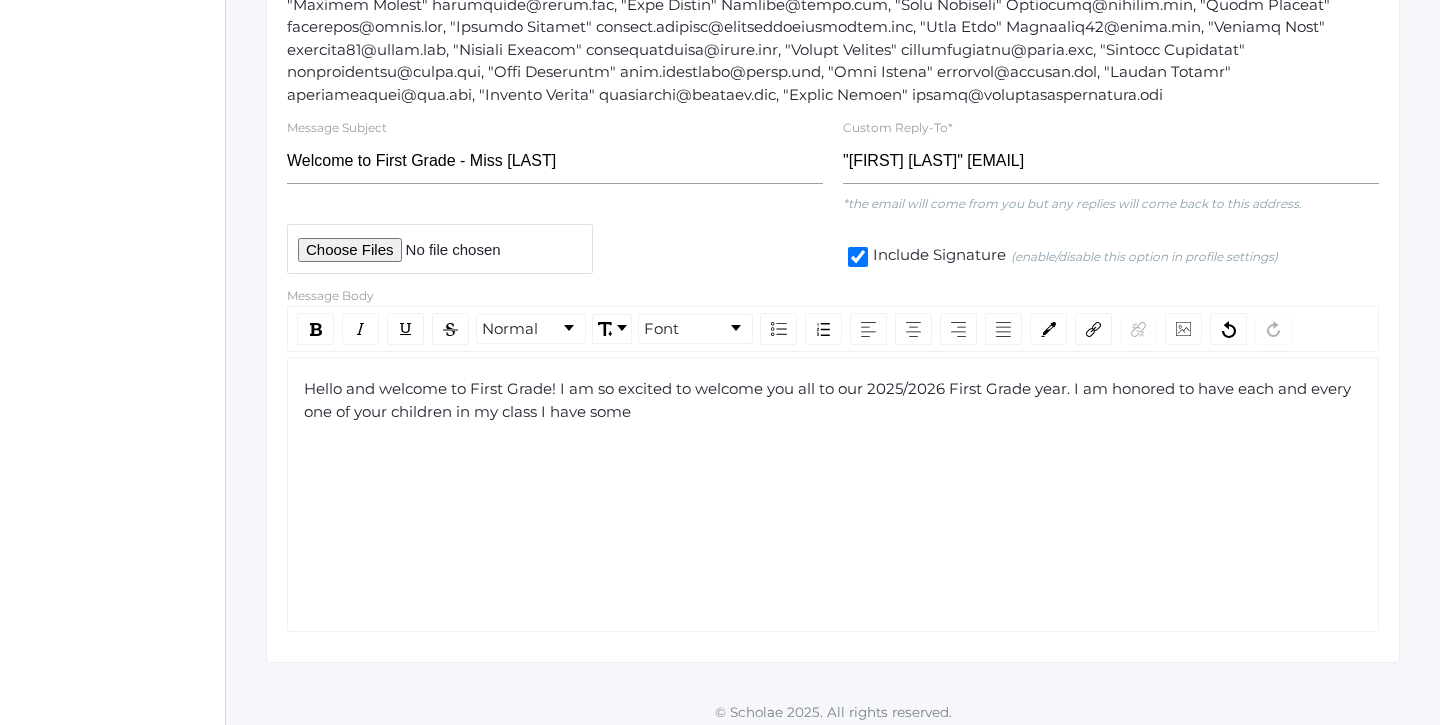 click on "Hello and welcome to First Grade! I am so excited to welcome you all to our 2025/2026 First Grade year. I am honored to have each and every one of your children in my class I have some" 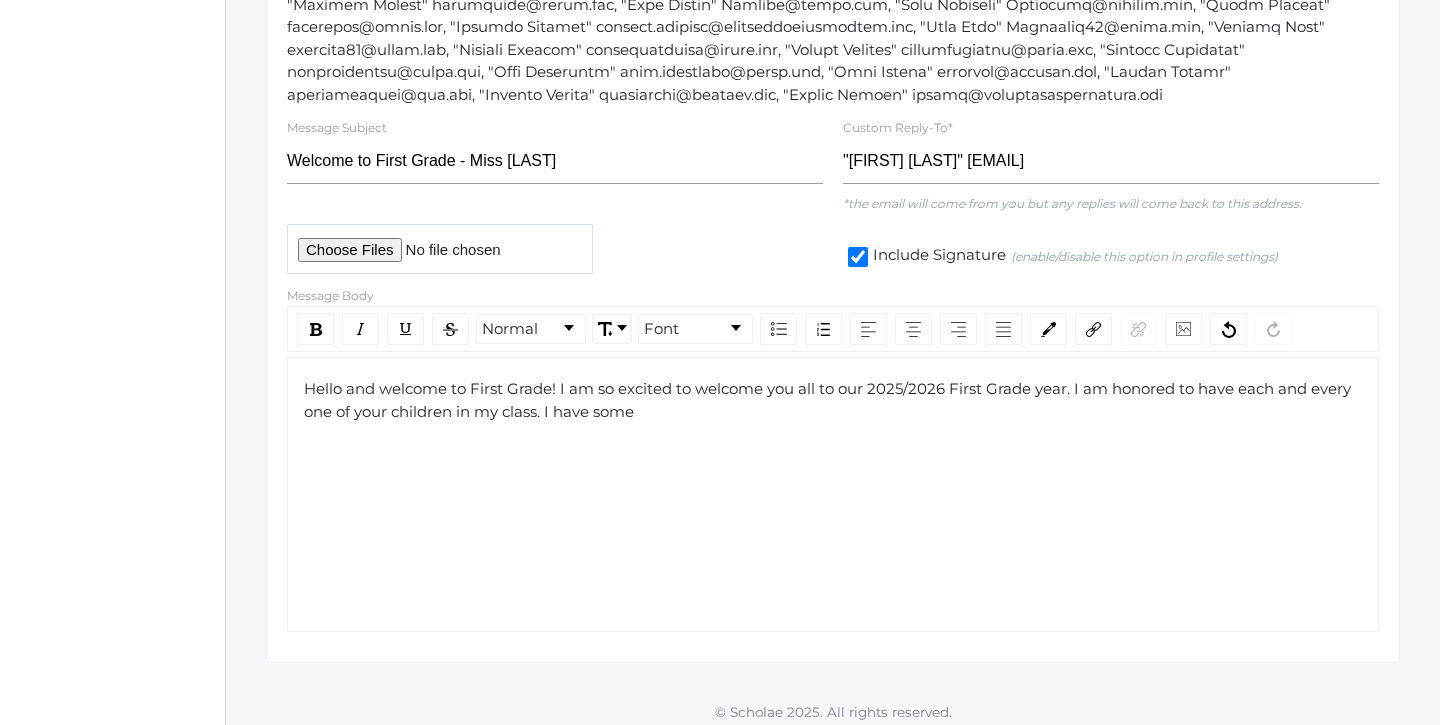 click on "Hello and welcome to First Grade! I am so excited to welcome you all to our 2025/2026 First Grade year. I am honored to have each and every one of your children in my class. I have some" 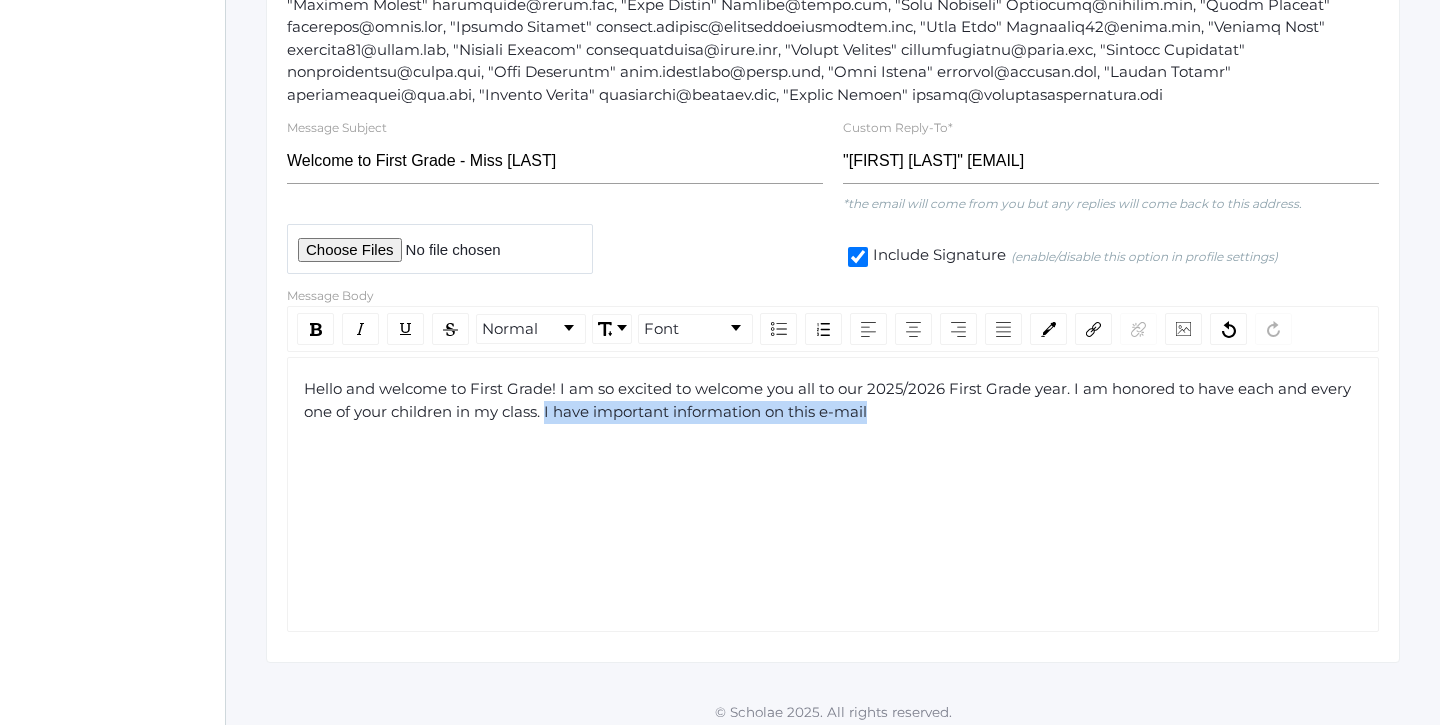 drag, startPoint x: 871, startPoint y: 403, endPoint x: 546, endPoint y: 404, distance: 325.00153 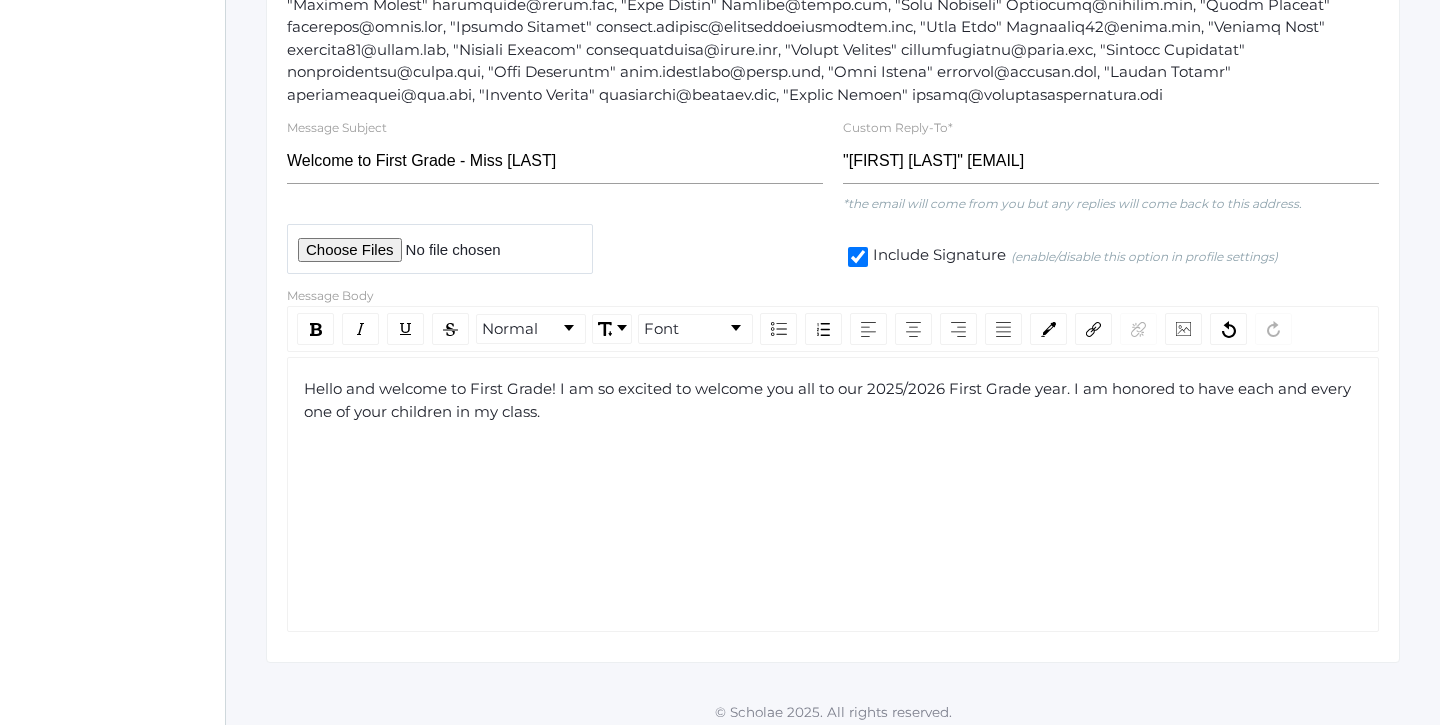 click on "Hello and welcome to First Grade! I am so excited to welcome you all to our 2025/2026 First Grade year. I am honored to have each and every one of your children in my class." 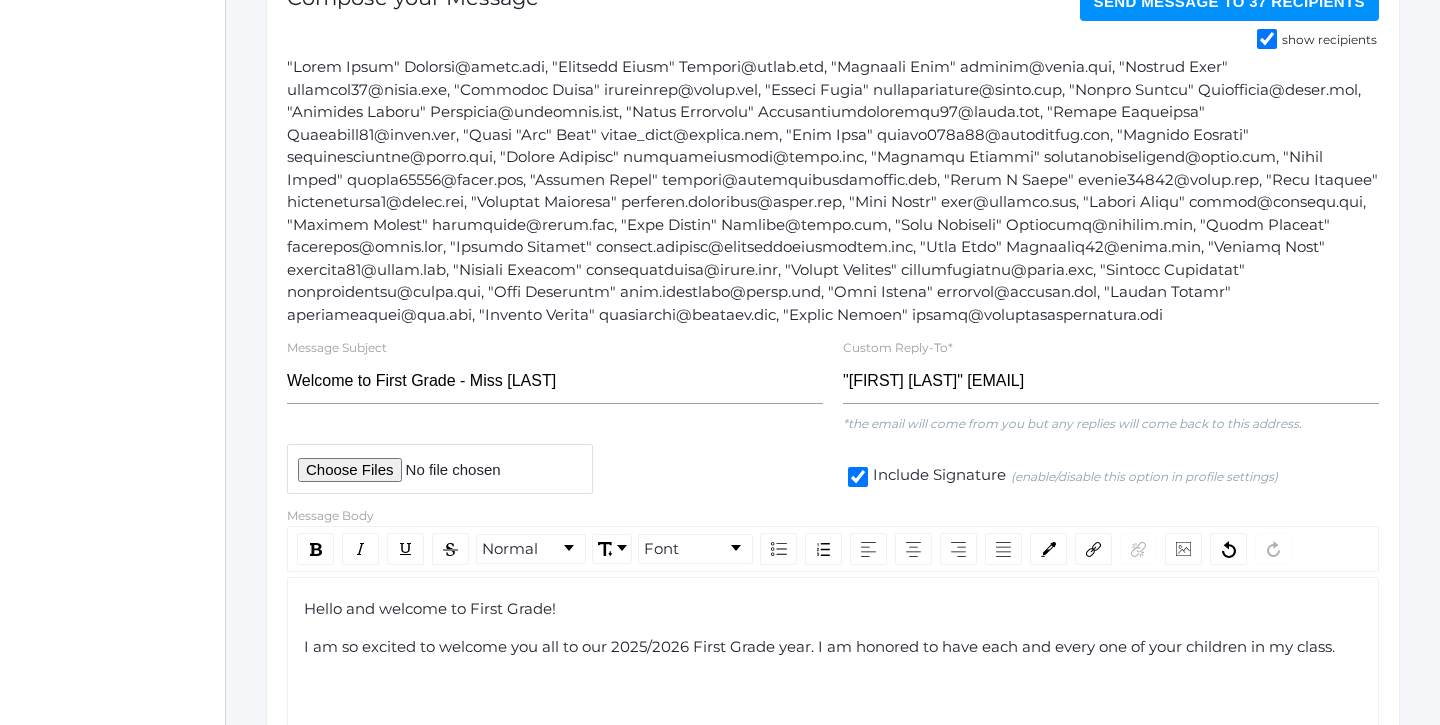 scroll, scrollTop: 317, scrollLeft: 0, axis: vertical 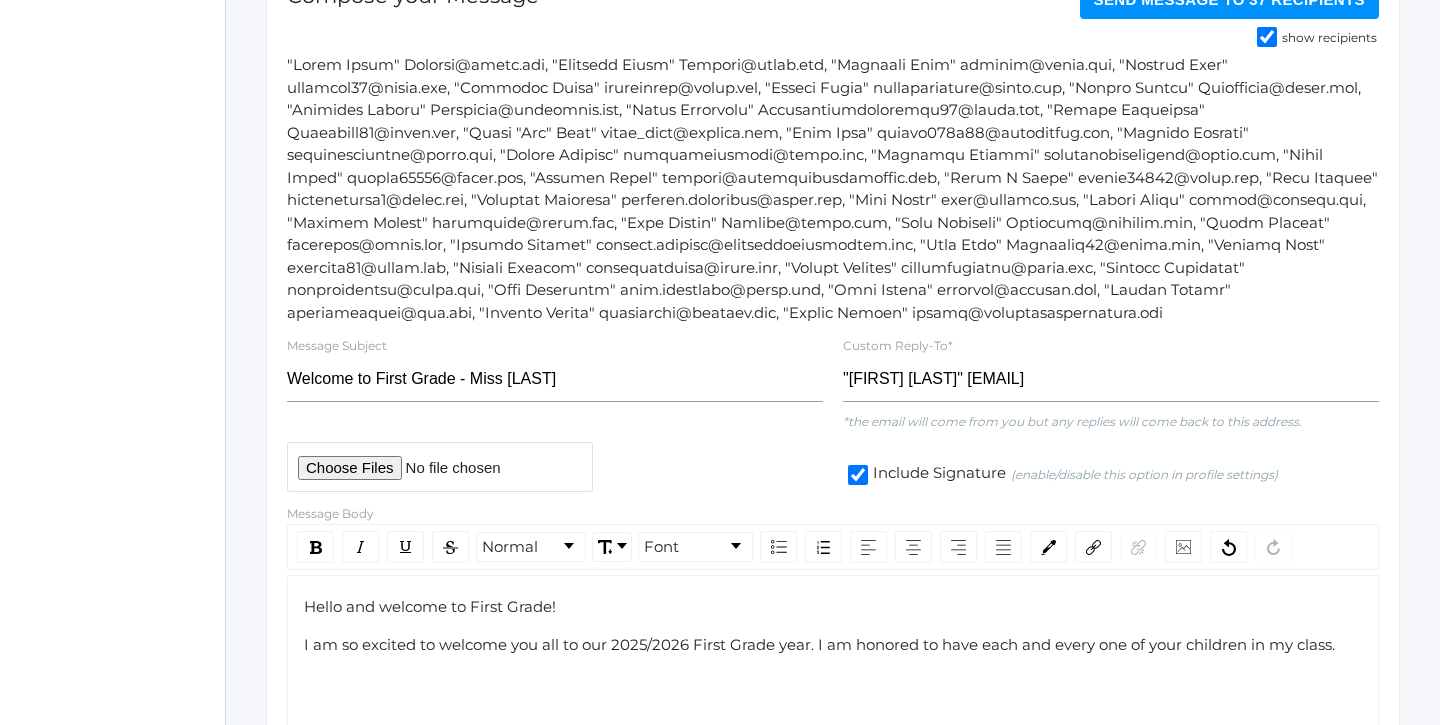 click on "I am so excited to welcome you all to our 2025/2026 First Grade year. I am honored to have each and every one of your children in my class." 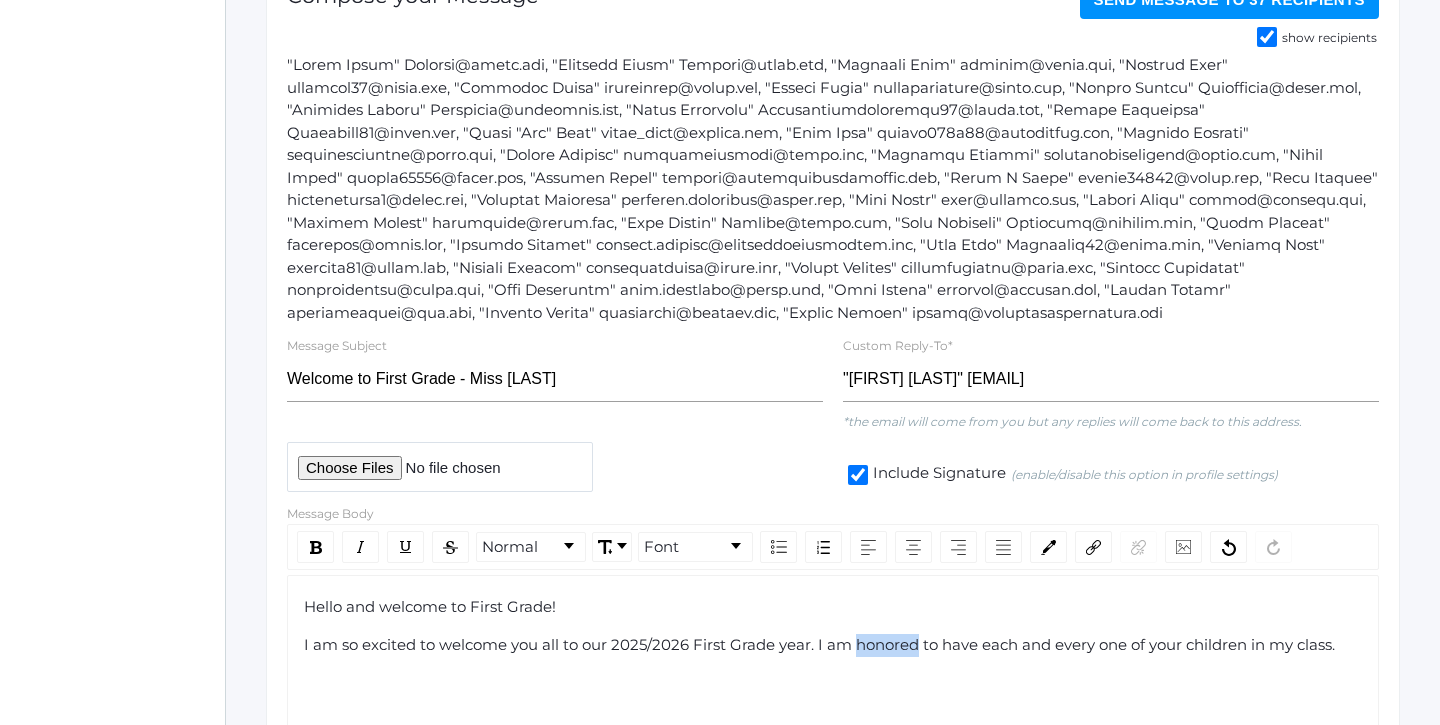 click on "I am so excited to welcome you all to our 2025/2026 First Grade year. I am honored to have each and every one of your children in my class." 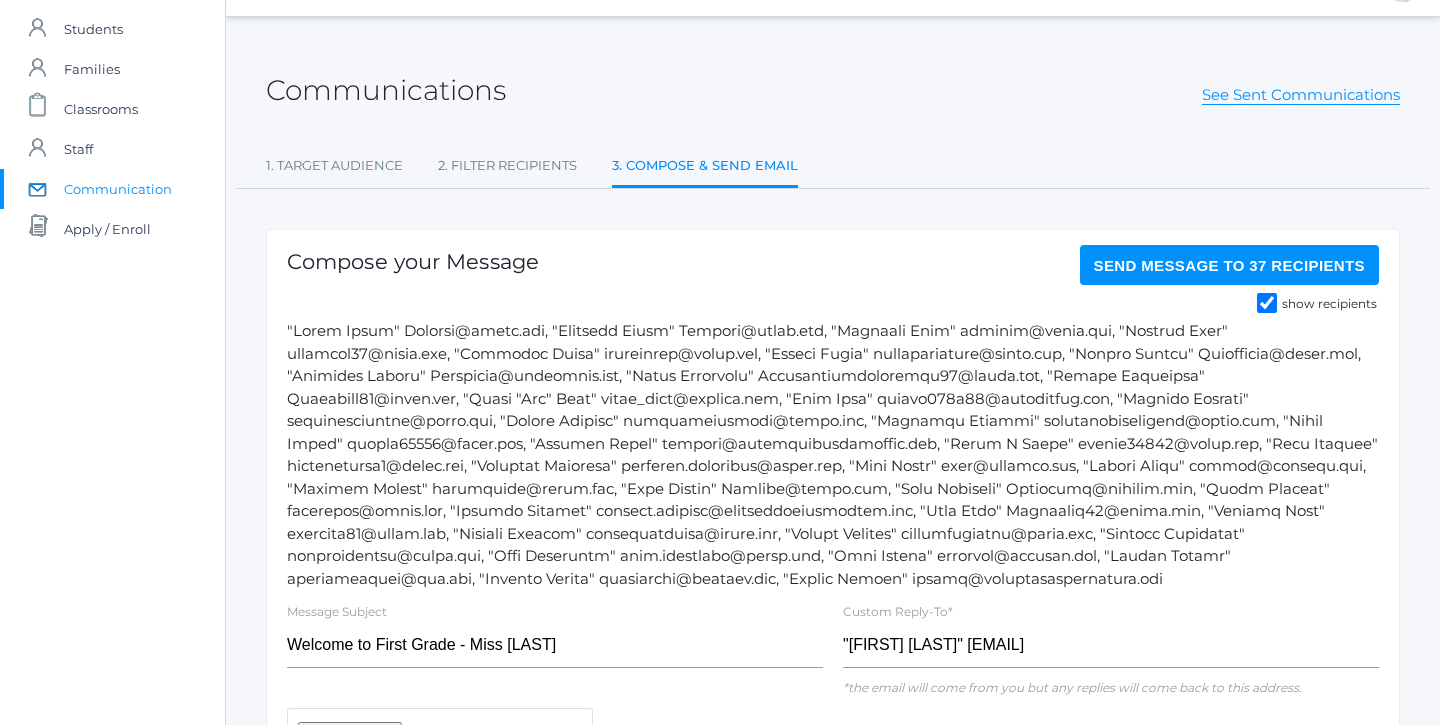 scroll, scrollTop: 49, scrollLeft: 0, axis: vertical 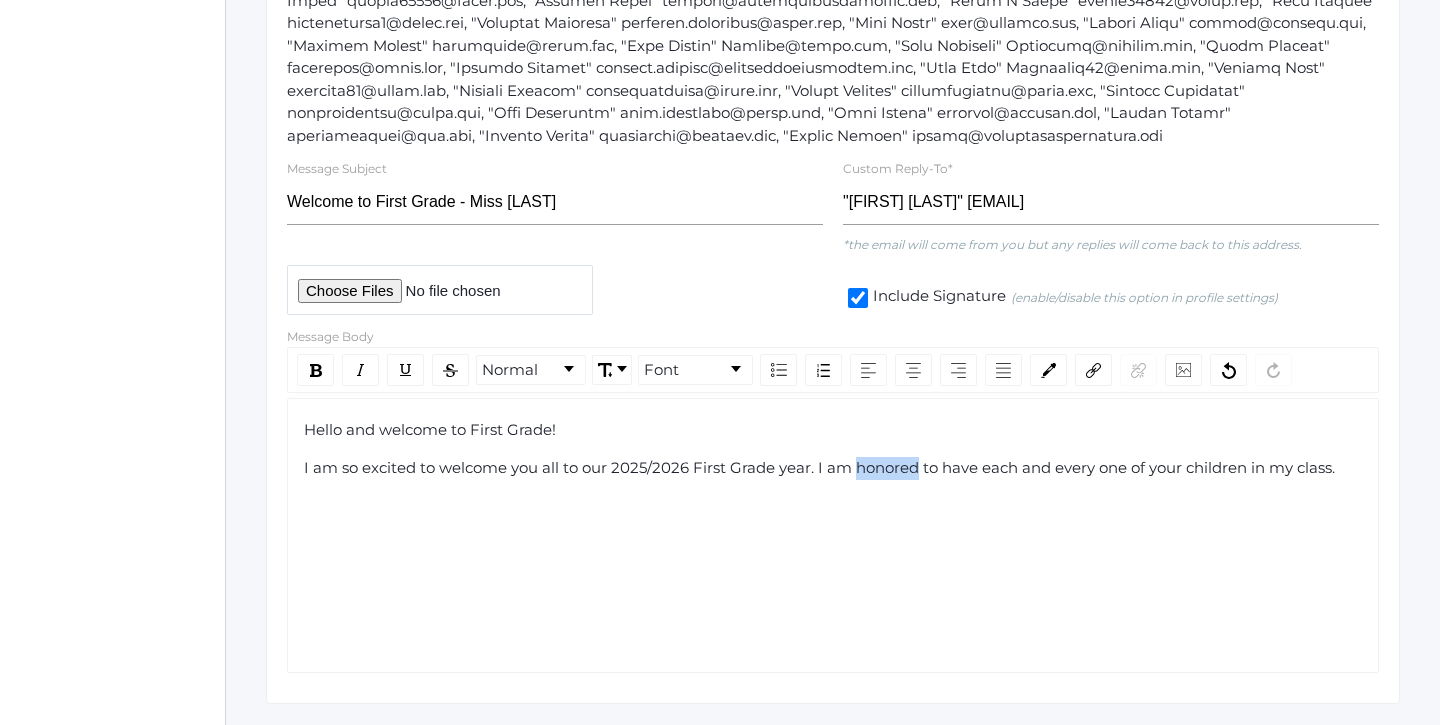 click on "Hello and welcome to First Grade!  I am so excited to welcome you all to our 2025/2026 First Grade year. I am honored to have each and every one of your children in my class." 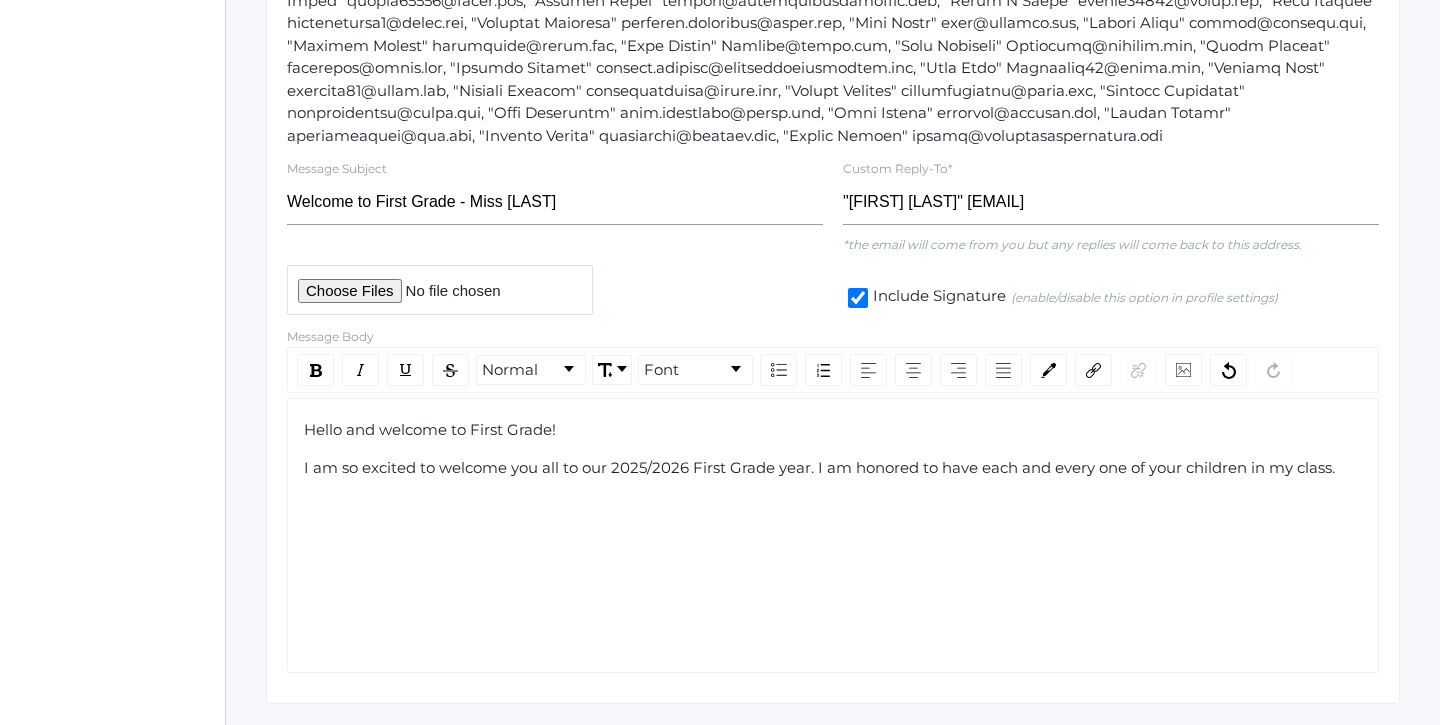 click on "I am so excited to welcome you all to our 2025/2026 First Grade year. I am honored to have each and every one of your children in my class." 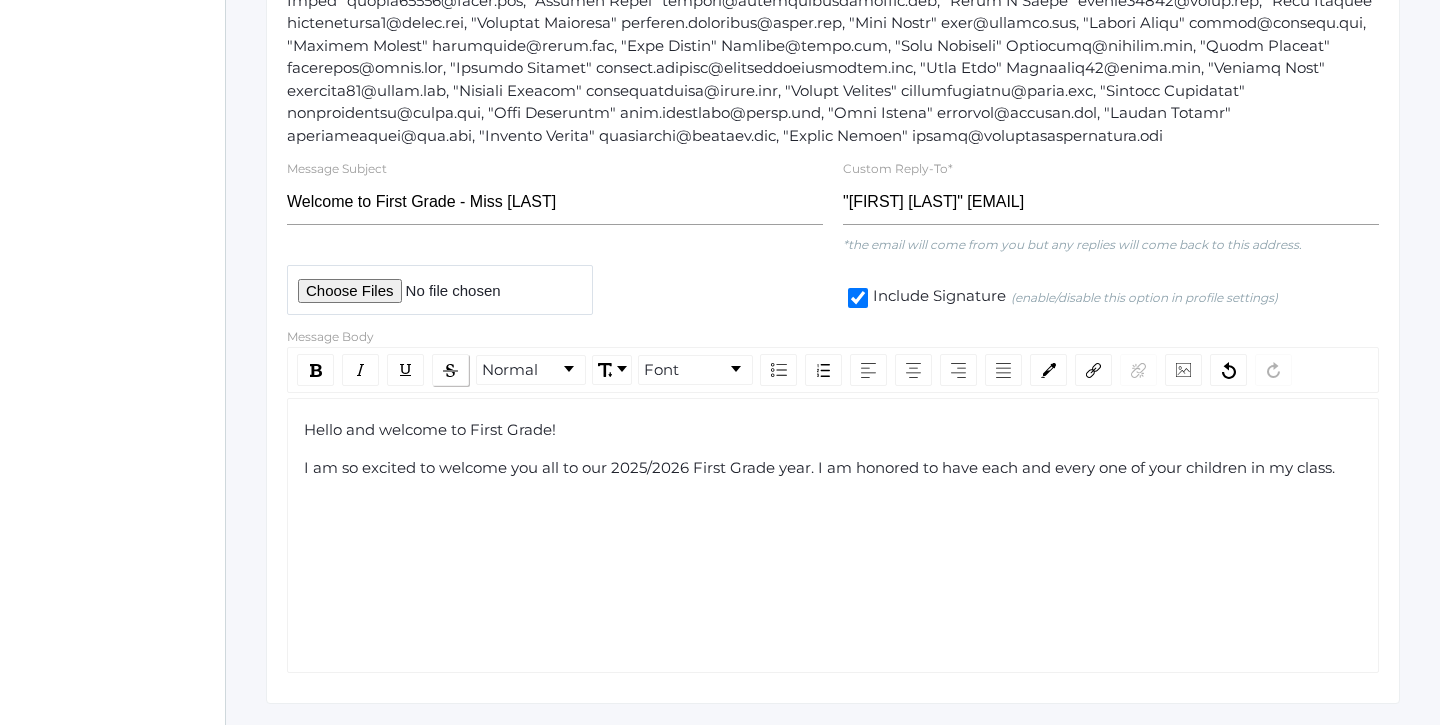 drag, startPoint x: 1344, startPoint y: 461, endPoint x: 464, endPoint y: 373, distance: 884.38904 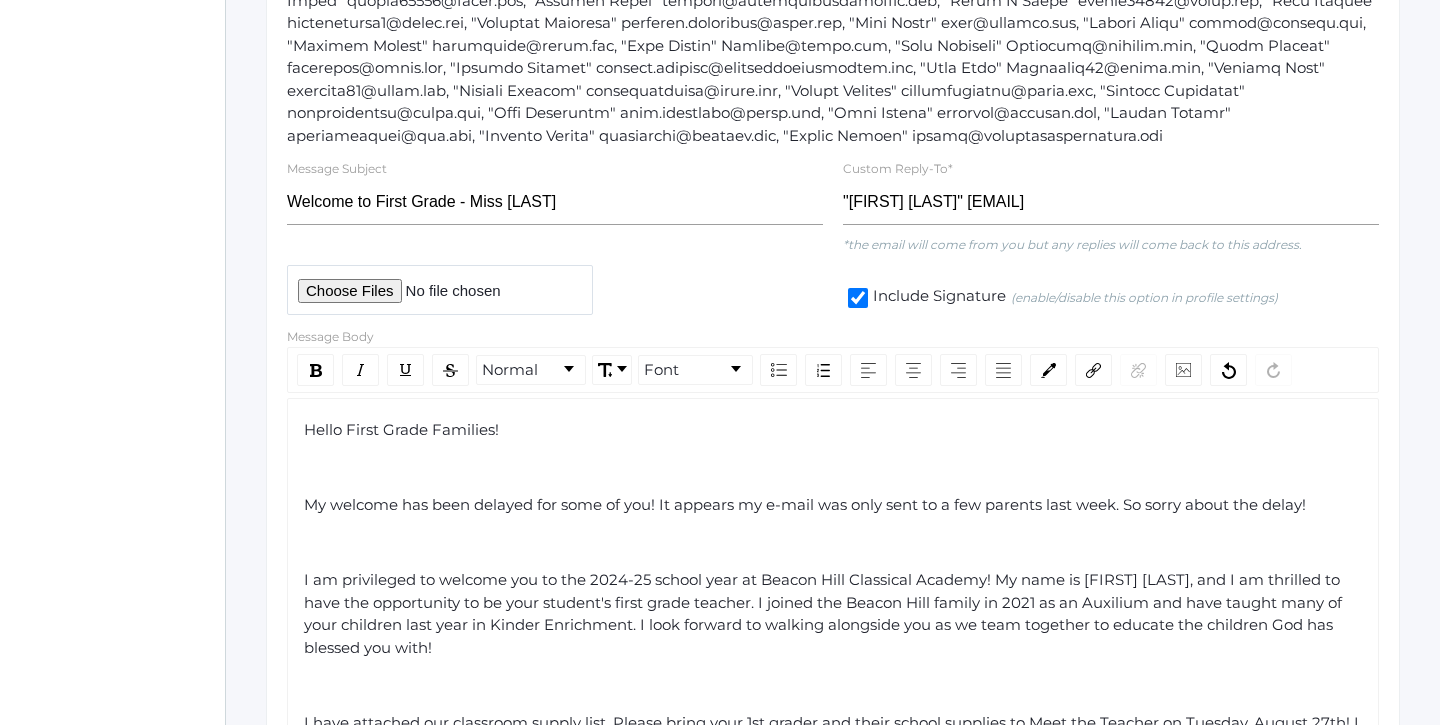 click 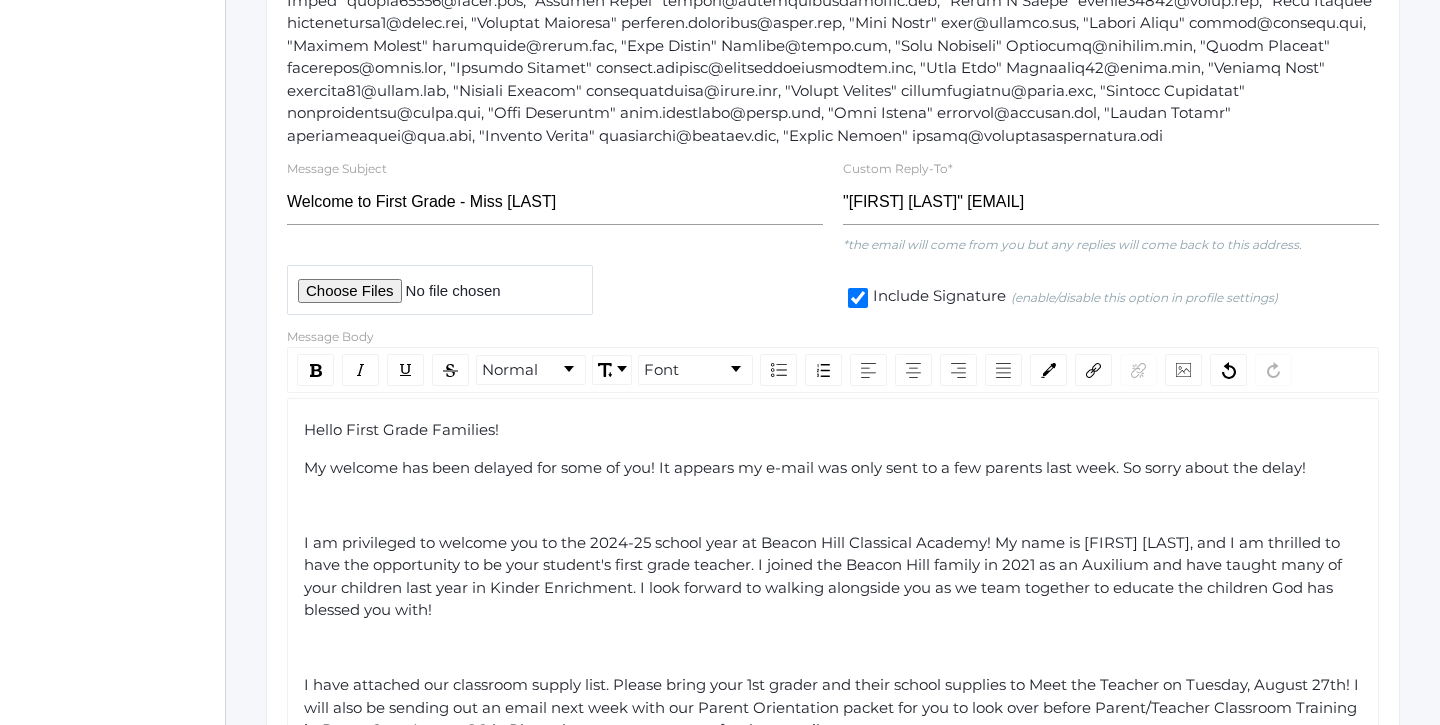 click 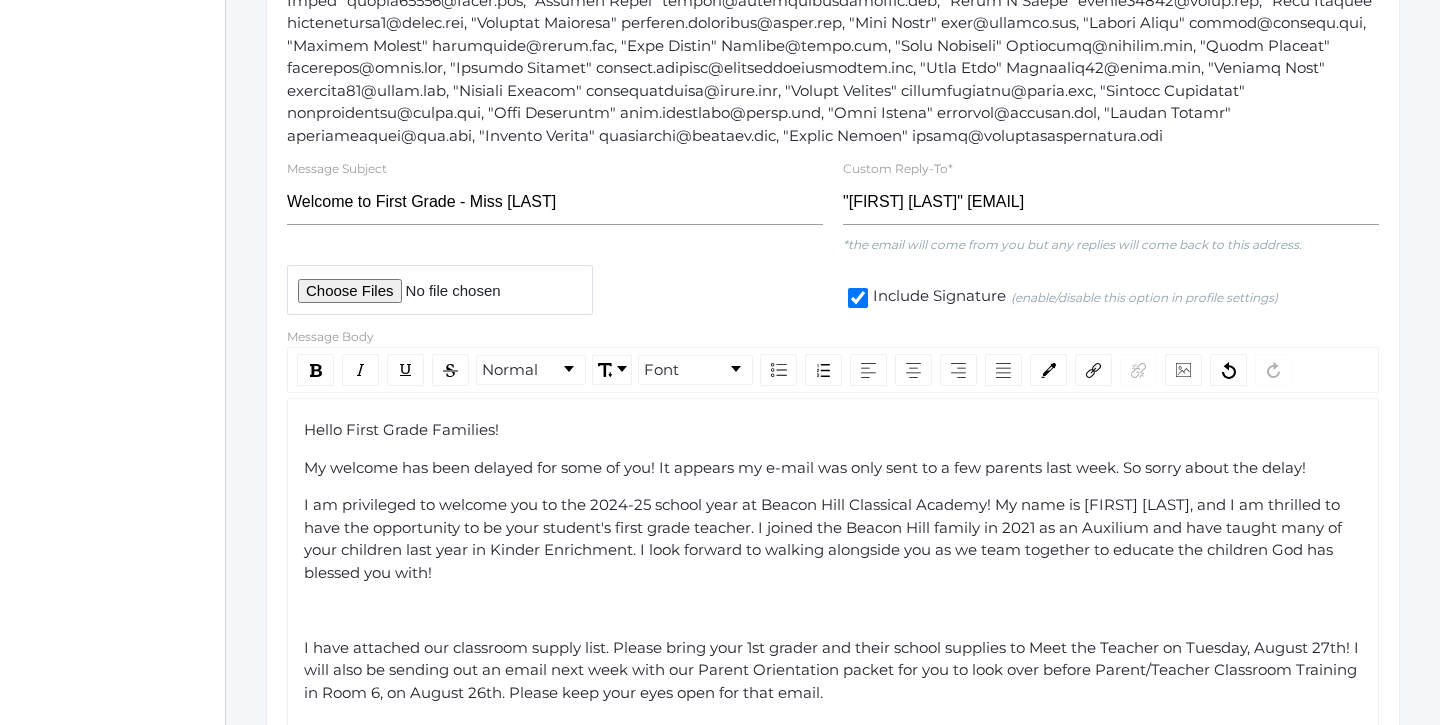 click on "My welcome has been delayed for some of you! It appears my e-mail was only sent to a few parents last week. So sorry about the delay!" 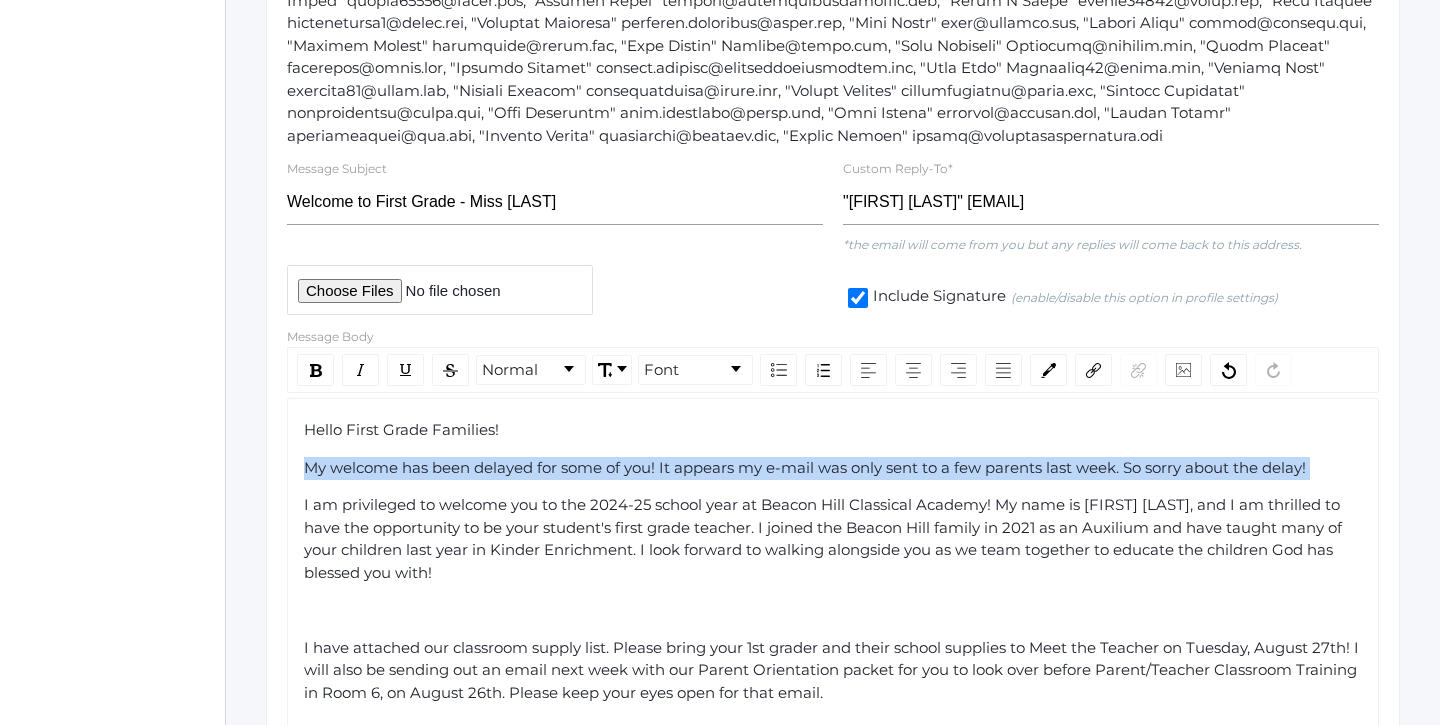 click on "Hello First Grade Families! My welcome has been delayed for some of you! It appears my e-mail was only sent to a few parents last week. So sorry about the delay!  I am privileged to welcome you to the 2024-25 school year at Beacon Hill Classical Academy! My name is [FIRST] [LAST], and I am thrilled to have the opportunity to be your student's first grade teacher. I joined the Beacon Hill family in 2021 as an Auxilium and have taught many of your children last year in Kinder Enrichment. I look forward to walking alongside you as we team together to educate the children God has blessed you with! I have attached our classroom supply list. Please bring your 1st grader and their school supplies to Meet the Teacher on [DATE], [MONTH] [DAY]! I will also be sending out an email next week with our Parent Orientation packet for you to look over before Parent/Teacher Classroom Training in Room 6, on [DATE], [MONTH] [DAY]. Please keep your eyes open for that email.  Blessings, Ms. [LAST] Important Dates to Remember:" 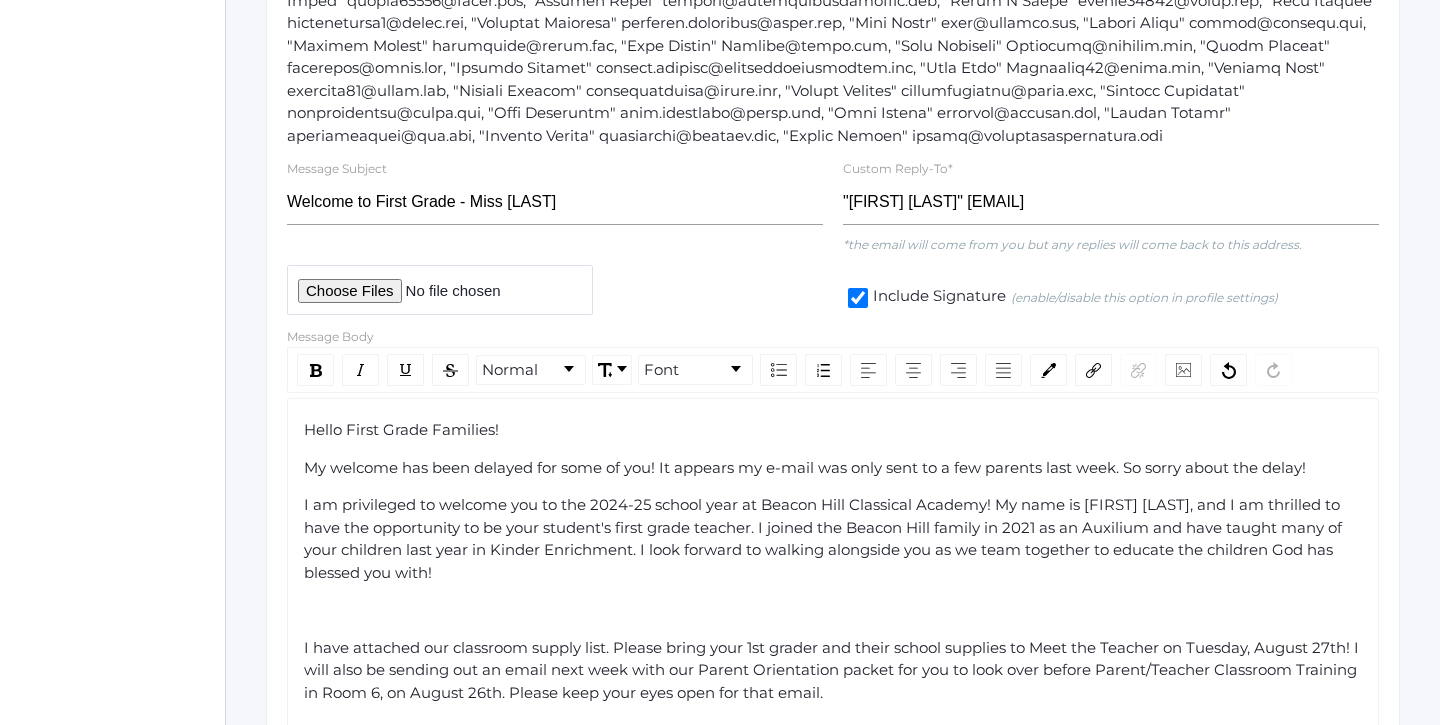 click on "My welcome has been delayed for some of you! It appears my e-mail was only sent to a few parents last week. So sorry about the delay!" 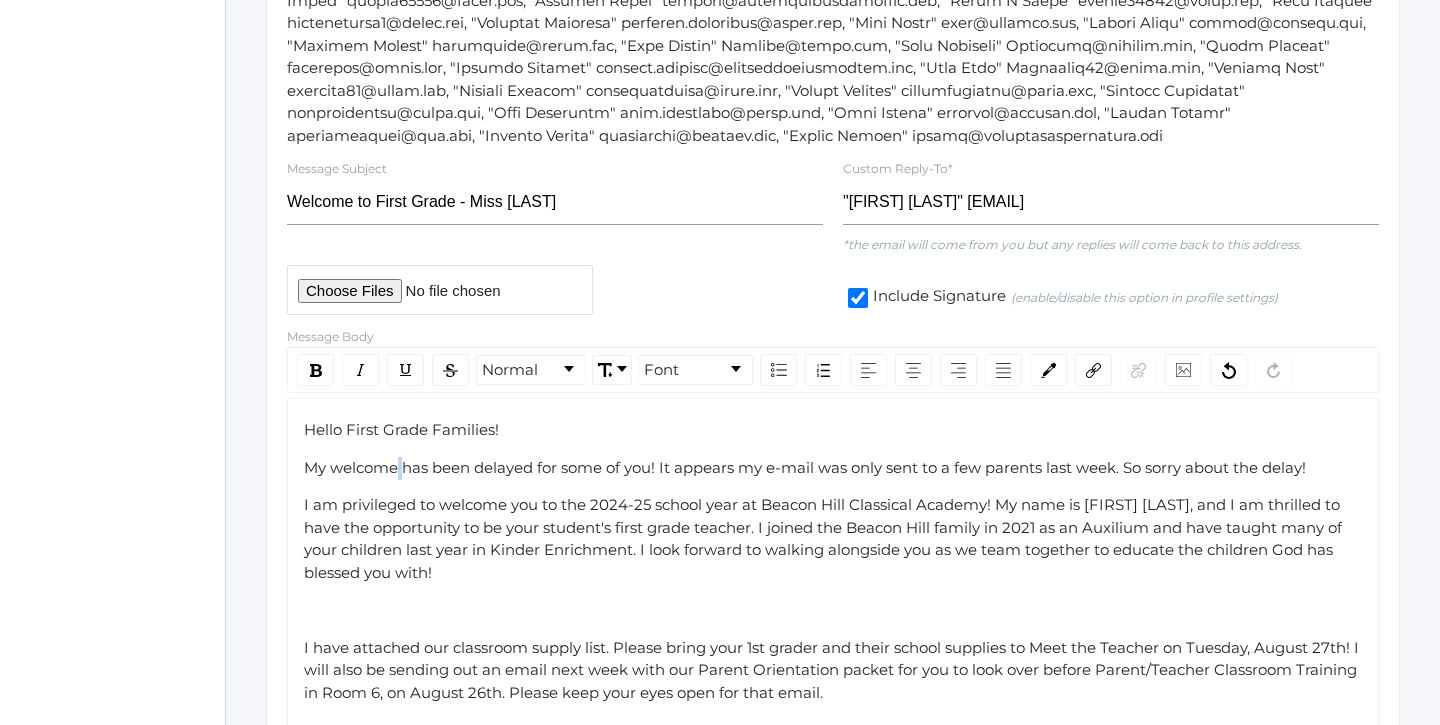 click on "My welcome has been delayed for some of you! It appears my e-mail was only sent to a few parents last week. So sorry about the delay!" 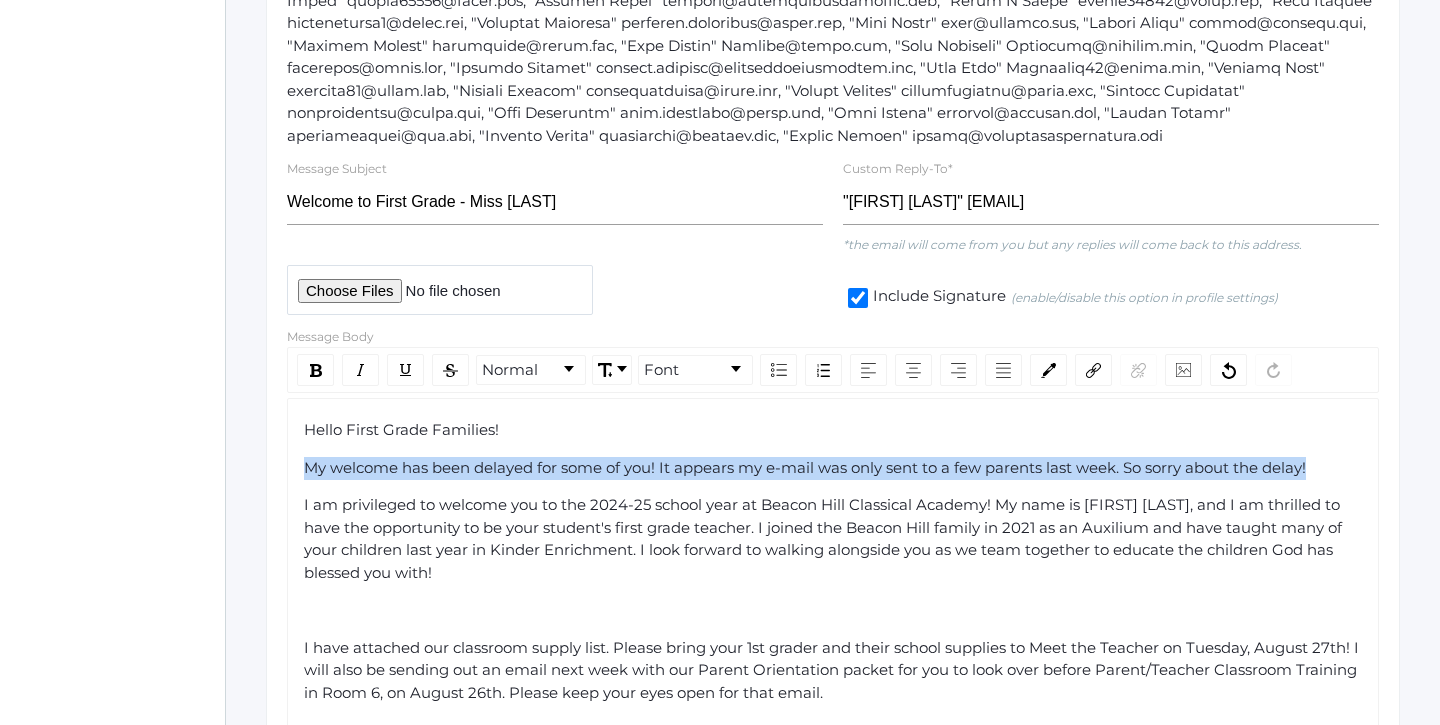 click on "My welcome has been delayed for some of you! It appears my e-mail was only sent to a few parents last week. So sorry about the delay!" 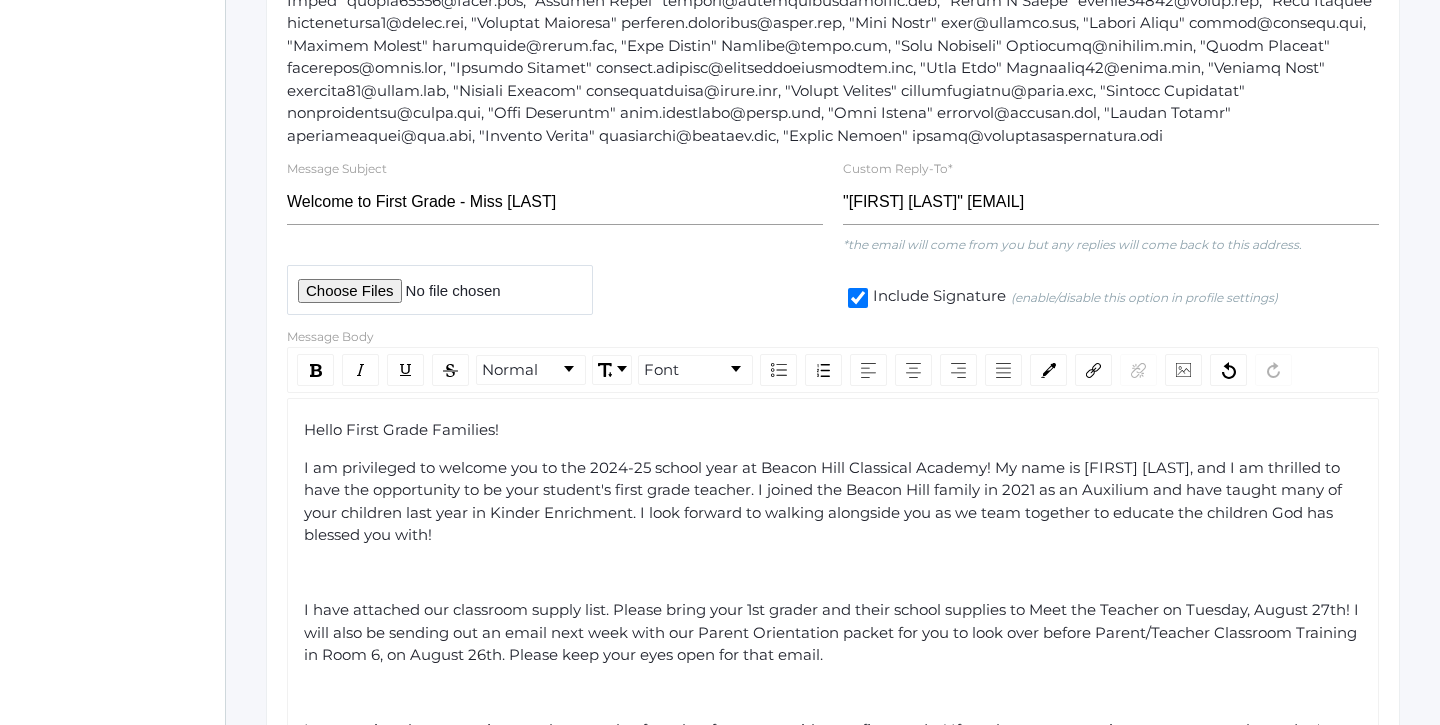 scroll, scrollTop: 504, scrollLeft: 0, axis: vertical 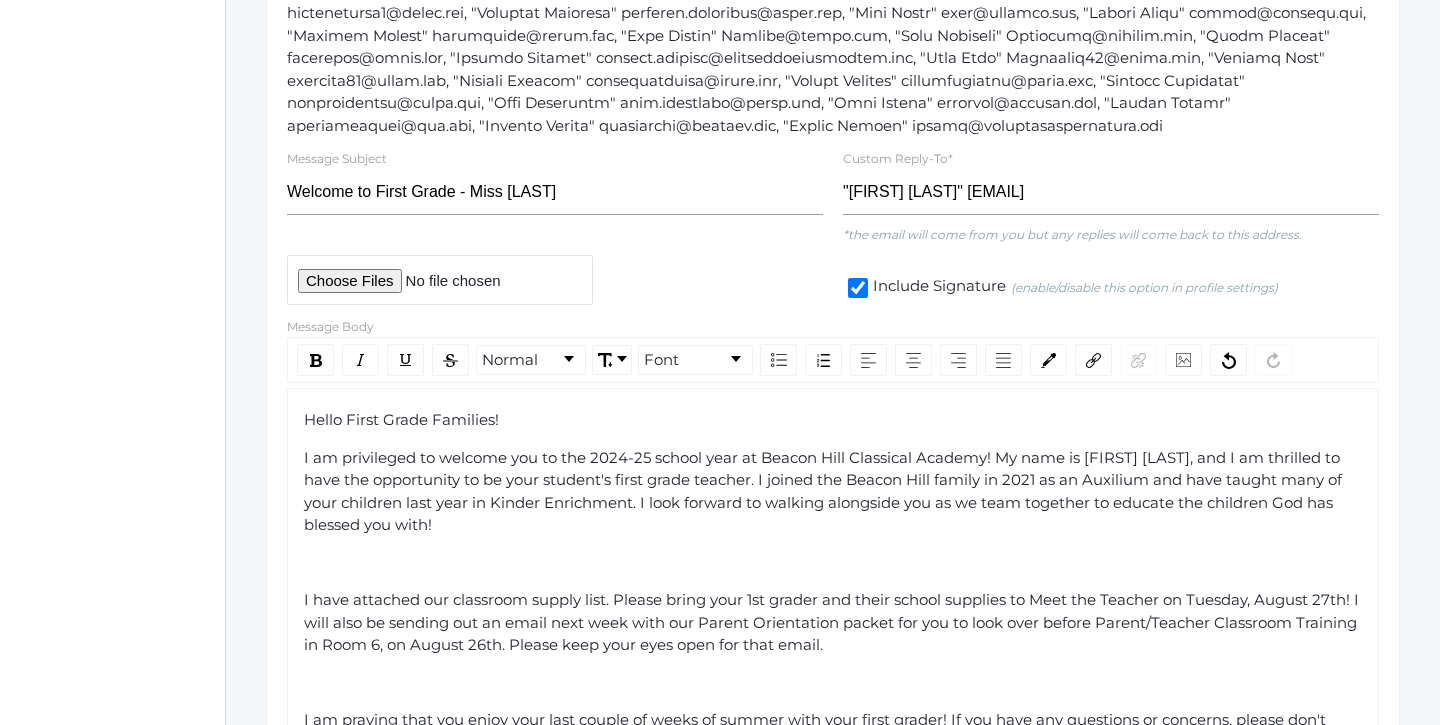 click on "I am privileged to welcome you to the 2024-25 school year at Beacon Hill Classical Academy! My name is [FIRST] [LAST], and I am thrilled to have the opportunity to be your student's first grade teacher. I joined the Beacon Hill family in 2021 as an Auxilium and have taught many of your children last year in Kinder Enrichment. I look forward to walking alongside you as we team together to educate the children God has blessed you with!" 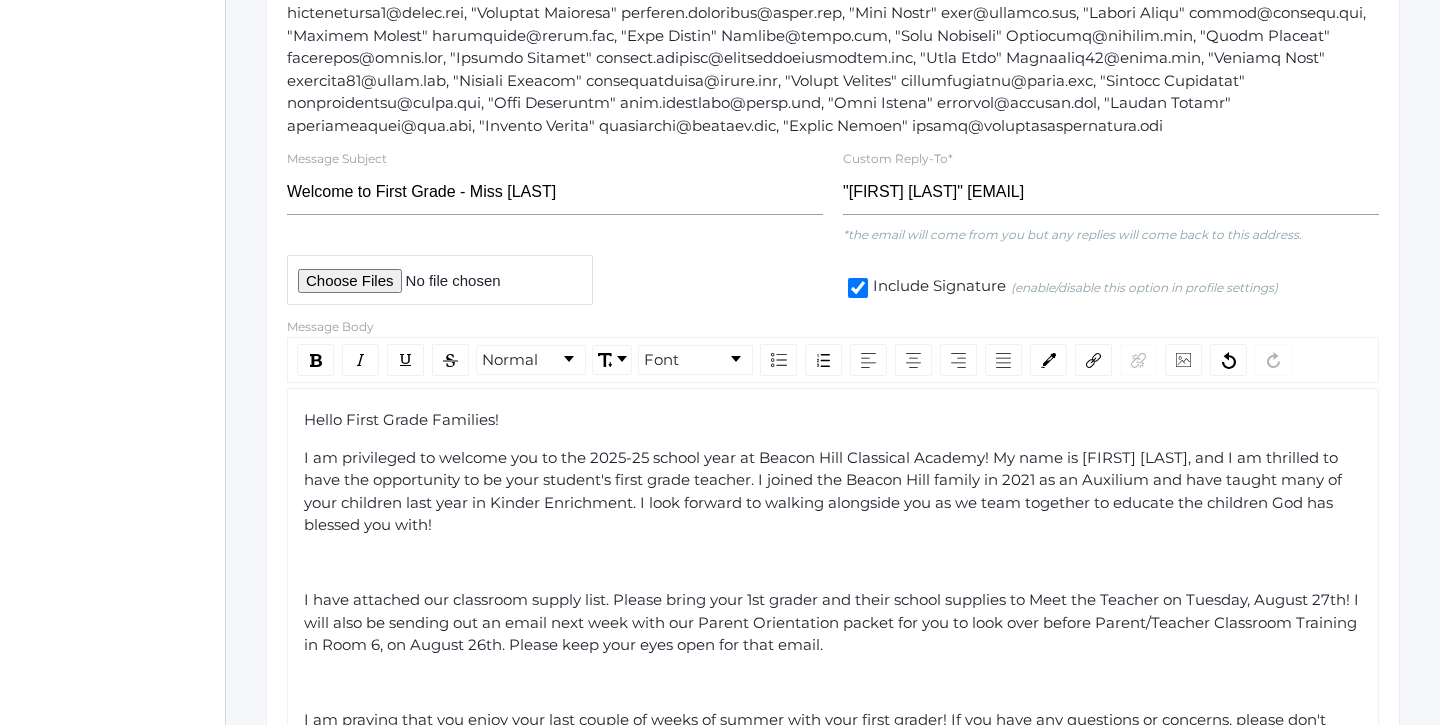 click on "I am privileged to welcome you to the 2025-25 school year at Beacon Hill Classical Academy! My name is [FIRST] [LAST], and I am thrilled to have the opportunity to be your student's first grade teacher. I joined the Beacon Hill family in 2021 as an Auxilium and have taught many of your children last year in Kinder Enrichment. I look forward to walking alongside you as we team together to educate the children God has blessed you with!" 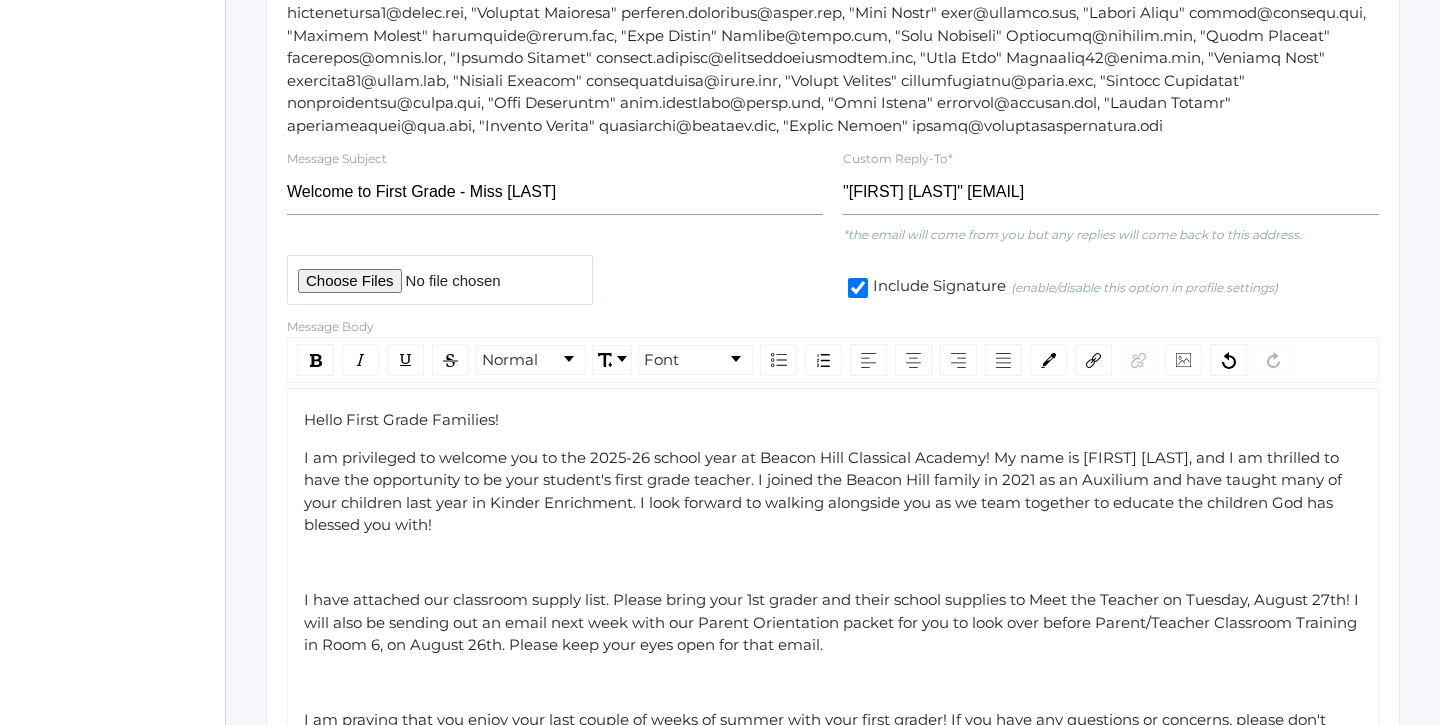 click 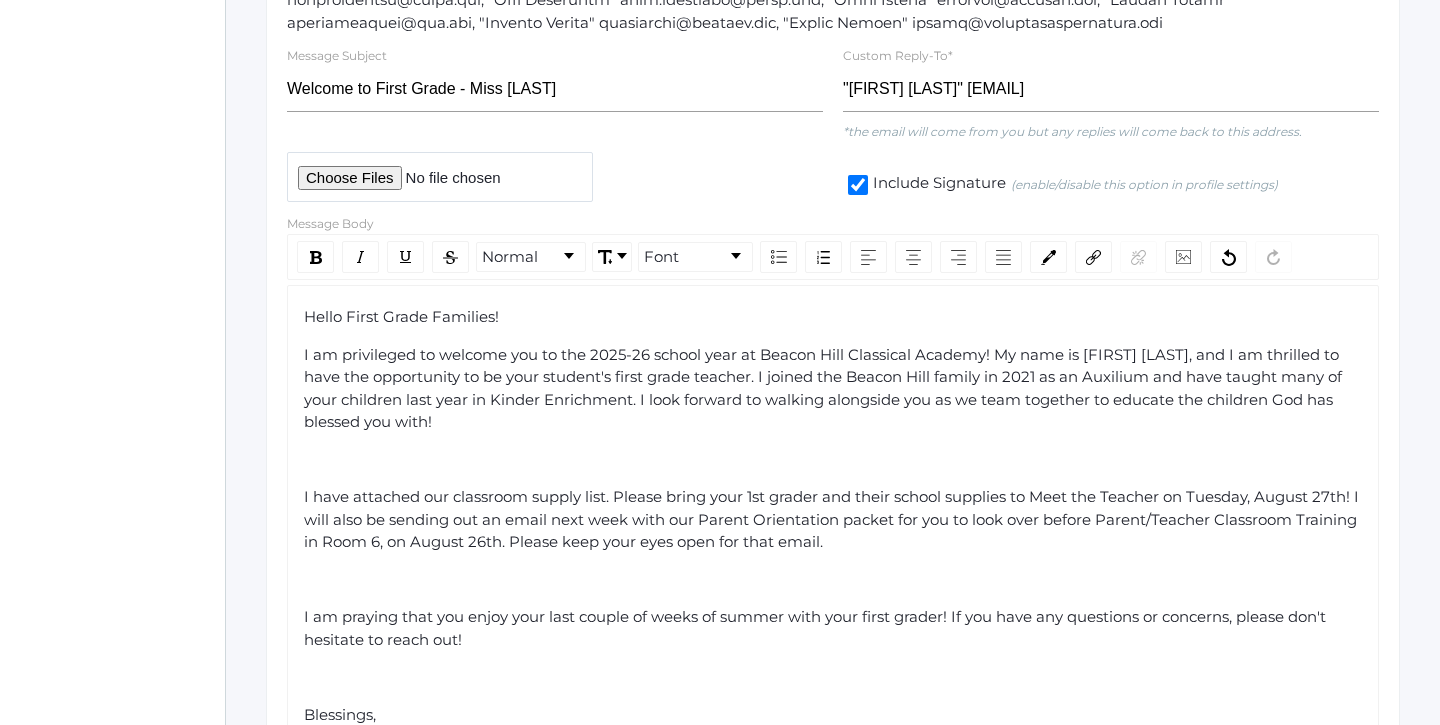 scroll, scrollTop: 610, scrollLeft: 0, axis: vertical 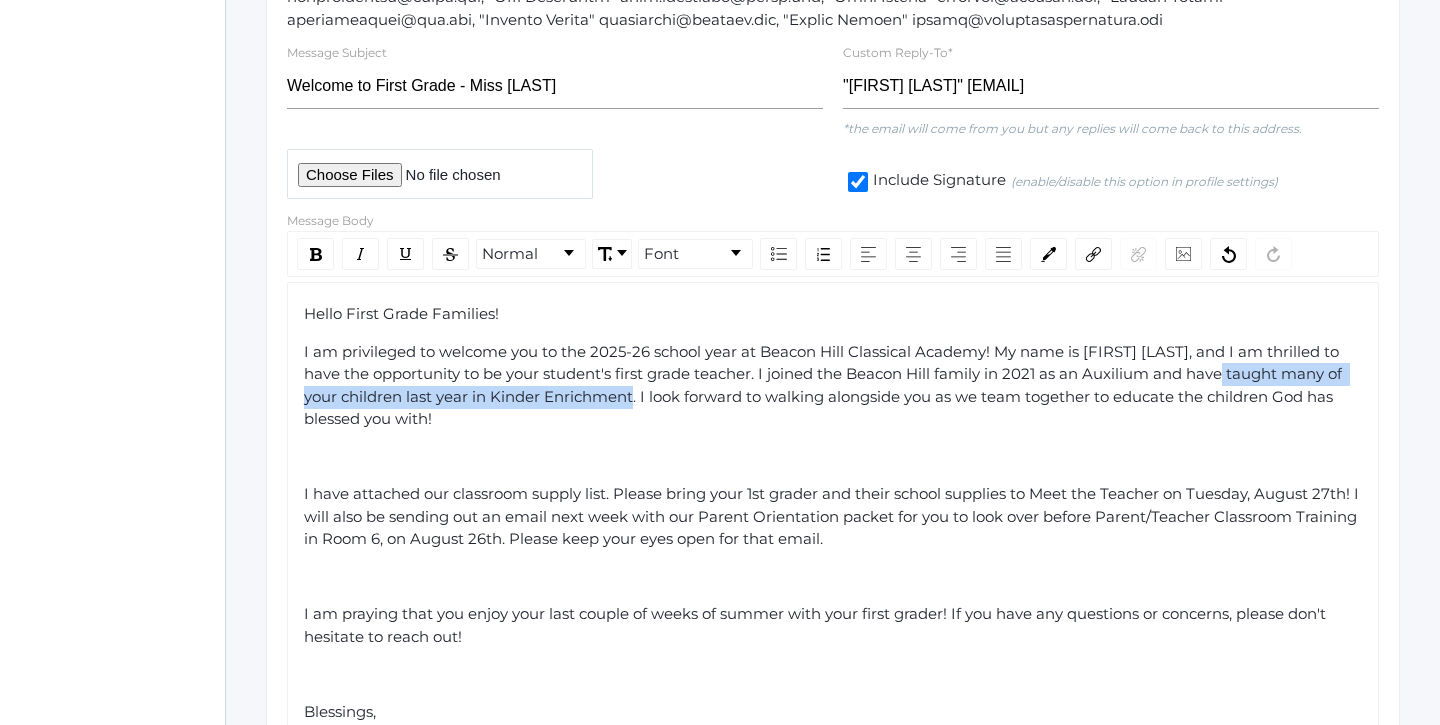 drag, startPoint x: 637, startPoint y: 389, endPoint x: 1231, endPoint y: 359, distance: 594.7571 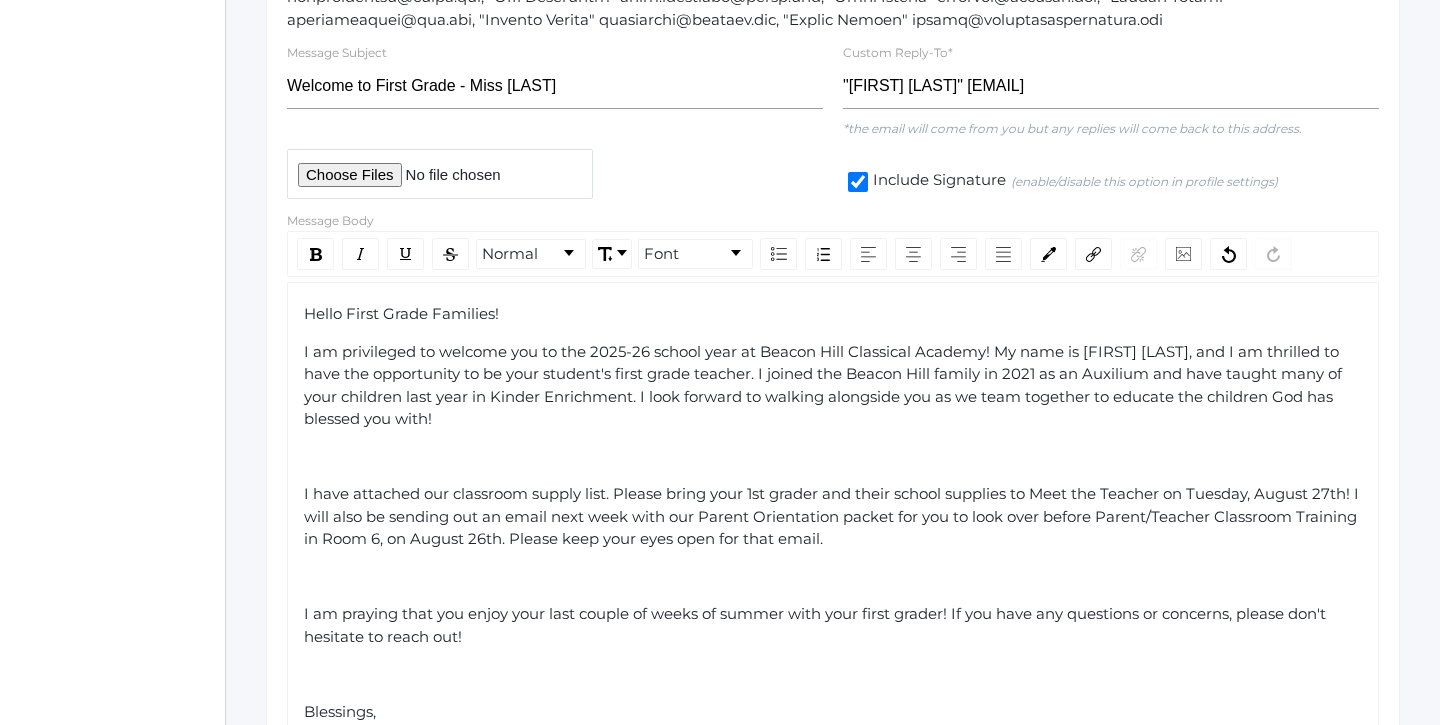 click on "I am privileged to welcome you to the 2025-26 school year at Beacon Hill Classical Academy! My name is [FIRST] [LAST], and I am thrilled to have the opportunity to be your student's first grade teacher. I joined the Beacon Hill family in 2021 as an Auxilium and have taught many of your children last year in Kinder Enrichment. I look forward to walking alongside you as we team together to educate the children God has blessed you with!" 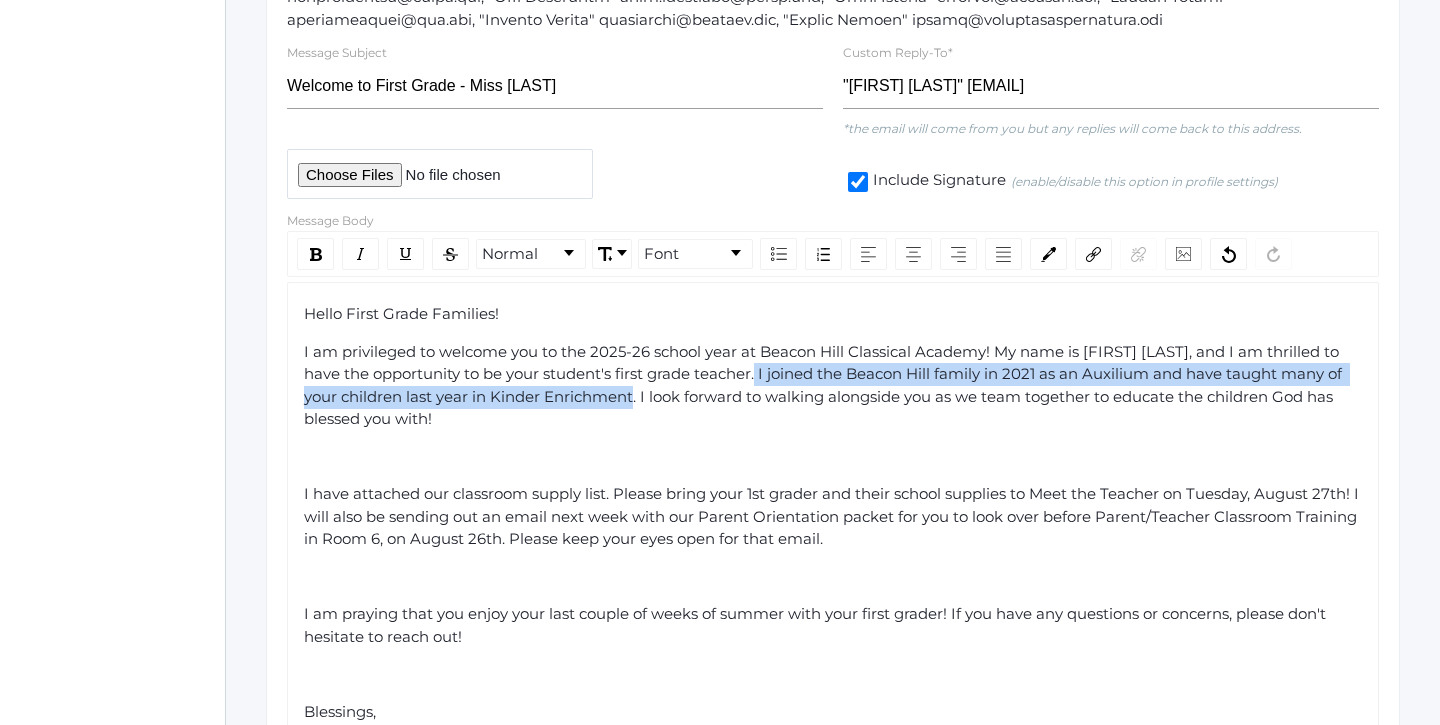 drag, startPoint x: 637, startPoint y: 382, endPoint x: 762, endPoint y: 360, distance: 126.921234 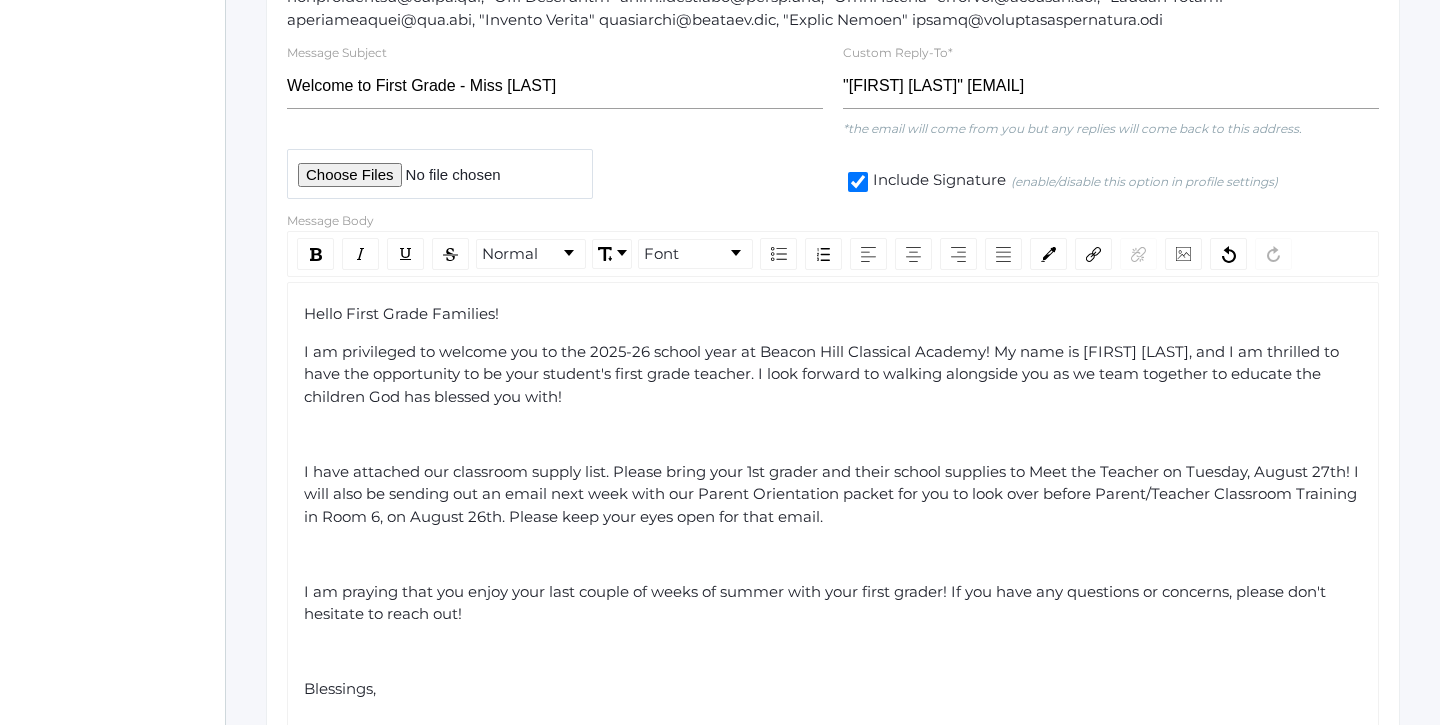 click on "Hello First Grade Families! I am privileged to welcome you to the [YEAR] school year at Beacon Hill Classical Academy! My name is [FIRST] [LAST], and I am thrilled to have the opportunity to be your student's first grade teacher. I look forward to walking alongside you as we team together to educate the children God has blessed you with! I have attached our classroom supply list. Please bring your 1st grader and their school supplies to Meet the Teacher on Tuesday, August 27th! I will also be sending out an email next week with our Parent Orientation packet for you to look over before Parent/Teacher Classroom Training in Room 6, on August 26th. Please keep your eyes open for that email. I am praying that you enjoy your last couple of weeks of summer with your first grader! If you have any questions or concerns, please don't hesitate to reach out! Blessings, Ms. [LAST] Important Dates to Remember: Thursday, August 29th, 8:30-3:00pm First Day of School" 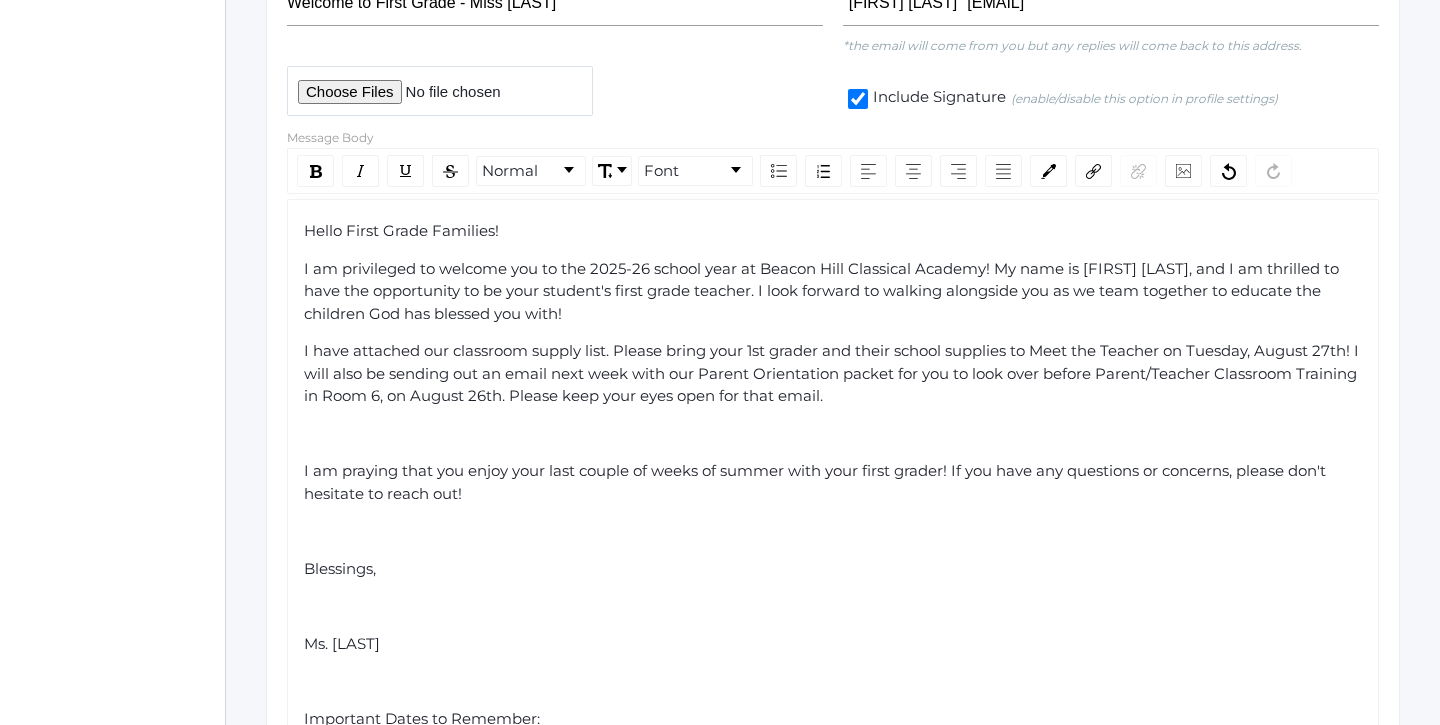 scroll, scrollTop: 699, scrollLeft: 0, axis: vertical 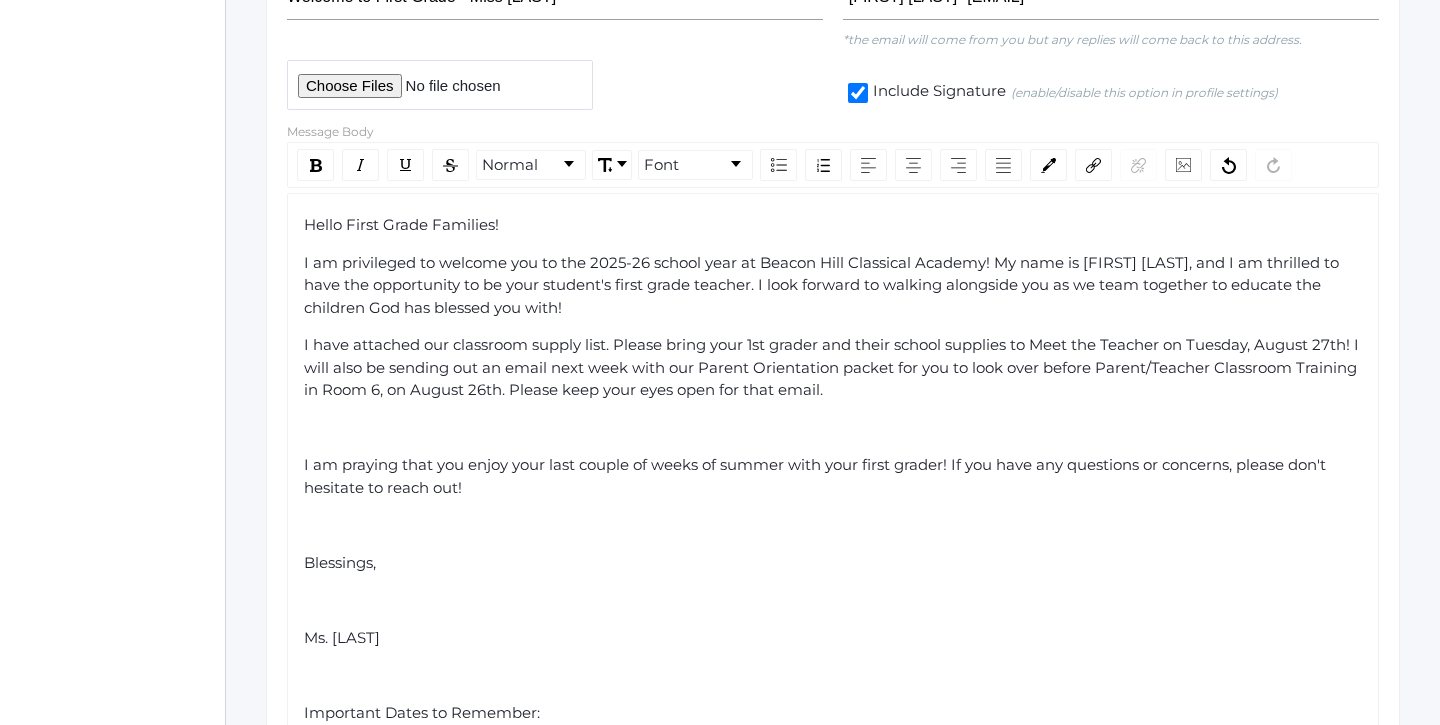 drag, startPoint x: 945, startPoint y: 384, endPoint x: 284, endPoint y: 331, distance: 663.1214 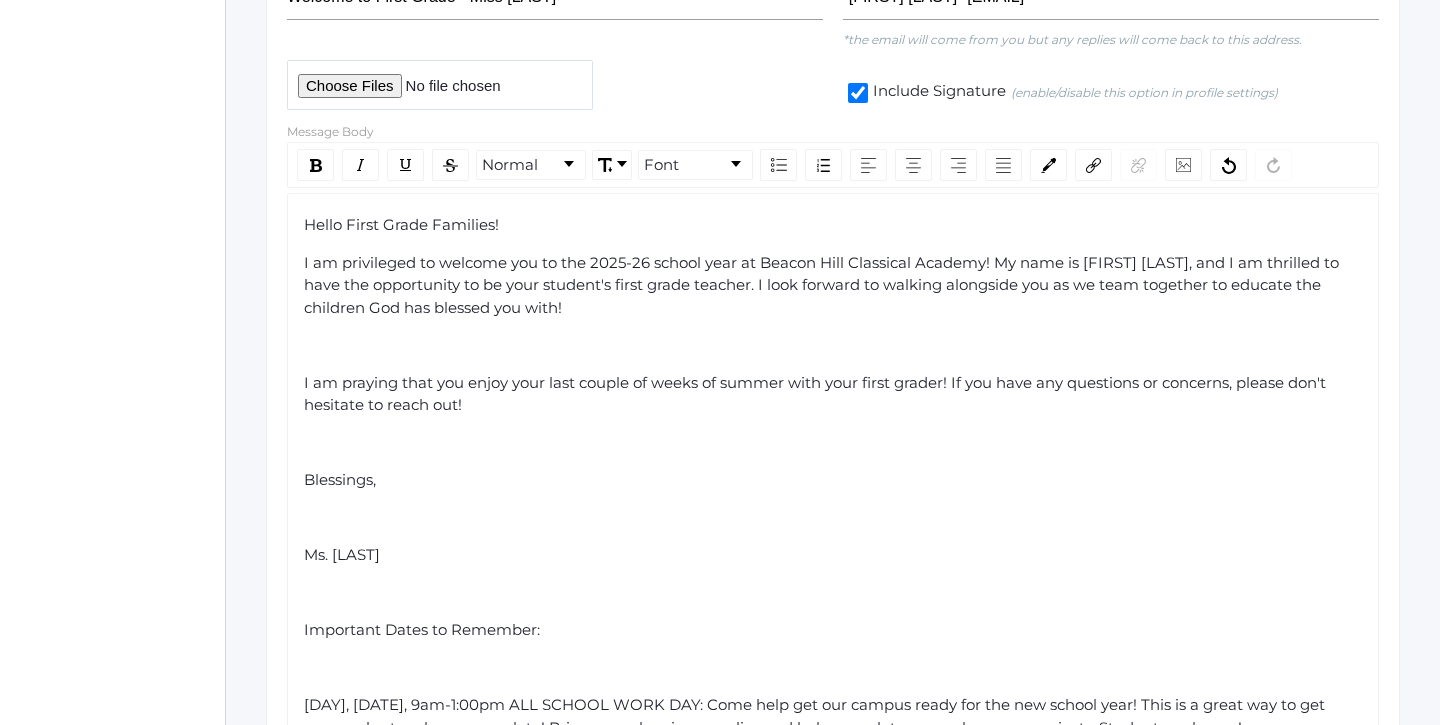 click 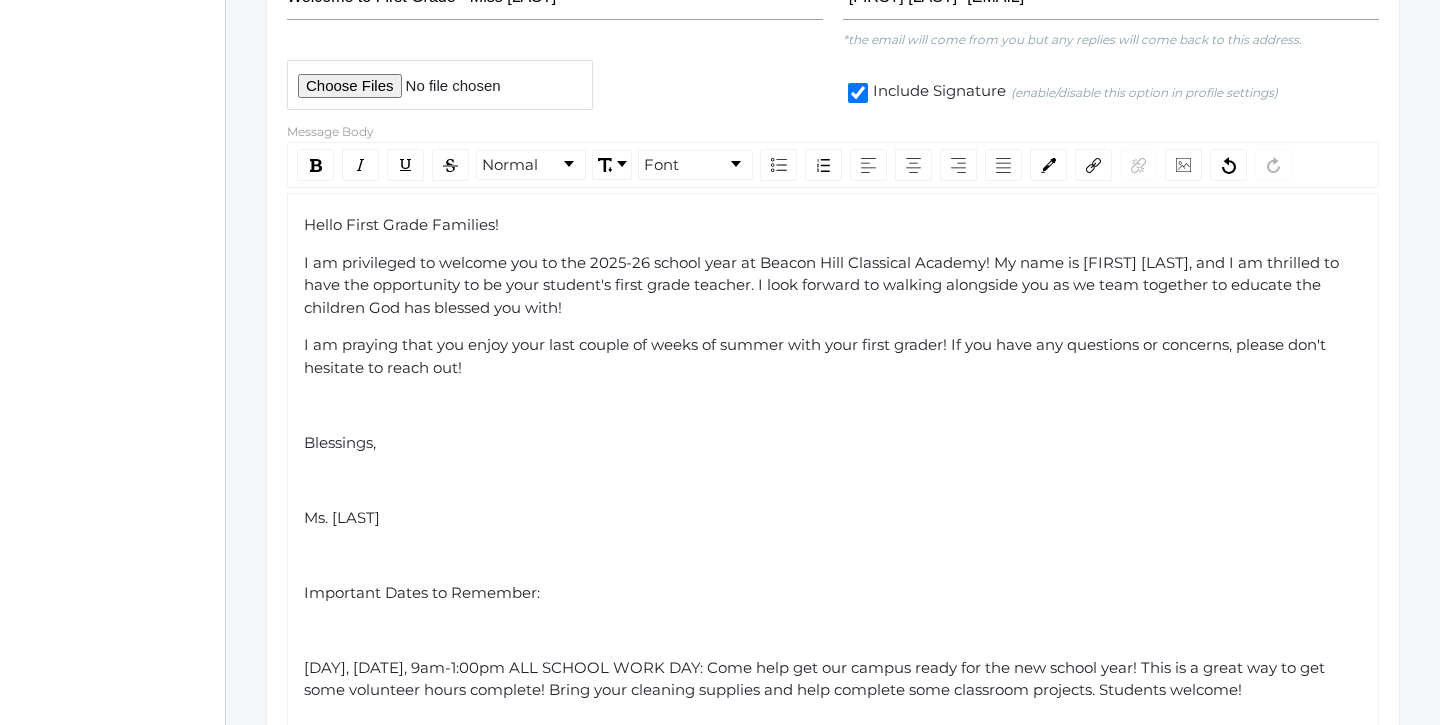 click on "Hello First Grade Families! I am privileged to welcome you to the 2025-26 school year at Beacon Hill Classical Academy! My name is [FIRST] [LAST], and I am thrilled to have the opportunity to be your student's first grade teacher. I look forward to walking alongside you as we team together to educate the children God has blessed you with! I am praying that you enjoy your last couple of weeks of summer with your first grader! If you have any questions or concerns, please don't hesitate to reach out! Blessings, Ms. [LAST] Important Dates to Remember: Saturday, August 24th, 9am-1:00pm ALL SCHOOL WORK DAY: Come help get our campus ready for the new school year! This is a great way to get some volunteer hours complete! Bring your cleaning supplies and help complete some classroom projects. Students welcome! Monday, August 26th, 9-11:30am K-5 NEW family orientation: No students, please! Taco cart and Fruit Cart will be available on campus for purchase 11:30-3:00pm." 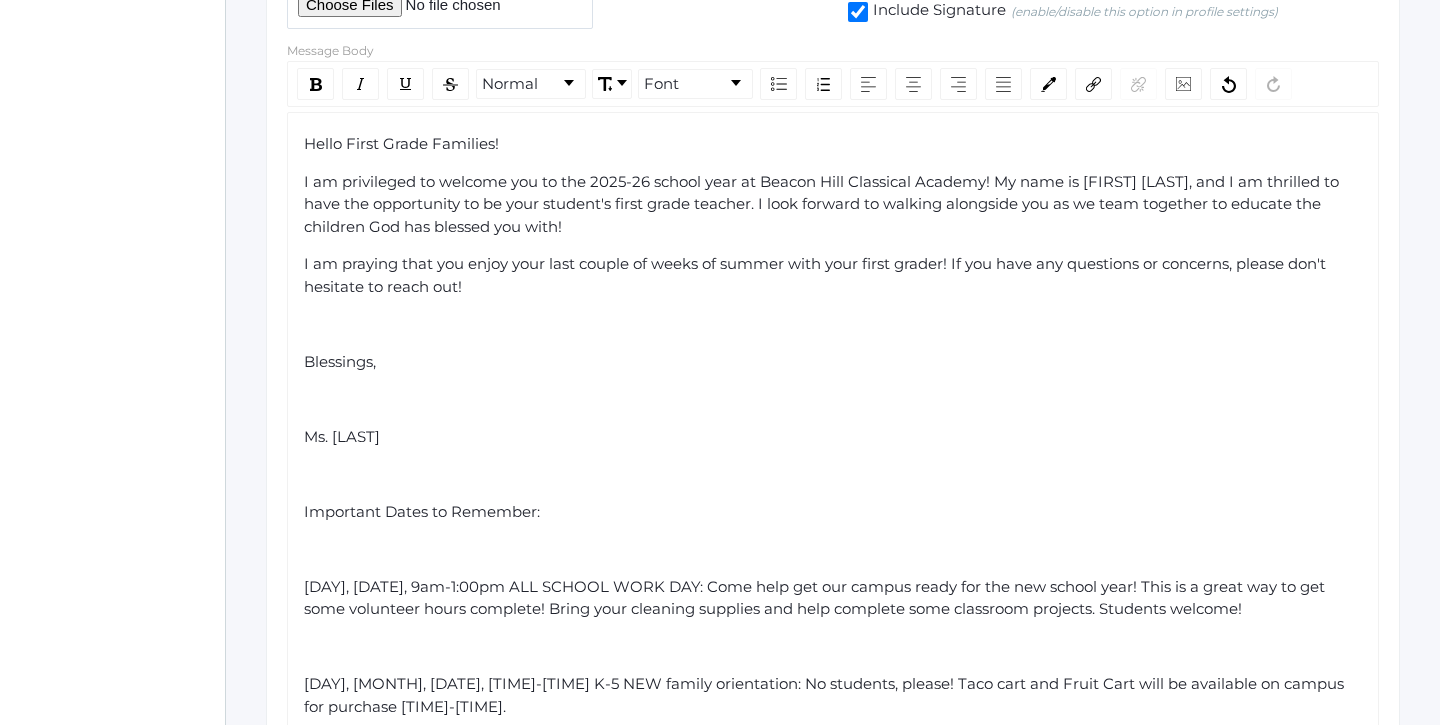 scroll, scrollTop: 783, scrollLeft: 0, axis: vertical 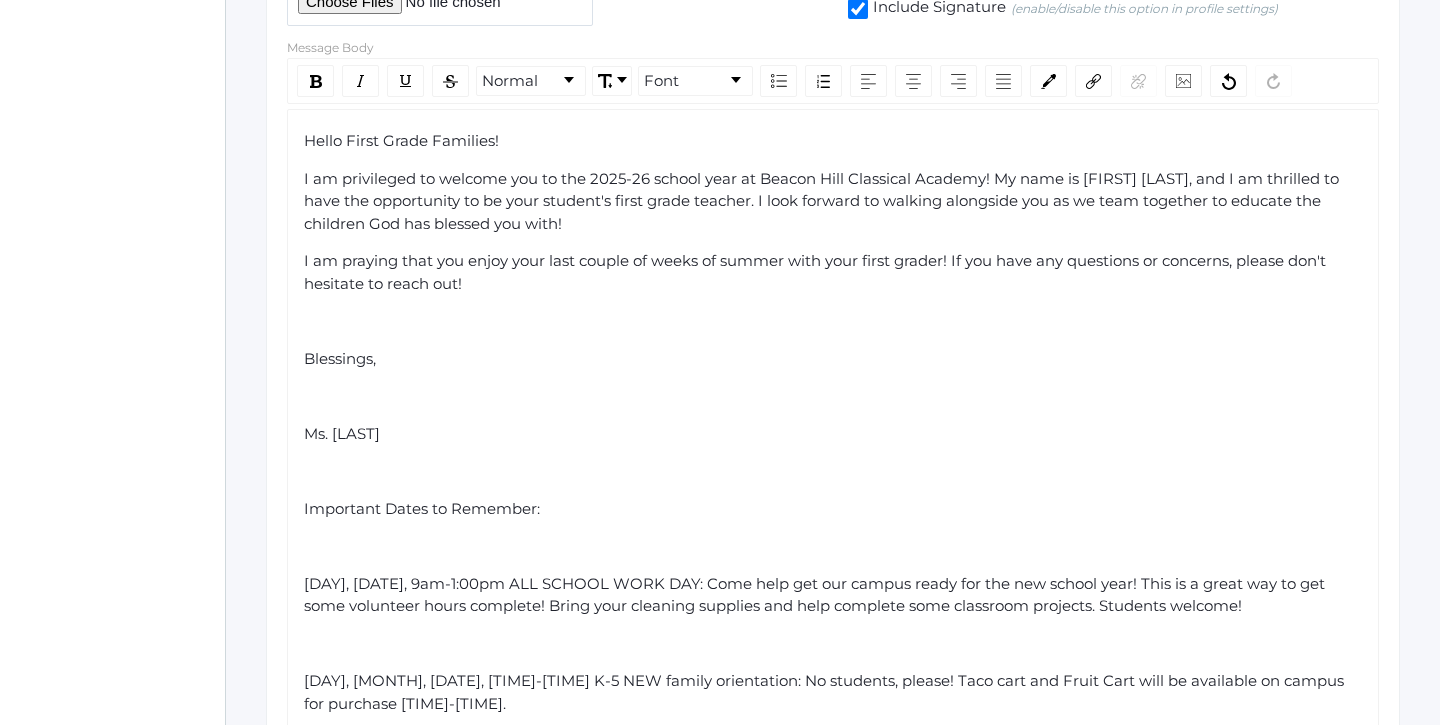 click on "I am privileged to welcome you to the 2025-26 school year at Beacon Hill Classical Academy! My name is [FIRST] [LAST], and I am thrilled to have the opportunity to be your student's first grade teacher. I look forward to walking alongside you as we team together to educate the children God has blessed you with!" 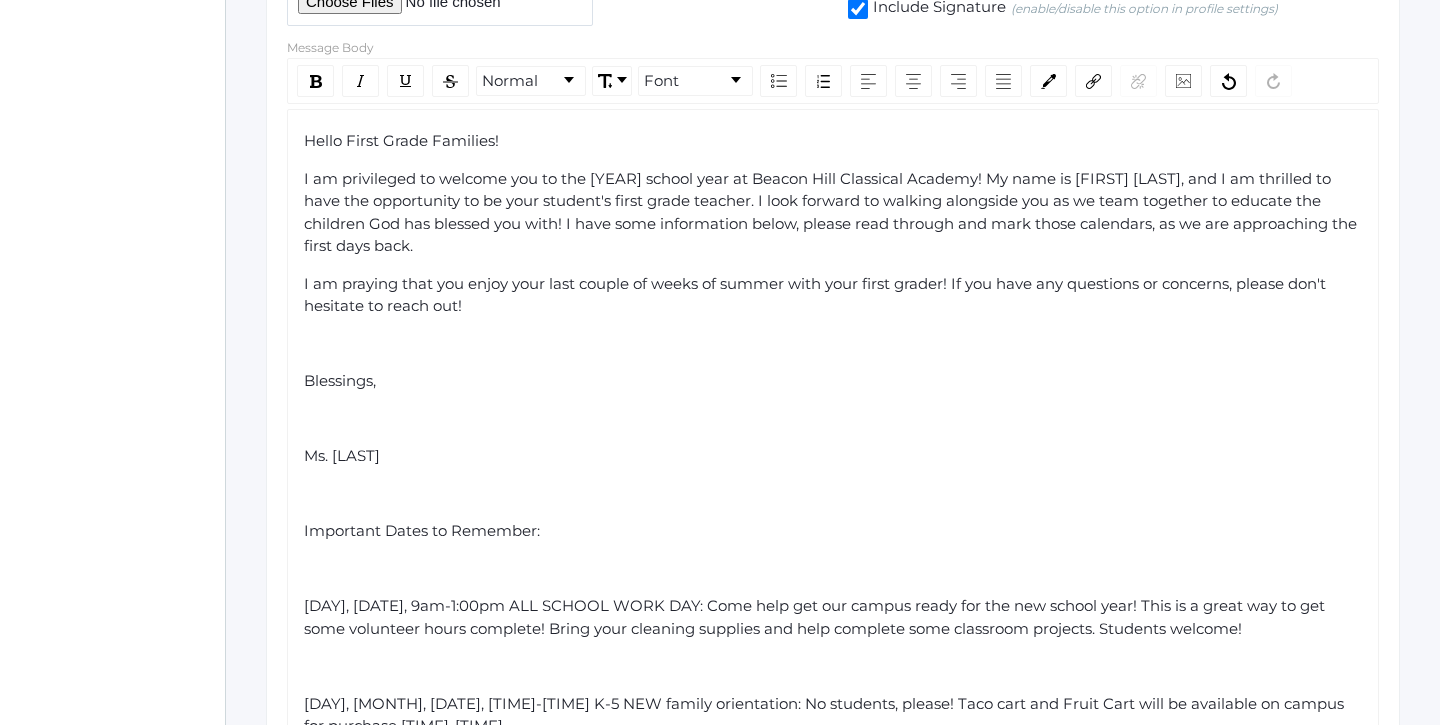 click on "Hello First Grade Families! I am privileged to welcome you to the [YEAR] school year at [BRAND]! My name is [FIRST] [LAST], and I am thrilled to have the opportunity to be your student's first grade teacher. I look forward to walking alongside you as we team together to educate the children God has blessed you with! I have some information below, please read through and mark those calendars, as we are approaching the first days back. I am praying that you enjoy your last couple of weeks of summer with your first grader! If you have any questions or concerns, please don't hesitate to reach out! Blessings, Ms. [LAST] Important Dates to Remember: [DAY], [MONTH], [DATE], [TIME]-[TIME] ALL SCHOOL WORK DAY: Come help get our campus ready for the new school year! This is a great way to get some volunteer hours complete! Bring your cleaning supplies and help complete some classroom projects. Students welcome! [DAY], [MONTH], [DATE], [TIME]-[TIME] First Day of School" 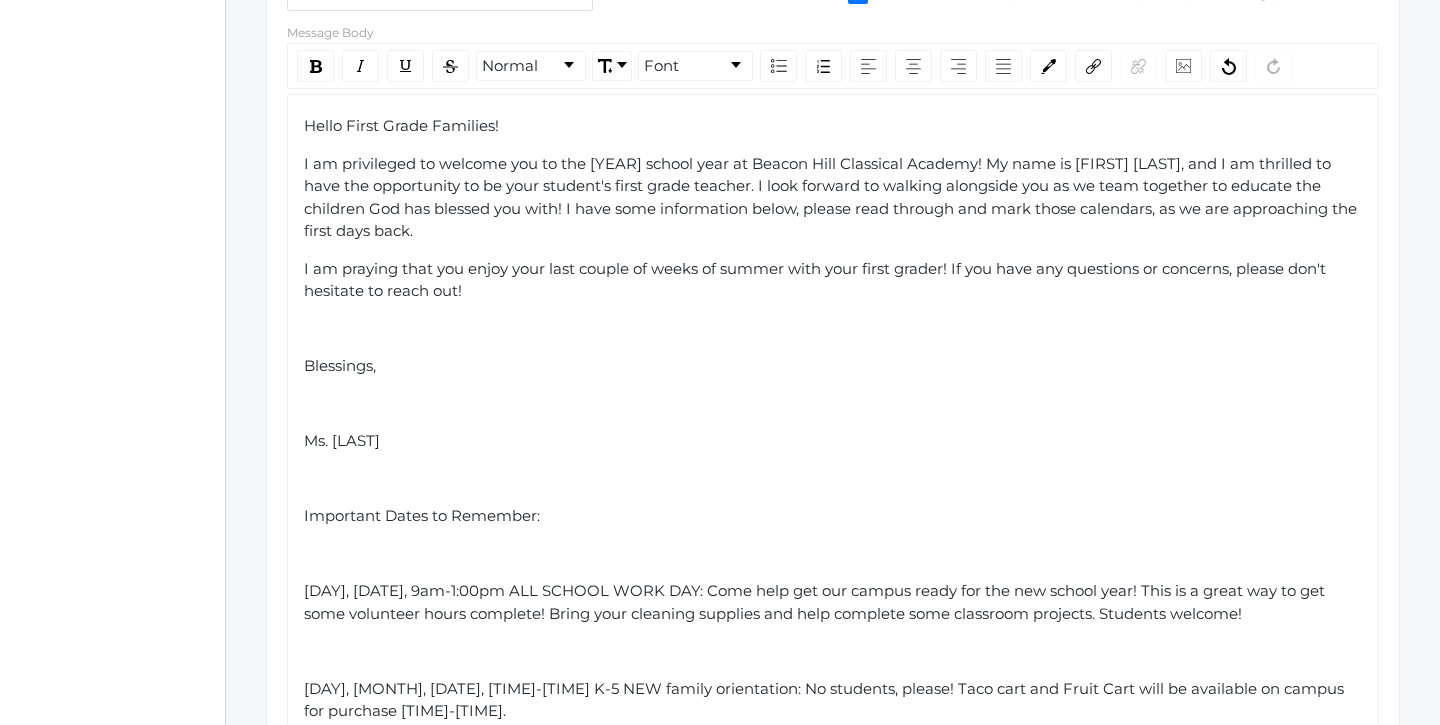 scroll, scrollTop: 800, scrollLeft: 0, axis: vertical 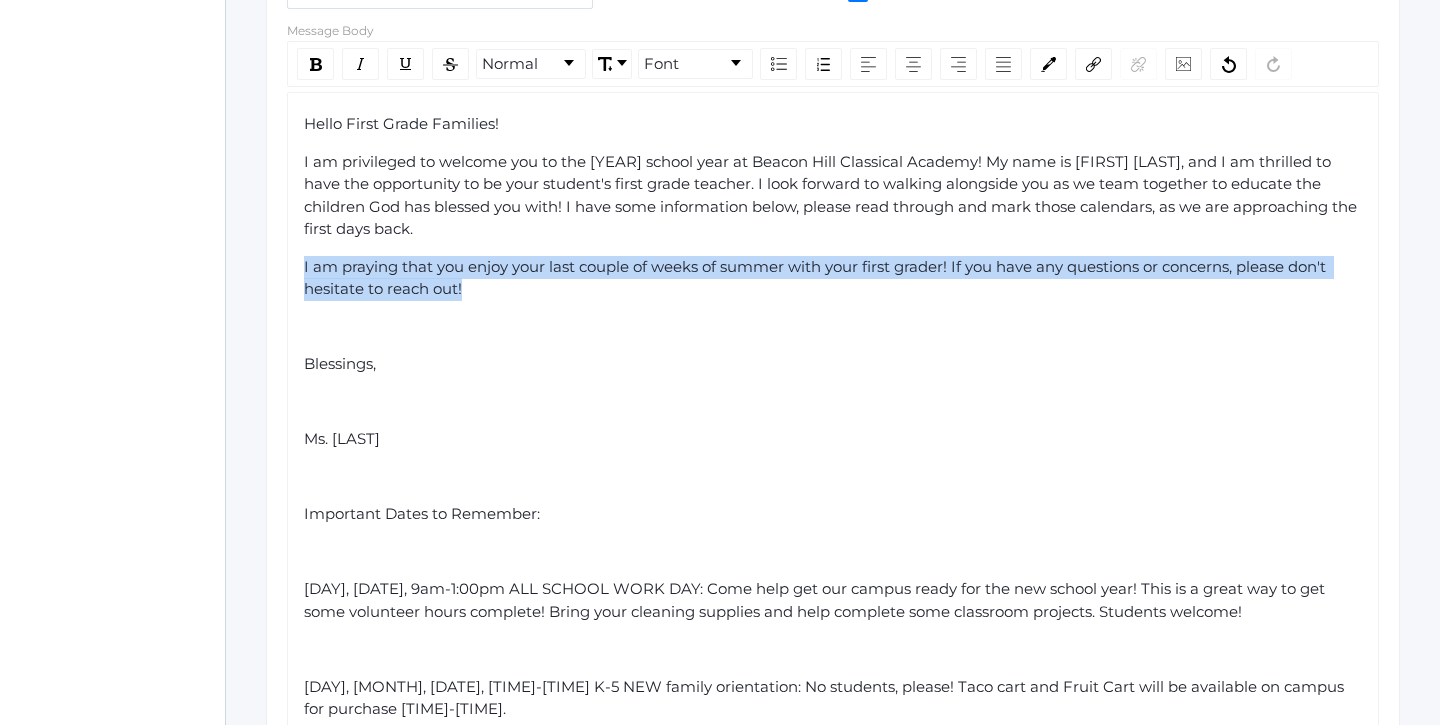drag, startPoint x: 515, startPoint y: 270, endPoint x: 301, endPoint y: 248, distance: 215.12787 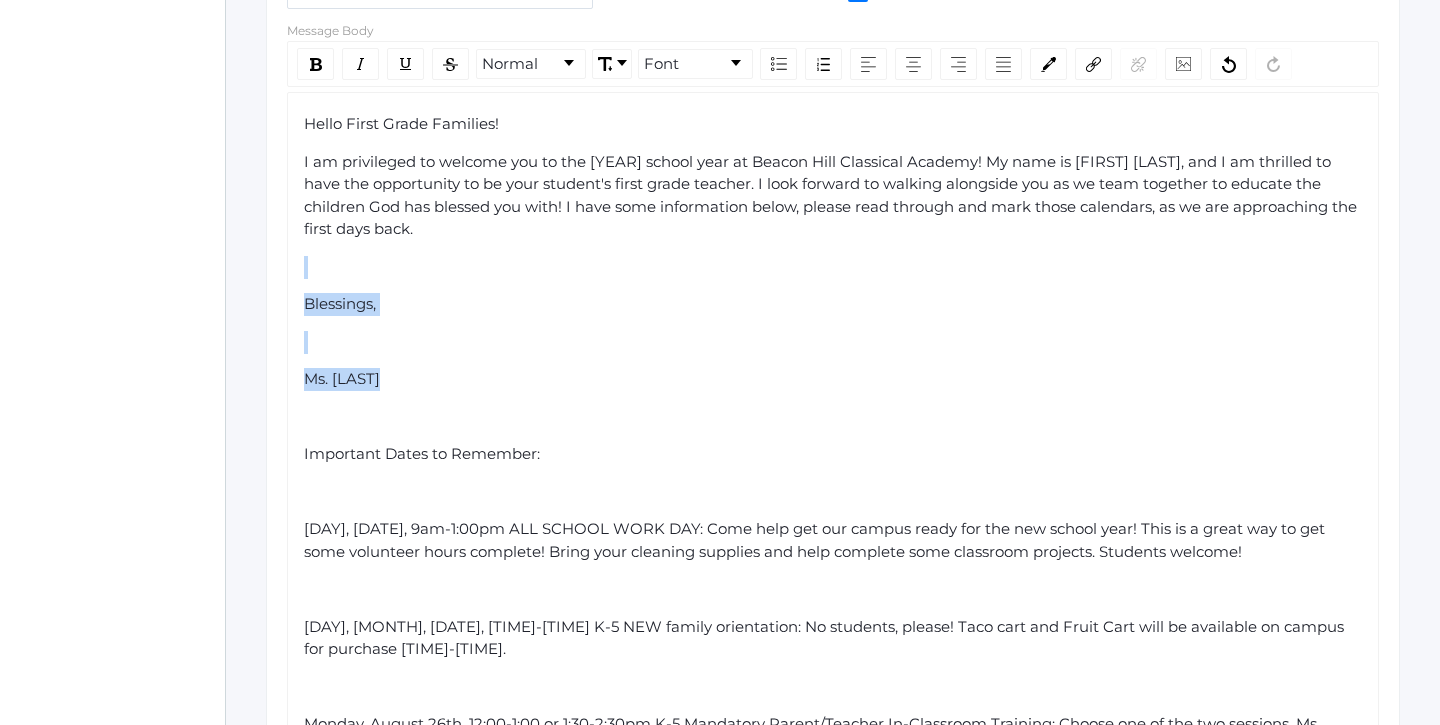 drag, startPoint x: 390, startPoint y: 367, endPoint x: 299, endPoint y: 253, distance: 145.86638 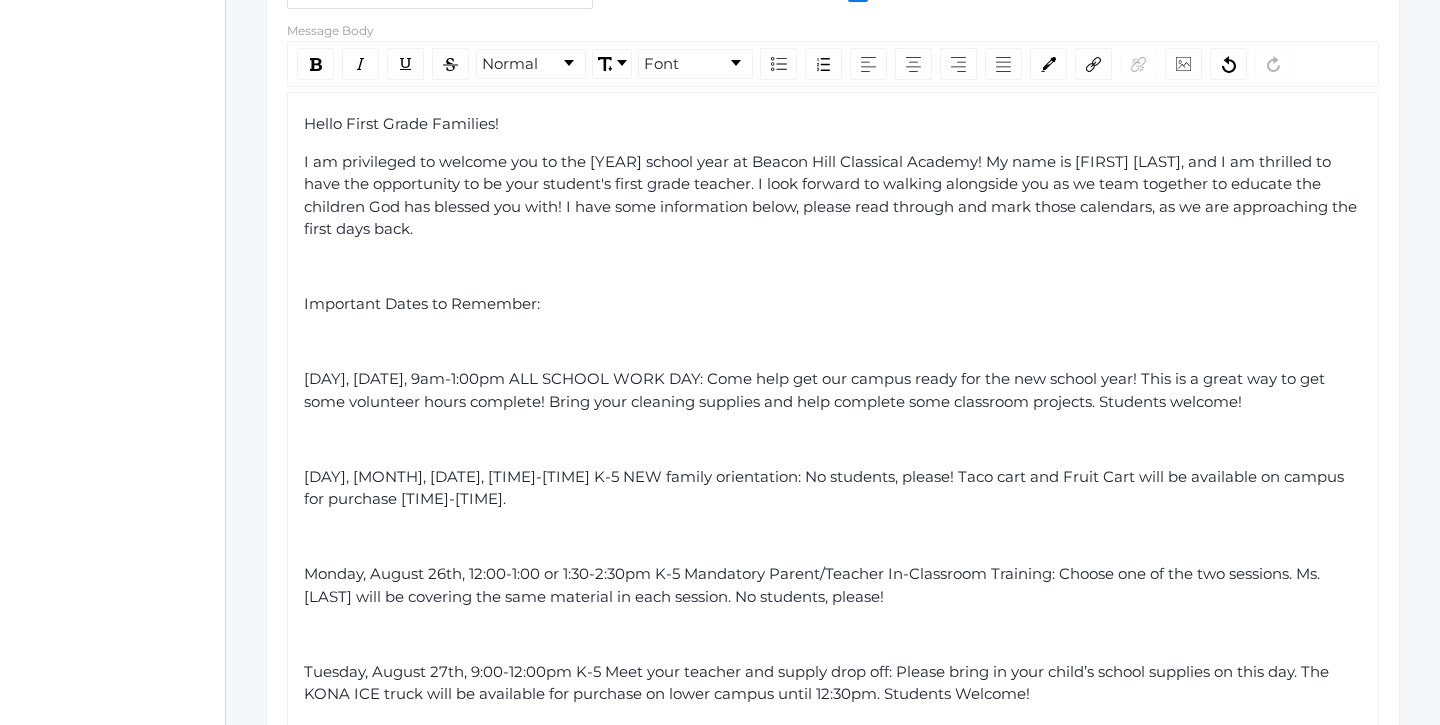 click on "Hello First Grade Families! I am privileged to welcome you to the 2025-26 school year at Beacon Hill Classical Academy! My name is [FIRST] [LAST], and I am thrilled to have the opportunity to be your student's first grade teacher. I look forward to walking alongside you as we team together to educate the children God has blessed you with! I have some information below, please read through and mark those calendars, as we are approaching the first days back. Important Dates to Remember: Saturday, August 24th, 9am-1:00pm ALL SCHOOL WORK DAY: Come help get our campus ready for the new school year! This is a great way to get some volunteer hours complete! Bring your cleaning supplies and help complete some classroom projects. Students welcome! Monday, August 26th, 9-11:30am K-5 NEW family orientation: No students, please! Taco cart and Fruit Cart will be available on campus for purchase 11:30-3:00pm.  Thursday, August 29th, 8:30-3:00pm First Day of School" 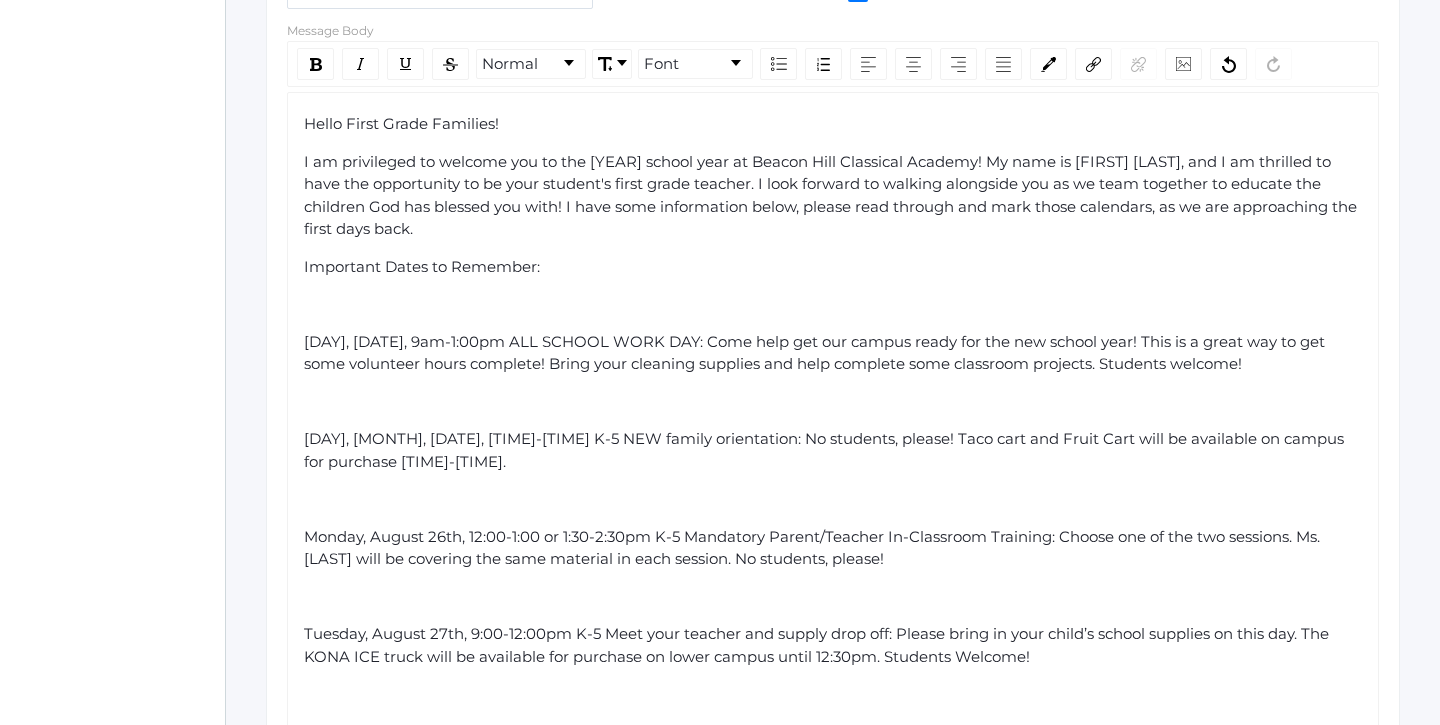 click on "Important Dates to Remember:" 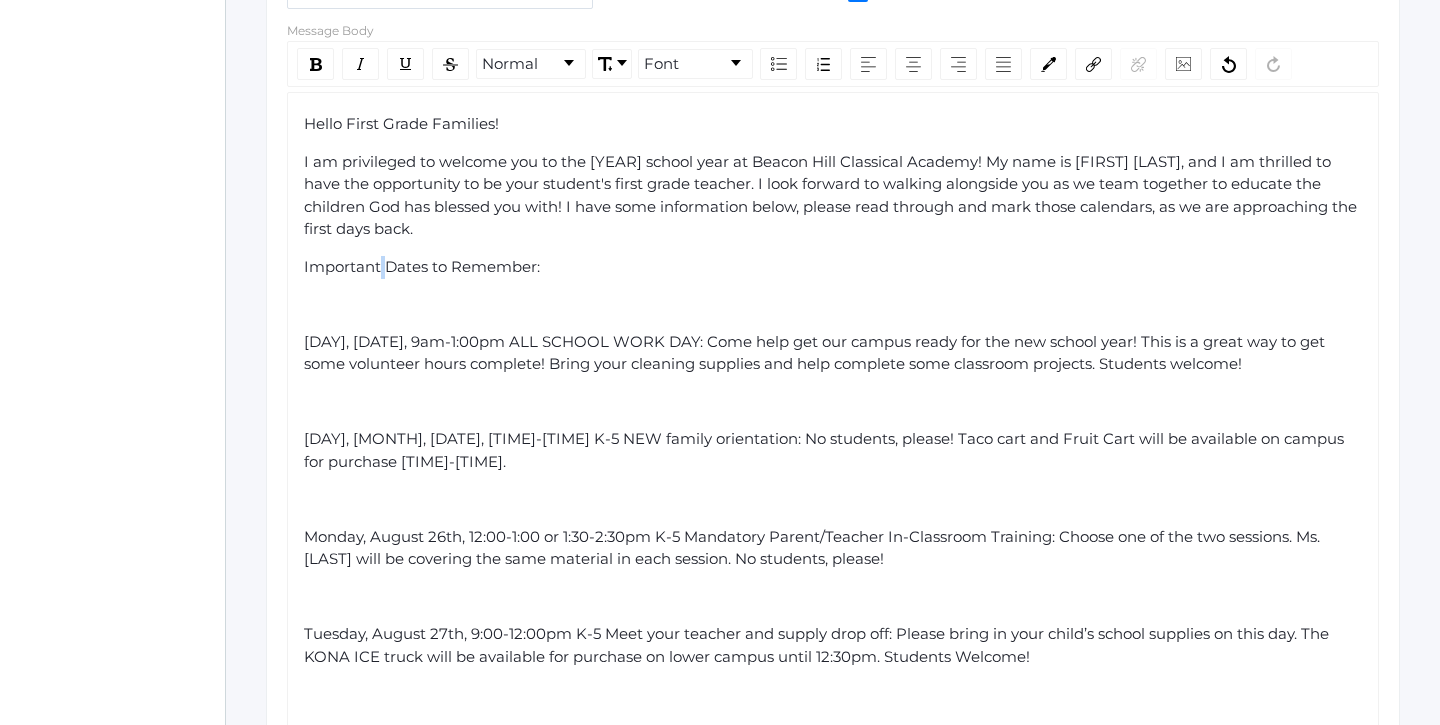 click on "Important Dates to Remember:" 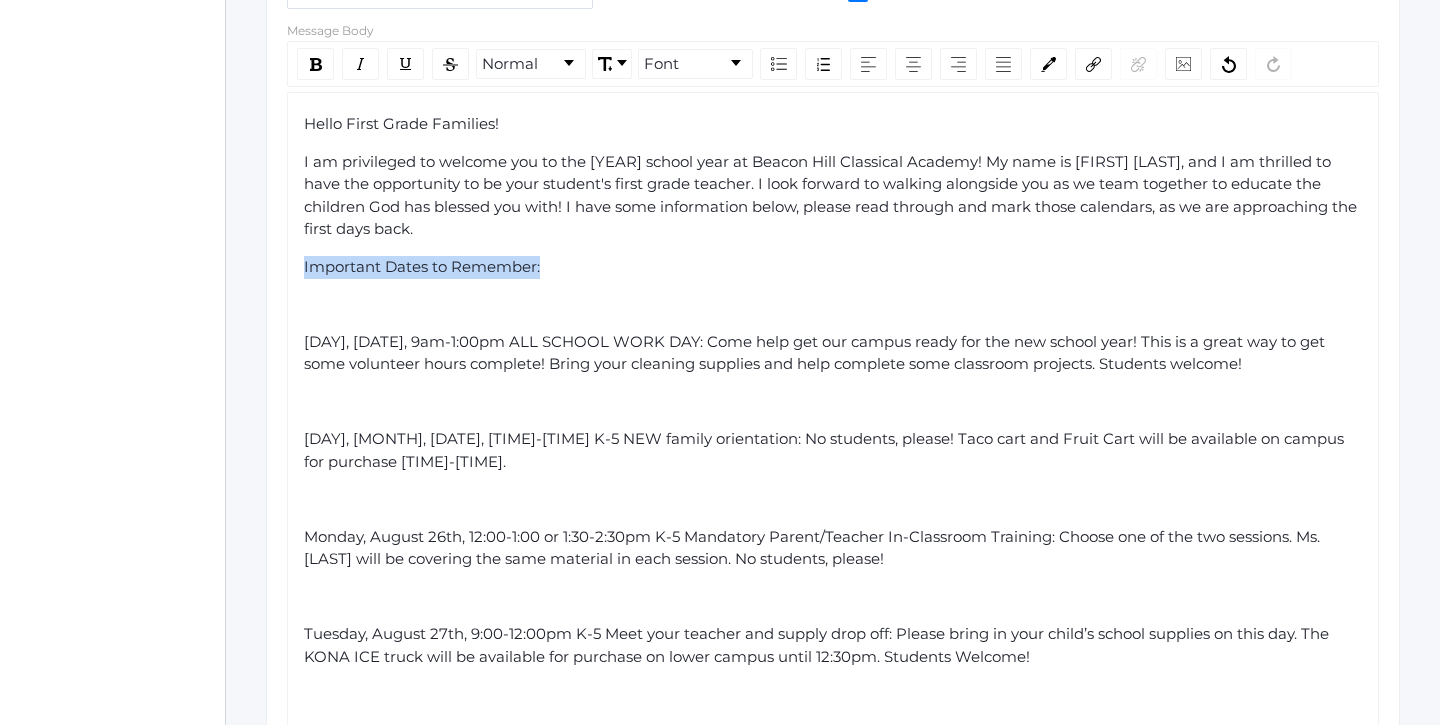 click on "Important Dates to Remember:" 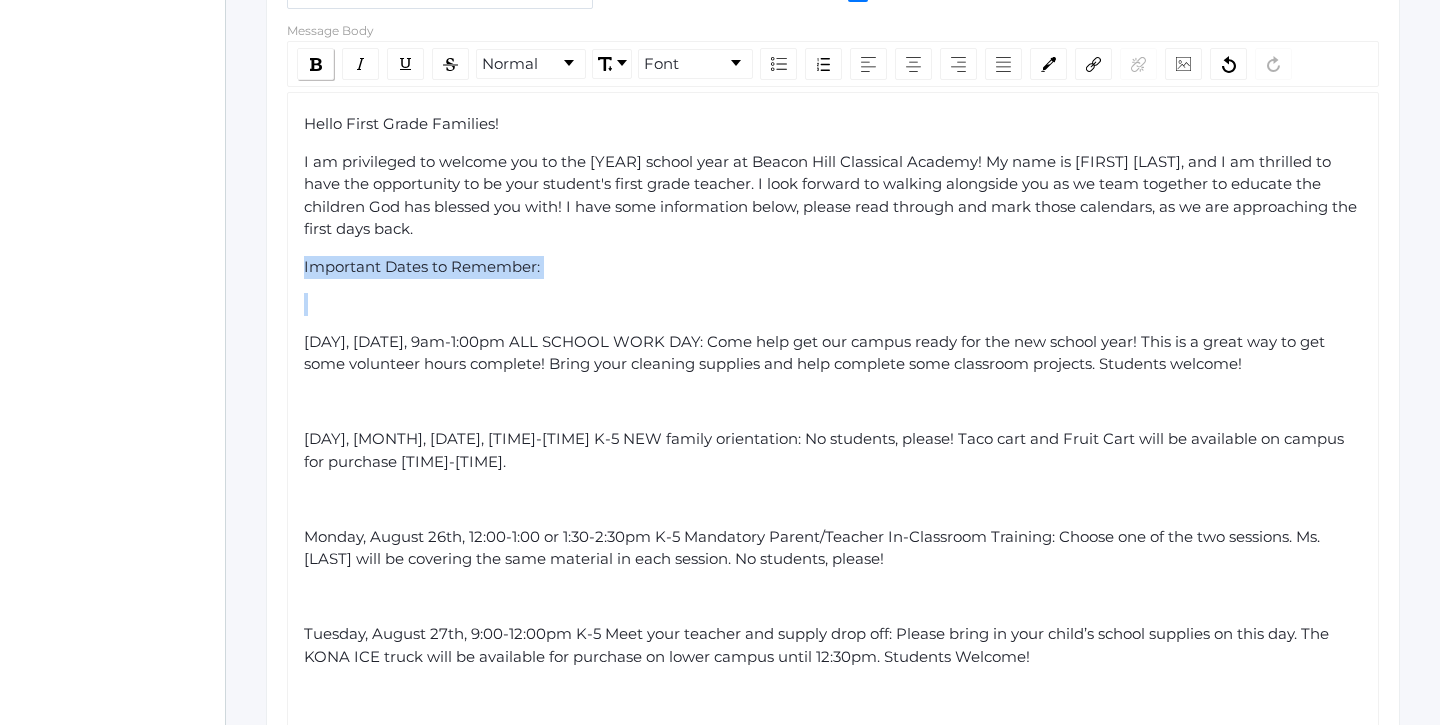 click 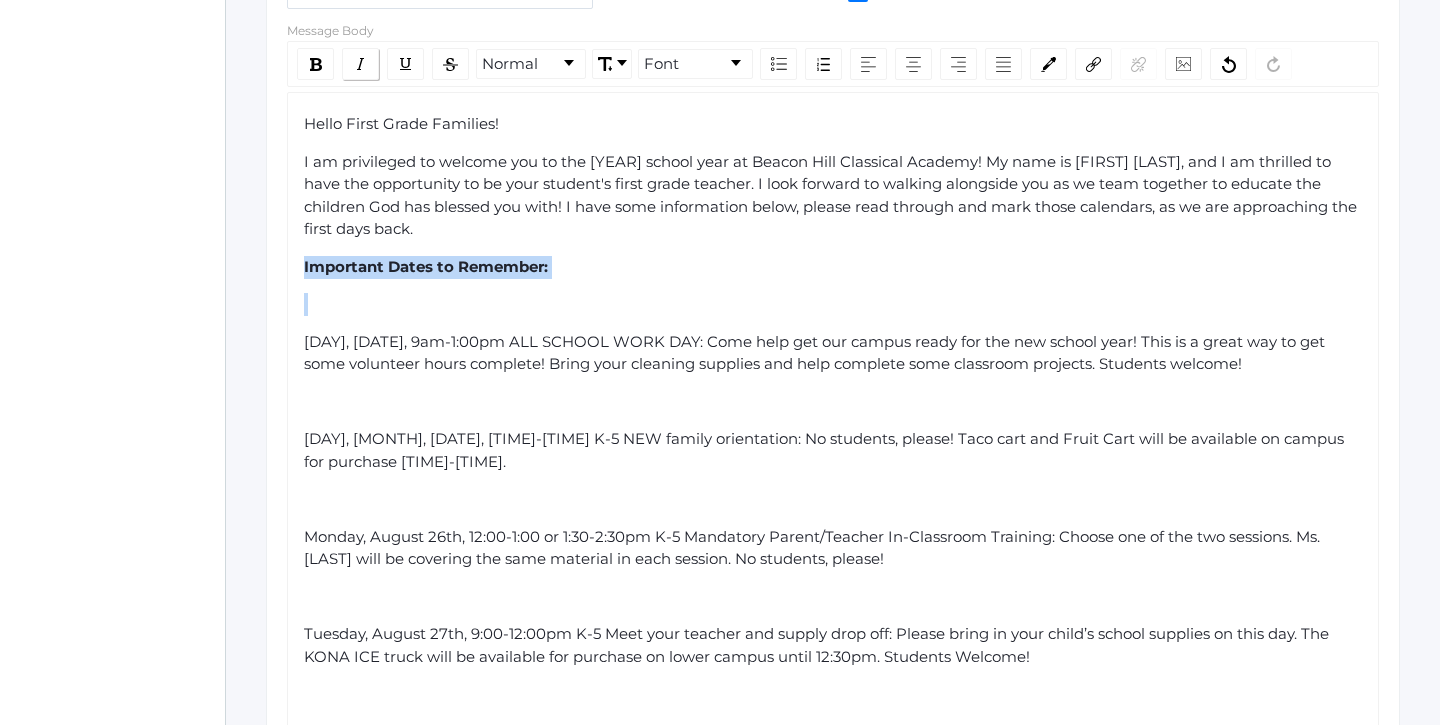 click 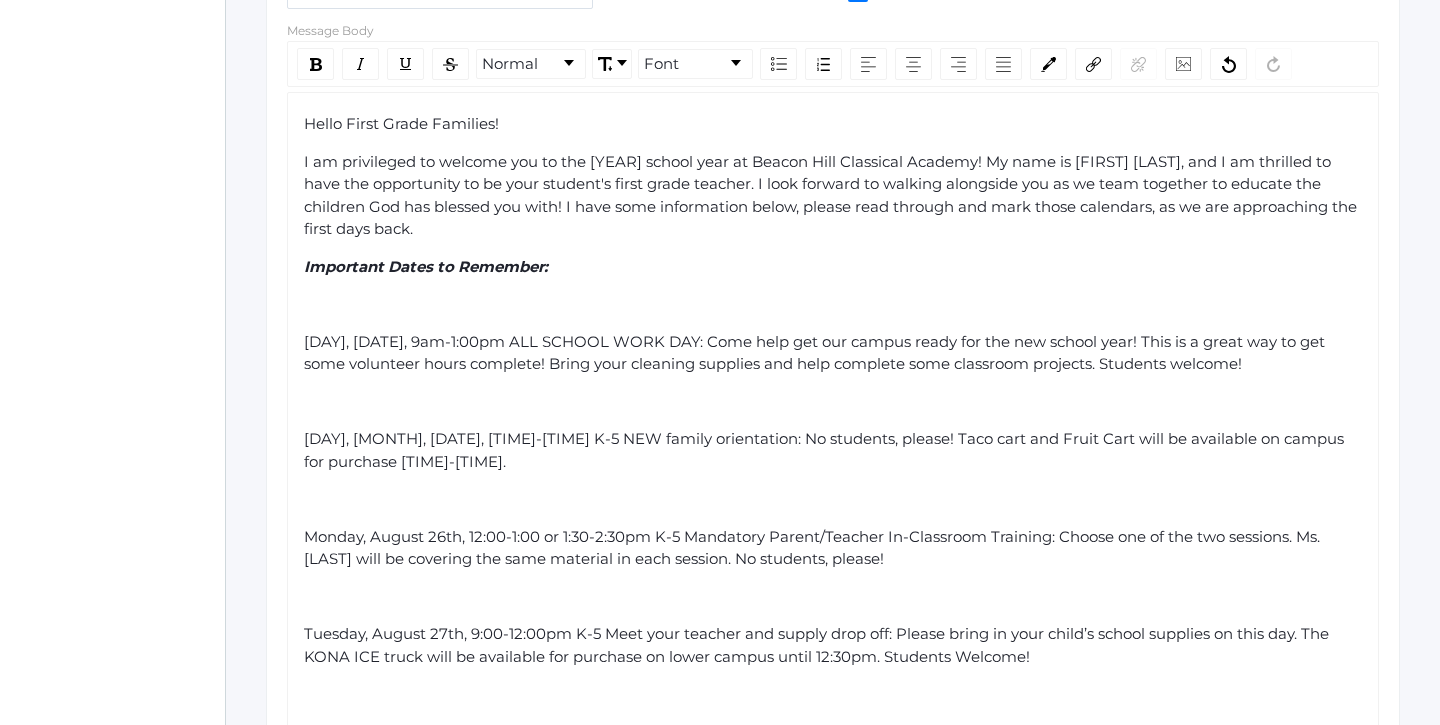 click 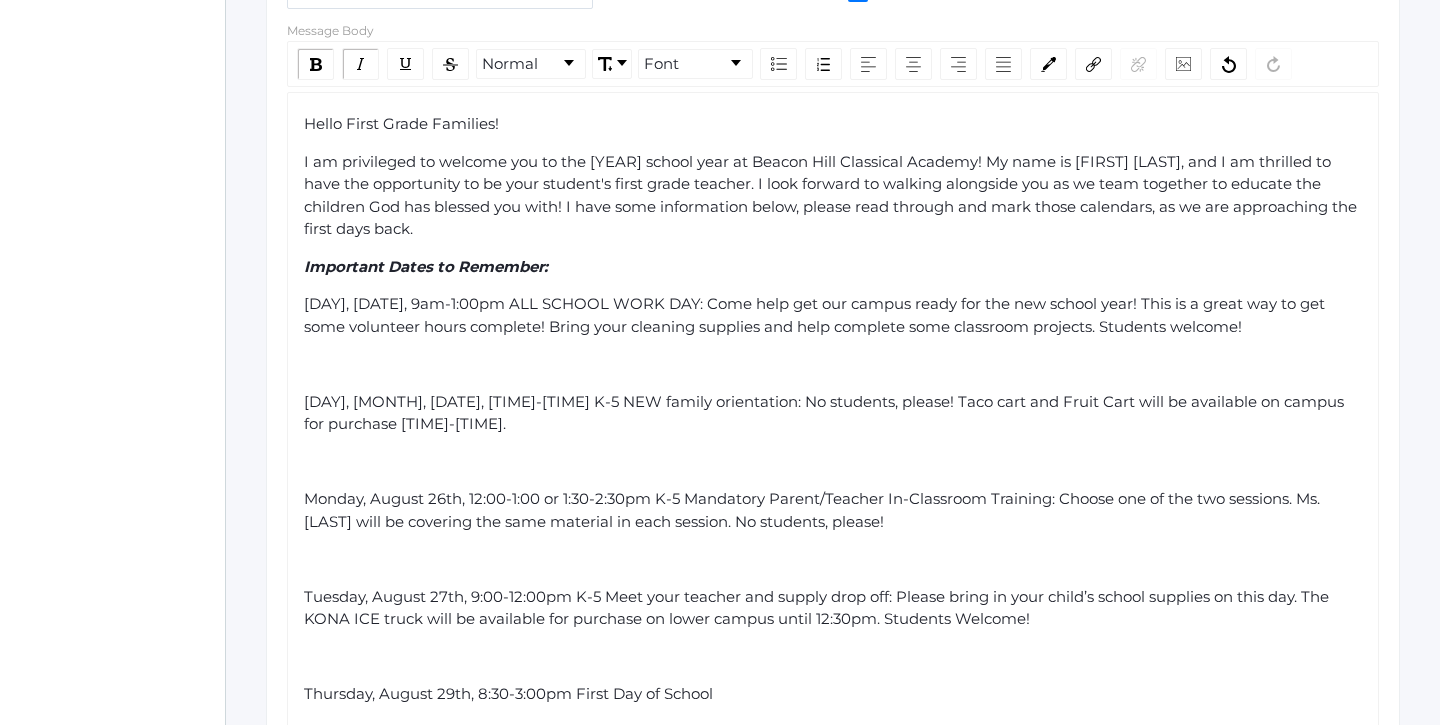 drag, startPoint x: 1290, startPoint y: 312, endPoint x: 303, endPoint y: 282, distance: 987.4558 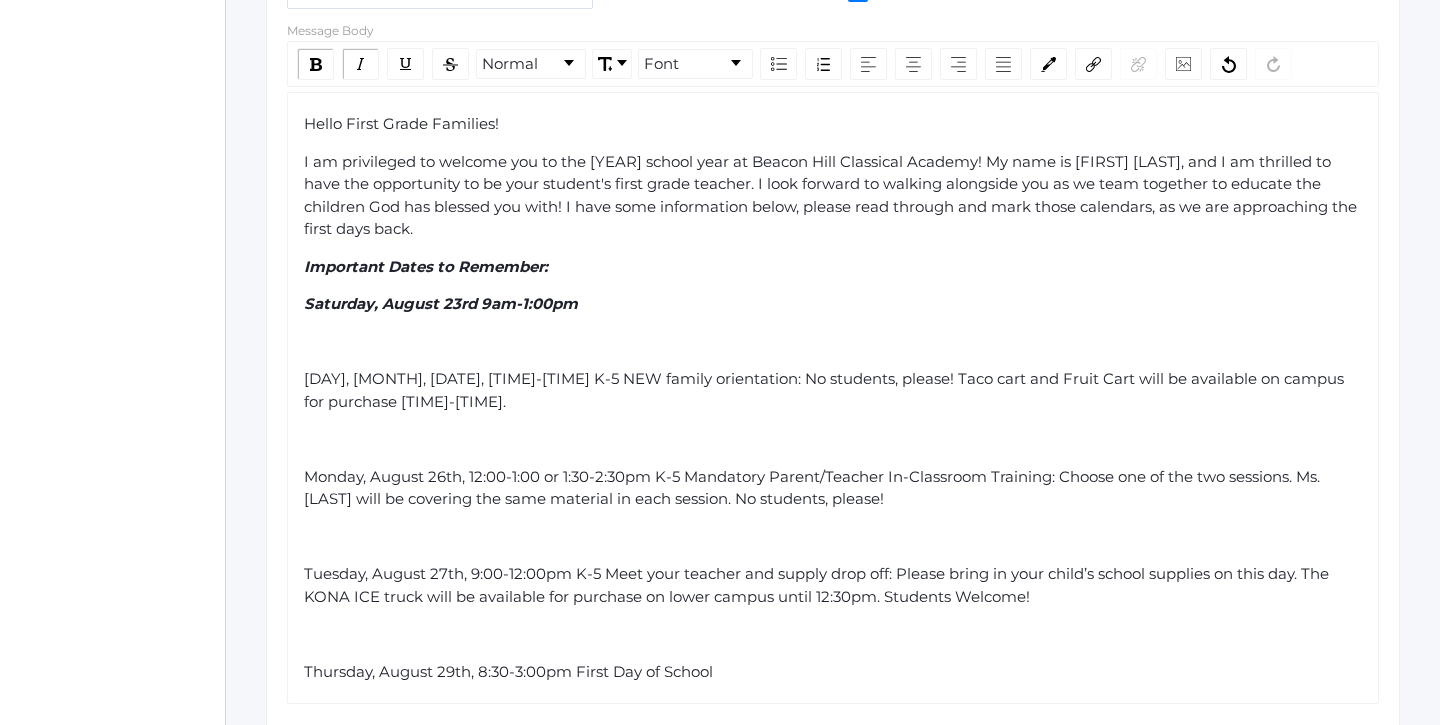 click on "Saturday, August 23rd 9am-1:00pm" 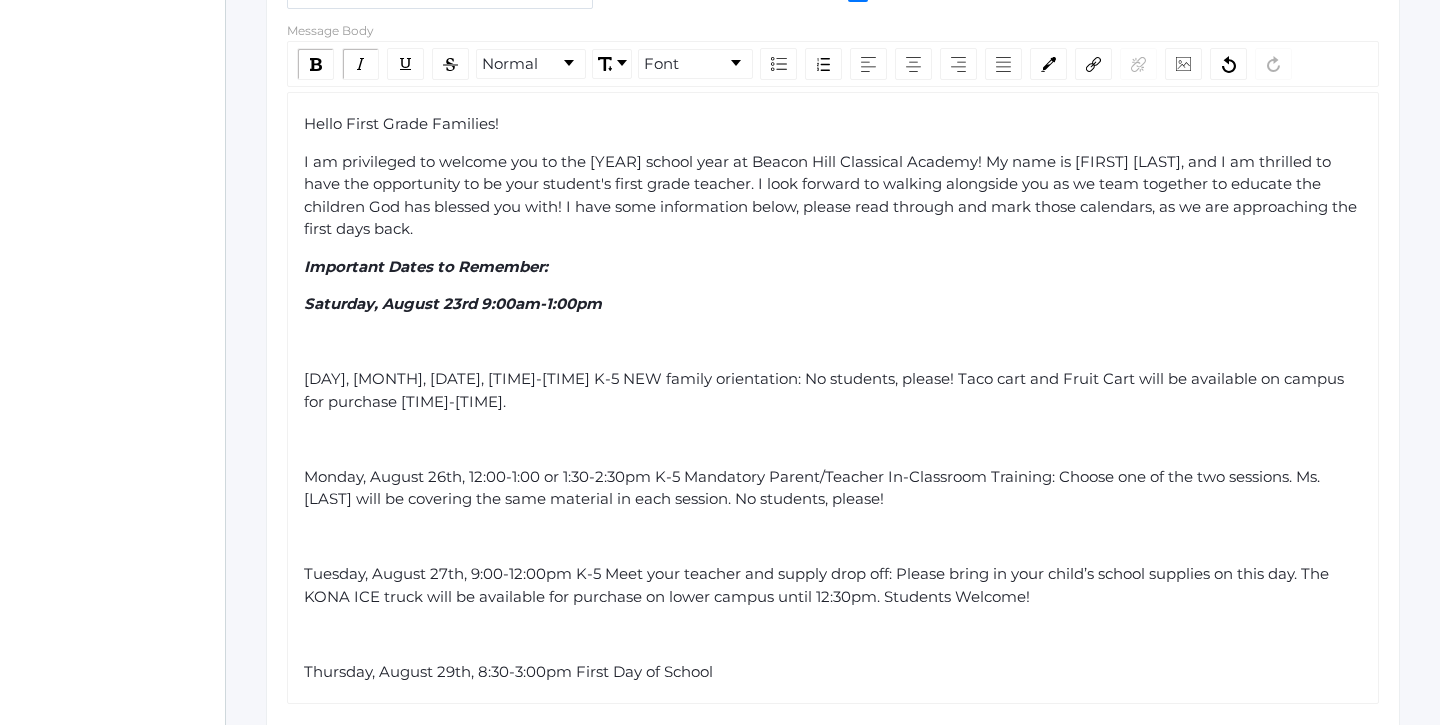 click on "Saturday, August 23rd 9:00am-1:00pm" 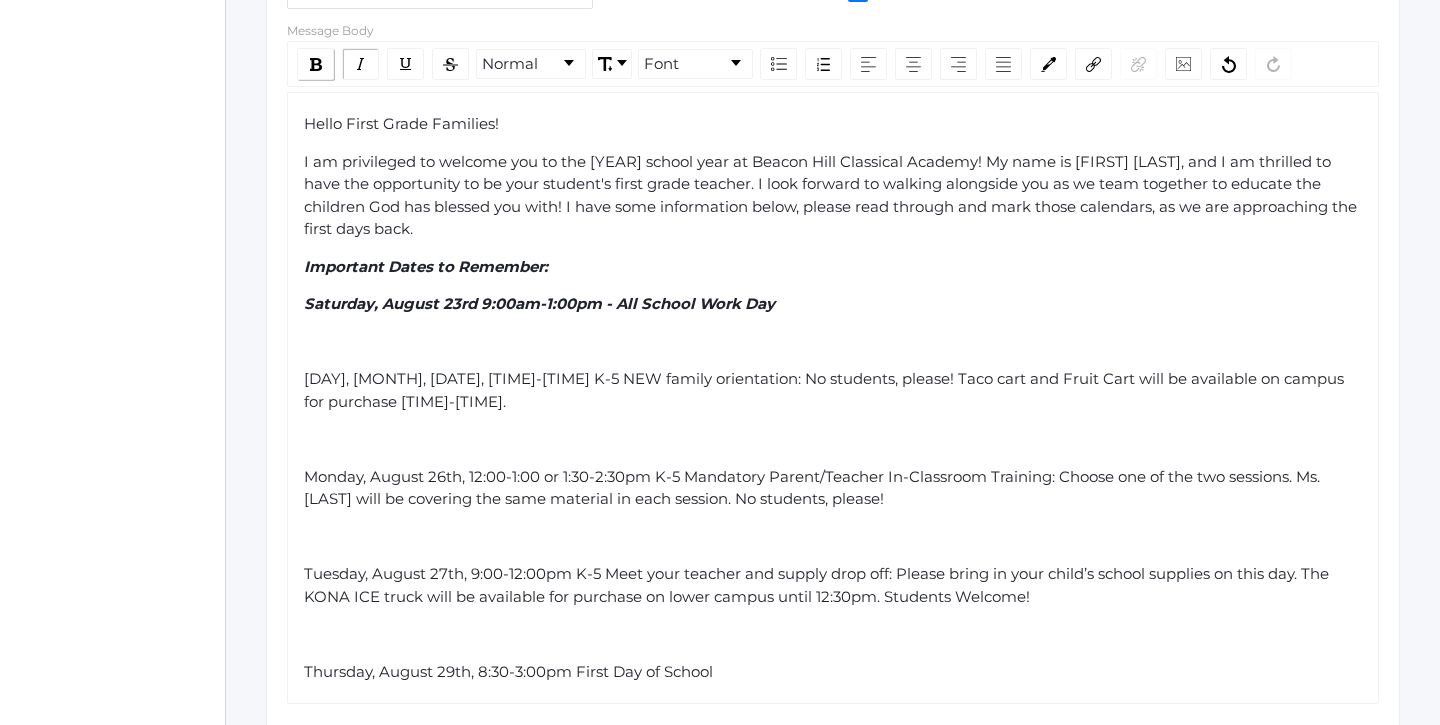 click 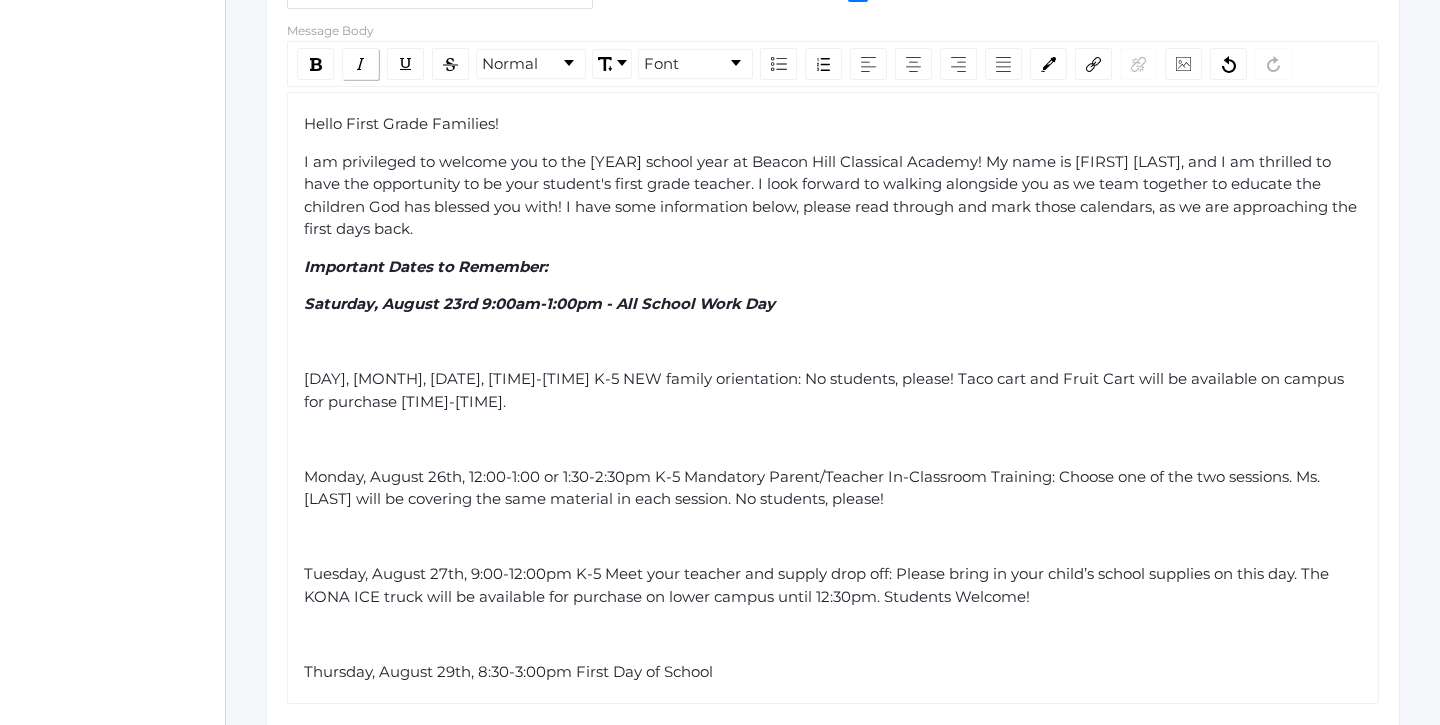 click 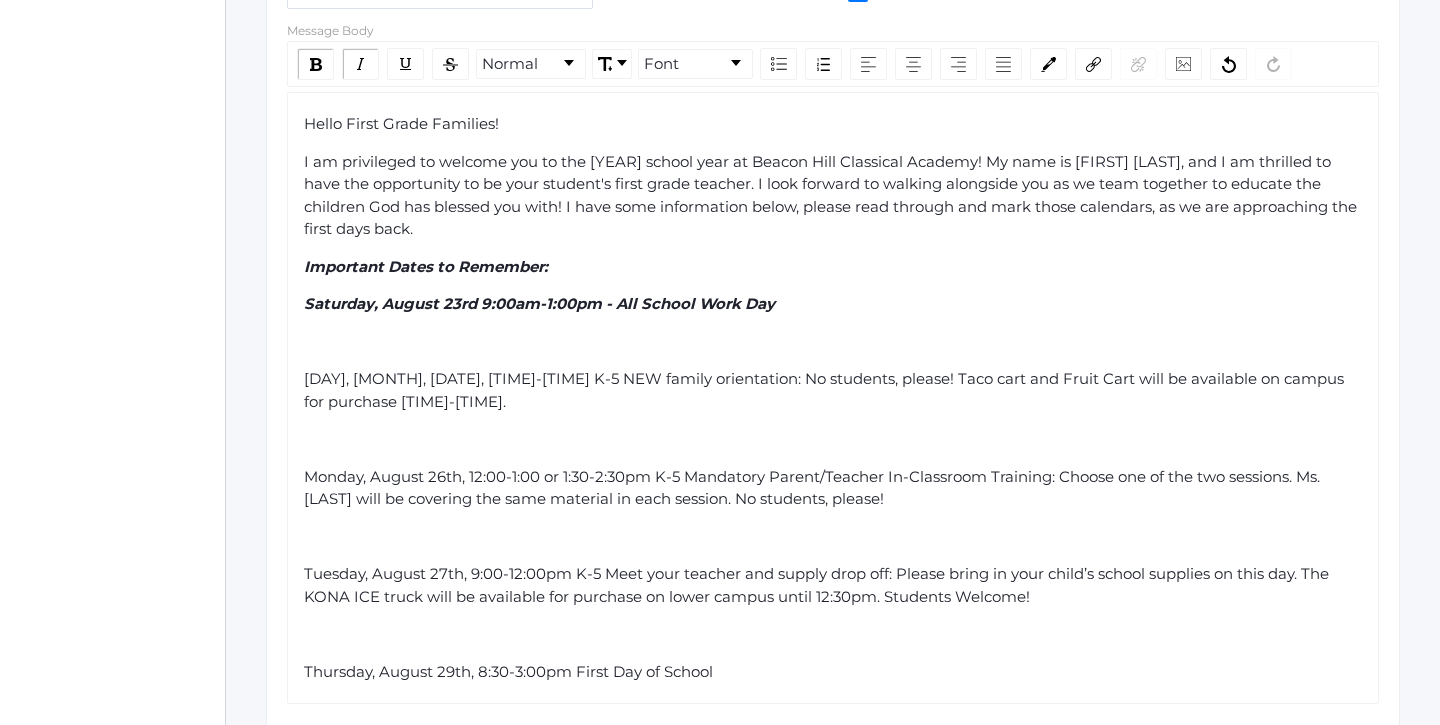 click 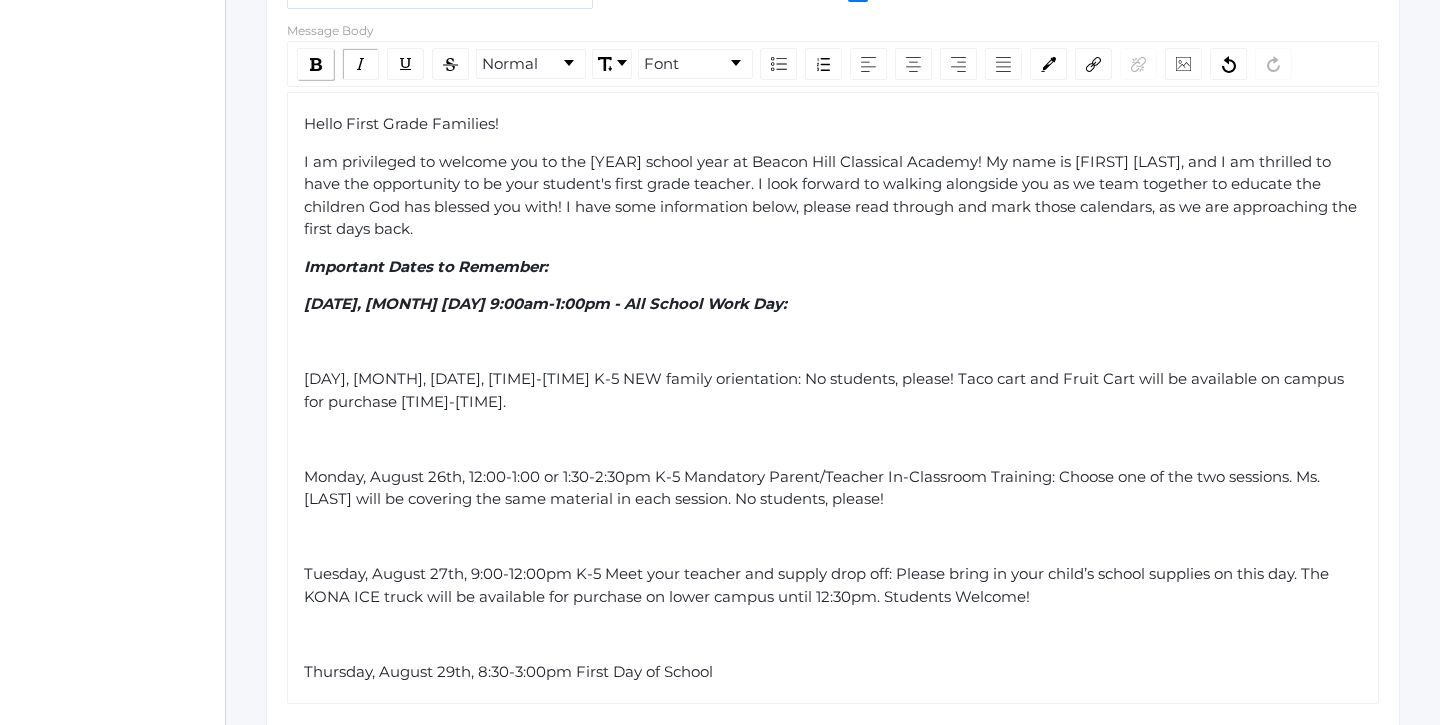 click 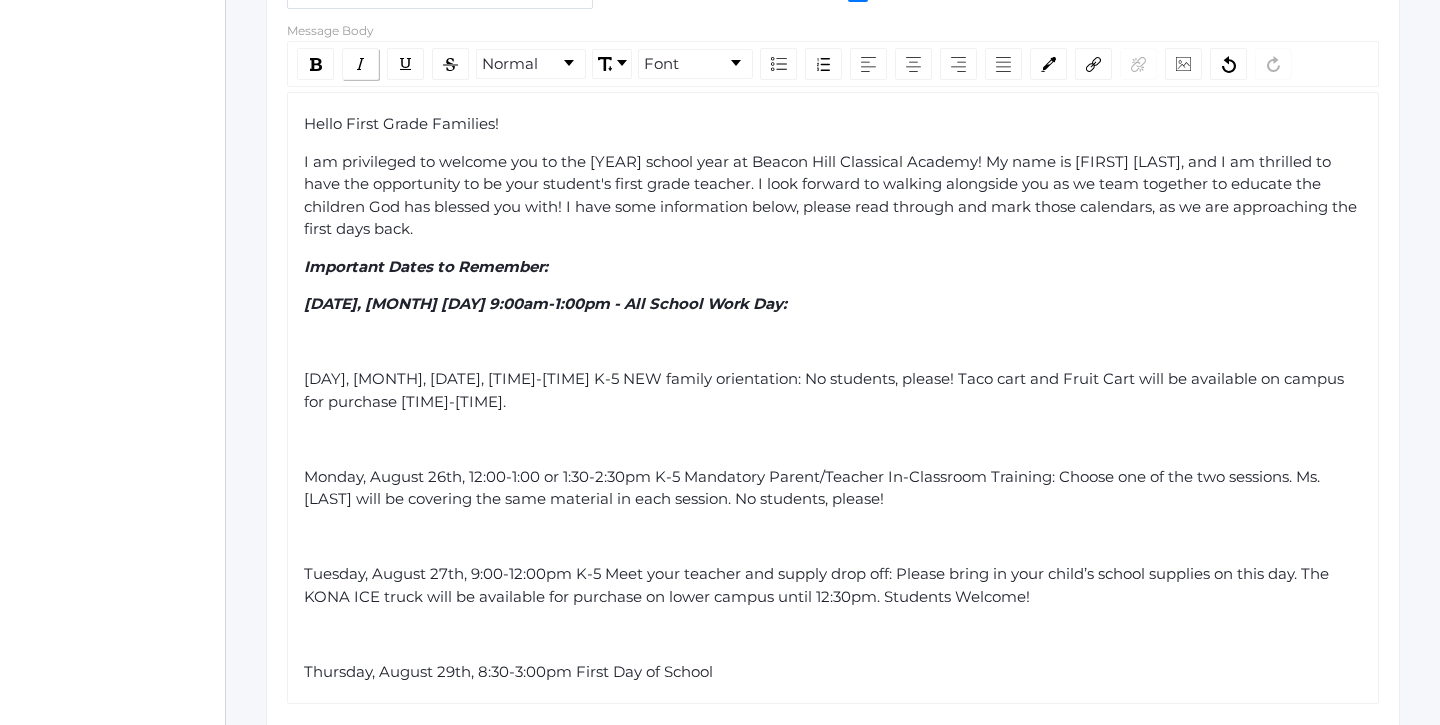 click 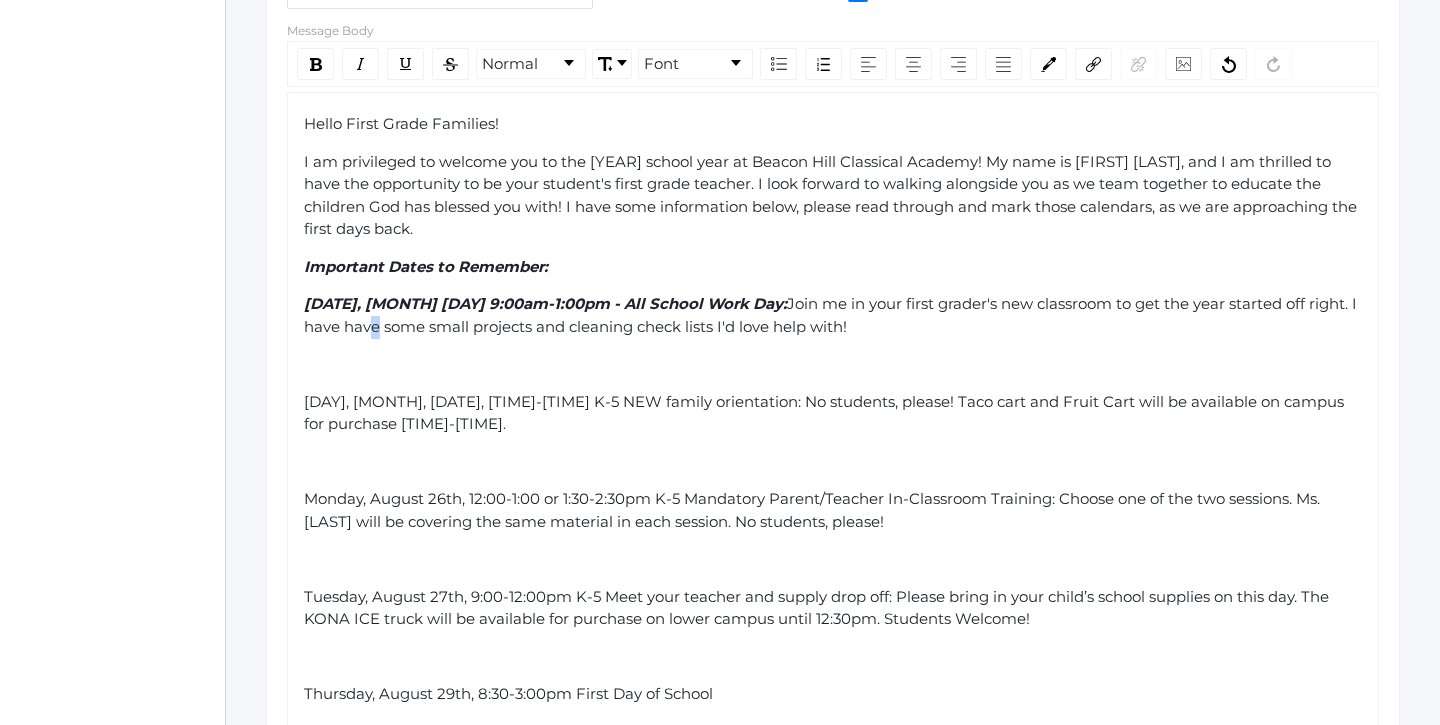 click on "Join me in your first grader's new classroom to get the year started off right. I have have some small projects and cleaning check lists I'd love help with!" 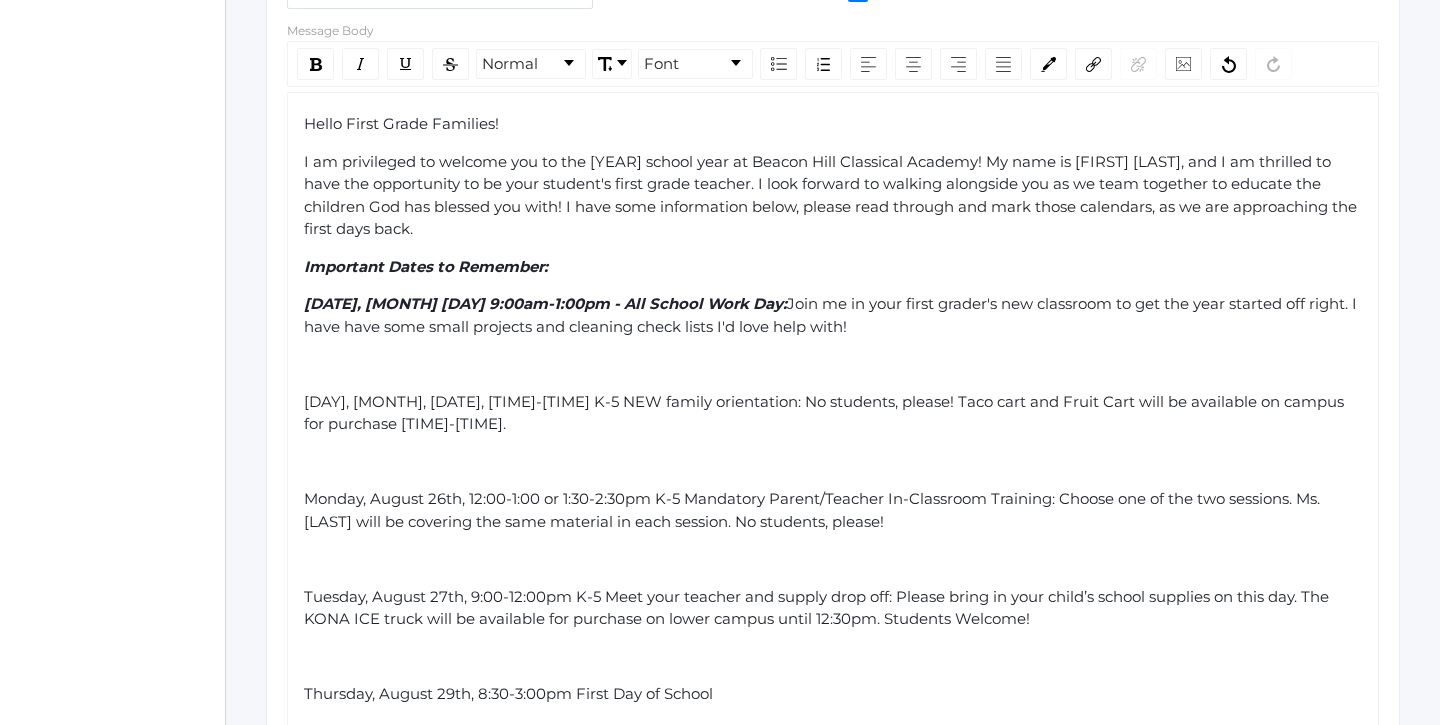 click on "Join me in your first grader's new classroom to get the year started off right. I have have some small projects and cleaning check lists I'd love help with!" 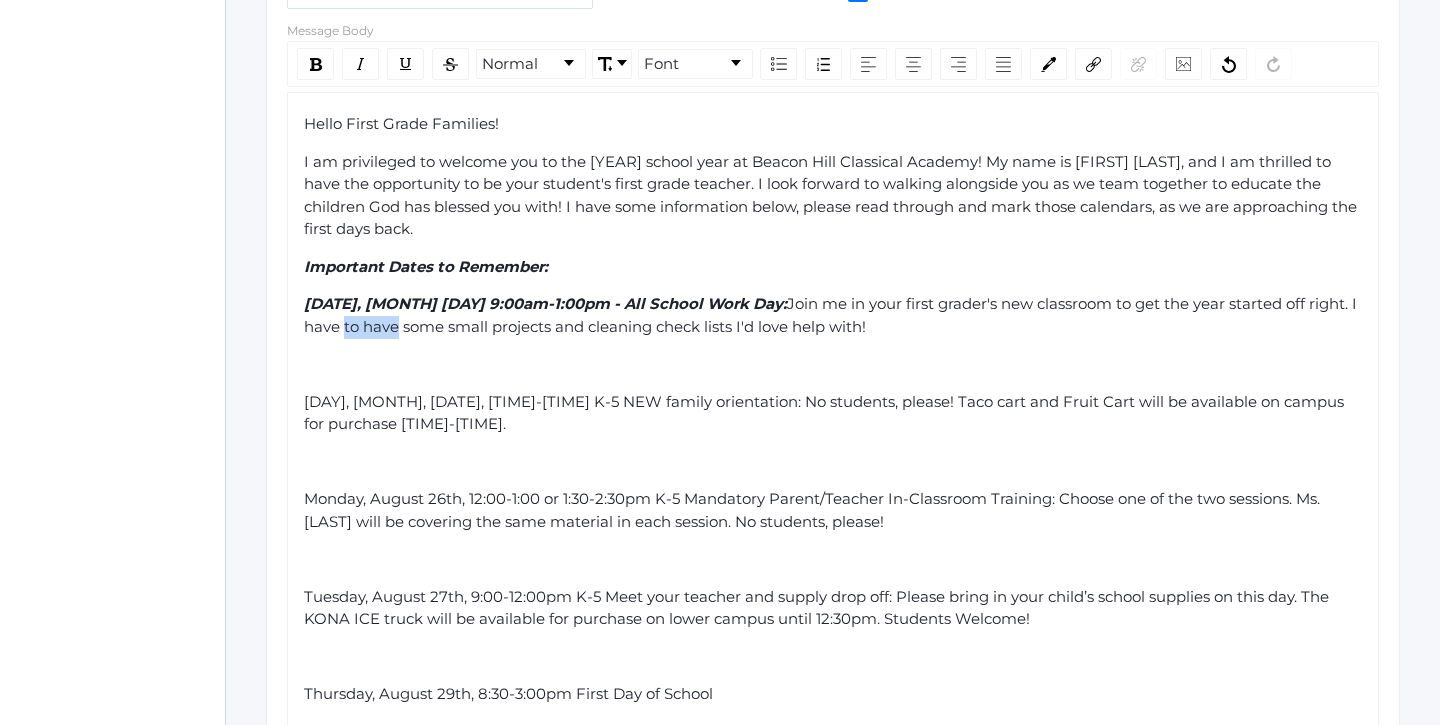 click on "Join me in your first grader's new classroom to get the year started off right. I have to have some small projects and cleaning check lists I'd love help with!" 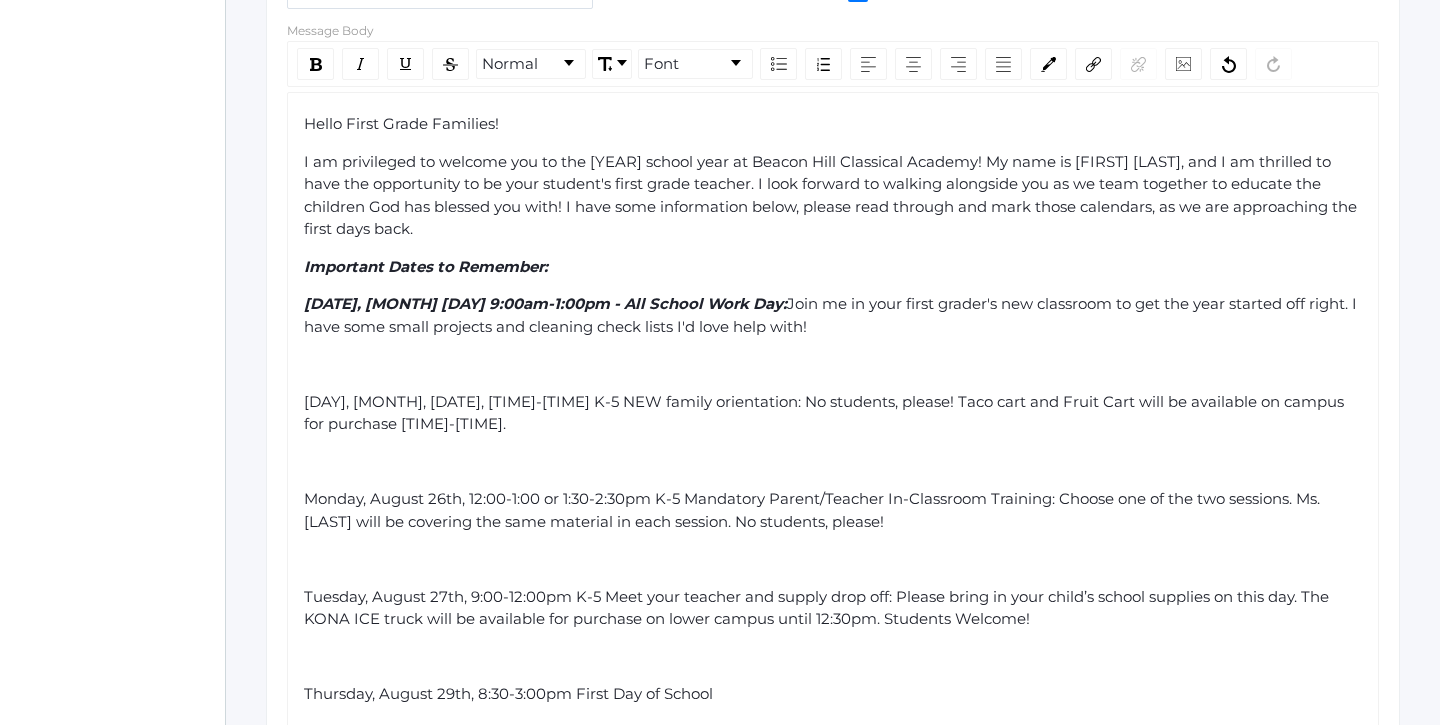 click on "Saturday, August 23rd 9:00am-1:00pm - All School Work Day: Join me in your first grader's new classroom to get the year started off right. I have some small projects and cleaning check lists I'd love help with!" 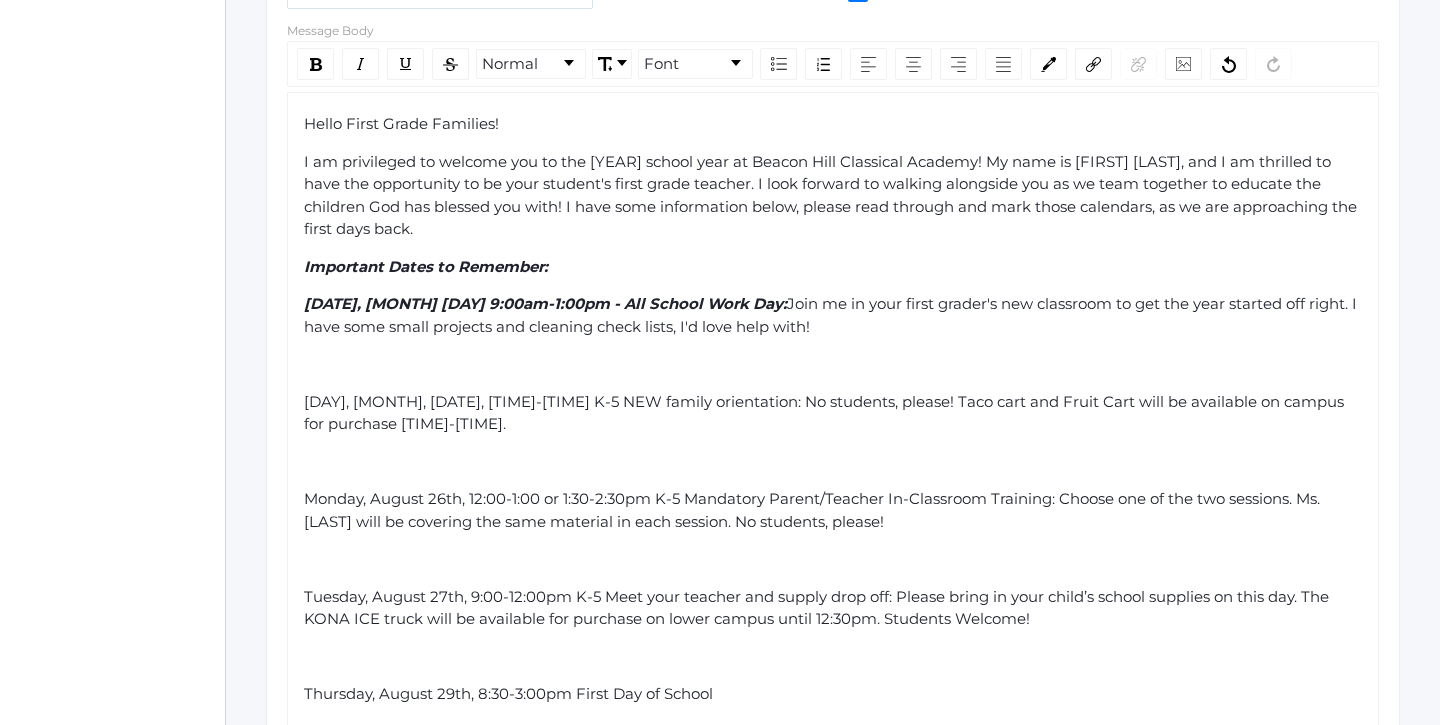 click on "Saturday, August 23rd 9:00am-1:00pm - All School Work Day: Join me in your first grader's new classroom to get the year started off right. I have some small projects and cleaning check lists, I'd love help with!" 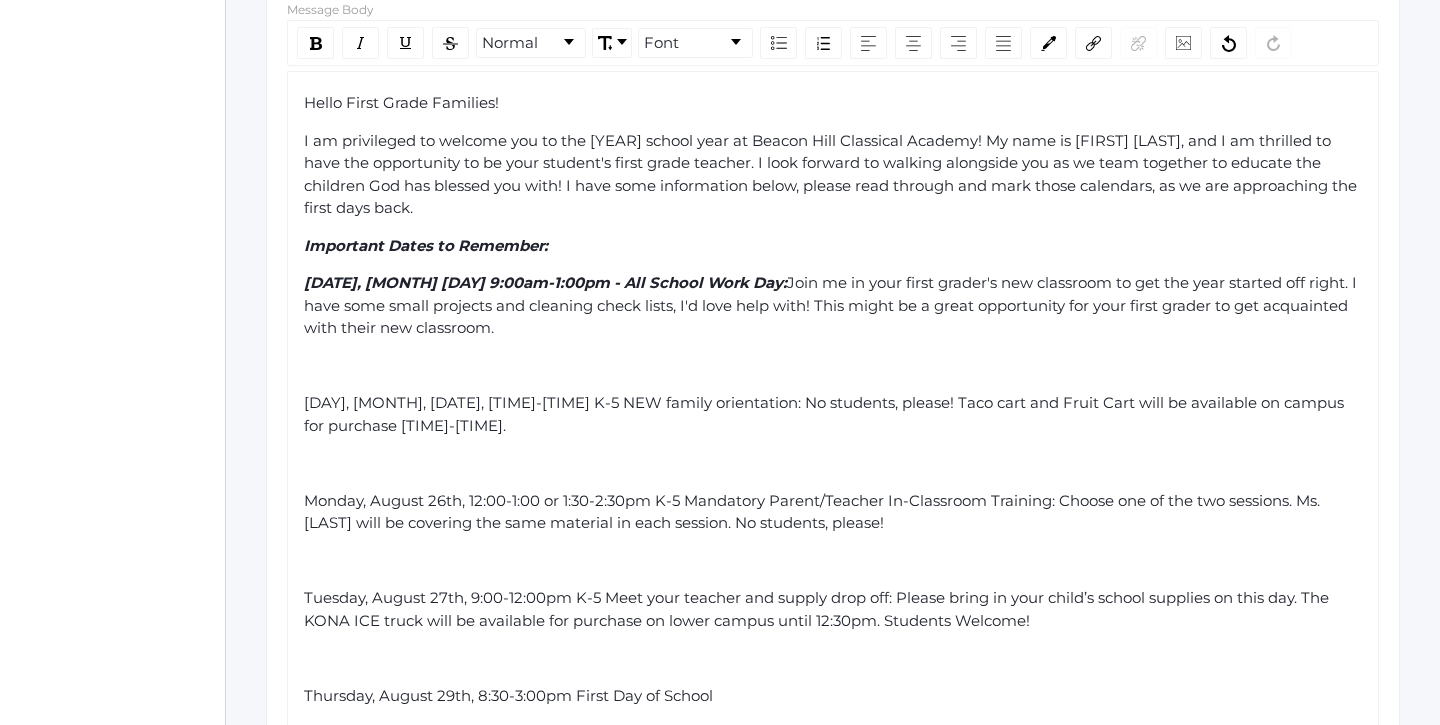 scroll, scrollTop: 822, scrollLeft: 0, axis: vertical 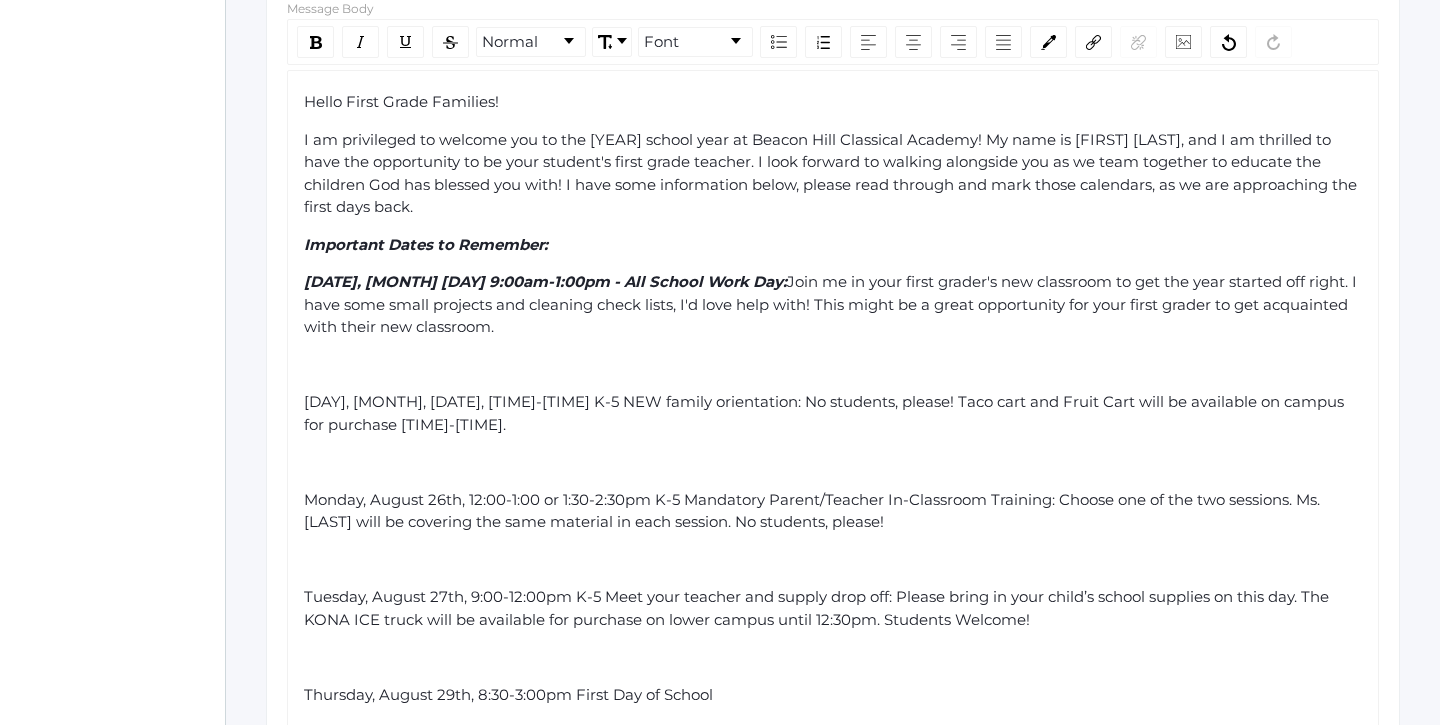 drag, startPoint x: 817, startPoint y: 312, endPoint x: 818, endPoint y: 284, distance: 28.01785 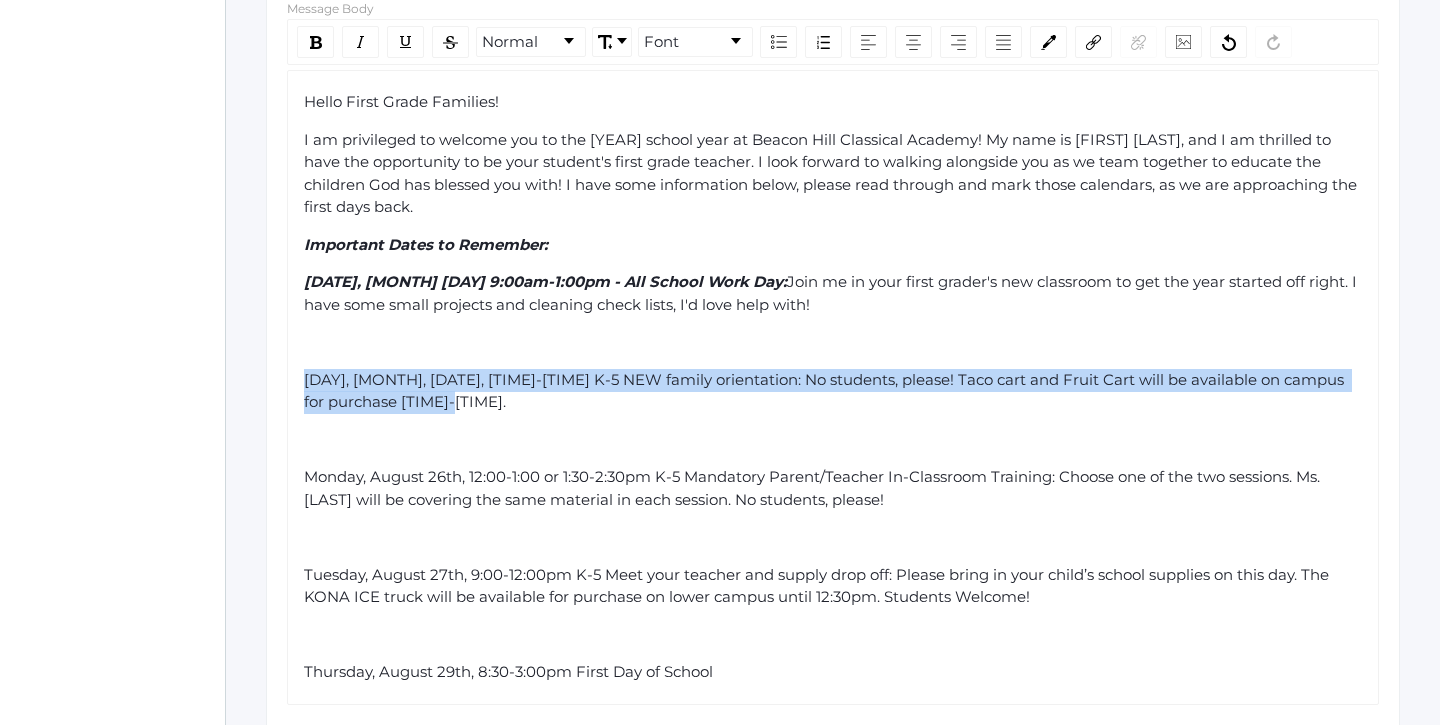 drag, startPoint x: 546, startPoint y: 393, endPoint x: 302, endPoint y: 346, distance: 248.48541 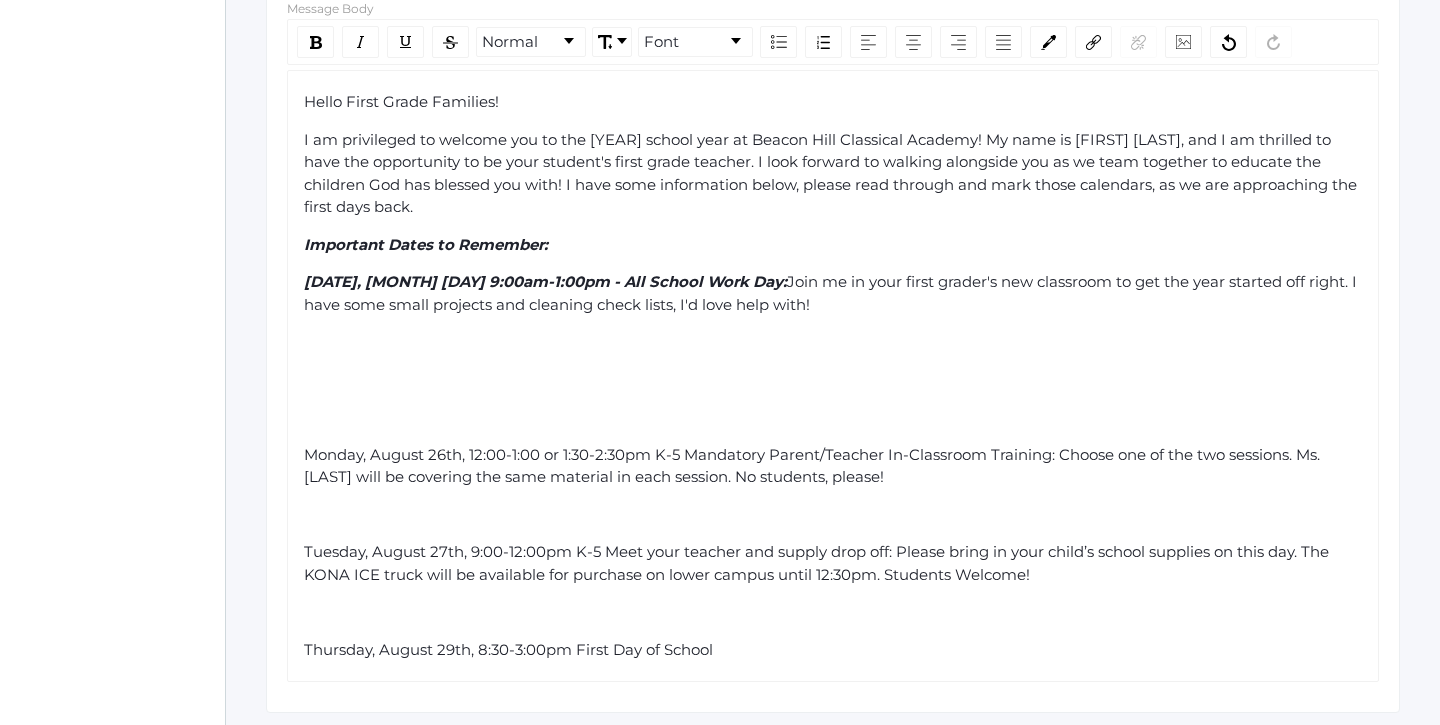 drag, startPoint x: 782, startPoint y: 270, endPoint x: 299, endPoint y: 263, distance: 483.05072 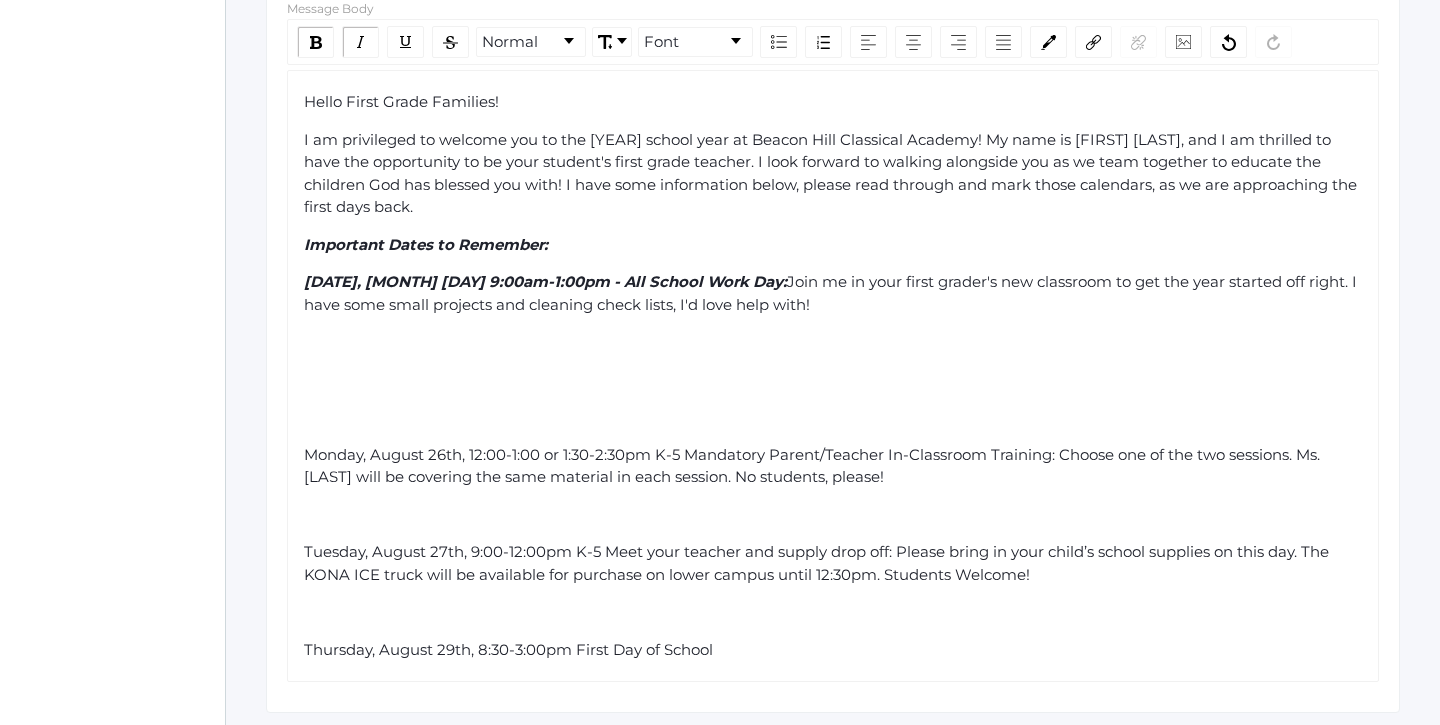 copy on "[DATE], [MONTH] [DAY] 9:00am-1:00pm - All School Work Day:" 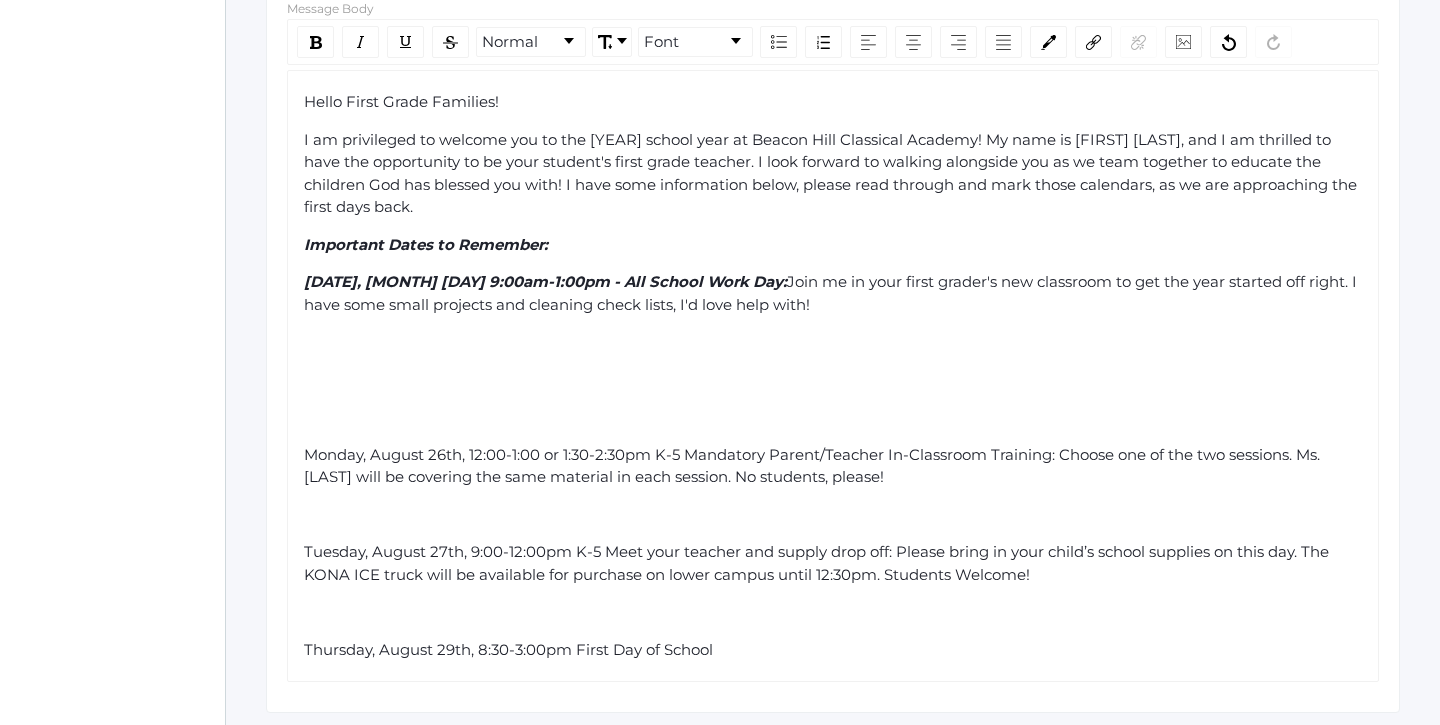 click on "Hello First Grade Families! I am privileged to welcome you to the [YEAR]-[YEAR] school year at Beacon Hill Classical Academy! My name is Olivia [LAST], and I am thrilled to have the opportunity to be your student's first grade teacher. I look forward to walking alongside you as we team together to educate the children God has blessed you with! I have some information below, please read through and mark those calendars, as we are approaching the first days back. Important Dates to Remember: [DAY], [MONTH] [DAY] [TIME]-[TIME] - All School Work Day:  Join me in your first grader's new classroom to get the year started off right. I have some small projects and cleaning check lists, I'd love help with! [DAY], [MONTH] [DAY], [TIME]-[TIME] or [TIME]-[TIME] K-5 Mandatory Parent/Teacher In-Classroom Training: Choose one of the two sessions. Ms. [LAST] will be covering the same material in each session. No students, please! [DAY], [MONTH] [DAY], [TIME]-[TIME] First Day of School" 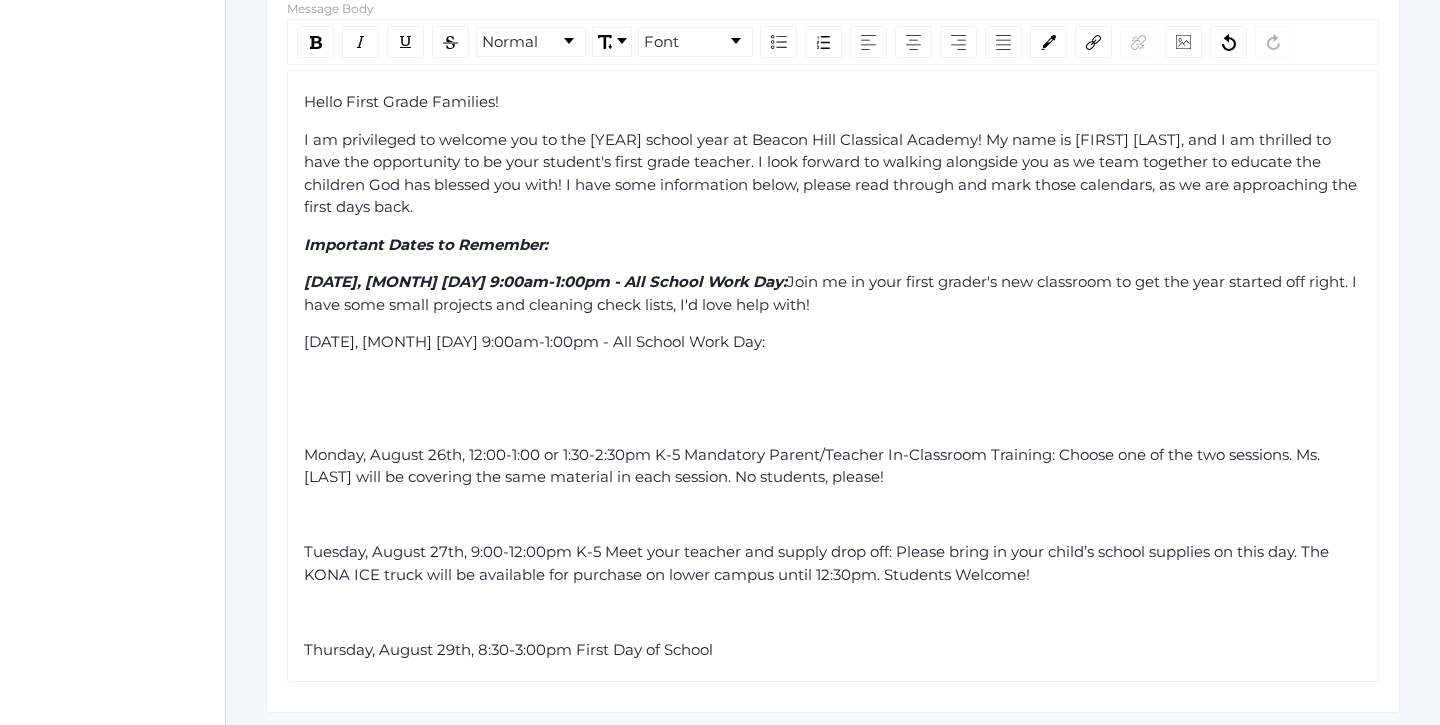 click on "[DATE], [MONTH] [DAY] 9:00am-1:00pm - All School Work Day:" 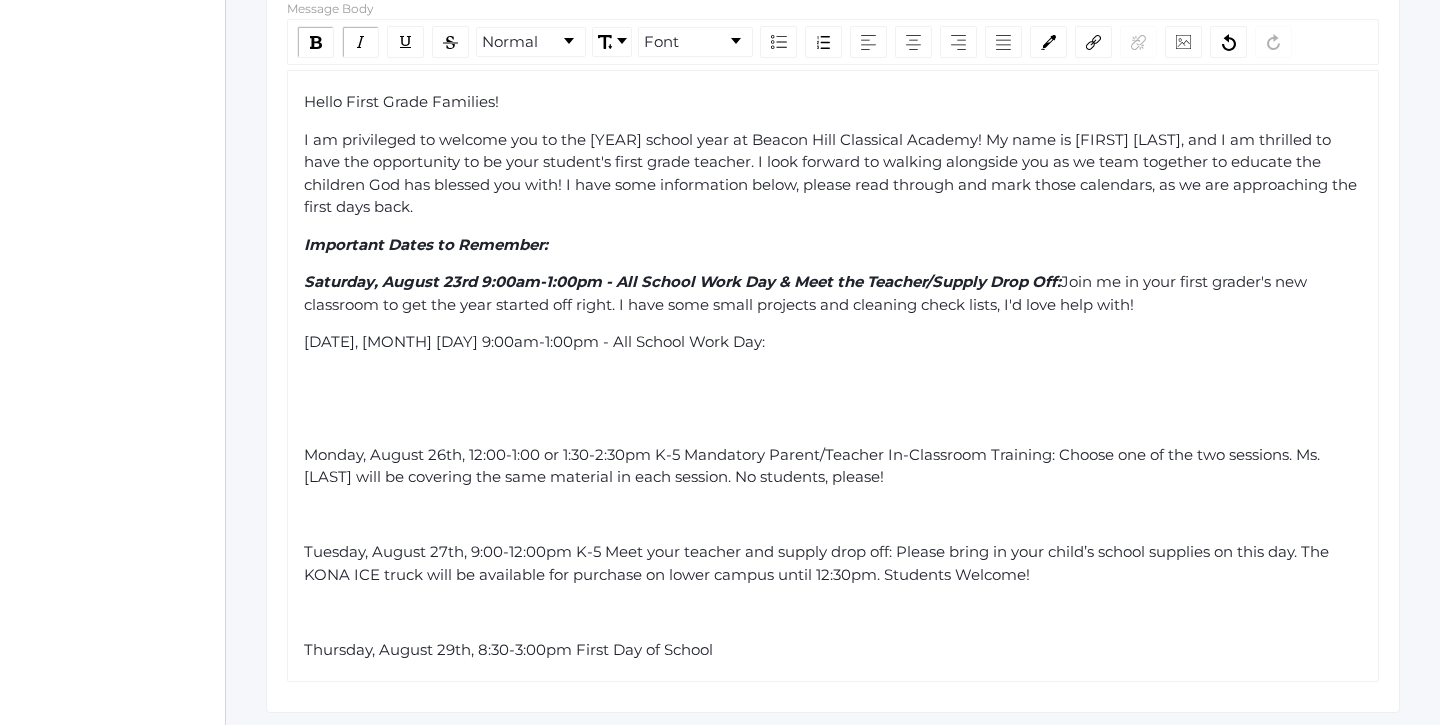 click on "[DATE], [MONTH] [DAY] 9:00am-1:00pm - All School Work Day:" 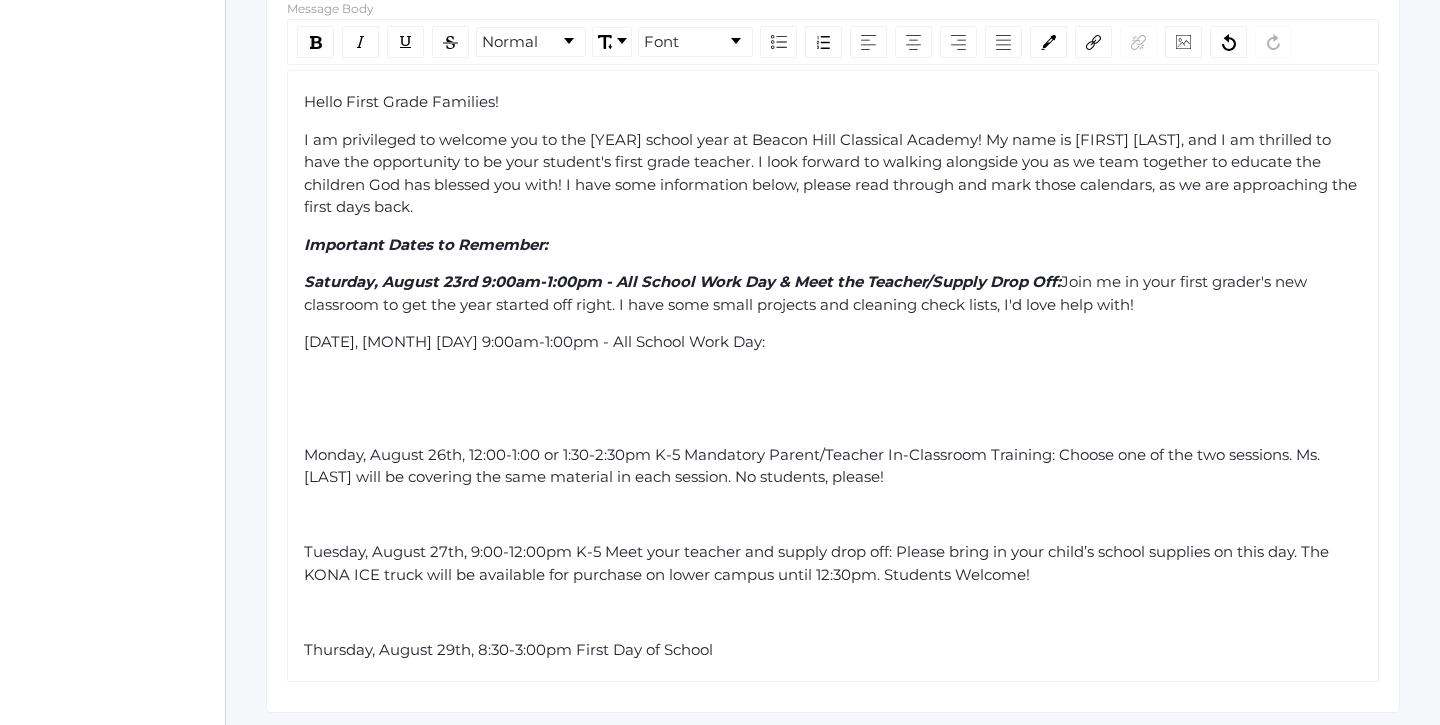 drag, startPoint x: 805, startPoint y: 321, endPoint x: 305, endPoint y: 312, distance: 500.081 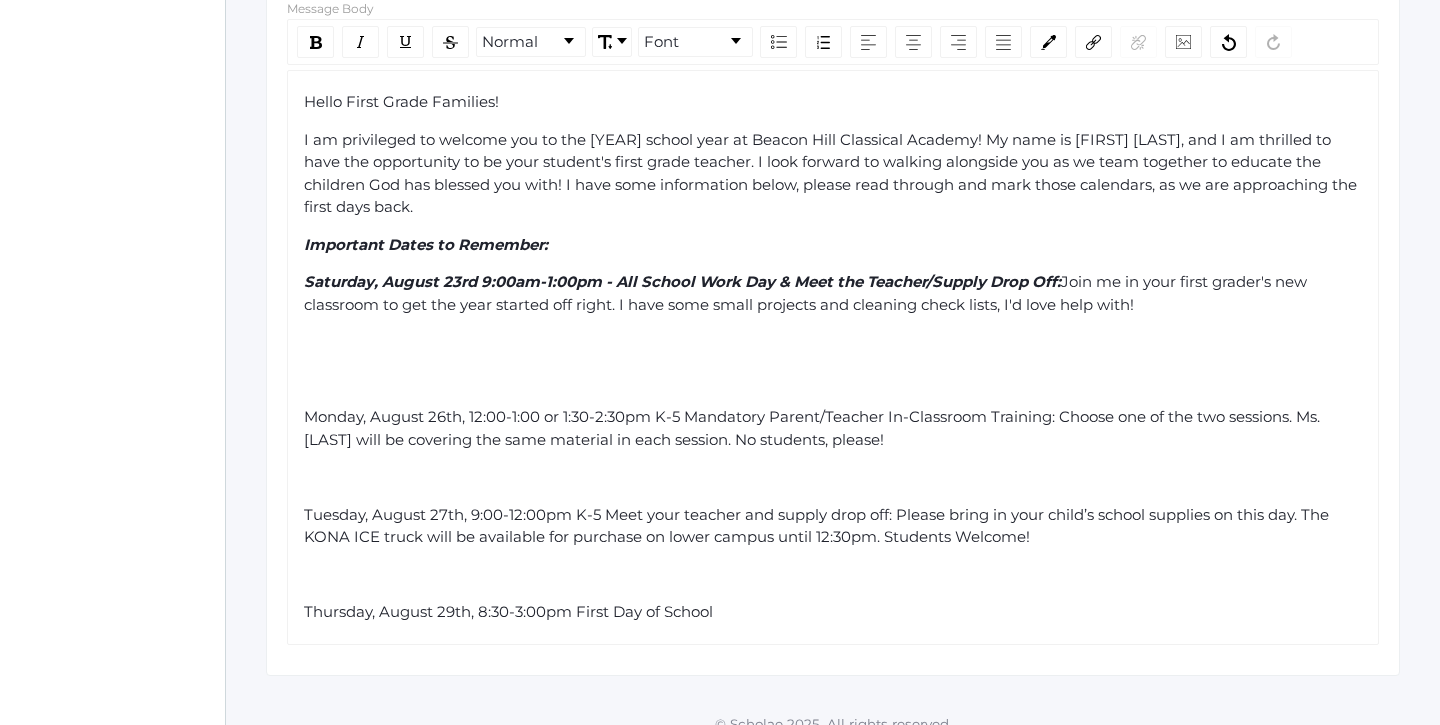 click on "Join me in your first grader's new classroom to get the year started off right. I have some small projects and cleaning check lists, I'd love help with!" 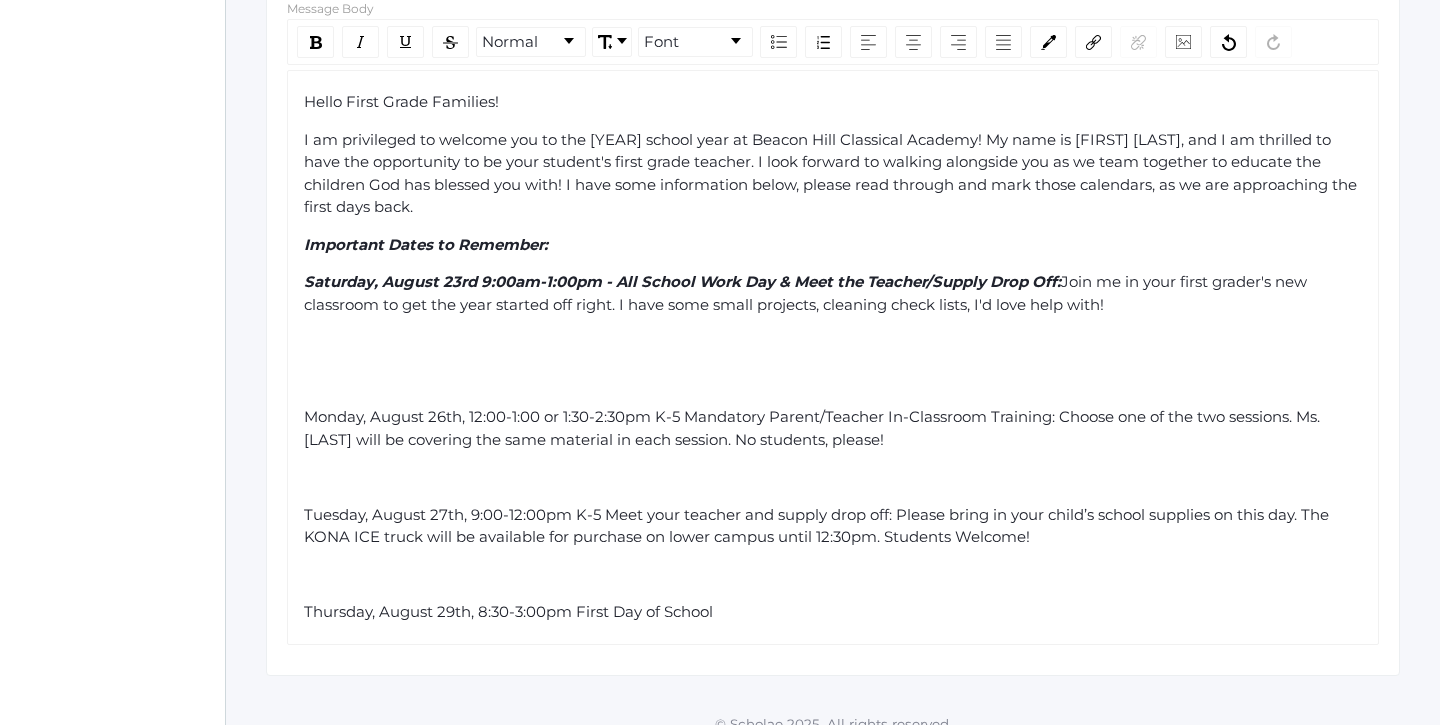 click on "Join me in your first grader's new classroom to get the year started off right. I have some small projects, cleaning check lists, I'd love help with!" 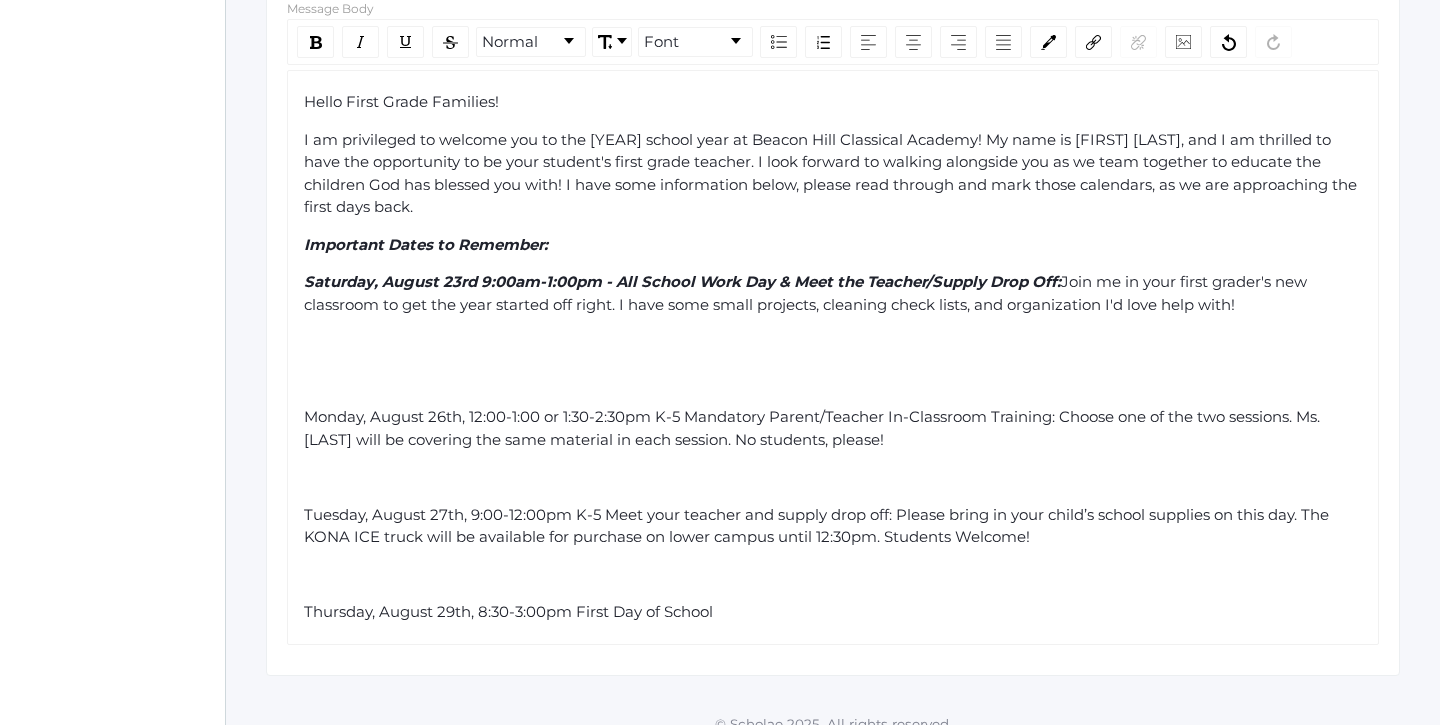 click on "[DAY], [MONTH] [DAY] [TIME]-[TIME] - All School Work Day & Meet the Teacher/Supply Drop Off:  Join me in your first grader's new classroom to get the year started off right. I have some small projects, cleaning check lists, and organization I'd love help with!" 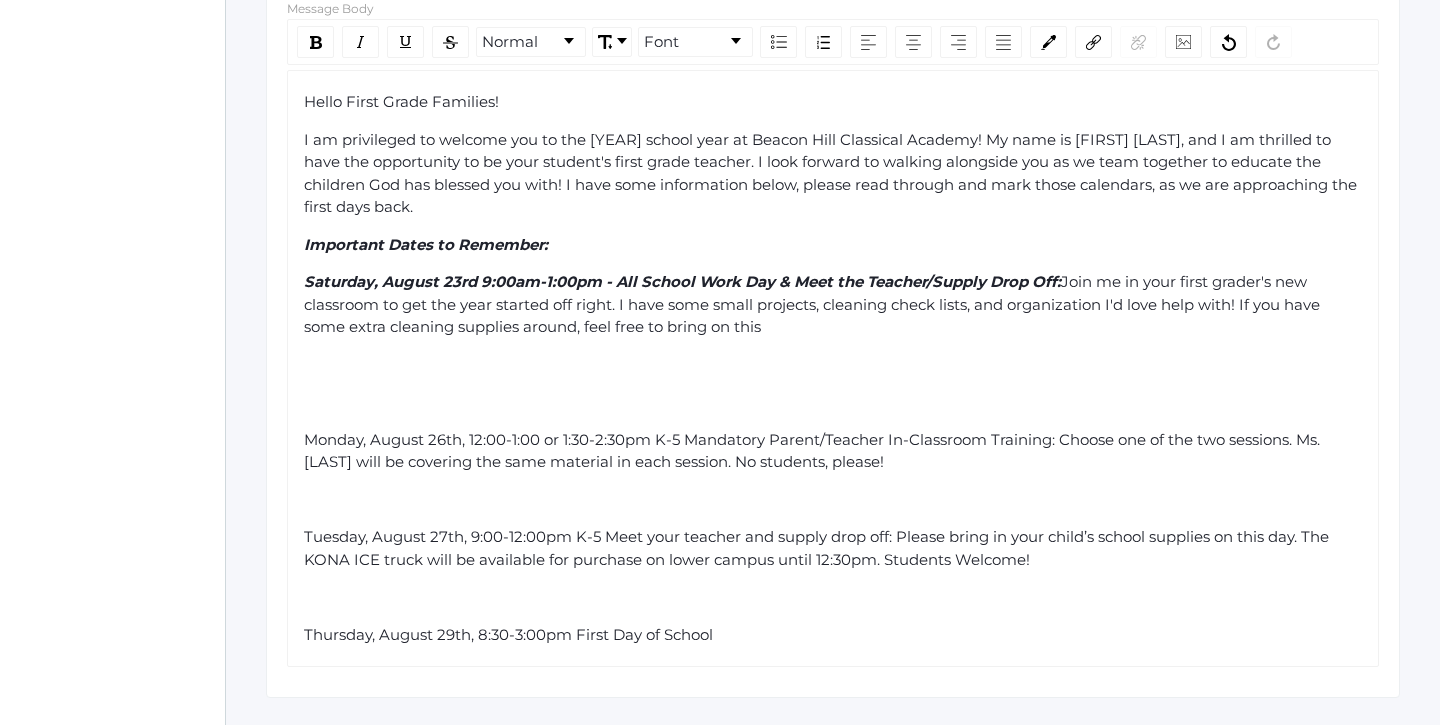 drag, startPoint x: 795, startPoint y: 309, endPoint x: 1248, endPoint y: 287, distance: 453.5339 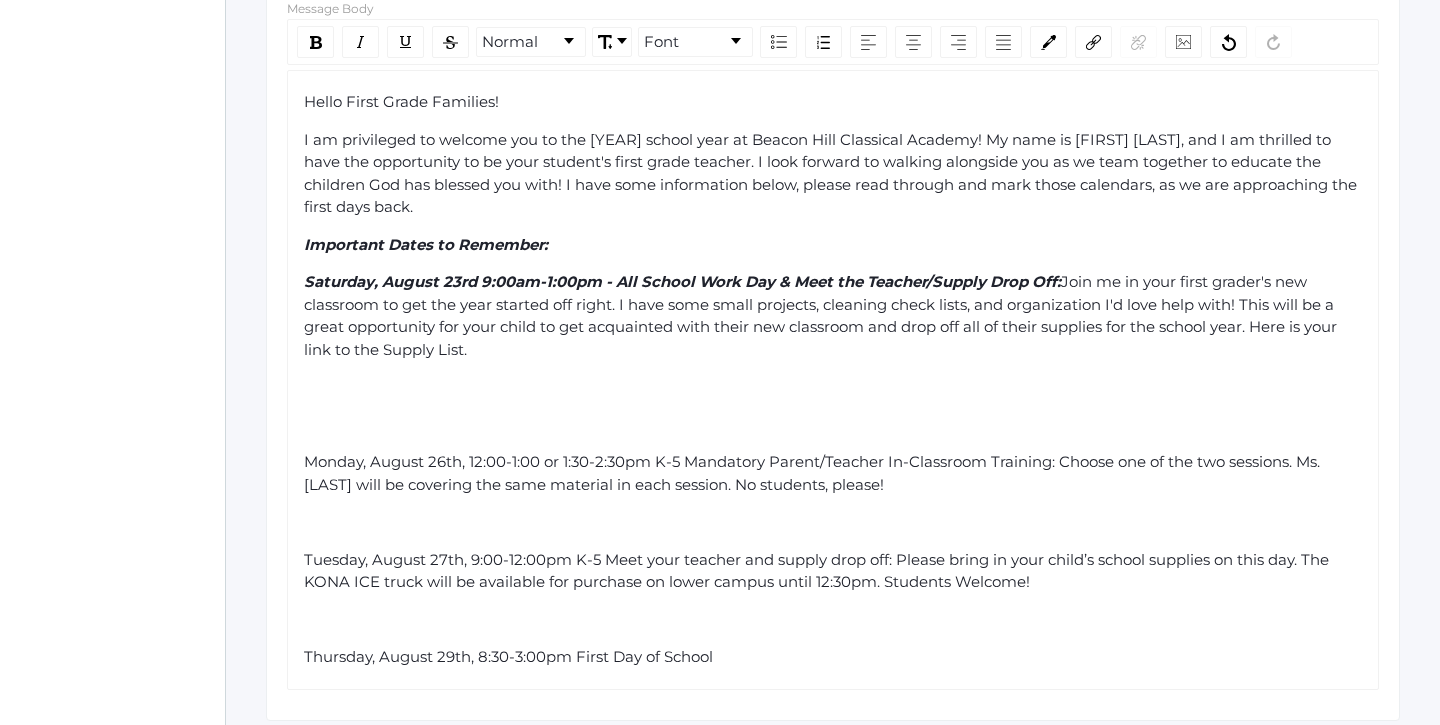click on "Join me in your first grader's new classroom to get the year started off right. I have some small projects, cleaning check lists, and organization I'd love help with! This will be a great opportunity for your child to get acquainted with their new classroom and drop off all of their supplies for the school year. Here is your link to the Supply List." 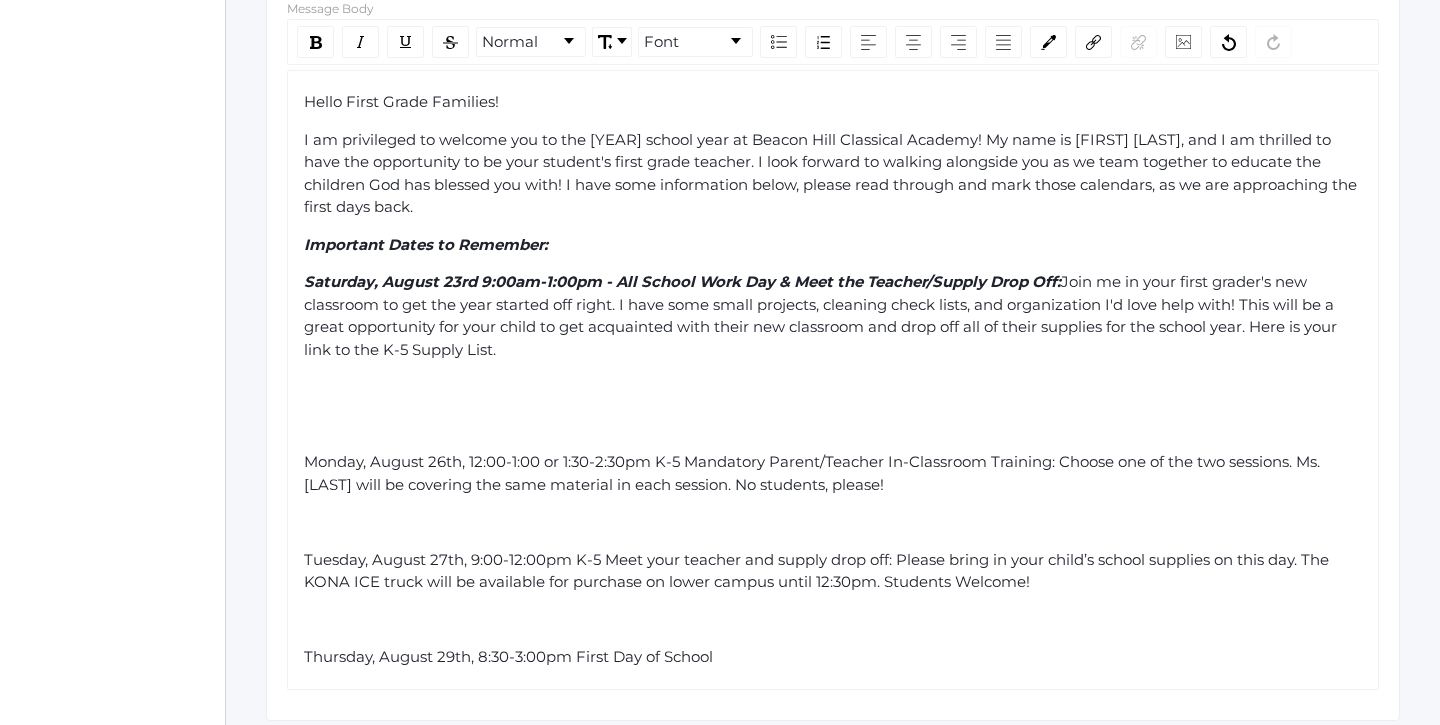drag, startPoint x: 505, startPoint y: 337, endPoint x: 384, endPoint y: 336, distance: 121.004135 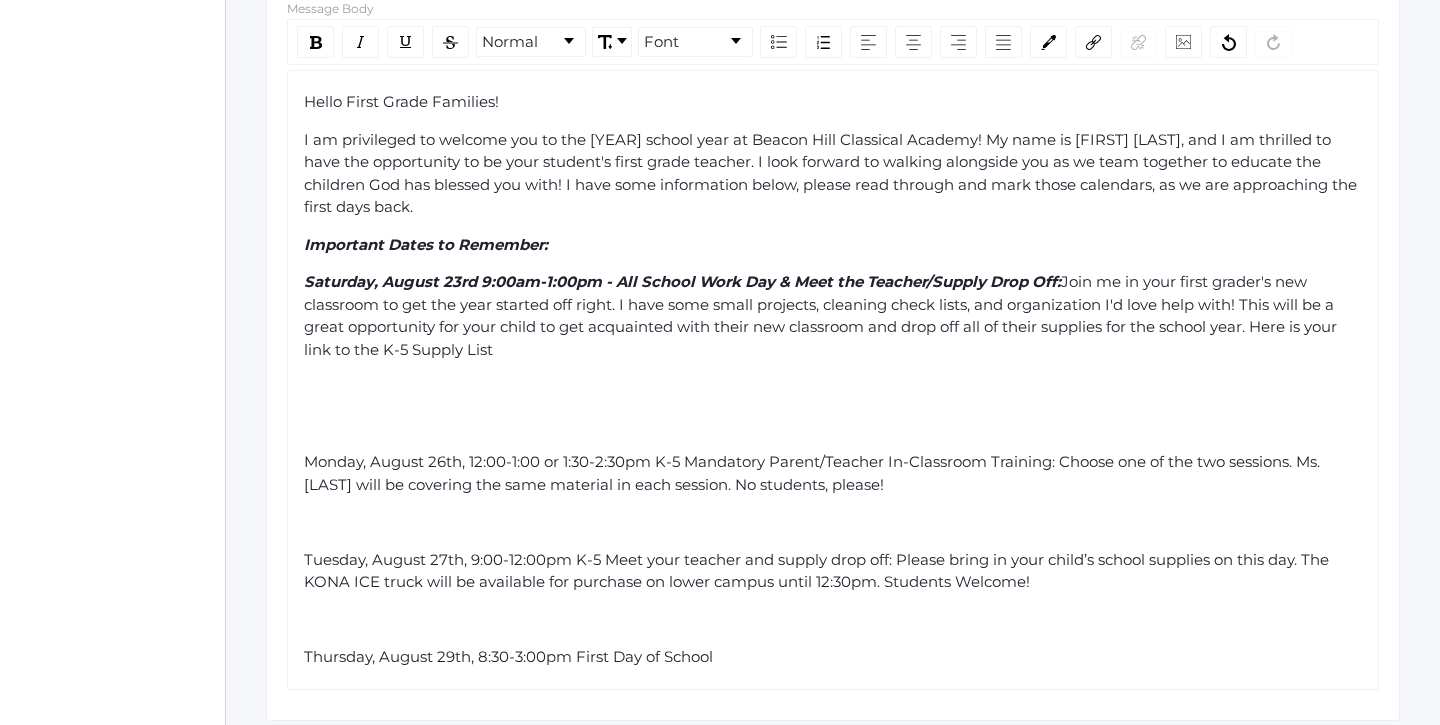 click on "Saturday, August 23rd 9:00am-1:00pm - All School Work Day & Meet the Teacher/Supply Drop Off: Join me in your first grader's new classroom to get the year started off right. I have some small projects, cleaning check lists, and organization I'd love help with! This will be a great opportunity for your child to get acquainted with their new classroom and drop off all of their supplies for the school year. Here is your link to the K-5 Supply List" 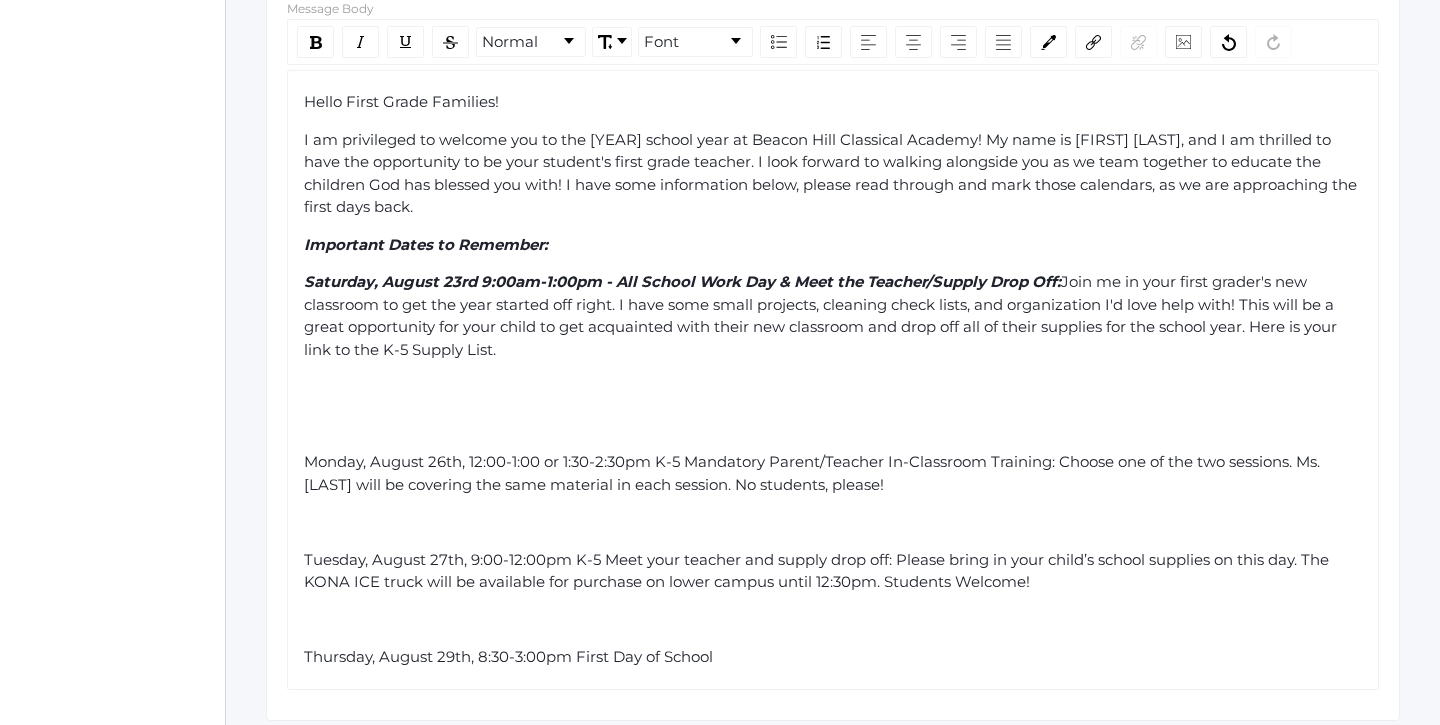 click on "Join me in your first grader's new classroom to get the year started off right. I have some small projects, cleaning check lists, and organization I'd love help with! This will be a great opportunity for your child to get acquainted with their new classroom and drop off all of their supplies for the school year. Here is your link to the K-5 Supply List." 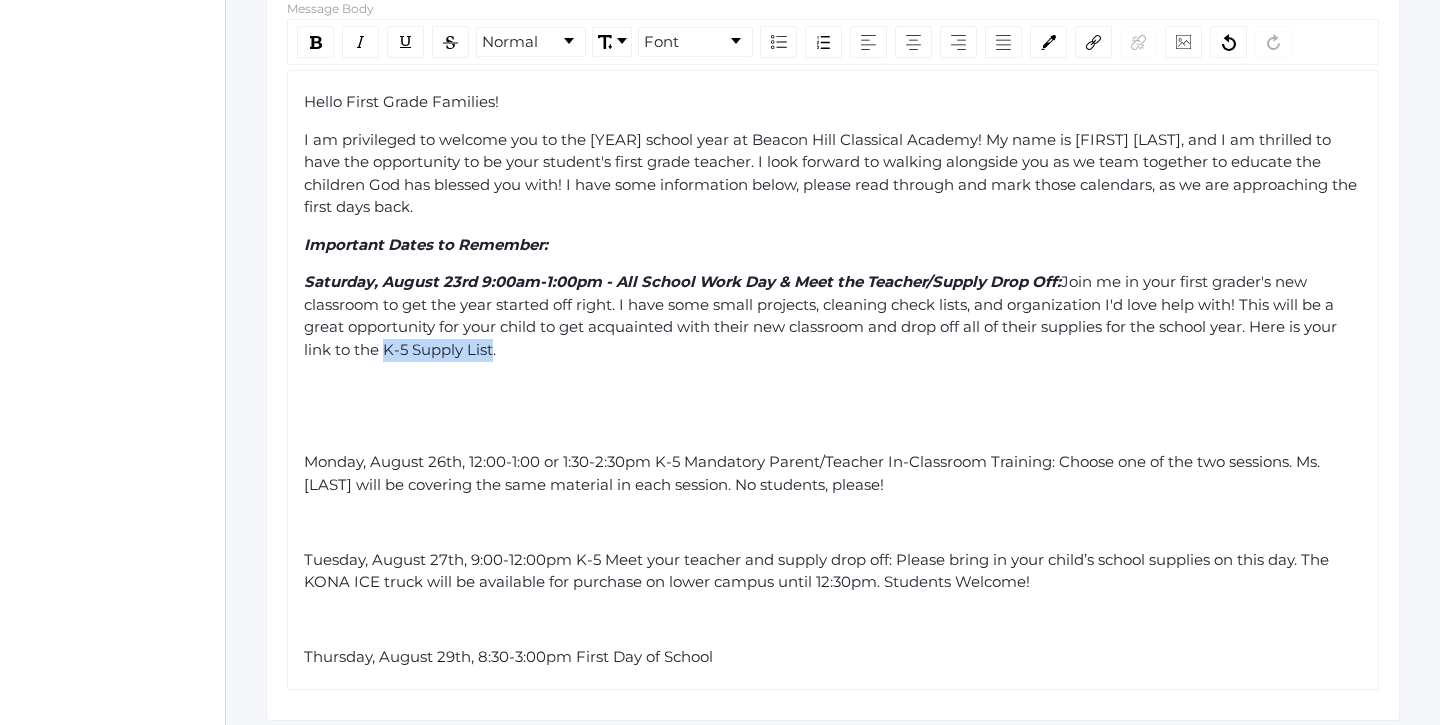 drag, startPoint x: 493, startPoint y: 335, endPoint x: 384, endPoint y: 336, distance: 109.004585 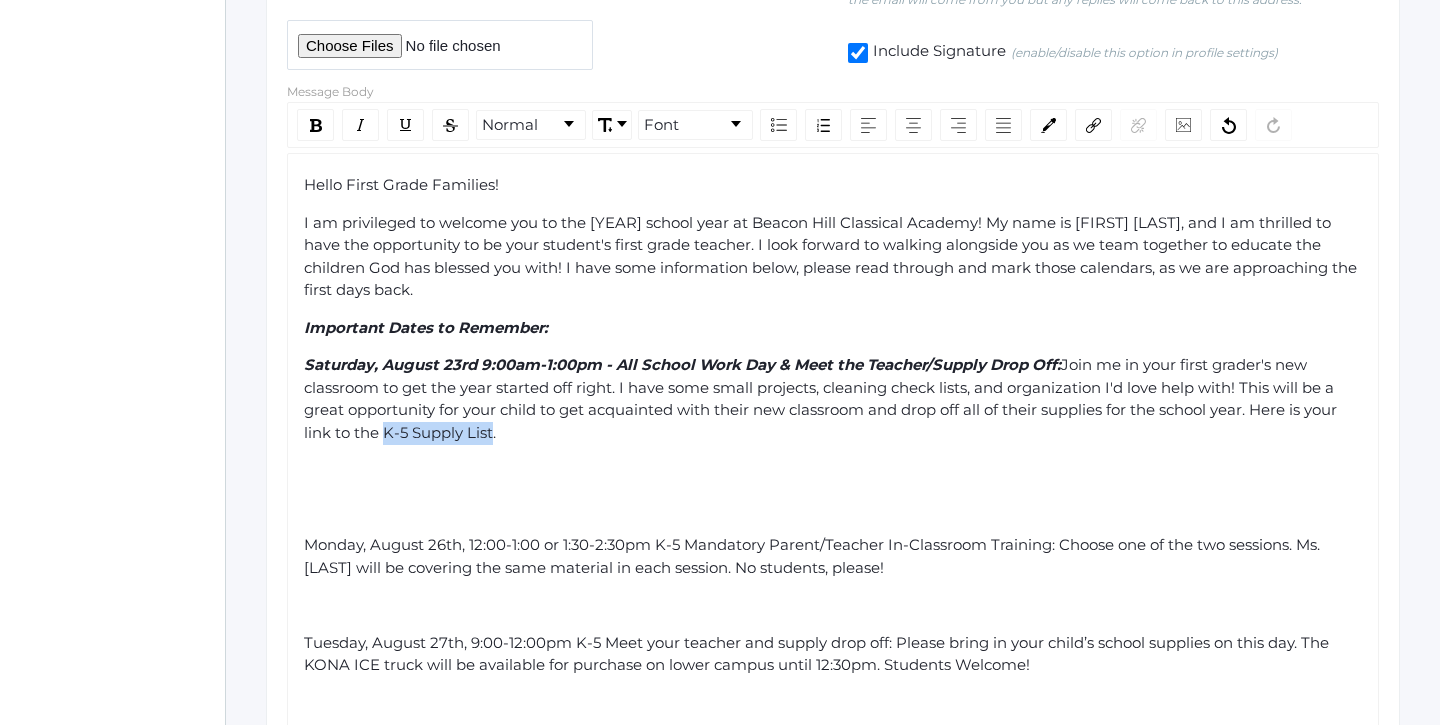 scroll, scrollTop: 734, scrollLeft: 0, axis: vertical 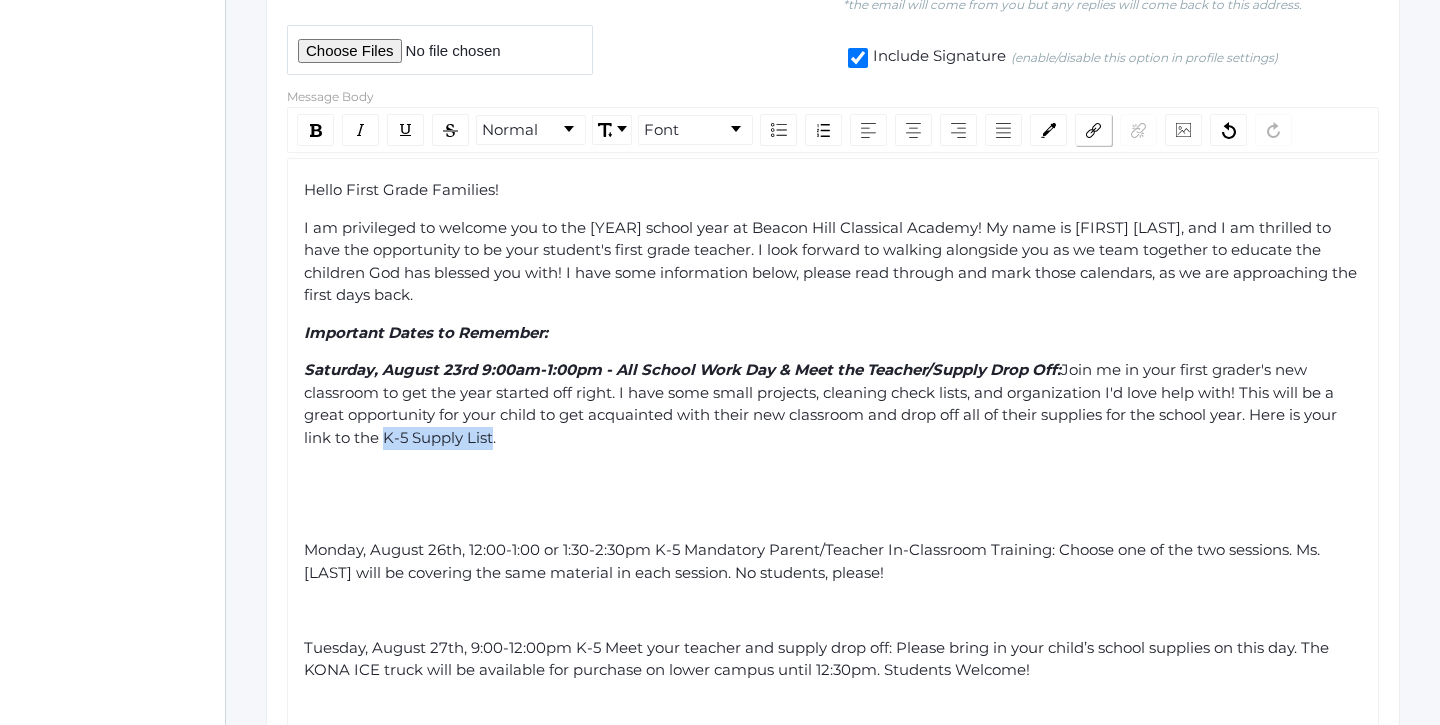 click 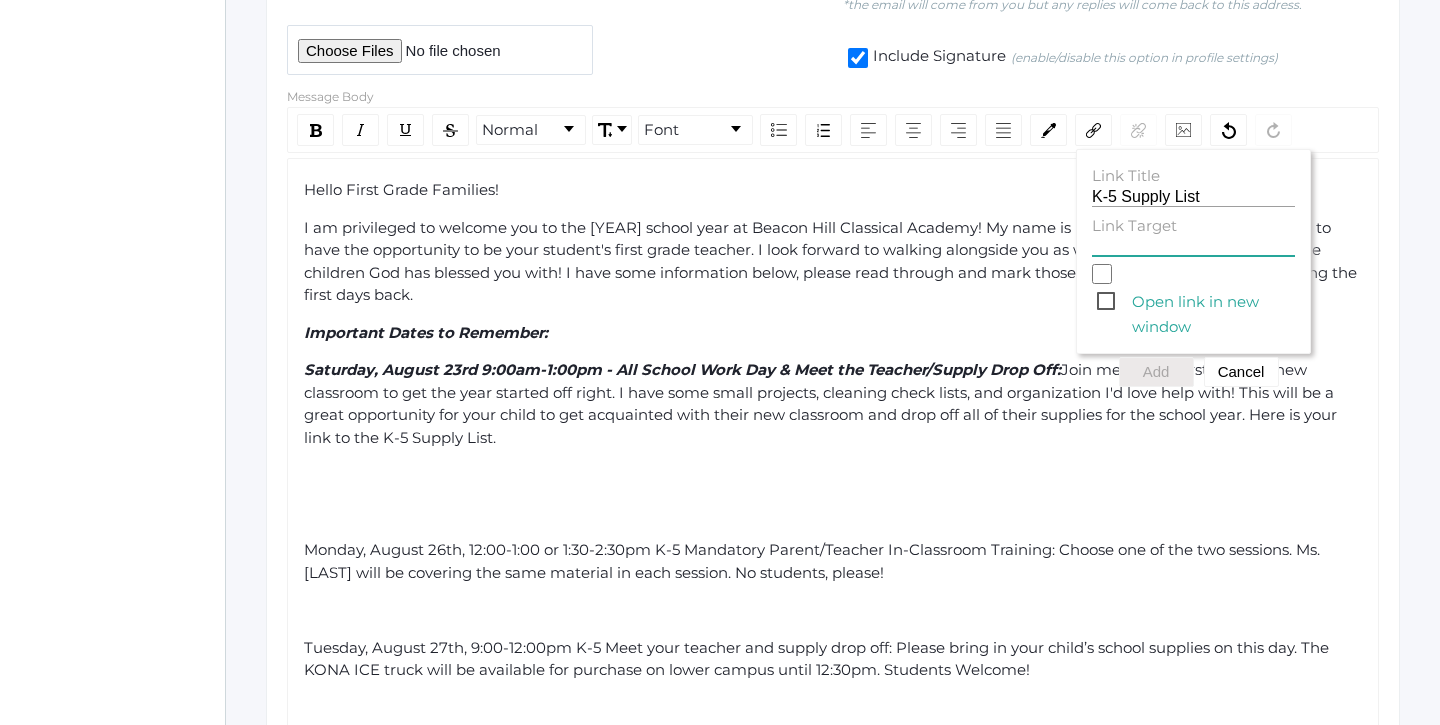 click on "Link Target" 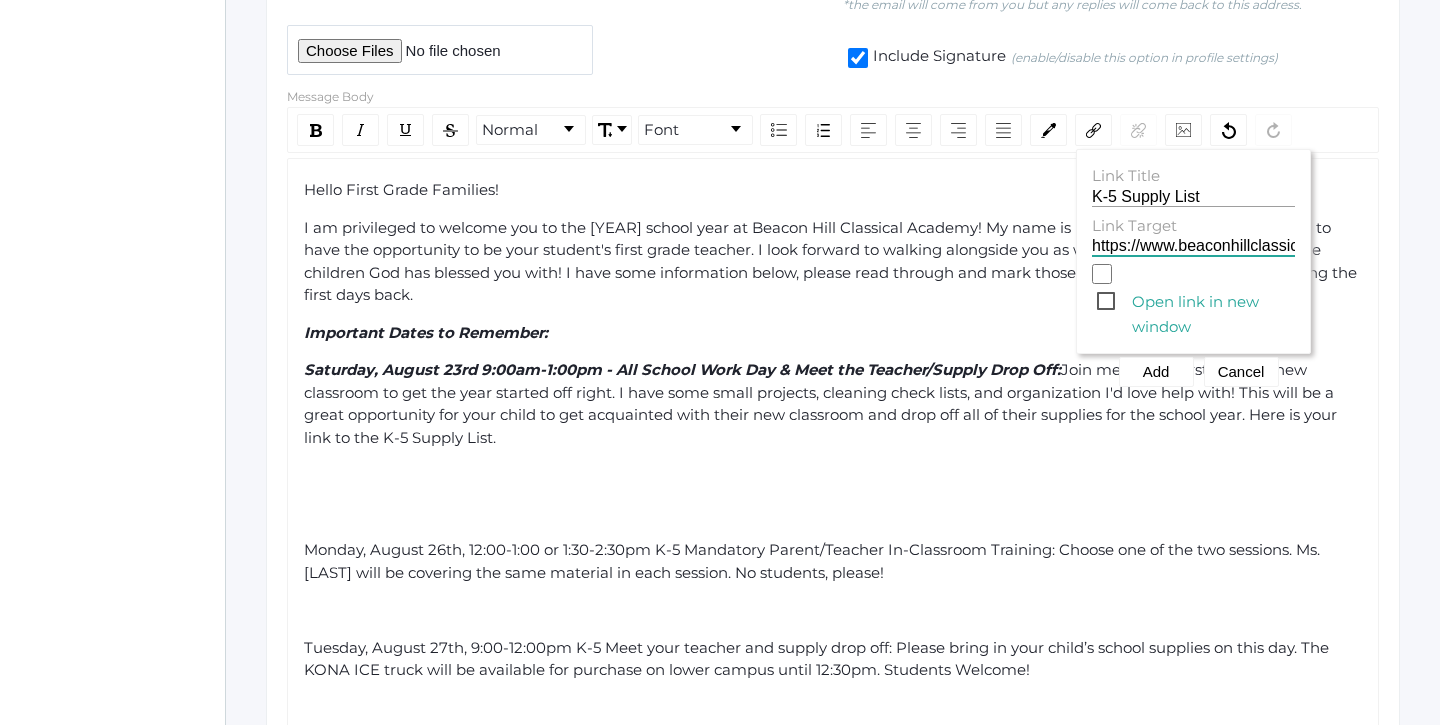 click on "Open link in new window" 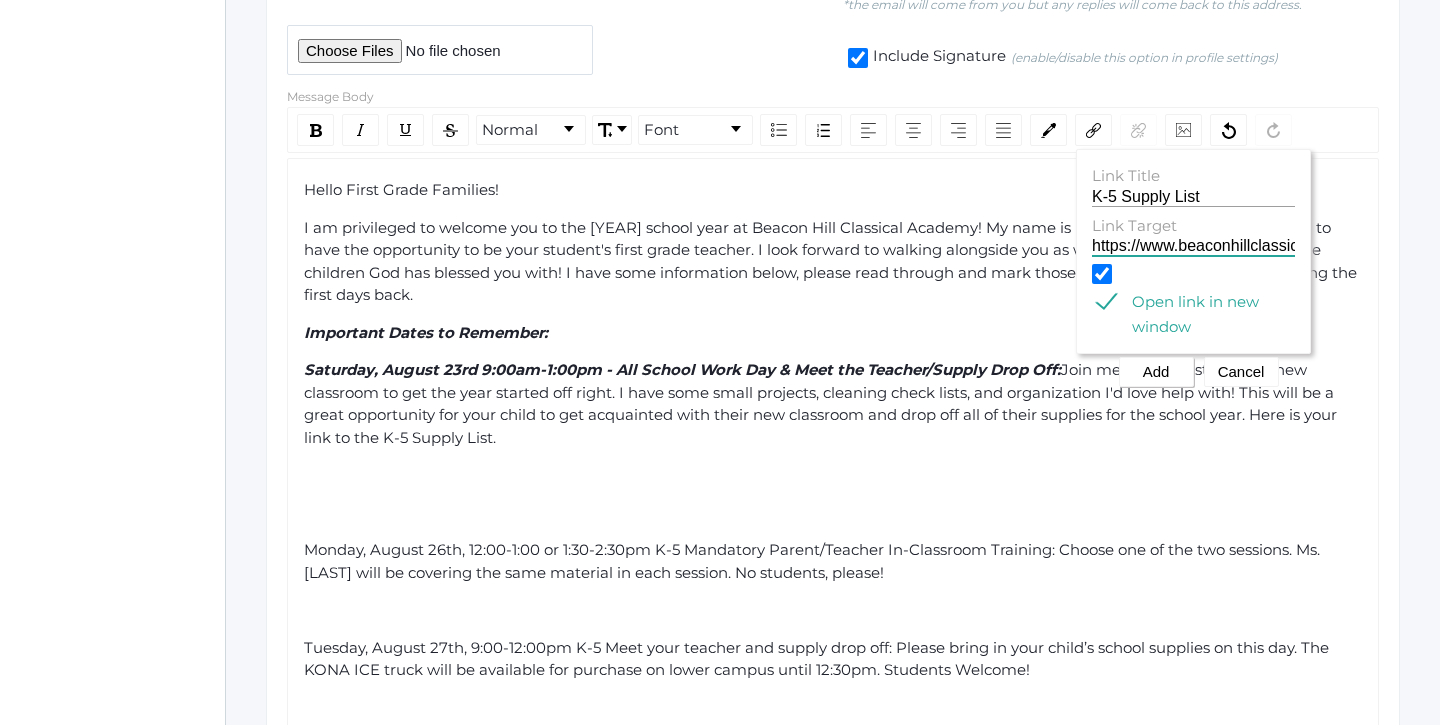 click on "Add" 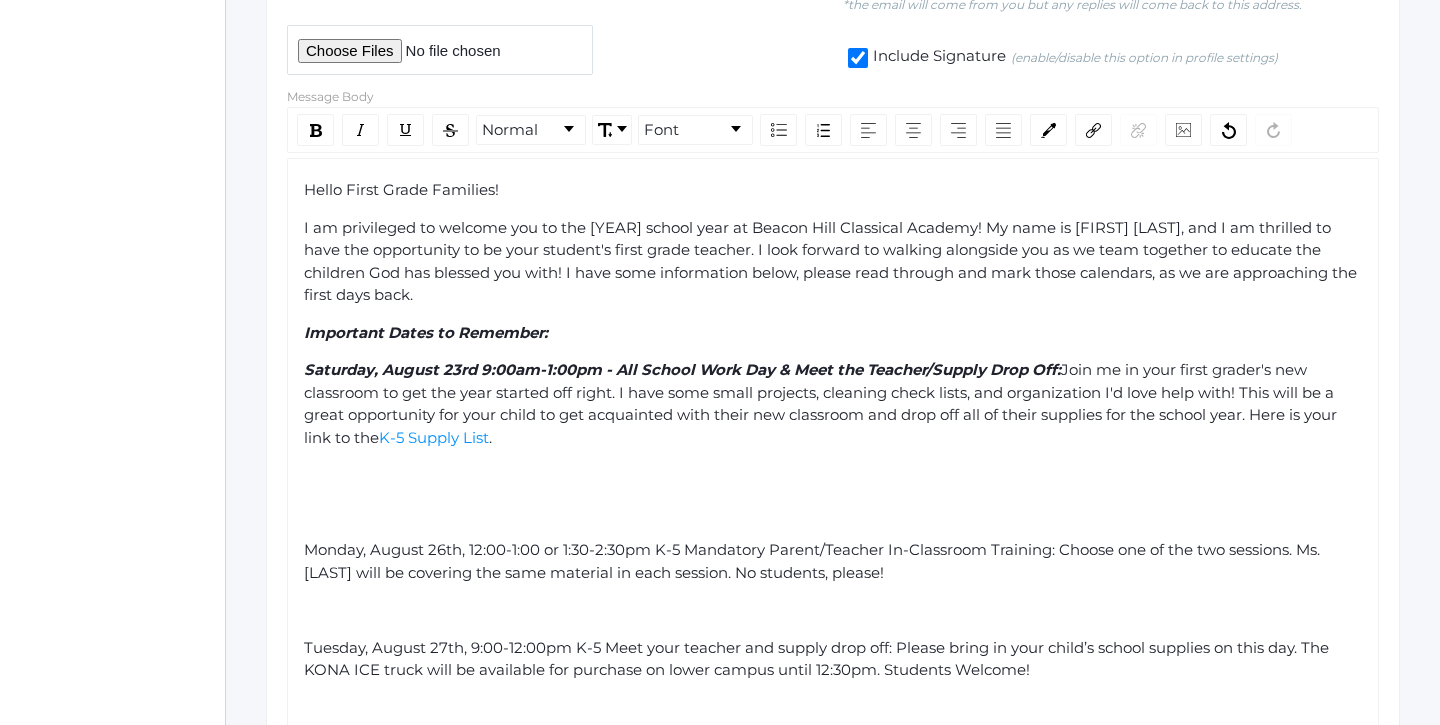 click on "[DAY], [MONTH] [DAY] [TIME]-[TIME] - All School Work Day & Meet the Teacher/Supply Drop Off:  Join me in your first grader's new classroom to get the year started off right. I have some small projects, cleaning check lists, and organization I'd love help with! This will be a great opportunity for your child to get acquainted with their new classroom and drop off all of their supplies for the school year. Here is your link to the  K-5 Supply List ." 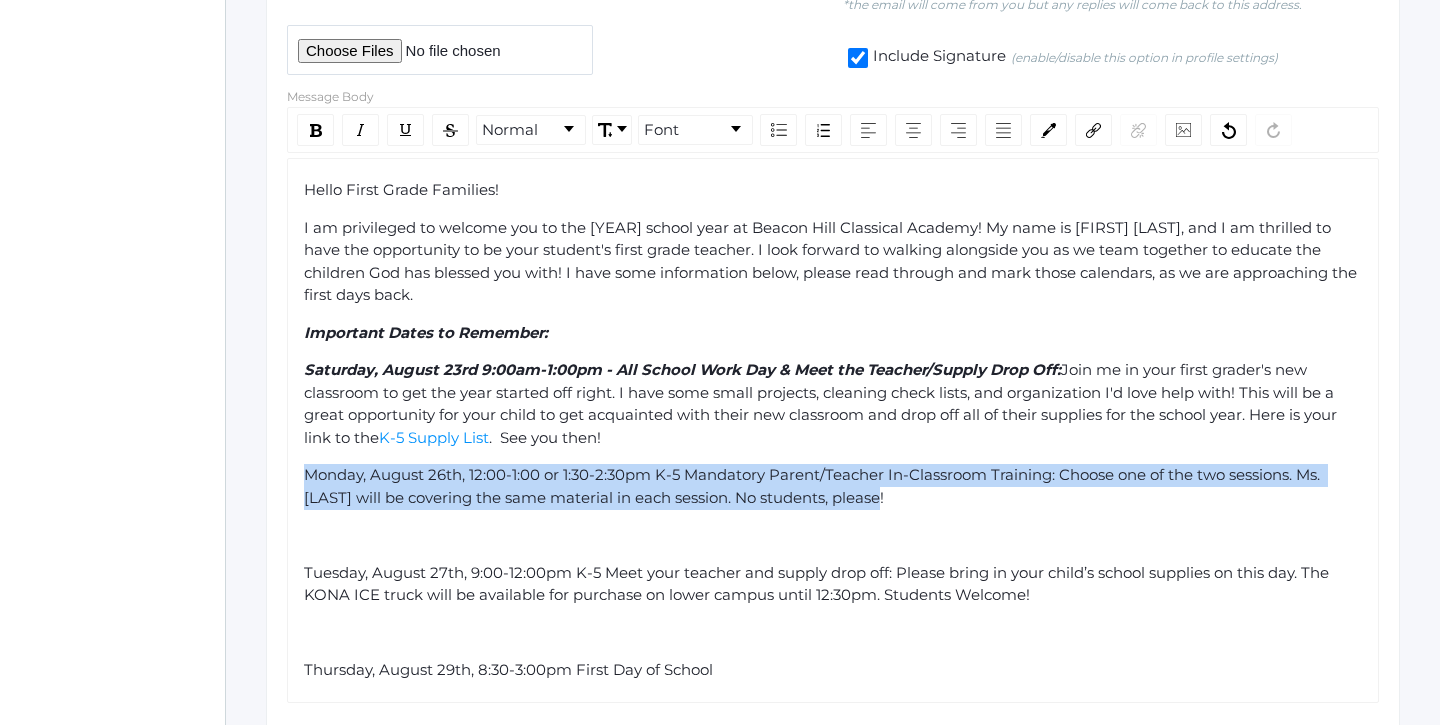drag, startPoint x: 896, startPoint y: 484, endPoint x: 304, endPoint y: 462, distance: 592.4086 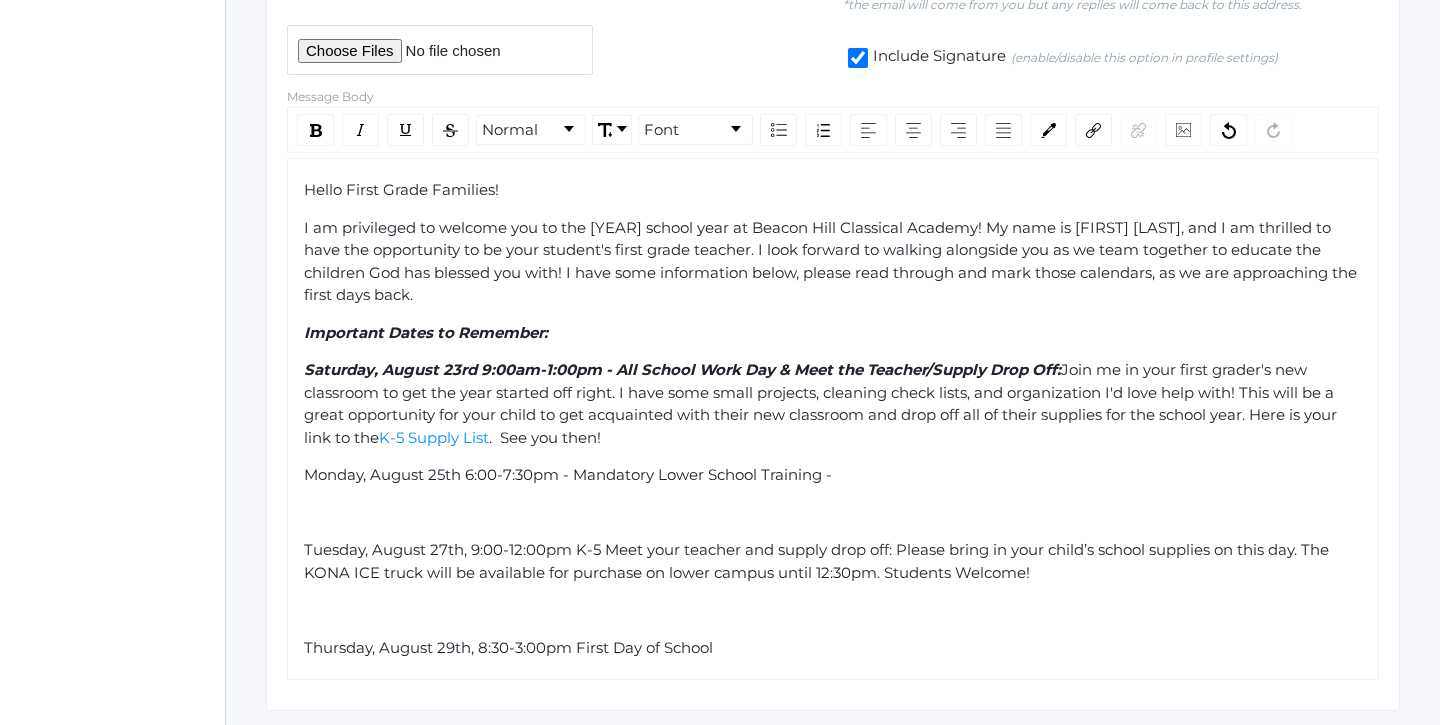 click on "Monday, August 25th 6:00-7:30pm - Mandatory Lower School Training -" 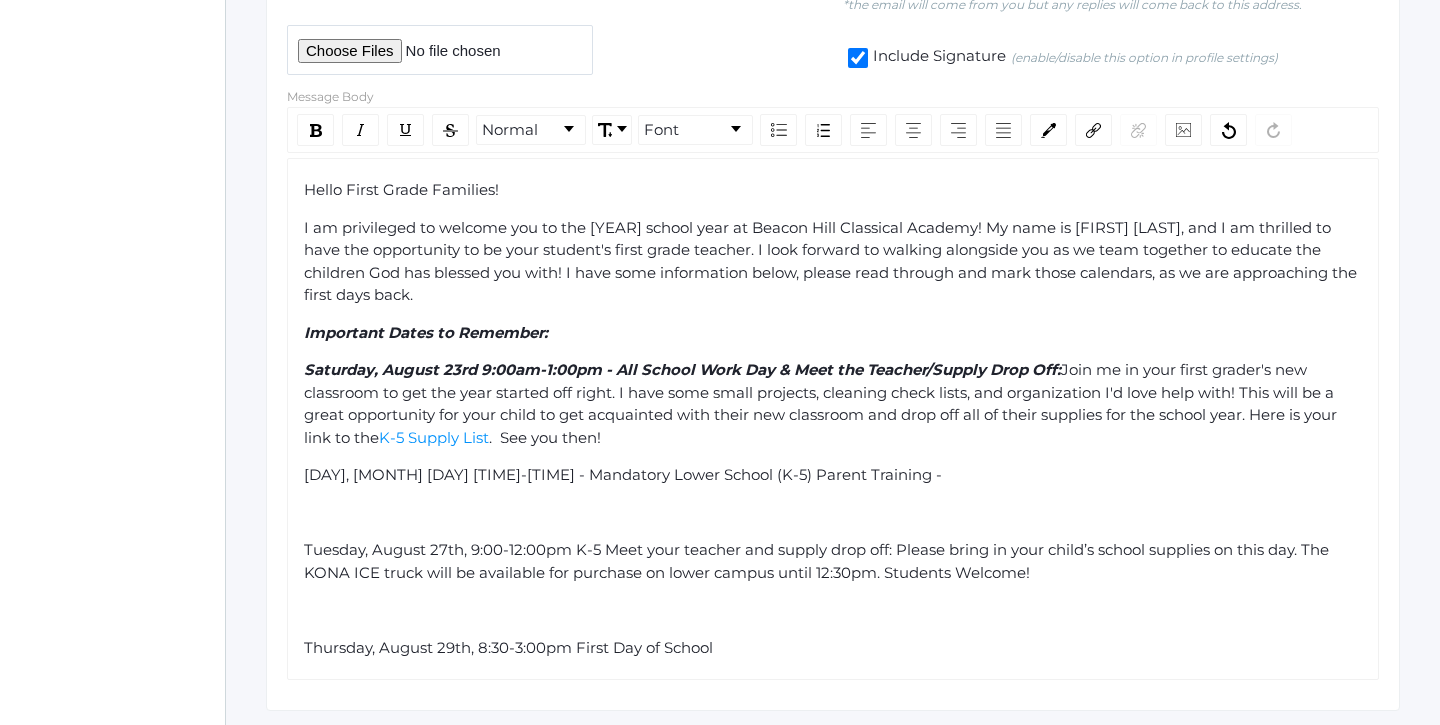 click on "[DAY], [MONTH] [DAY] [TIME]-[TIME] - Mandatory Lower School (K-5) Parent Training -" 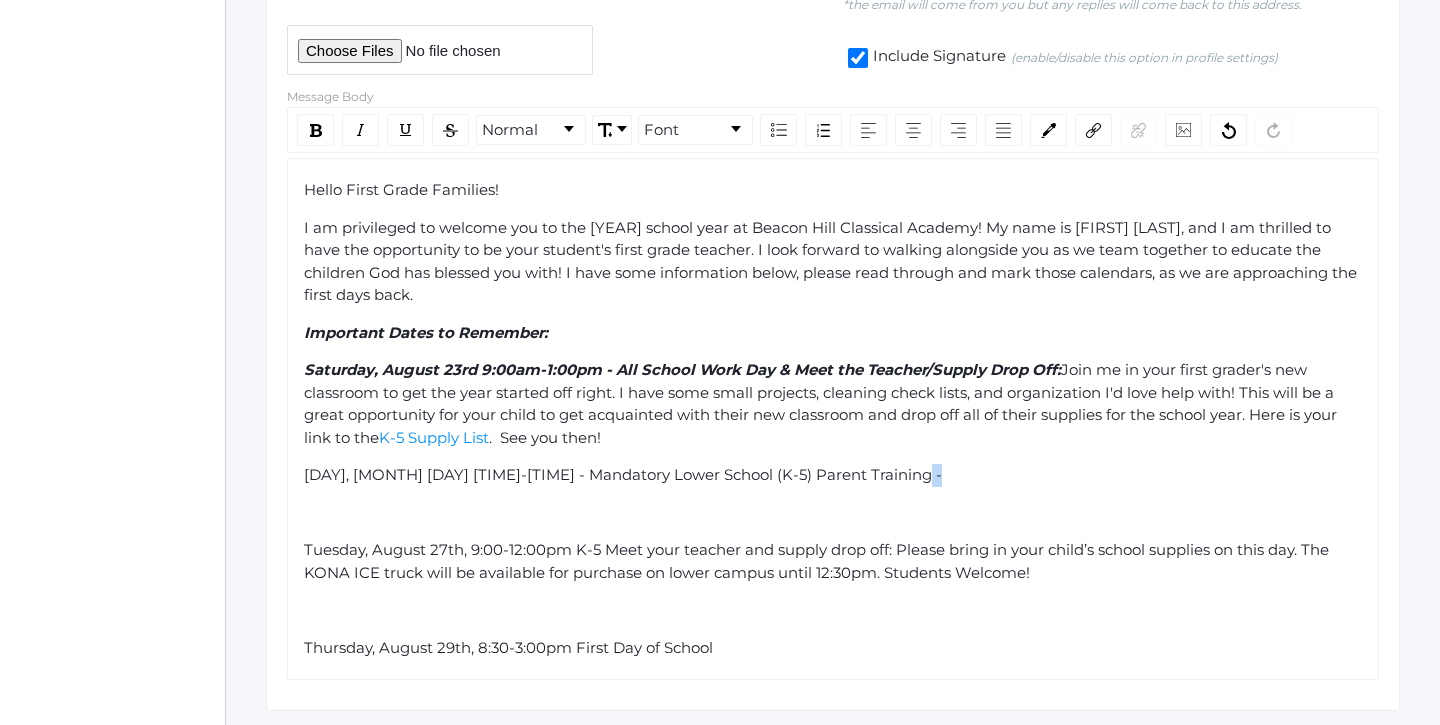 click on "[DAY], [MONTH] [DAY] [TIME]-[TIME] - Mandatory Lower School (K-5) Parent Training -" 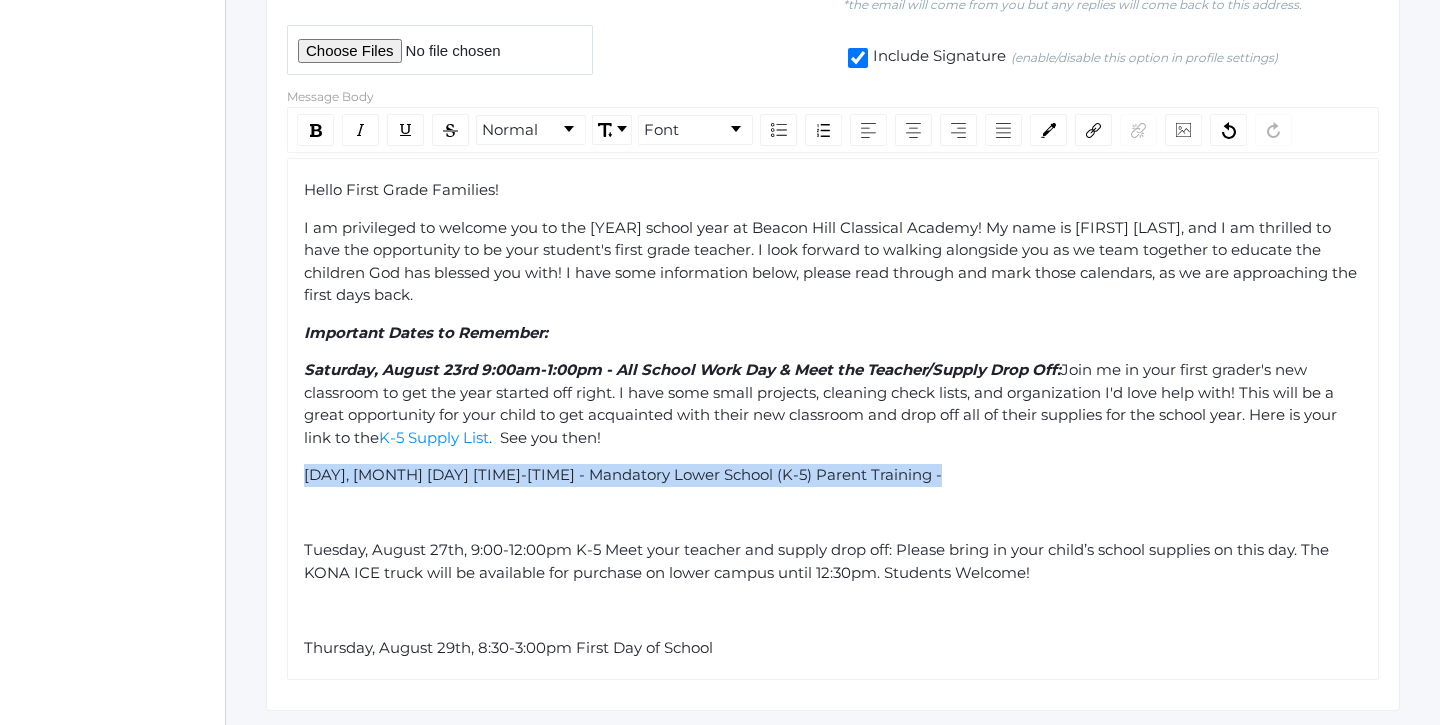 click on "[DAY], [MONTH] [DAY] [TIME]-[TIME] - Mandatory Lower School (K-5) Parent Training -" 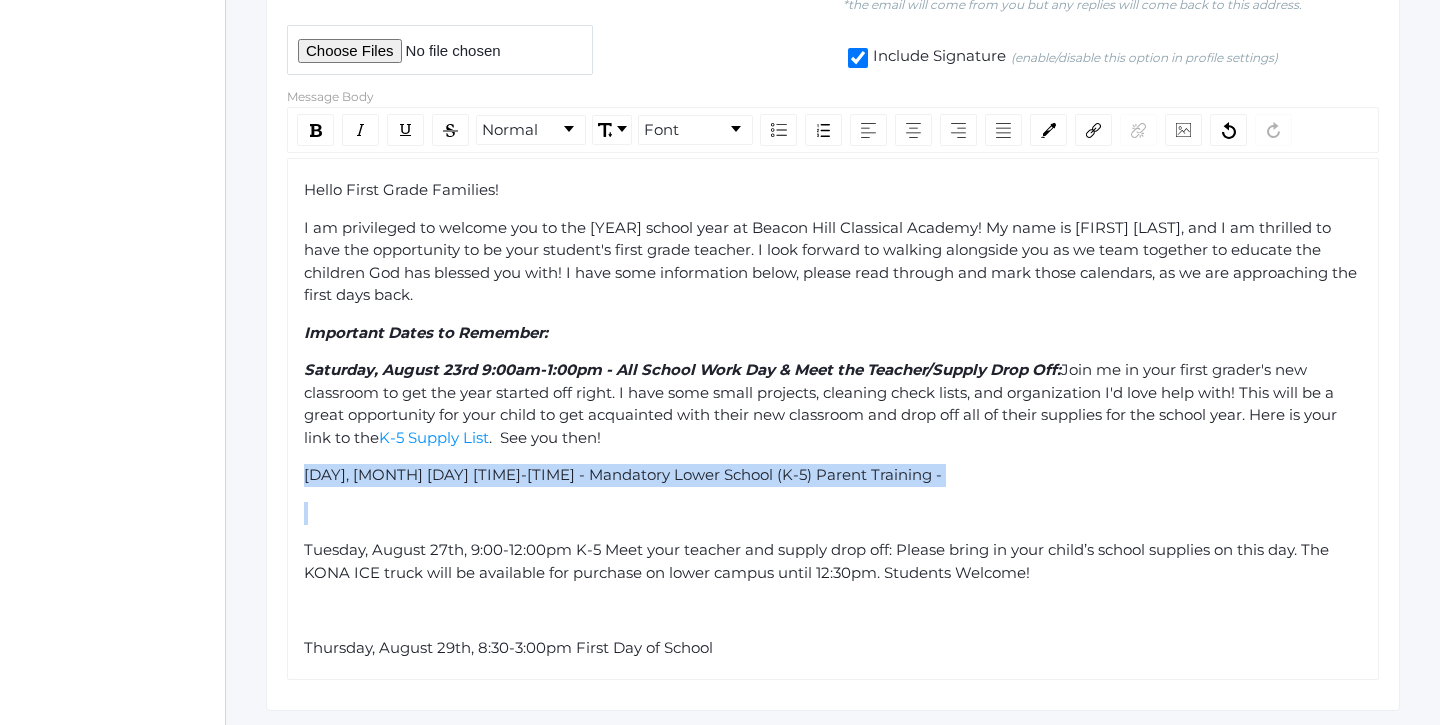 click on "[DAY], [MONTH] [DAY] [TIME]-[TIME] - Mandatory Lower School (K-5) Parent Training -" 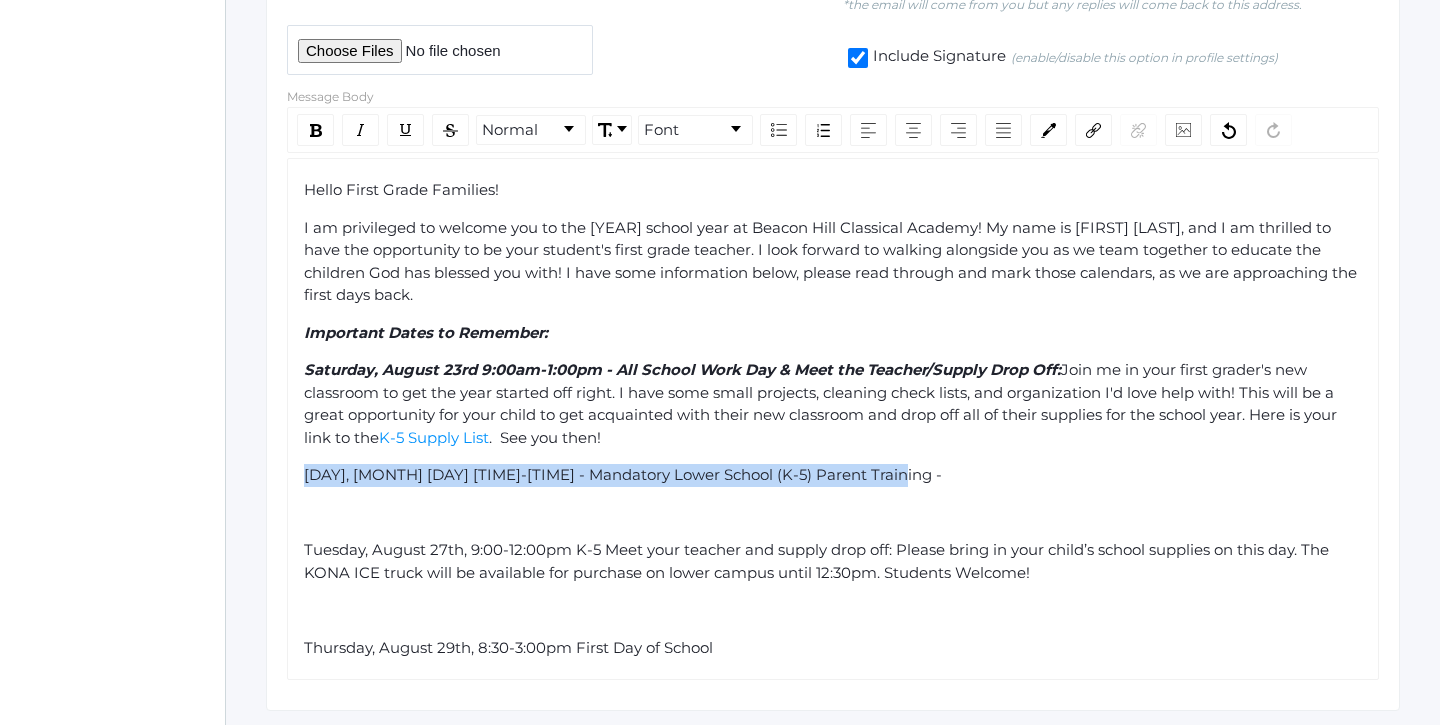drag, startPoint x: 918, startPoint y: 463, endPoint x: 298, endPoint y: 458, distance: 620.02014 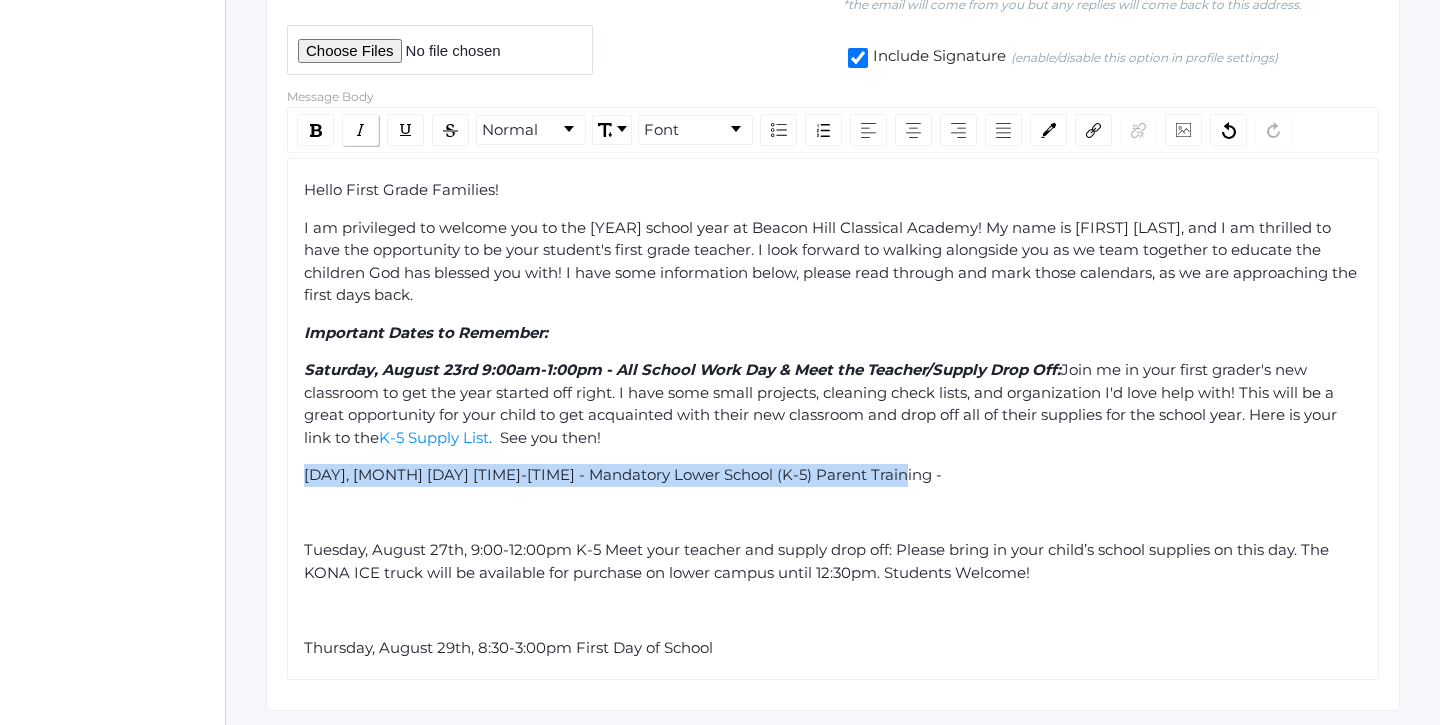 click 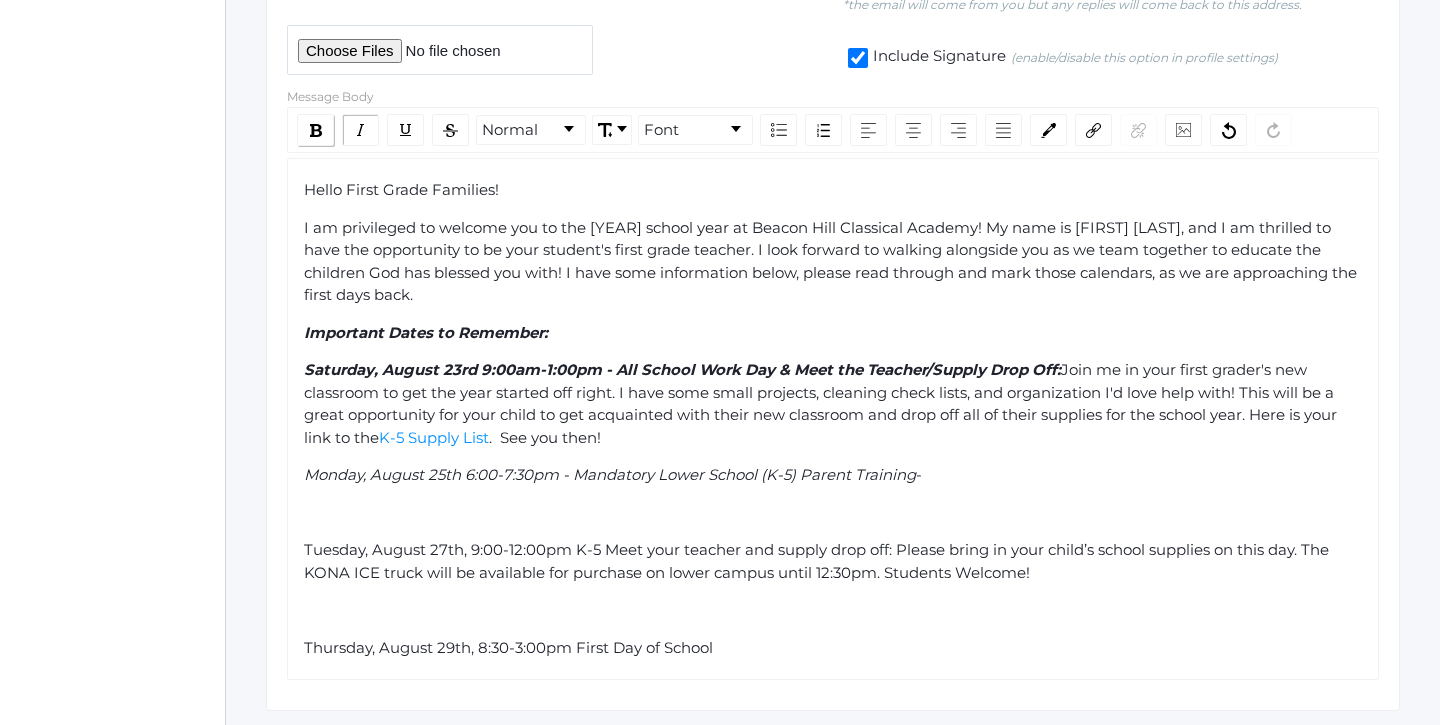 click 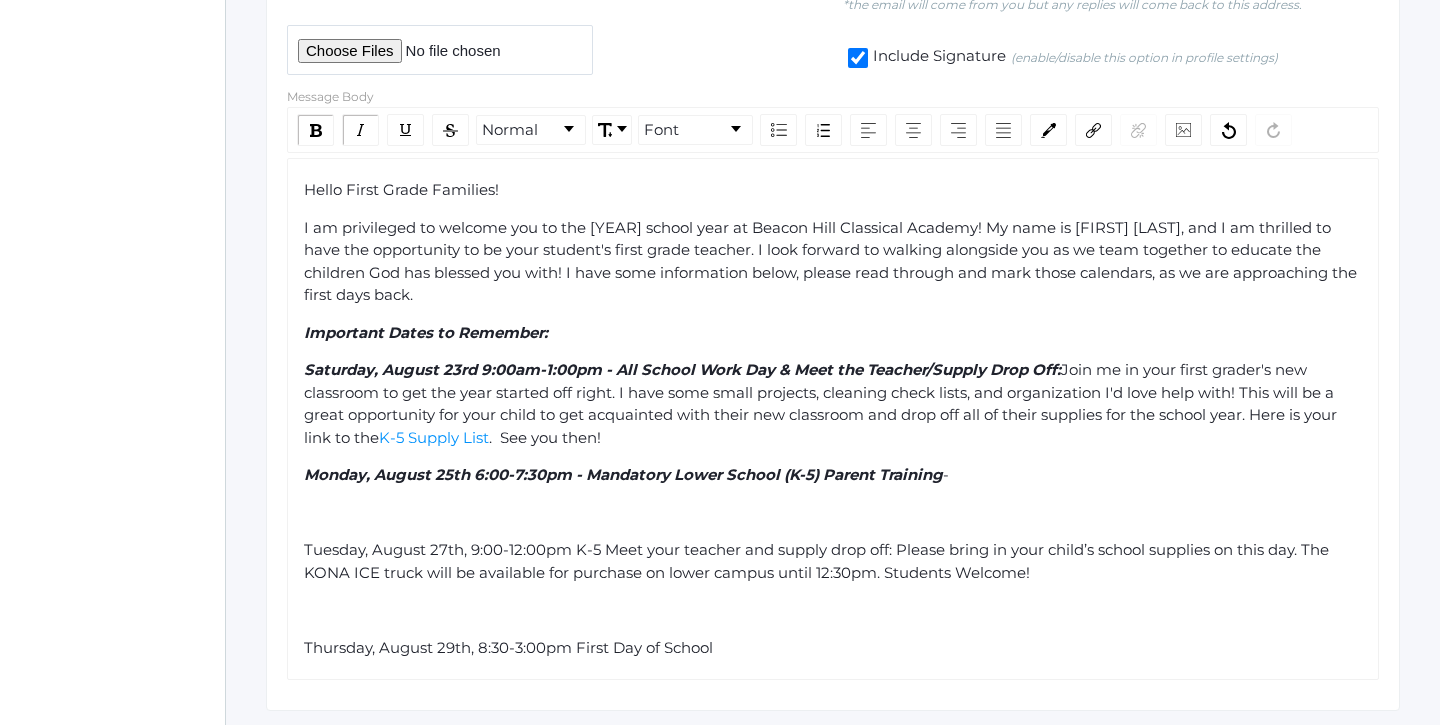 click on "Monday, August 25th 6:00-7:30pm - Mandatory Lower School (K-5) Parent Training -" 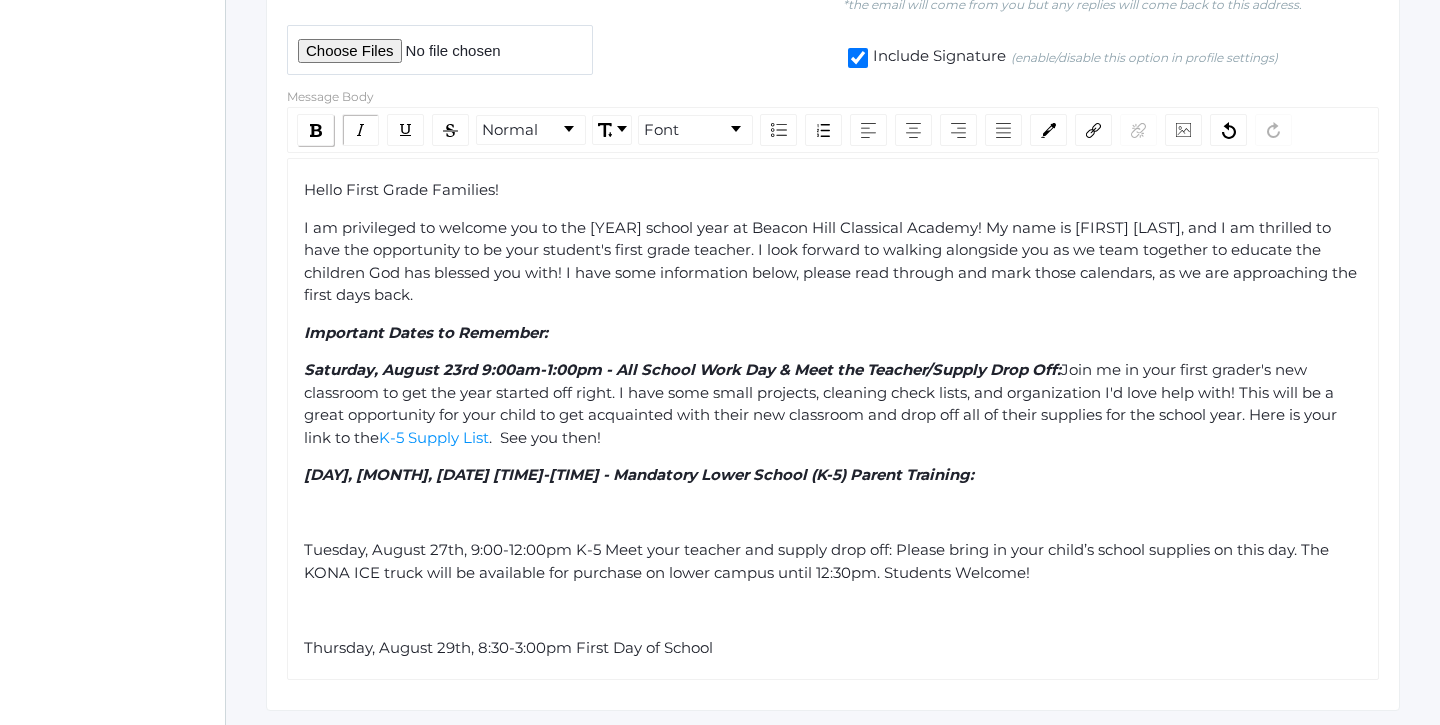 click 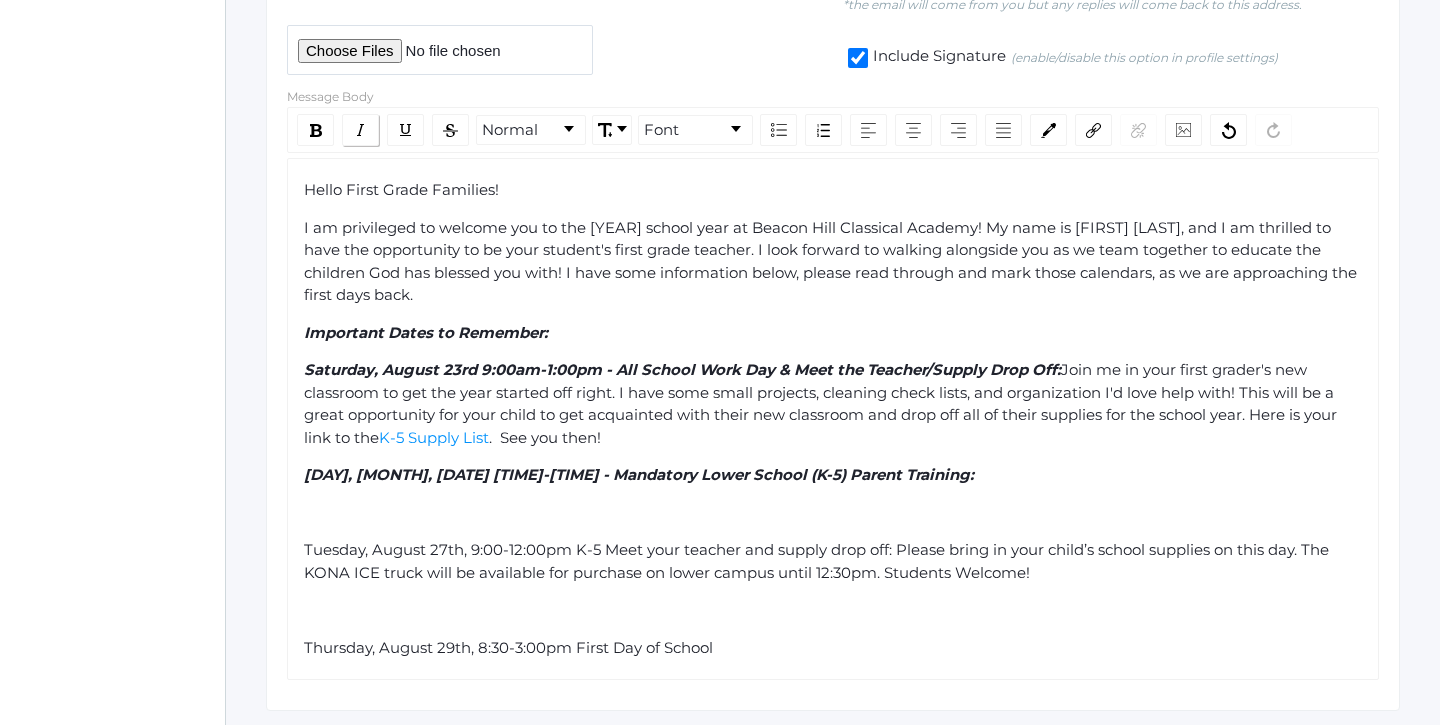 click 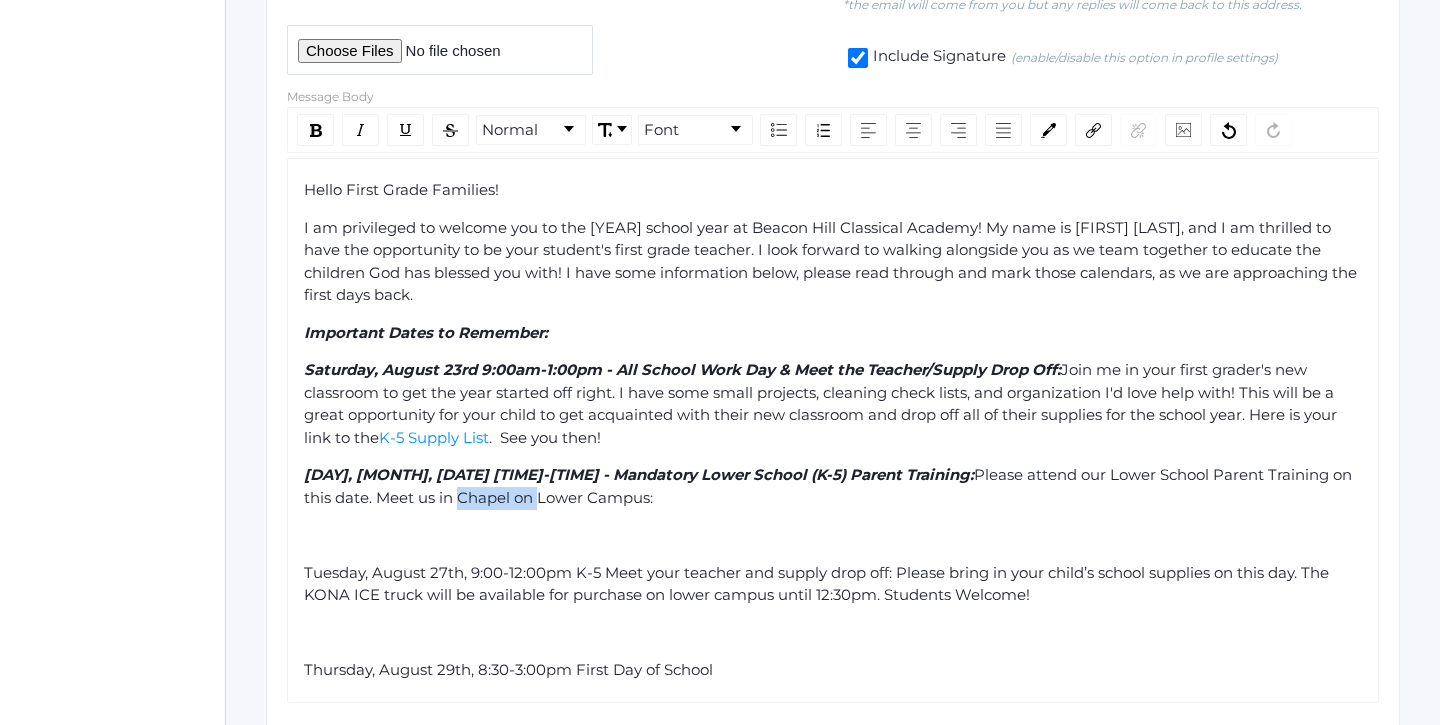 drag, startPoint x: 540, startPoint y: 486, endPoint x: 460, endPoint y: 479, distance: 80.305664 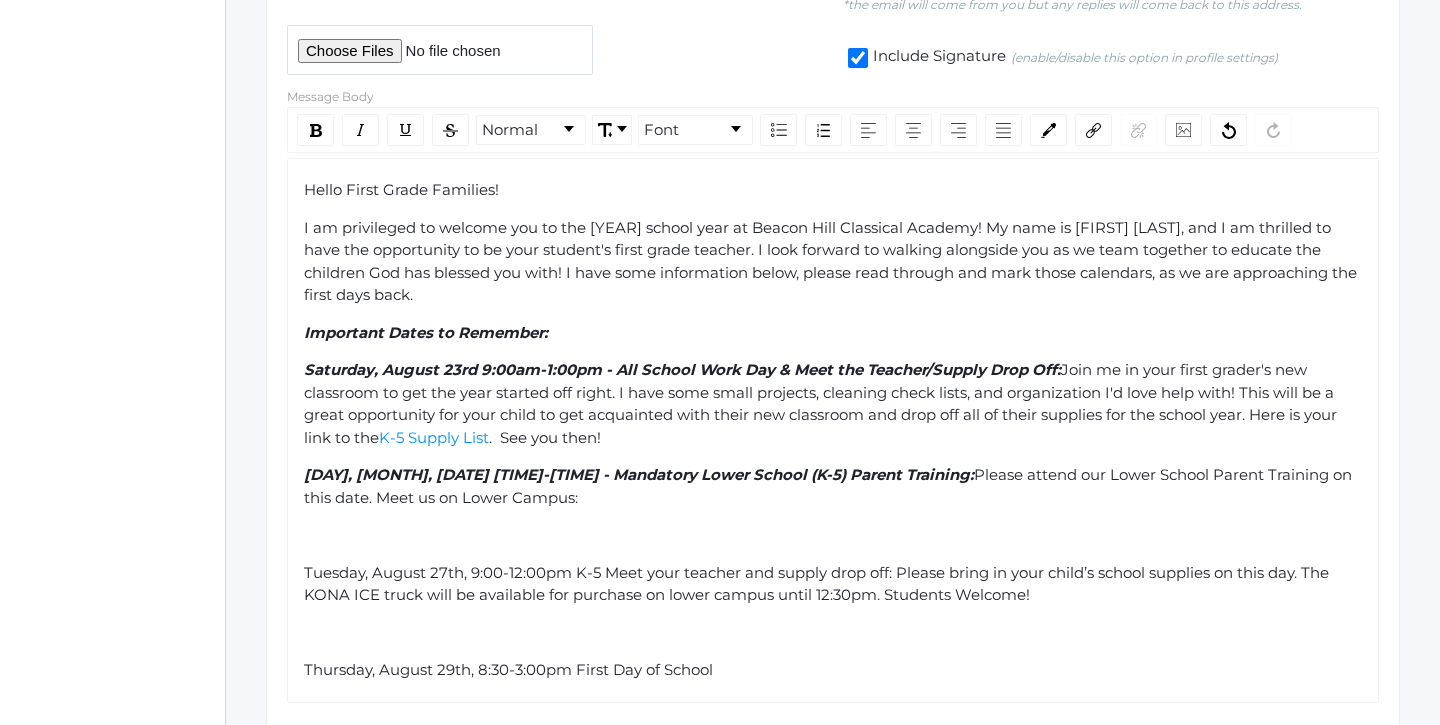 click on "Monday, August 25th 6:00-7:30pm - Mandatory Lower School (K-5) Parent Training:  Please attend our Lower School Parent Training on this date. Meet us on Lower Campus:" 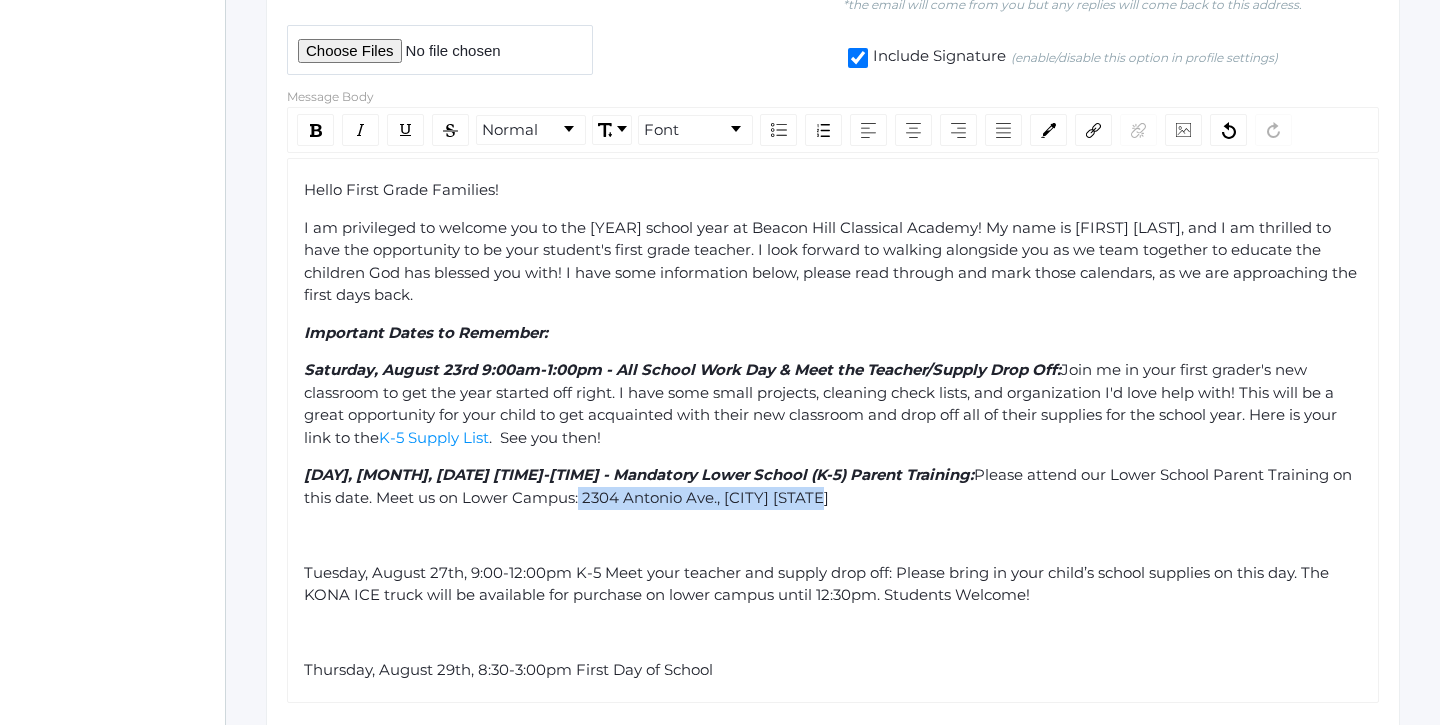 drag, startPoint x: 581, startPoint y: 484, endPoint x: 828, endPoint y: 483, distance: 247.00203 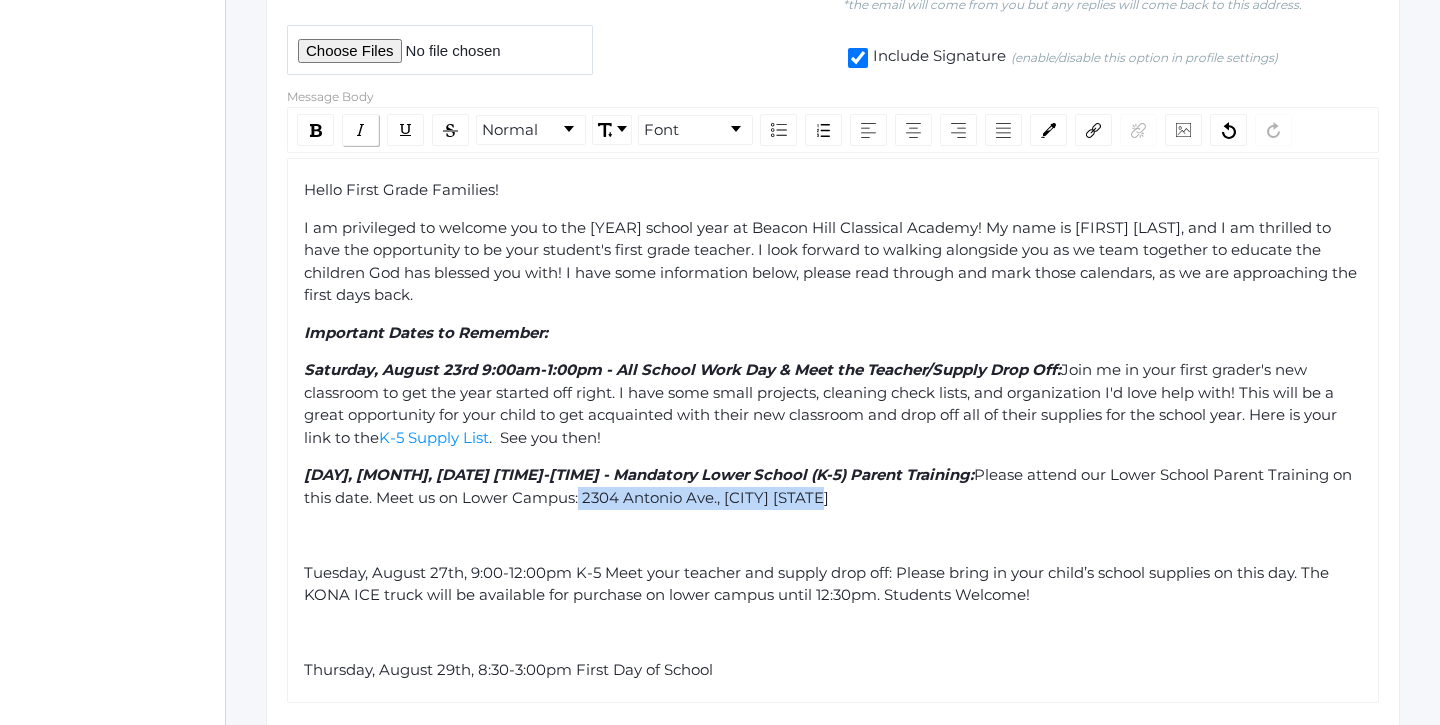 click 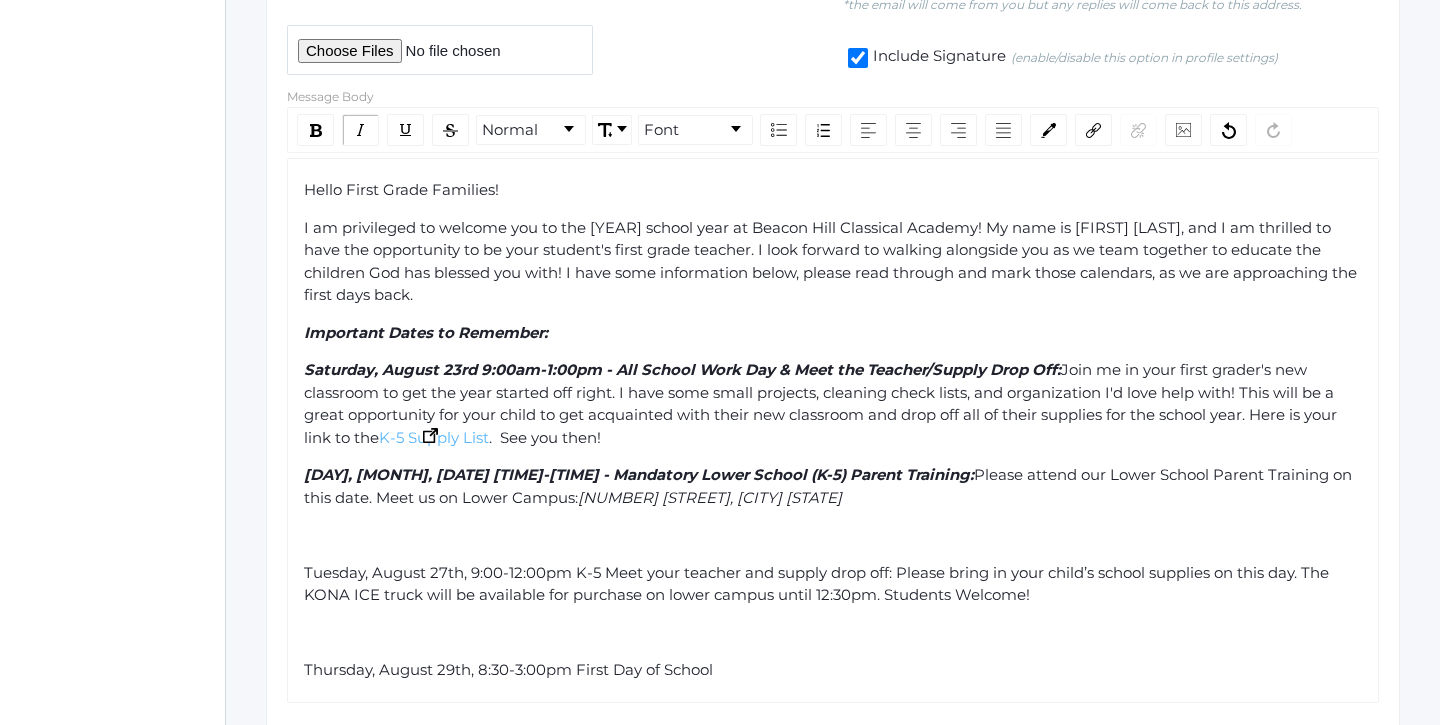 drag, startPoint x: 493, startPoint y: 424, endPoint x: 388, endPoint y: 423, distance: 105.00476 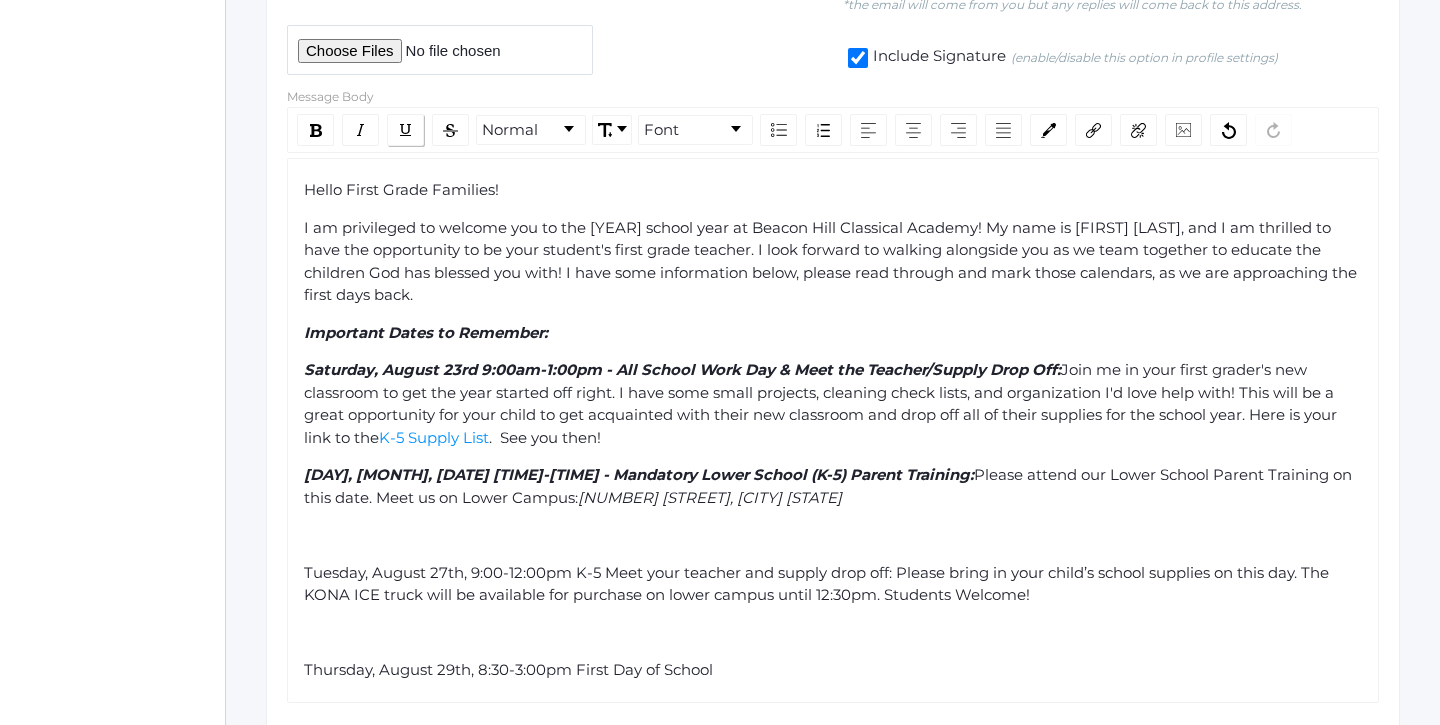 click 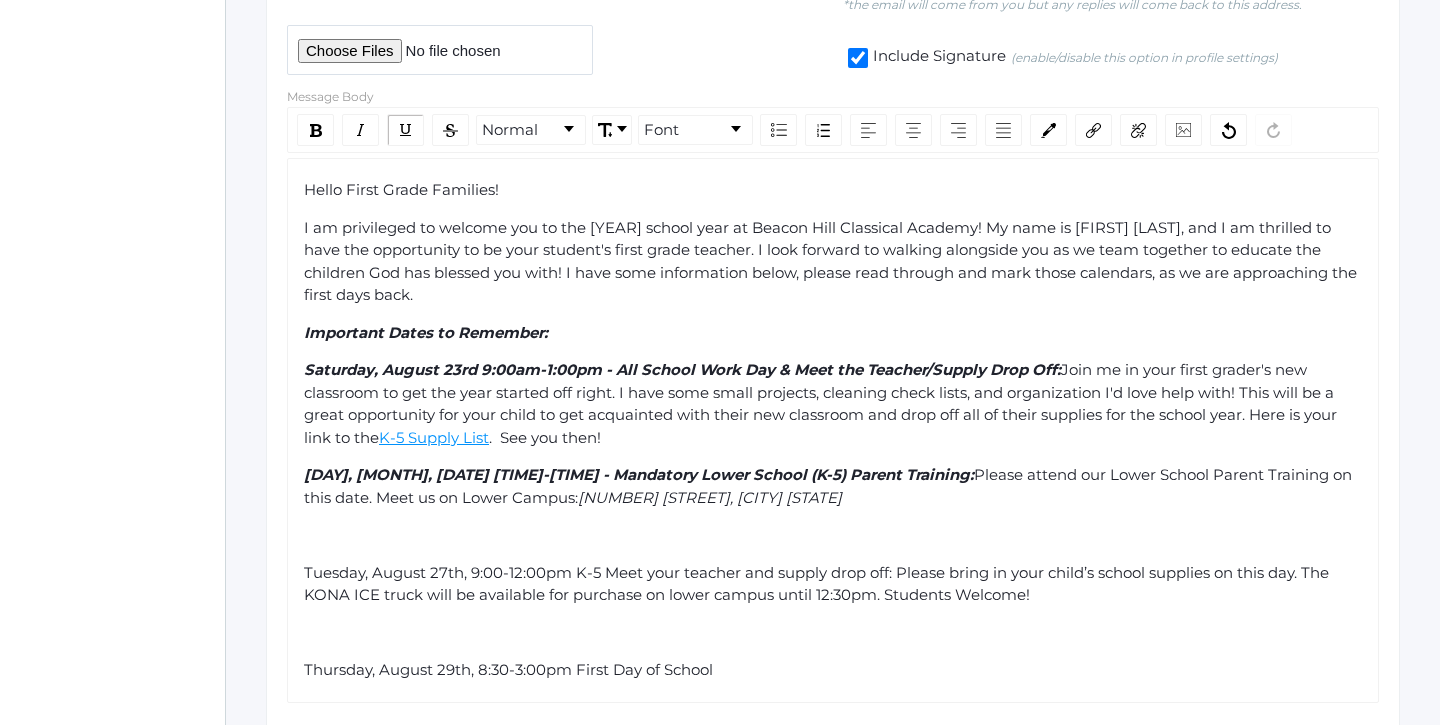 click on "Hello First Grade Families! I am privileged to welcome you to the 2025-26 school year at Beacon Hill Classical Academy! My name is [FIRST] [LAST], and I am thrilled to have the opportunity to be your student's first grade teacher. I look forward to walking alongside you as we team together to educate the children God has blessed you with! I have some information below, please read through and mark those calendars, as we are approaching the first days back. Important Dates to Remember: Saturday, August 23rd 9:00am-1:00pm - All School Work Day & Meet the Teacher/Supply Drop Off: Join me in your first grader's new classroom to get the year started off right. I have some small projects, cleaning check lists, and organization I'd love help with! This will be a great opportunity for your child to get acquainted with their new classroom and drop off all of their supplies for the school year. Here is your link to the K-5 Supply List . See you then! 2304 Antonio Ave., [CITY] [STATE]" 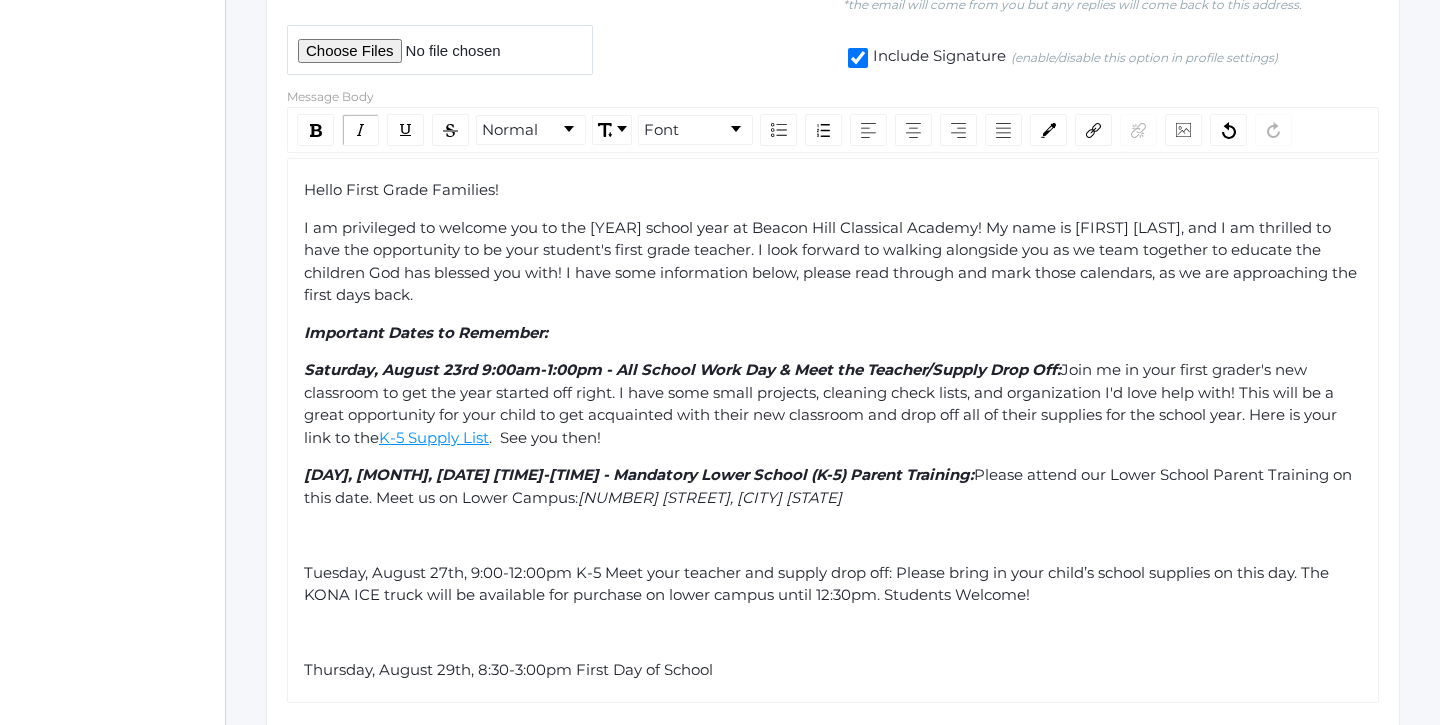 click on "Monday, August 25th 6:00-7:30pm - Mandatory Lower School (K-5) Parent Training: Please attend our Lower School Parent Training on this date. Meet us on Lower Campus: 2304 Antonio Ave., [CITY] [STATE]" 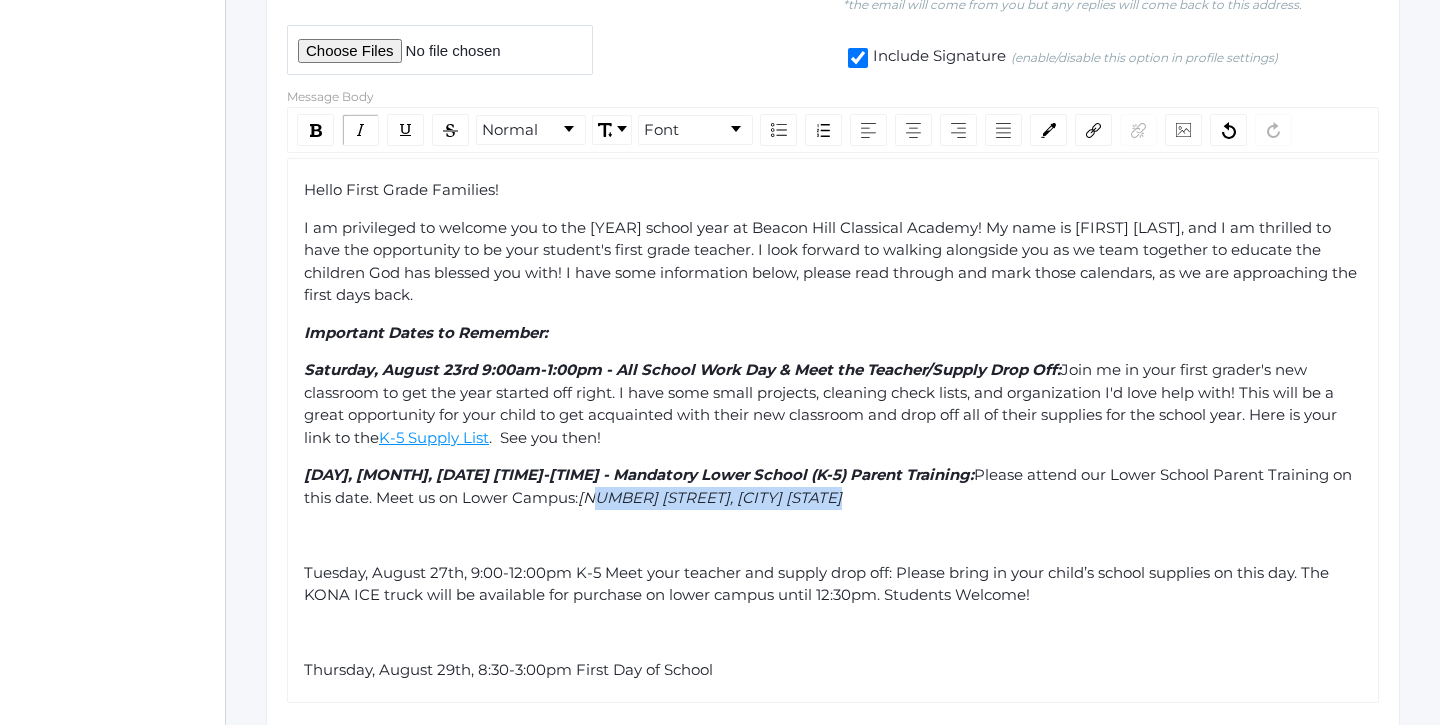 drag, startPoint x: 827, startPoint y: 482, endPoint x: 588, endPoint y: 483, distance: 239.00209 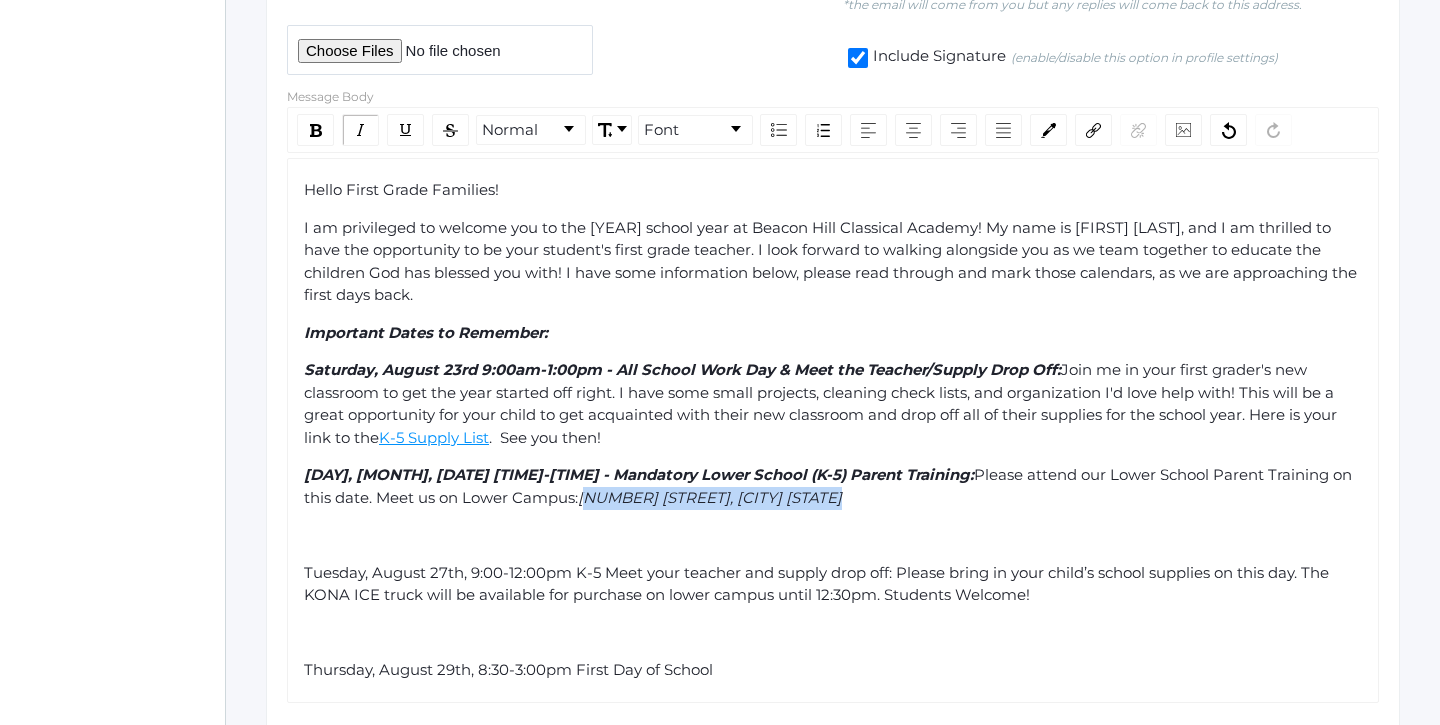 drag, startPoint x: 586, startPoint y: 481, endPoint x: 826, endPoint y: 477, distance: 240.03333 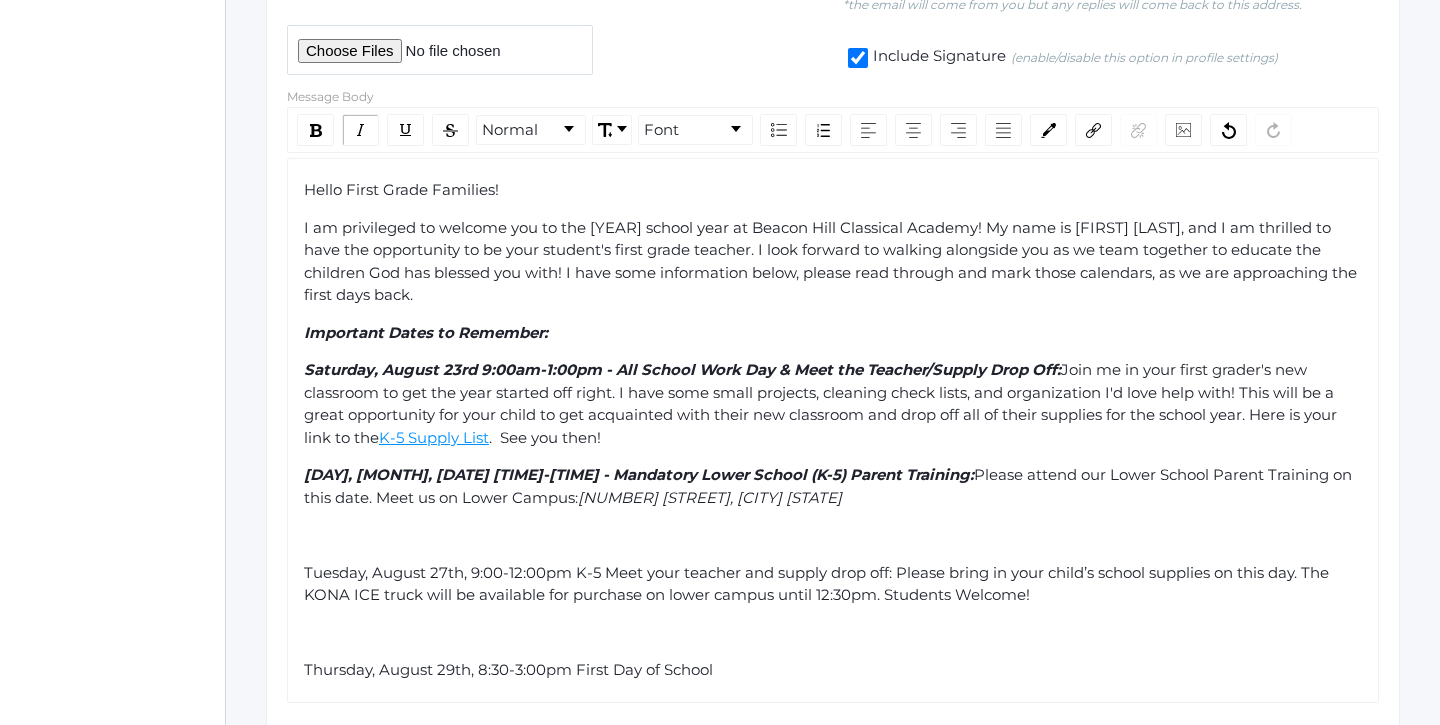 click on "[NUMBER] [STREET], [CITY] [STATE]" 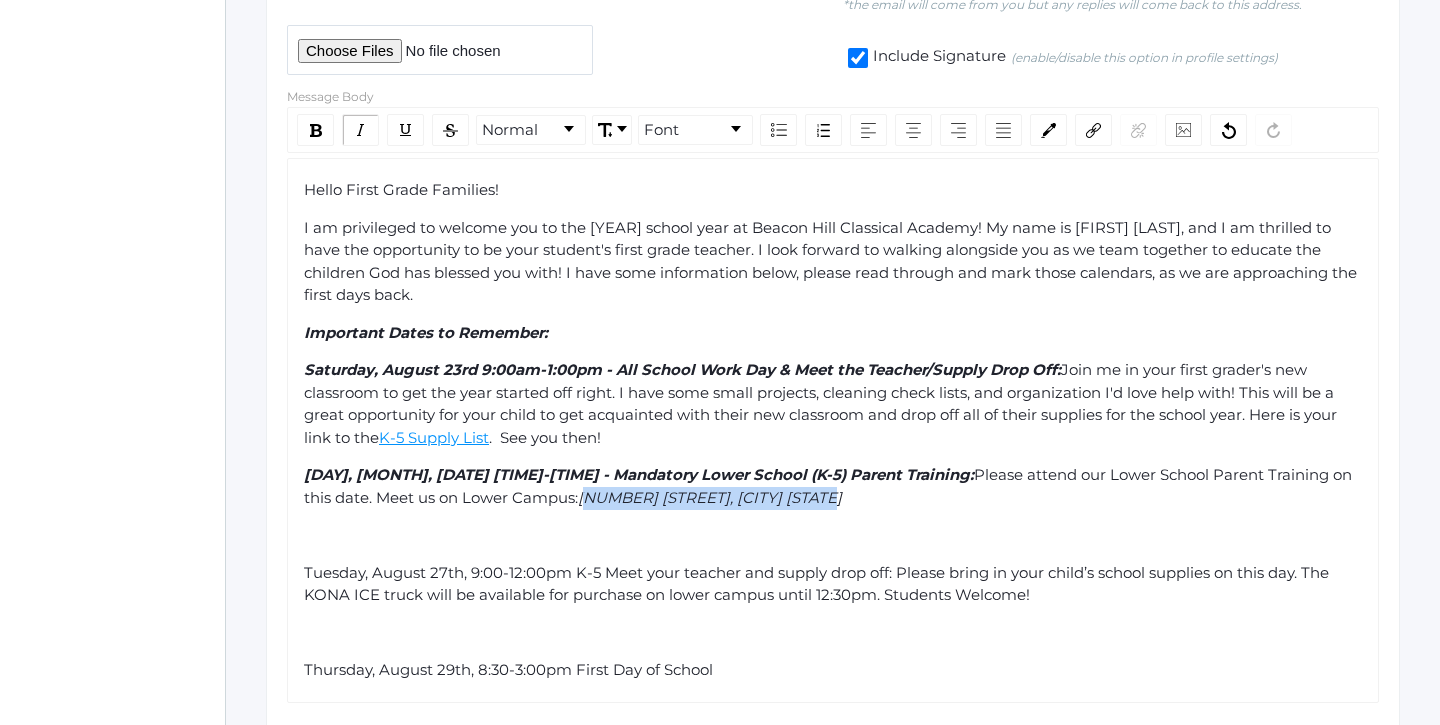 drag, startPoint x: 822, startPoint y: 482, endPoint x: 585, endPoint y: 481, distance: 237.0021 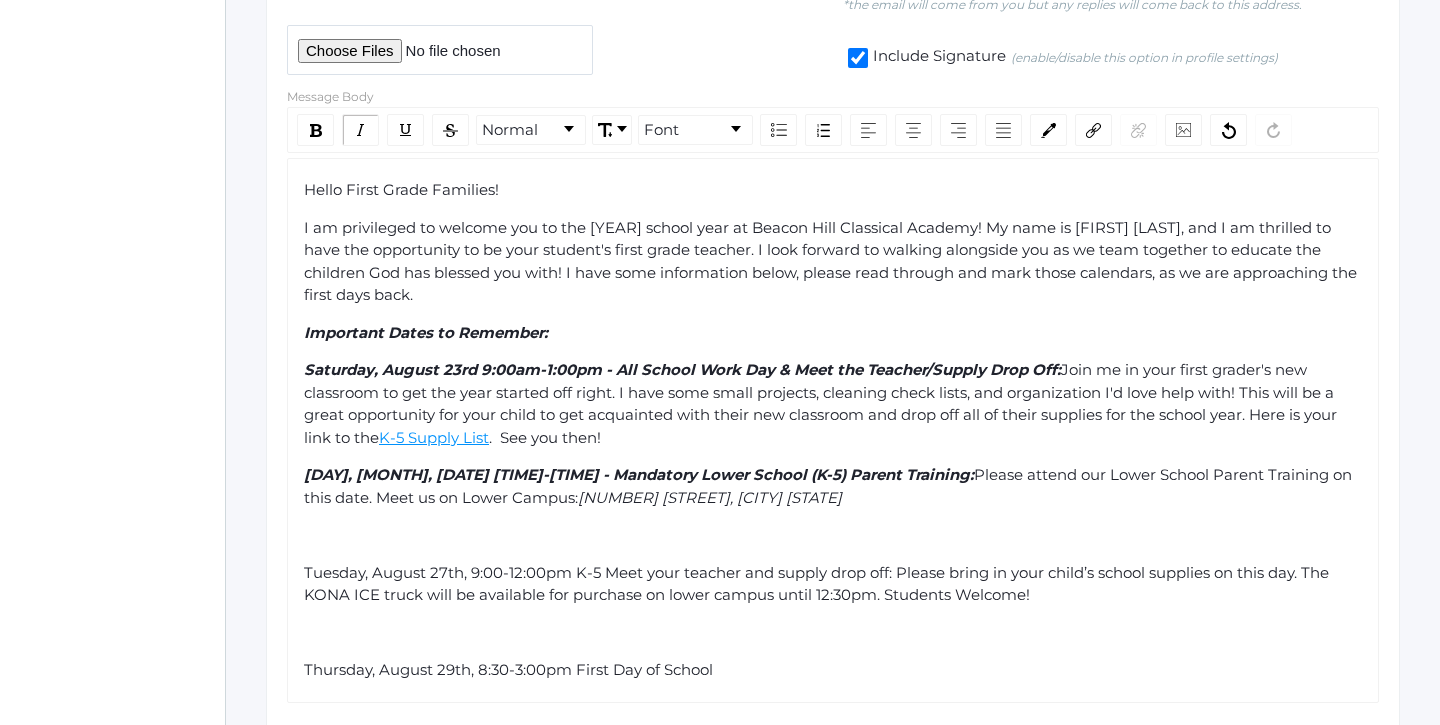 click on "Monday, August 25th 6:00-7:30pm - Mandatory Lower School (K-5) Parent Training: Please attend our Lower School Parent Training on this date. Meet us on Lower Campus: 2304 Antonio Ave., [CITY] [STATE]" 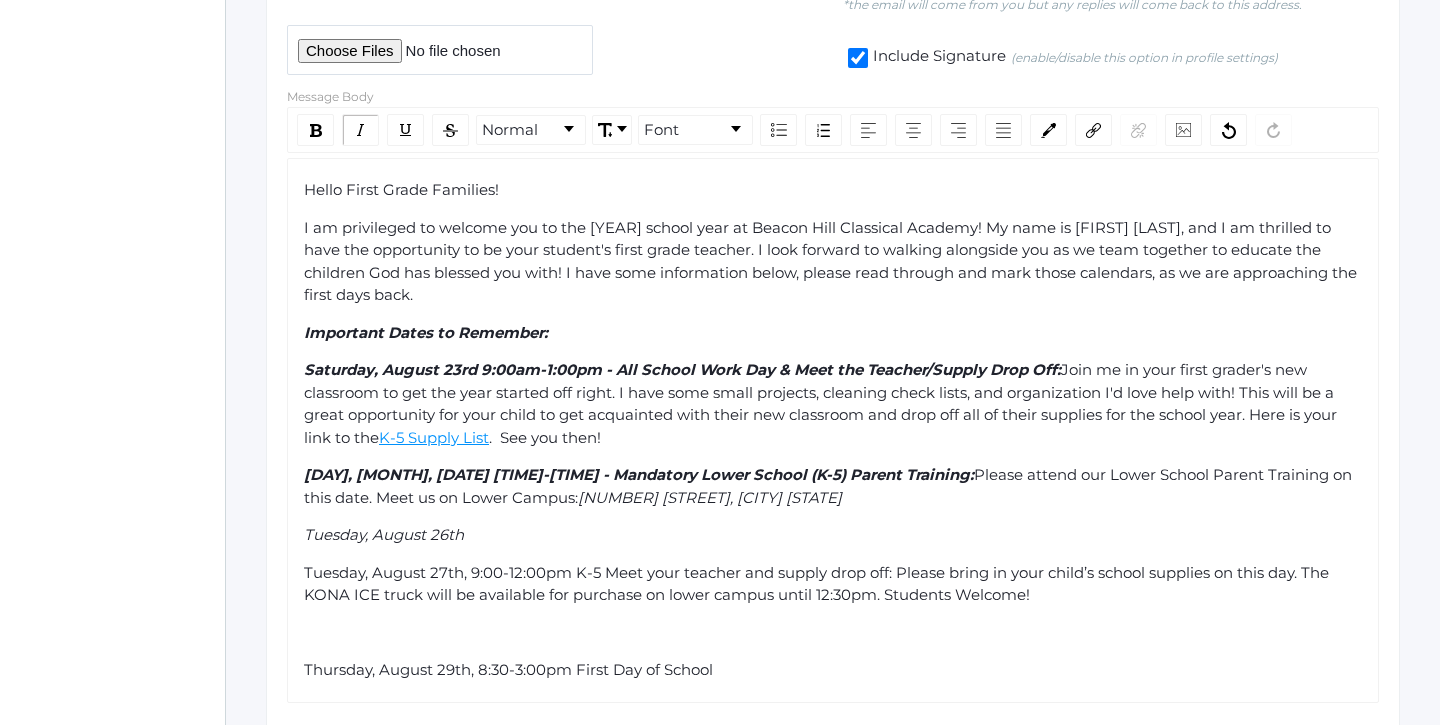 click on "Tuesday, August 26th" 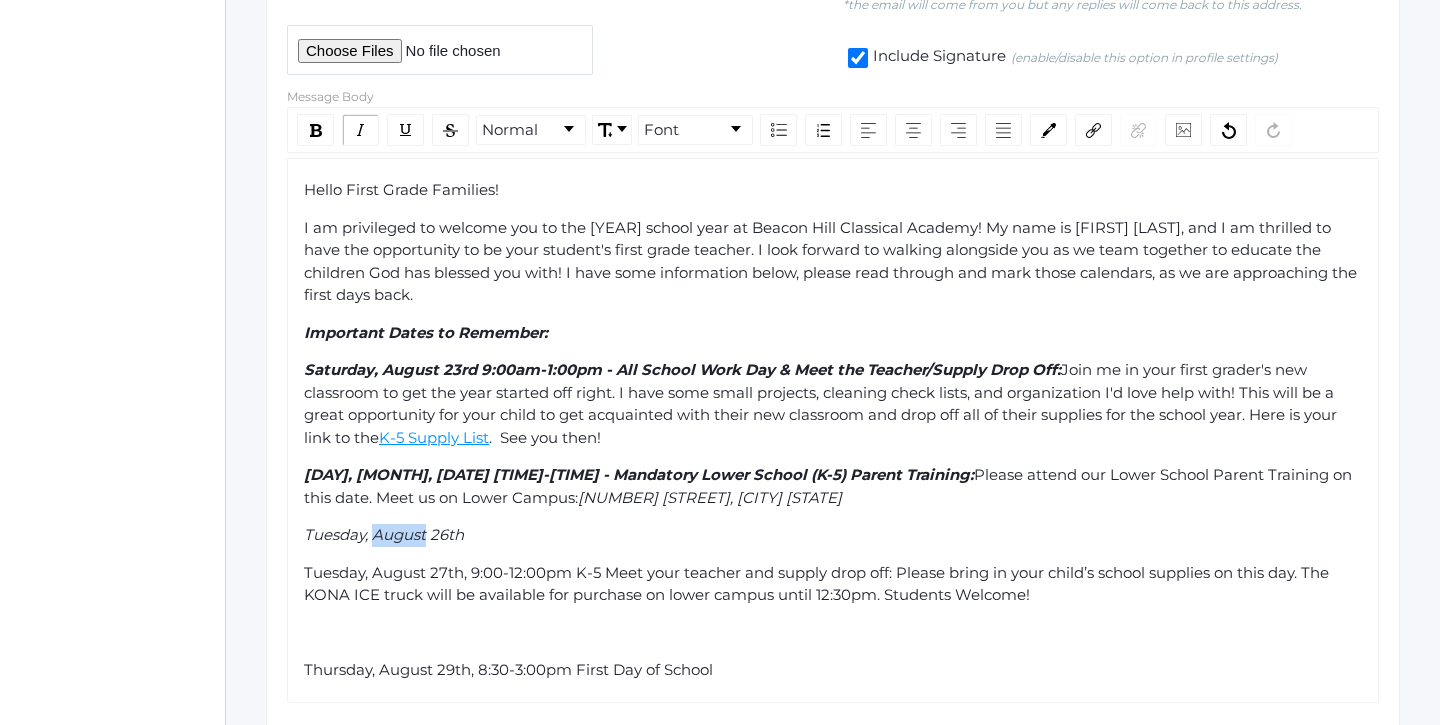 click on "Tuesday, August 26th" 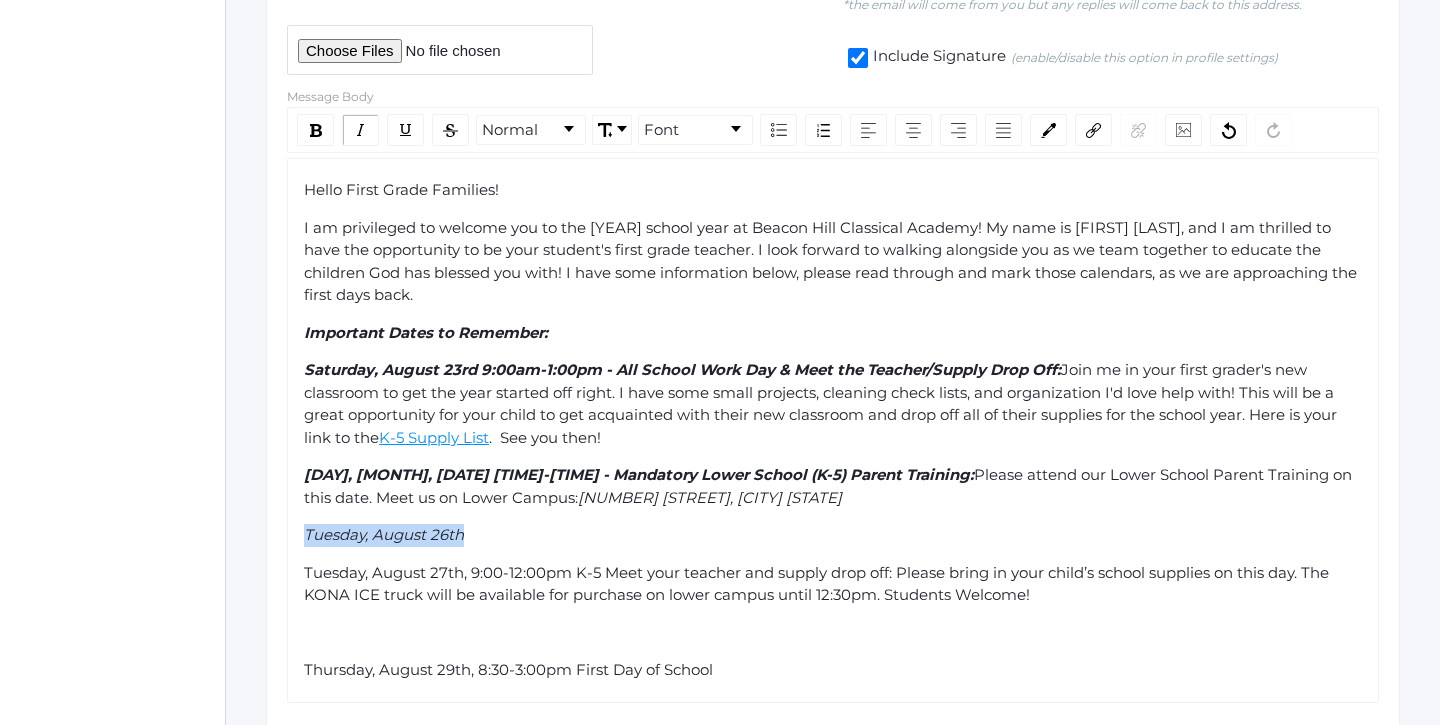 click on "Tuesday, August 26th" 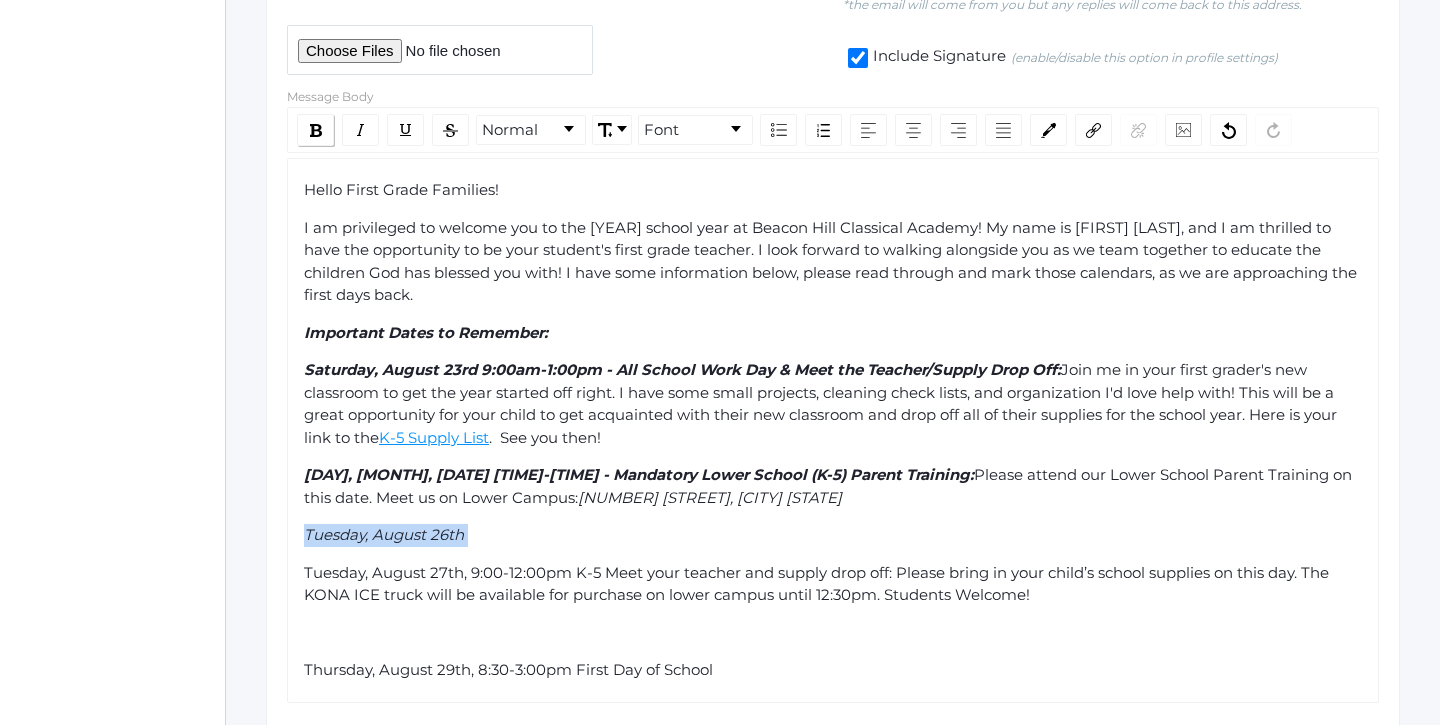 click 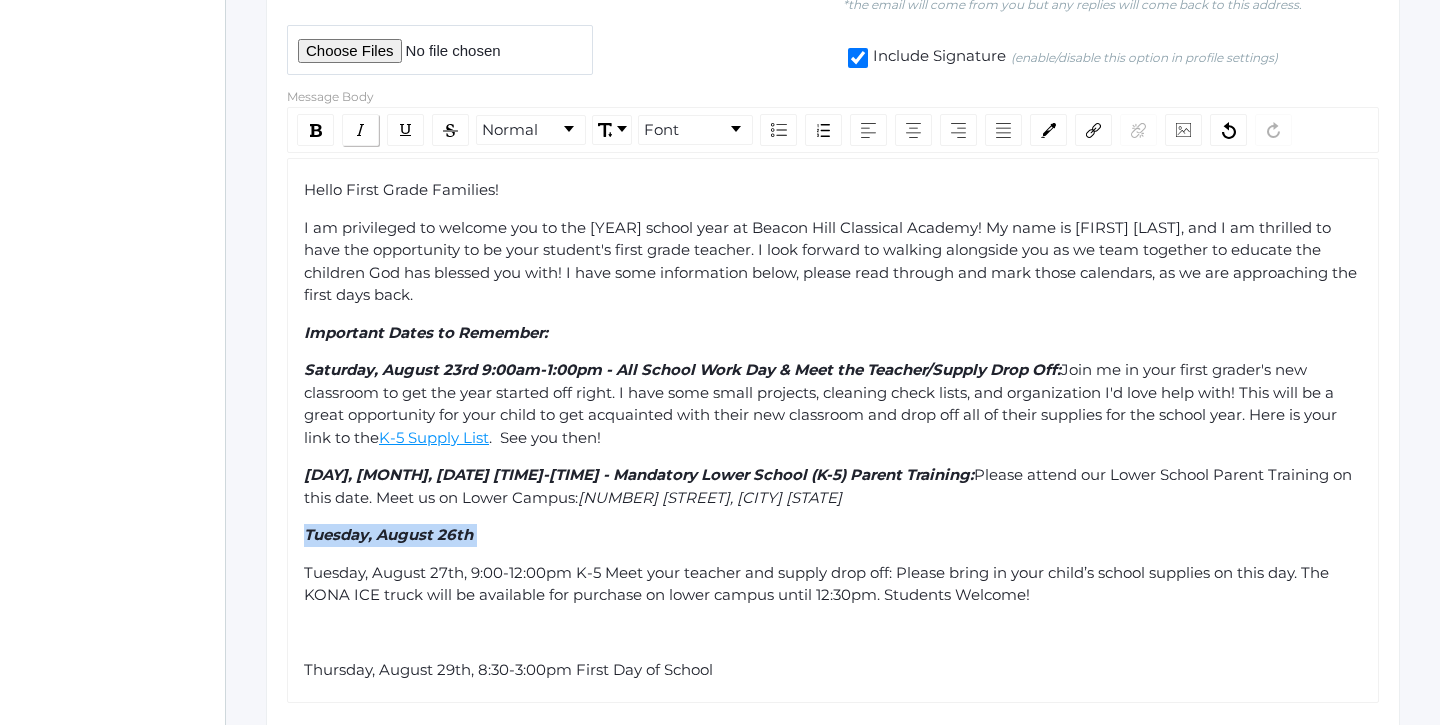 click 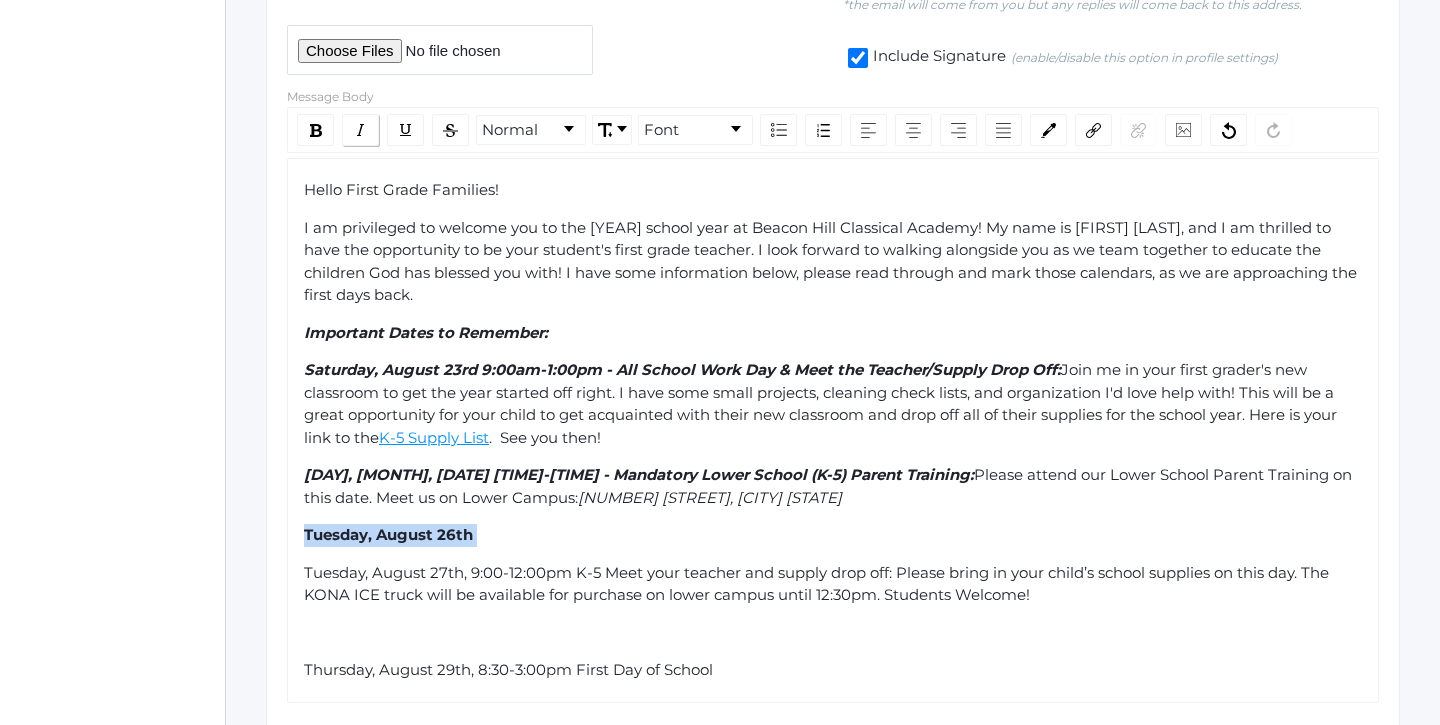 click 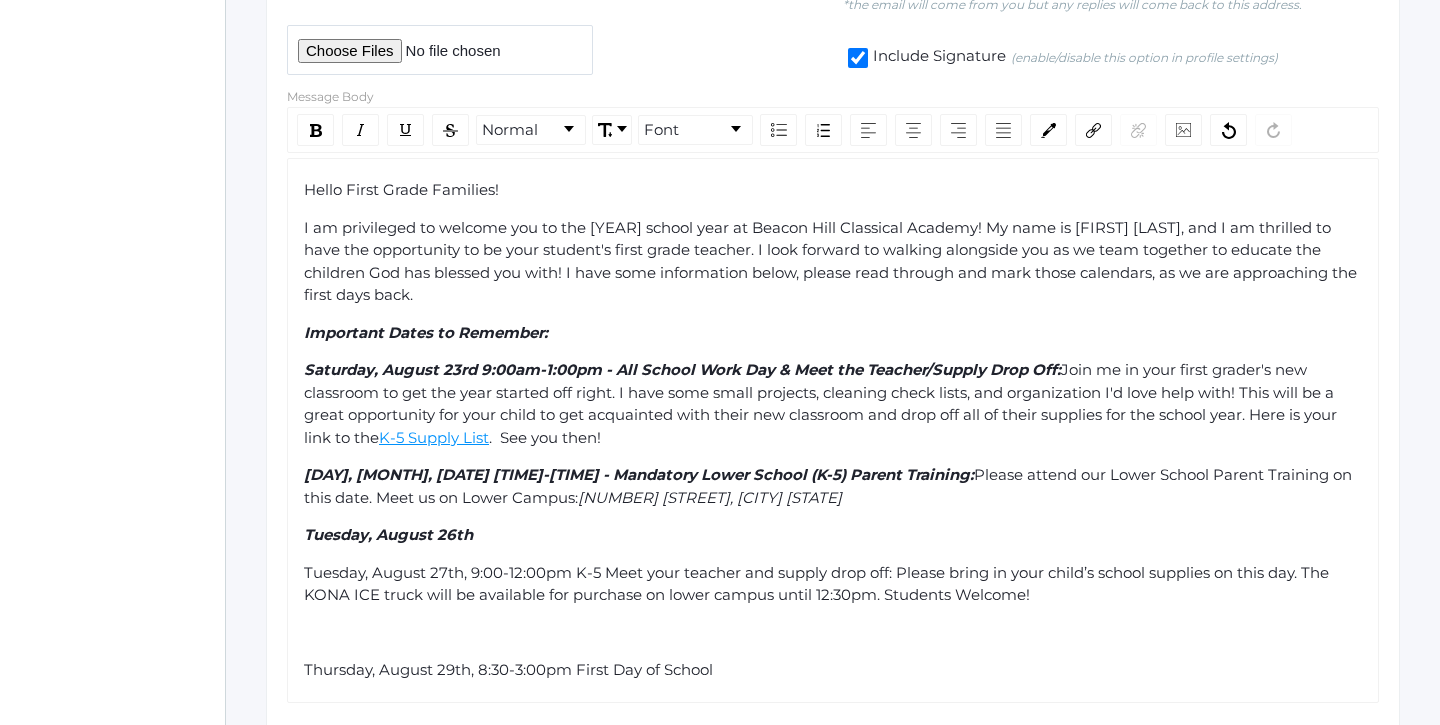 click on "Tuesday, August 26th" 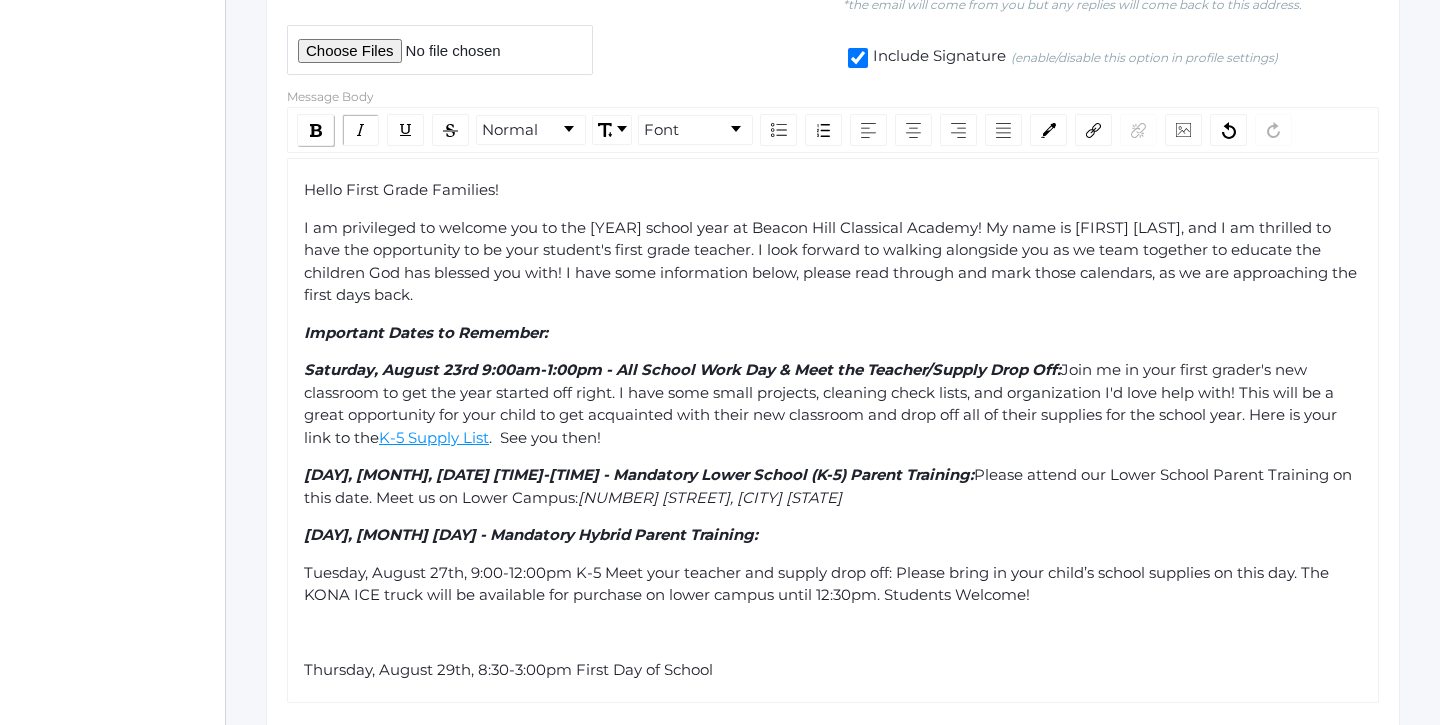 click 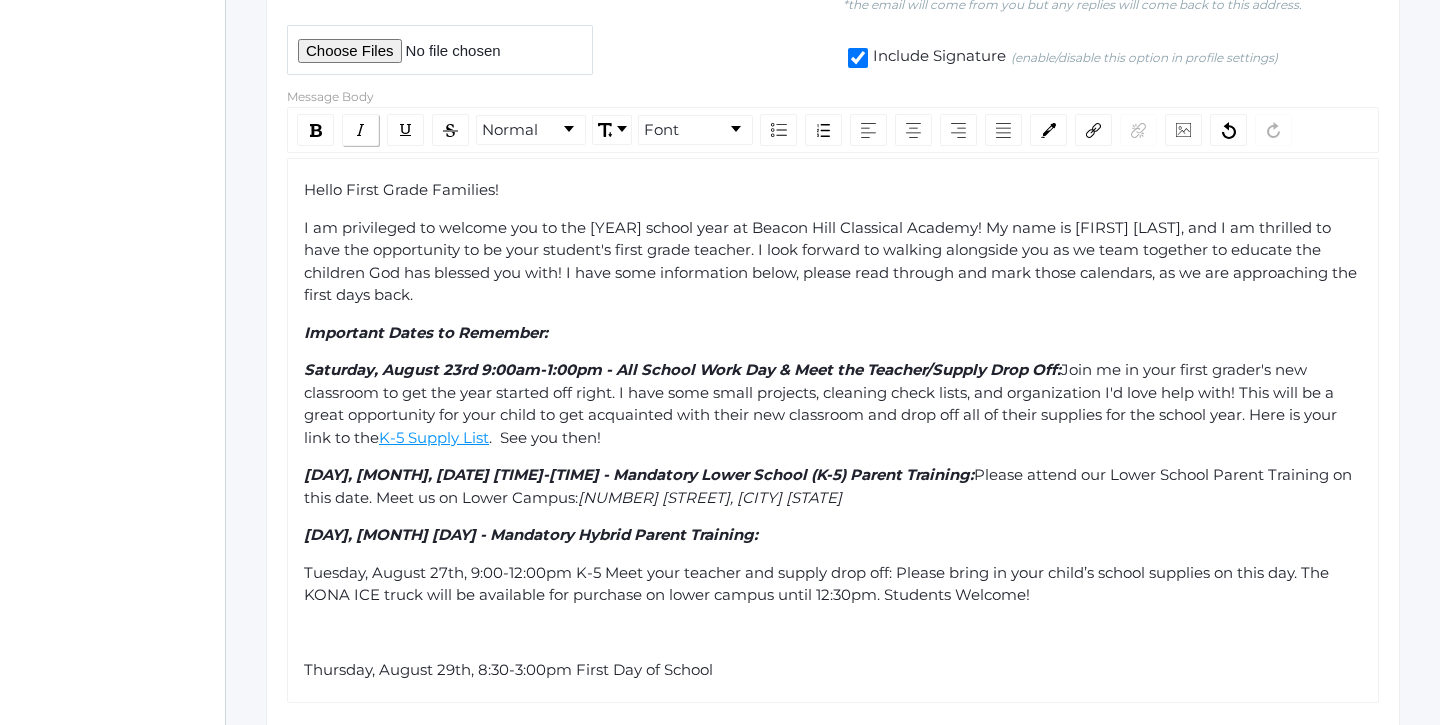 click 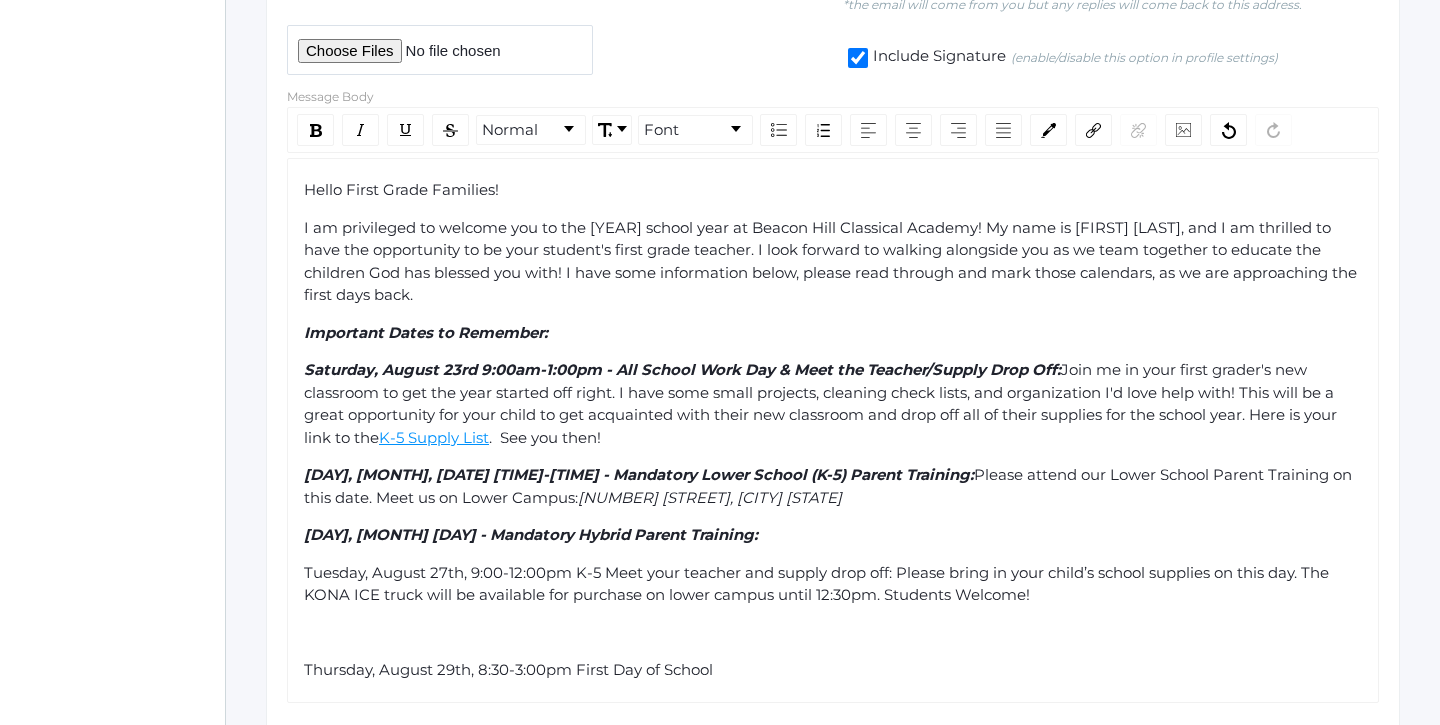 scroll, scrollTop: 747, scrollLeft: 0, axis: vertical 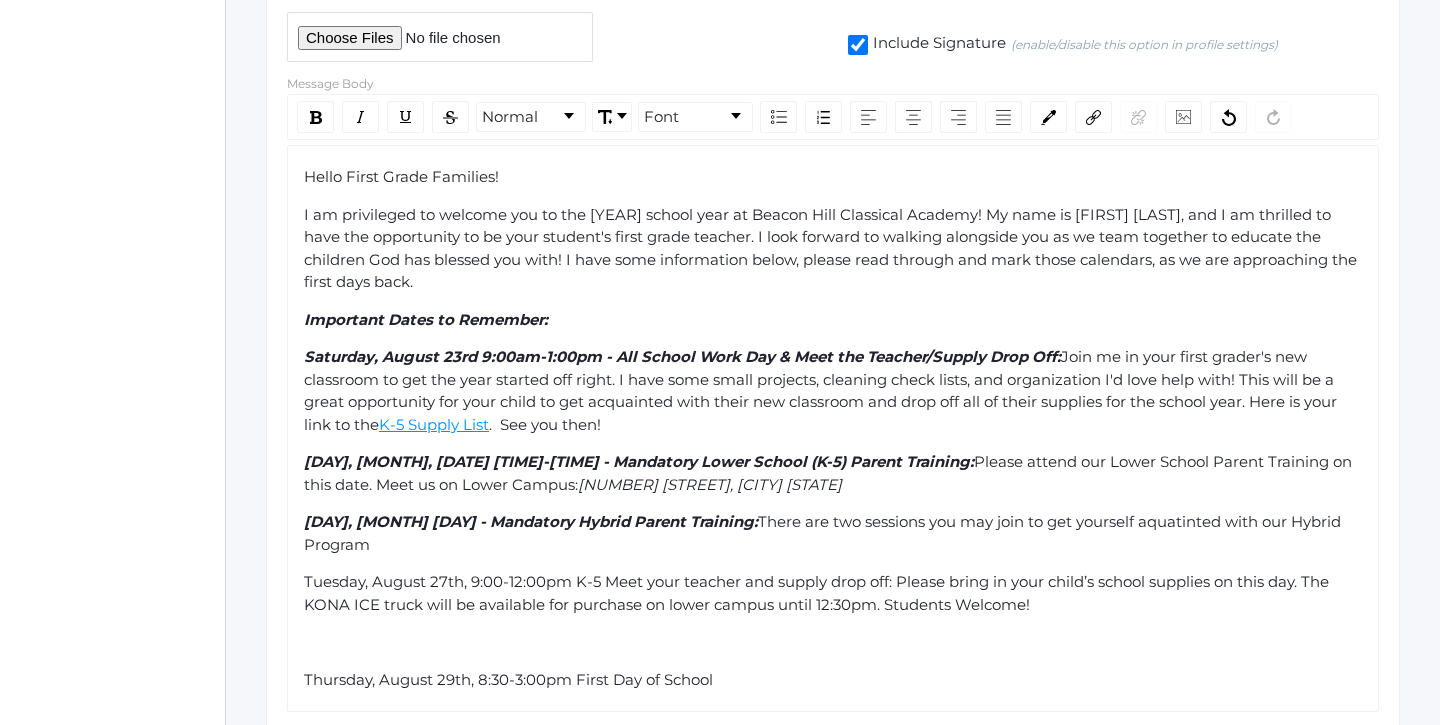 click on "Hello First Grade Families! I am privileged to welcome you to the 2025-26 school year at Beacon Hill Classical Academy! My name is [FIRST] [LAST], and I am thrilled to have the opportunity to be your student's first grade teacher. I look forward to walking alongside you as we team together to educate the children God has blessed you with! I have some information below, please read through and mark those calendars, as we are approaching the first days back. Important Dates to Remember: Saturday, August 23rd 9:00am-1:00pm - All School Work Day & Meet the Teacher/Supply Drop Off: Join me in your first grader's new classroom to get the year started off right. I have some small projects, cleaning check lists, and organization I'd love help with! This will be a great opportunity for your child to get acquainted with their new classroom and drop off all of their supplies for the school year. Here is your link to the K-5 Supply List . See you then! 2304 Antonio Ave., [CITY] [STATE]" 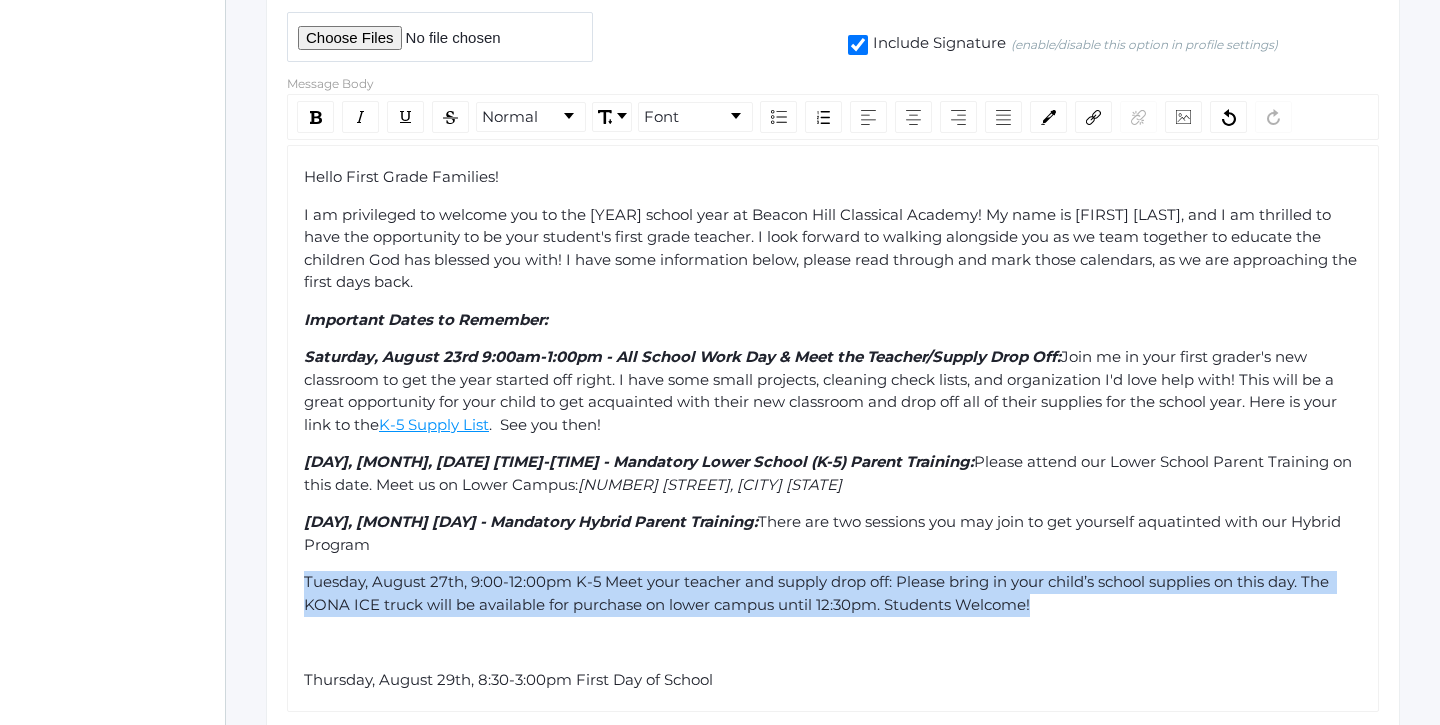 drag, startPoint x: 1054, startPoint y: 584, endPoint x: 296, endPoint y: 566, distance: 758.2137 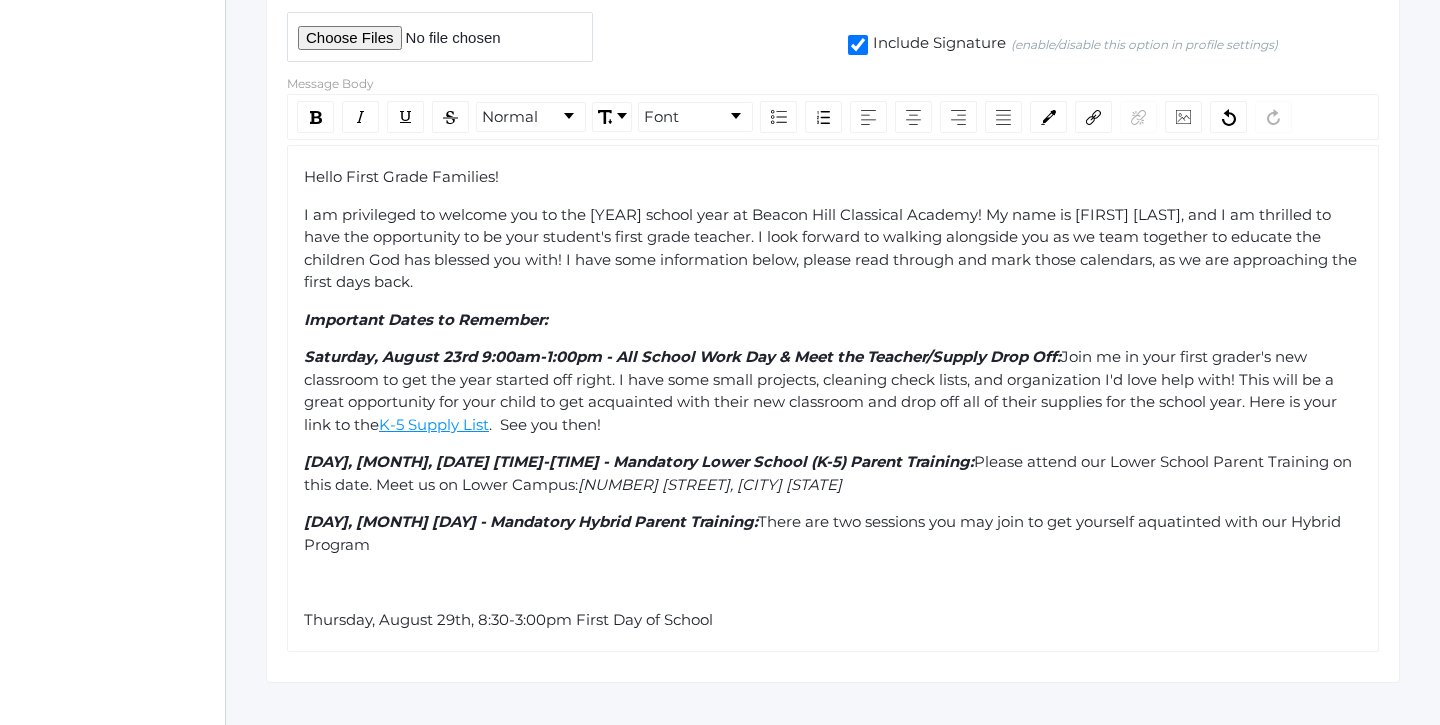 drag, startPoint x: 424, startPoint y: 531, endPoint x: 762, endPoint y: 503, distance: 339.15778 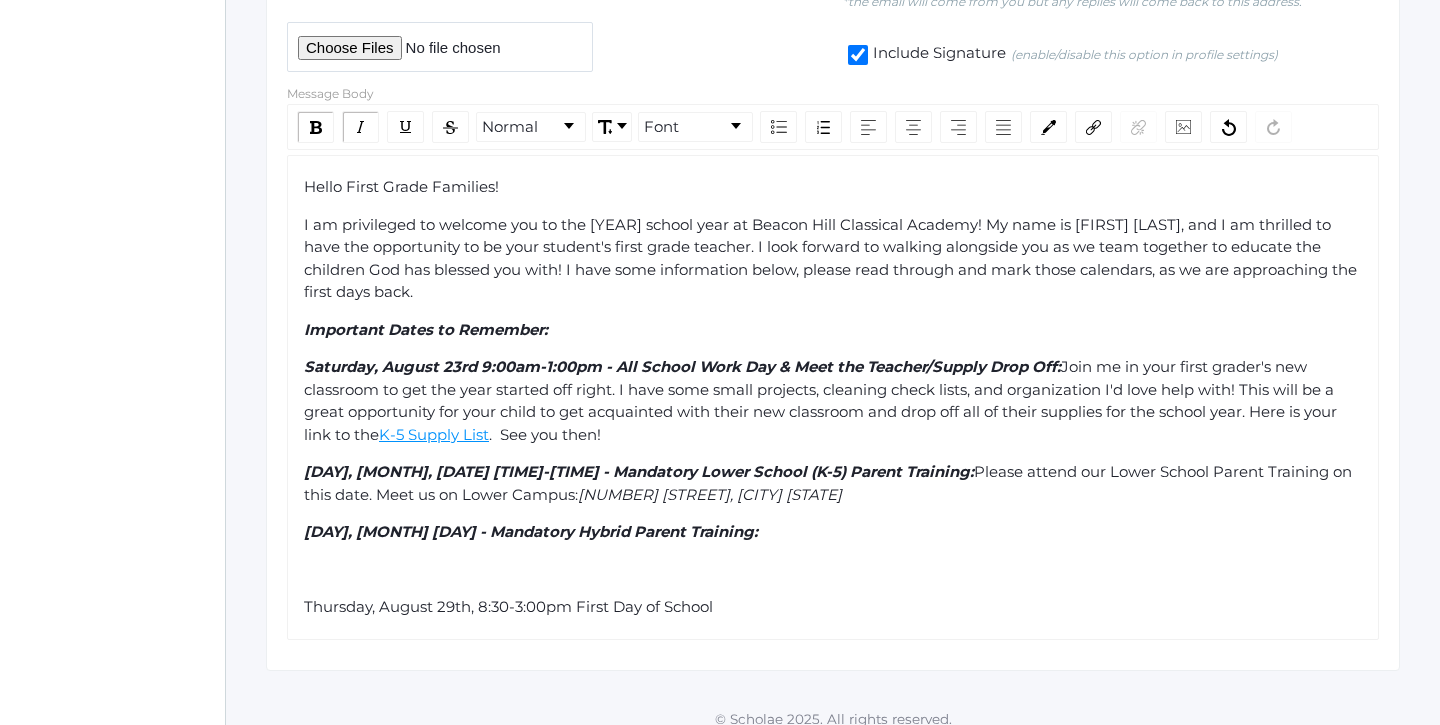 click on "[DAY], [MONTH] [DAY] - Mandatory Hybrid Parent Training:" 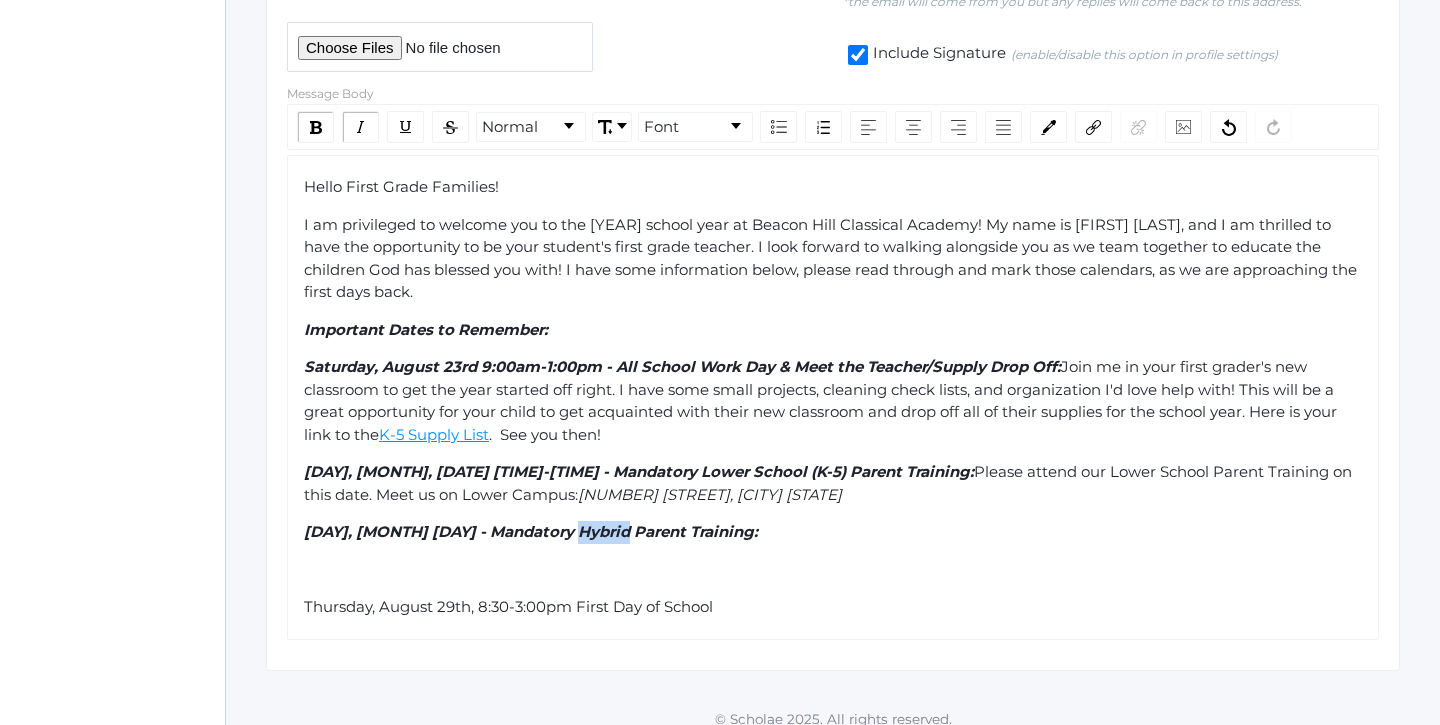 click on "[DAY], [MONTH] [DAY] - Mandatory Hybrid Parent Training:" 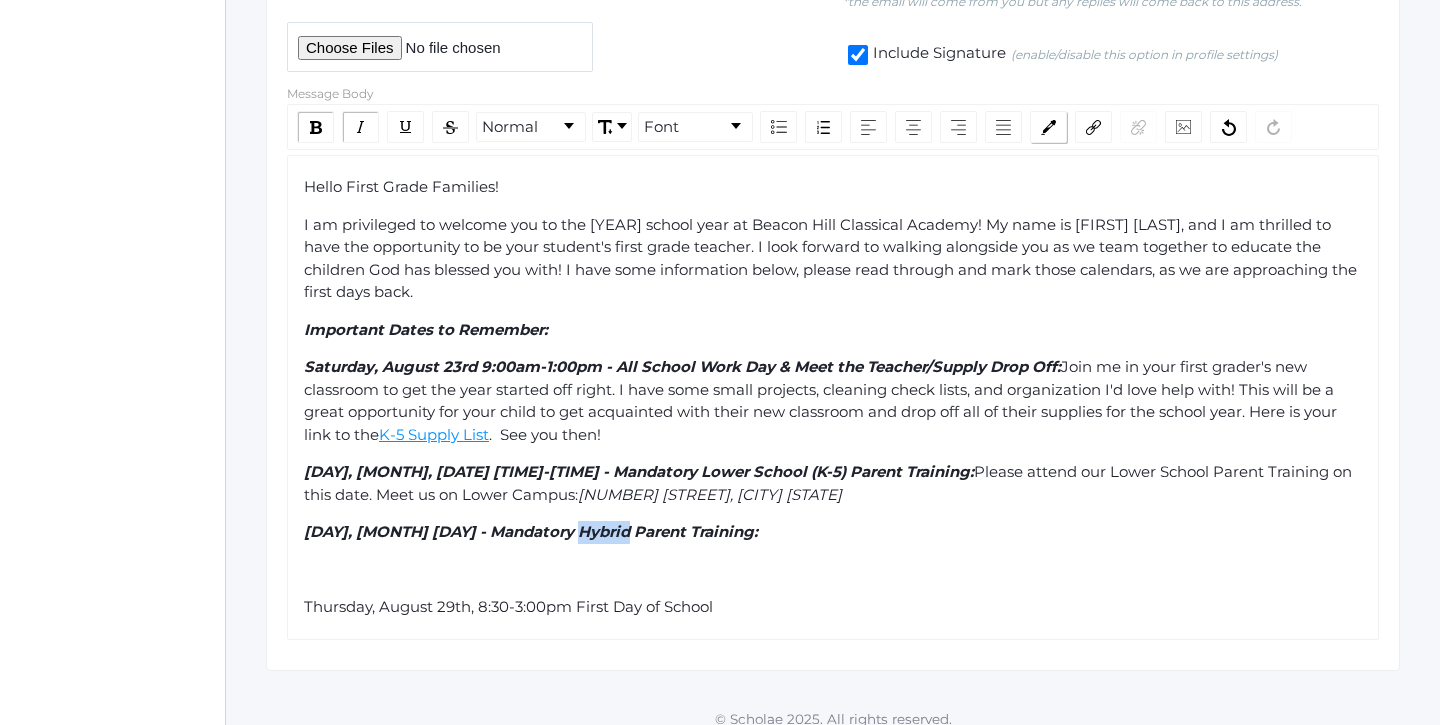 click 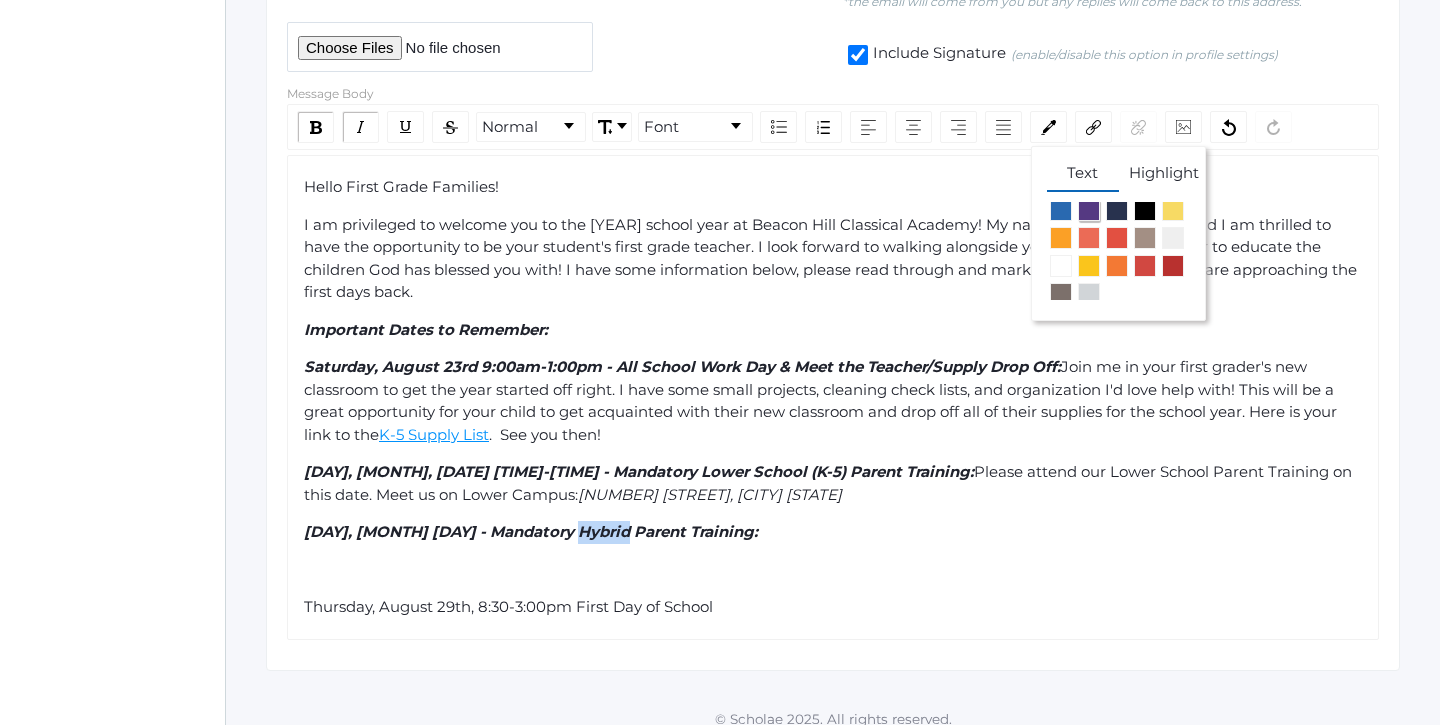 scroll, scrollTop: 63, scrollLeft: 0, axis: vertical 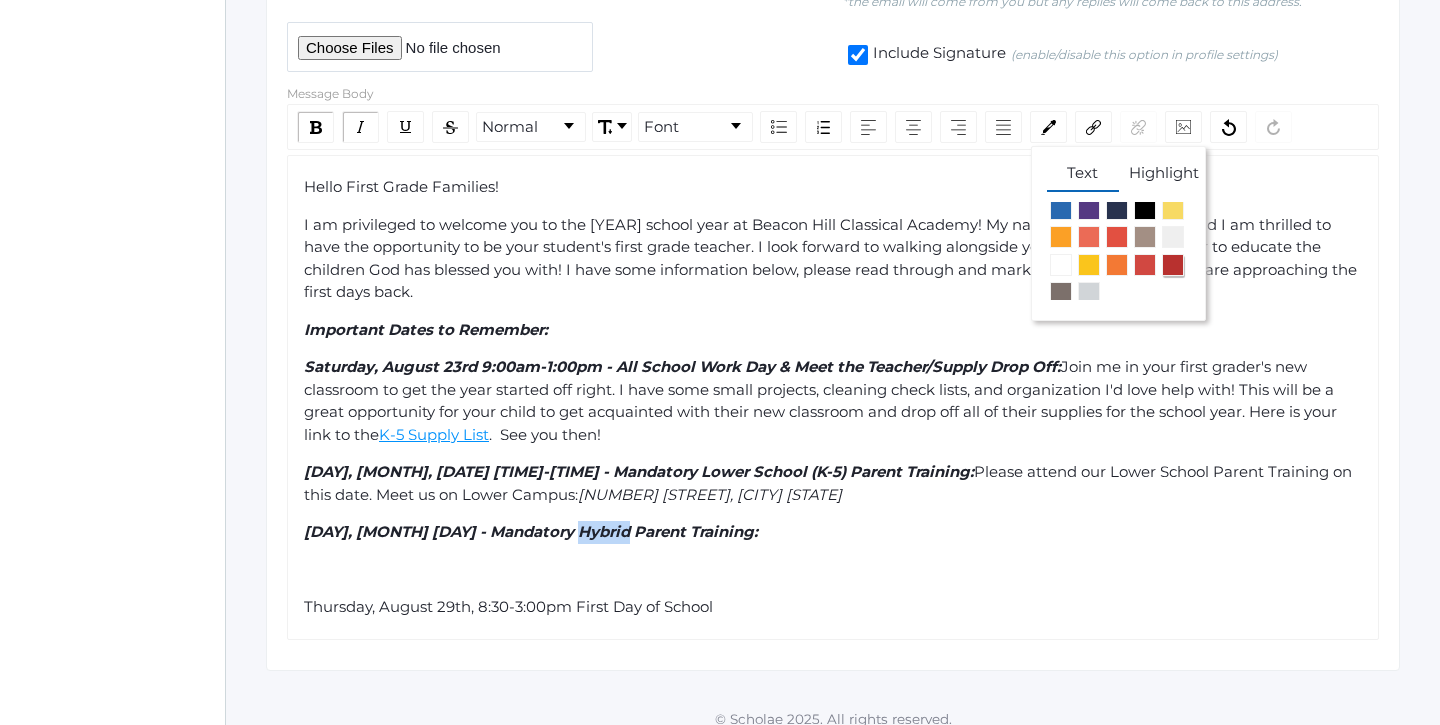 click 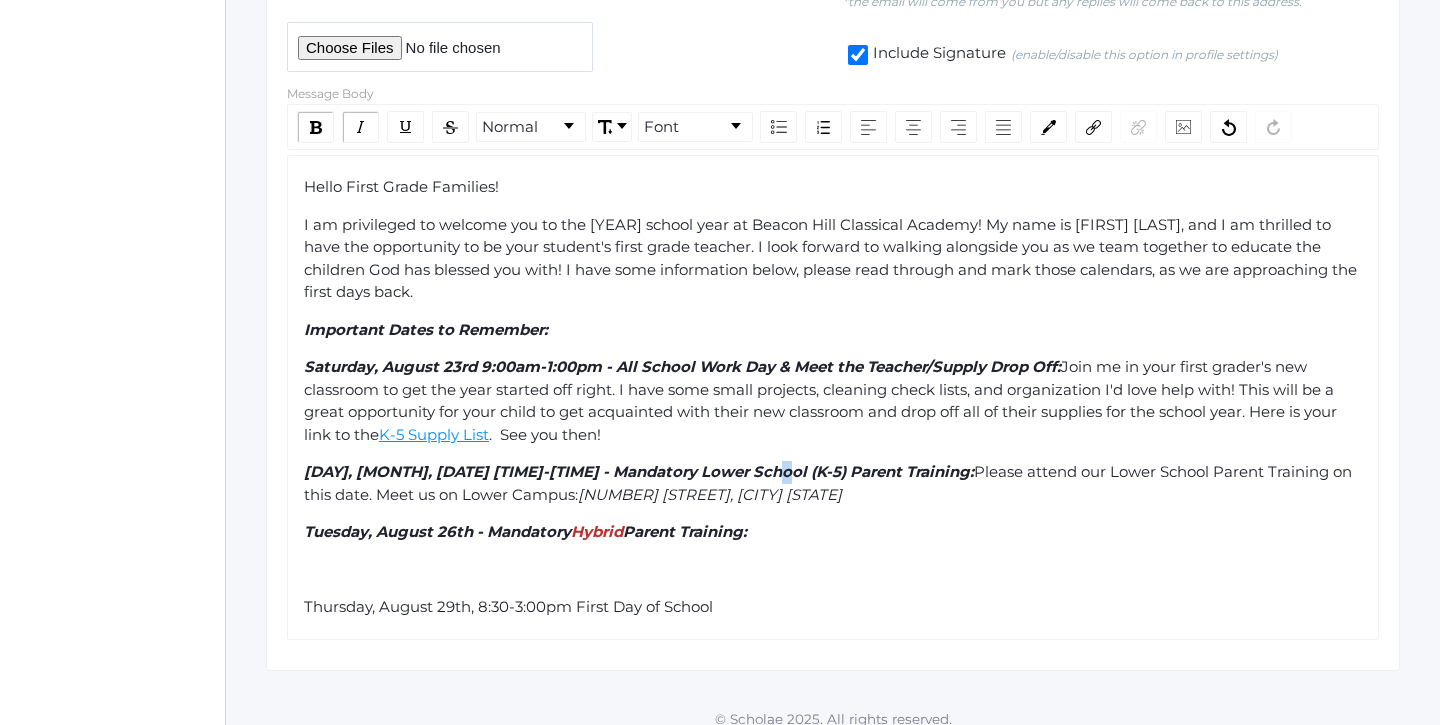 click on "[DAY], [MONTH], [DATE] [TIME]-[TIME] - Mandatory Lower School (K-5) Parent Training:" 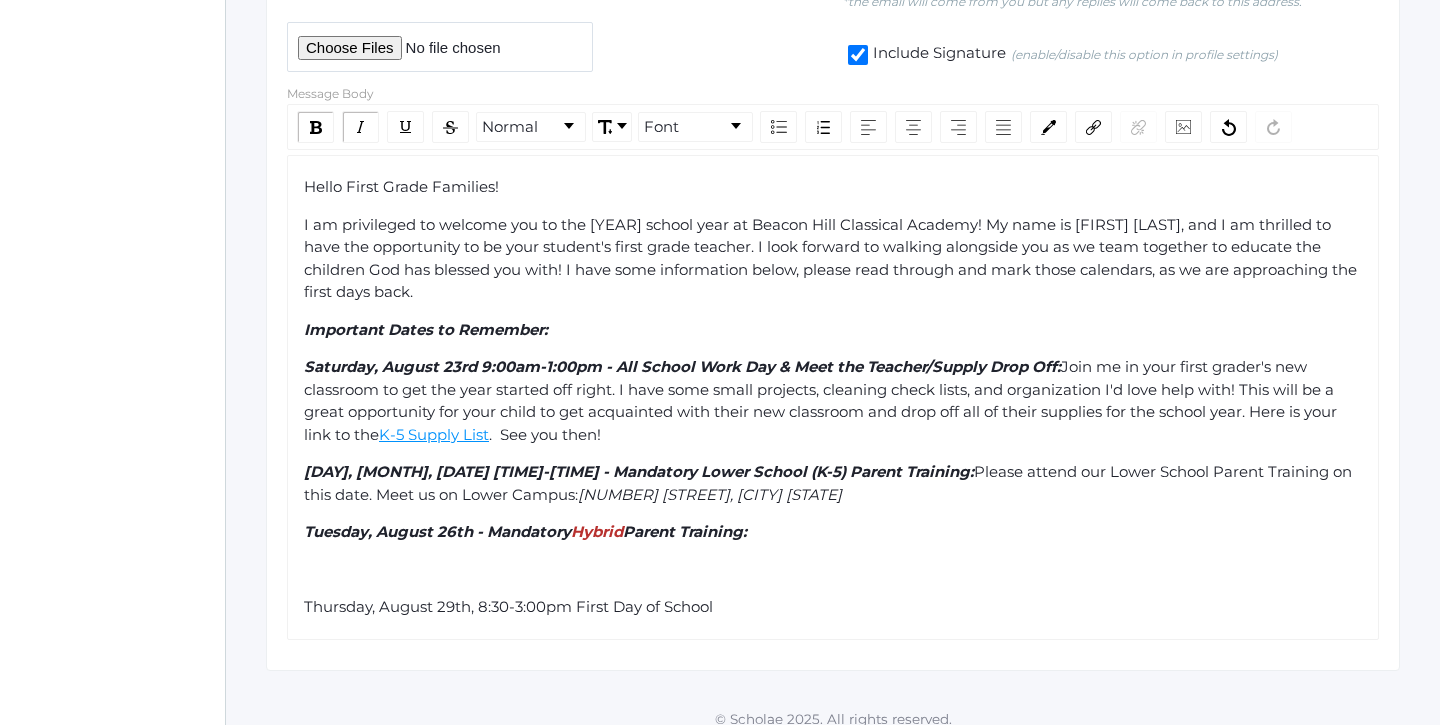 click on "Hello First Grade Families! I am privileged to welcome you to the 2025-26 school year at Beacon Hill Classical Academy! My name is [FIRST] [LAST], and I am thrilled to have the opportunity to be your student's first grade teacher. I look forward to walking alongside you as we team together to educate the children God has blessed you with! I have some information below, please read through and mark those calendars, as we are approaching the first days back. Important Dates to Remember: Saturday, August 23rd 9:00am-1:00pm - All School Work Day & Meet the Teacher/Supply Drop Off: Join me in your first grader's new classroom to get the year started off right. I have some small projects, cleaning check lists, and organization I'd love help with! This will be a great opportunity for your child to get acquainted with their new classroom and drop off all of their supplies for the school year. Here is your link to the K-5 Supply List. See you then! 2304 Antonio Ave., Camarillo CA Tuesday, August 26th - Mandatory" 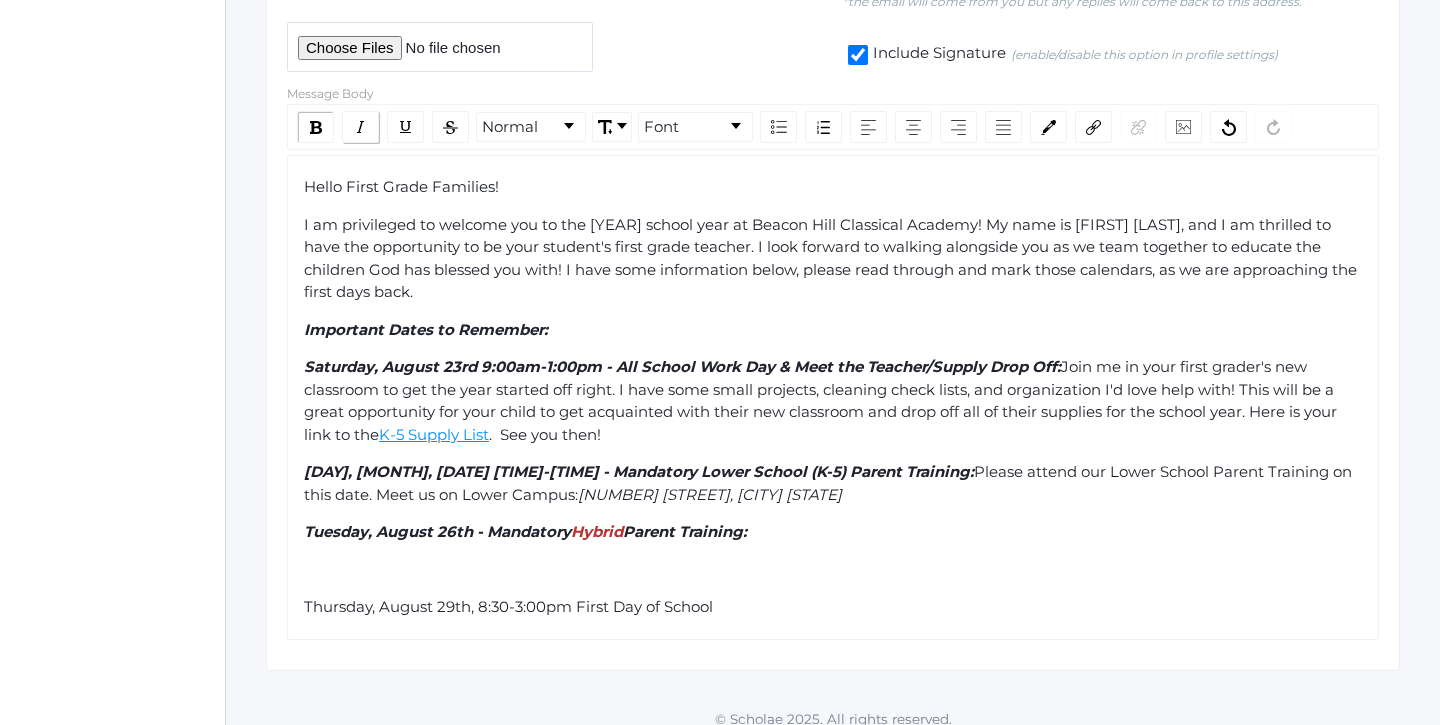 click 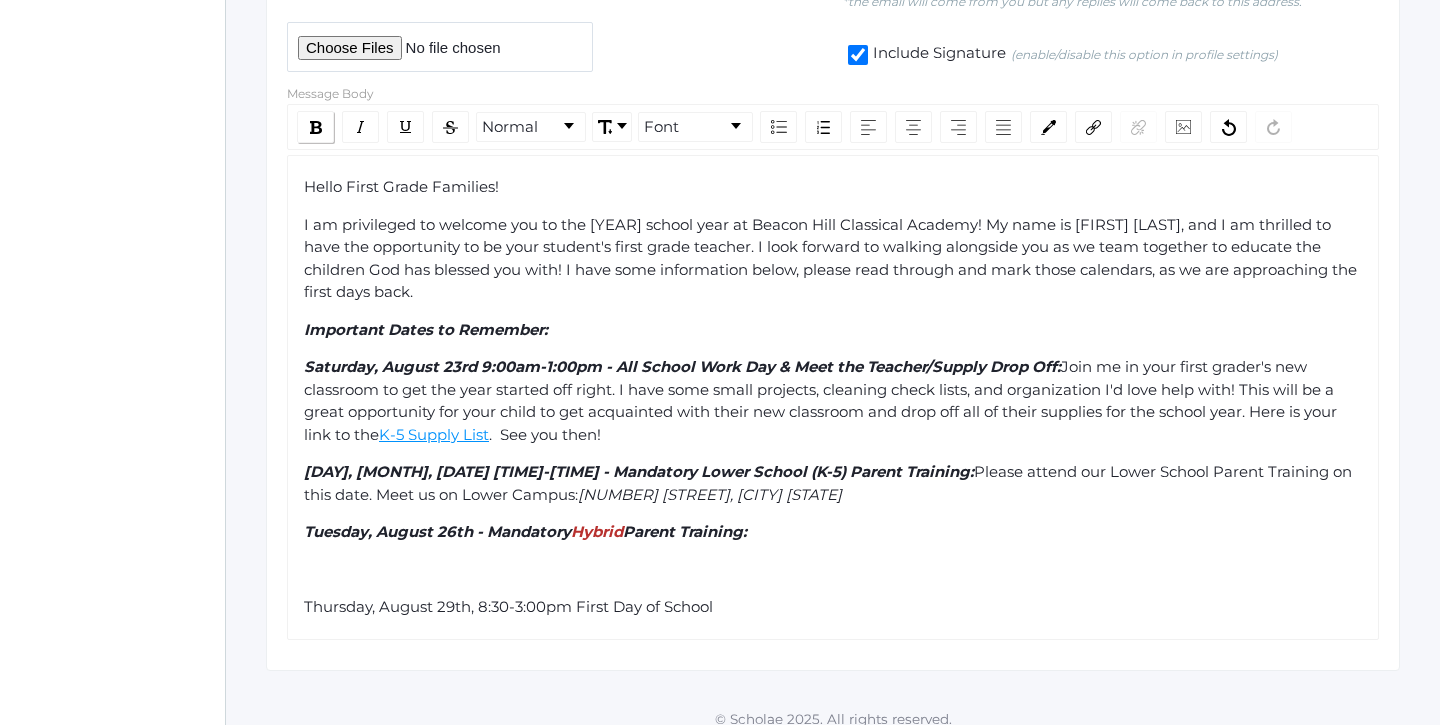 click 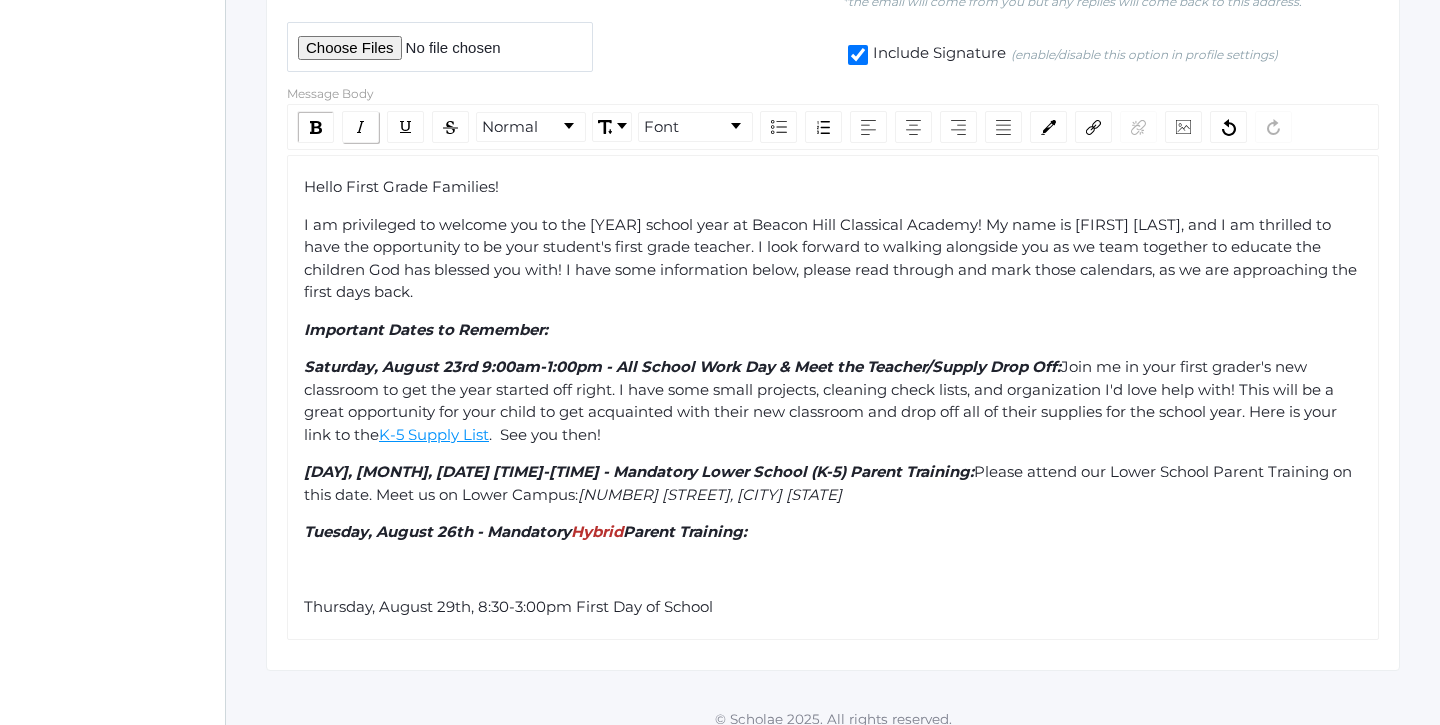 click 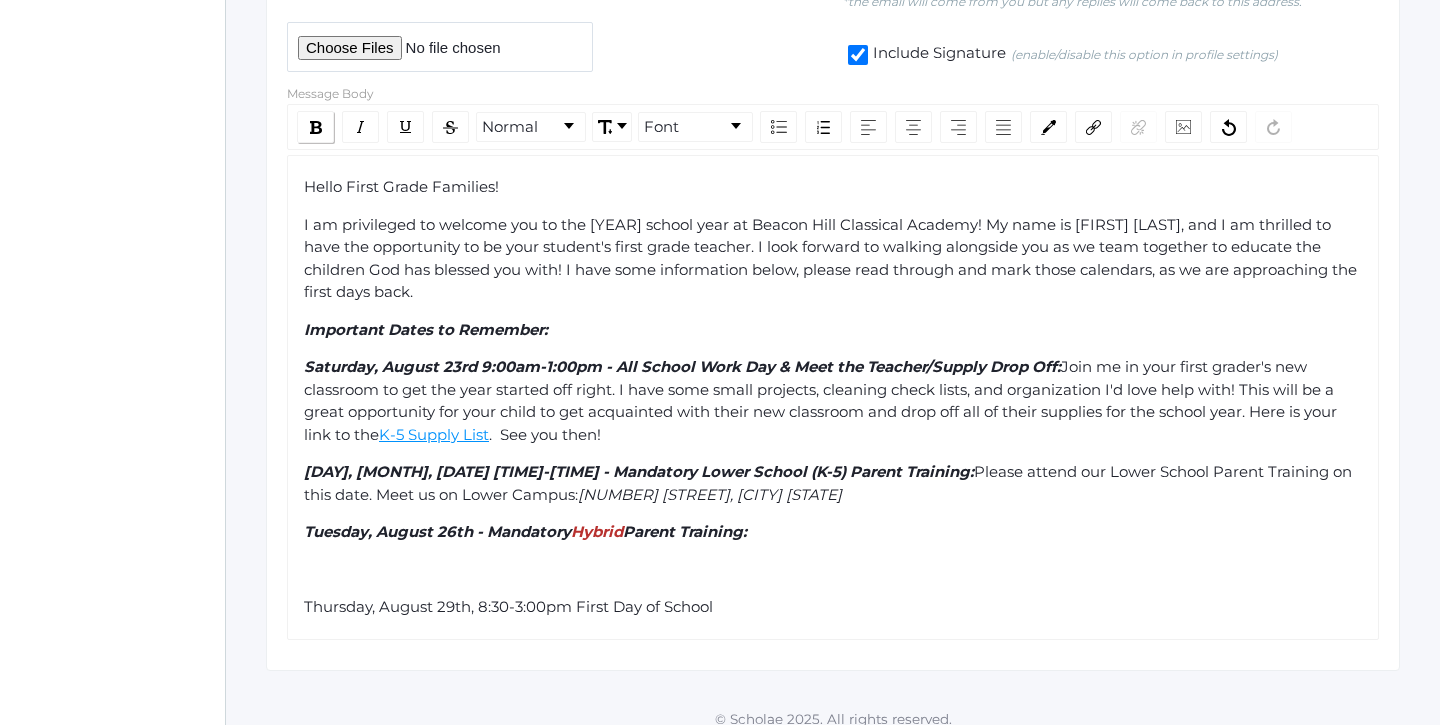 click 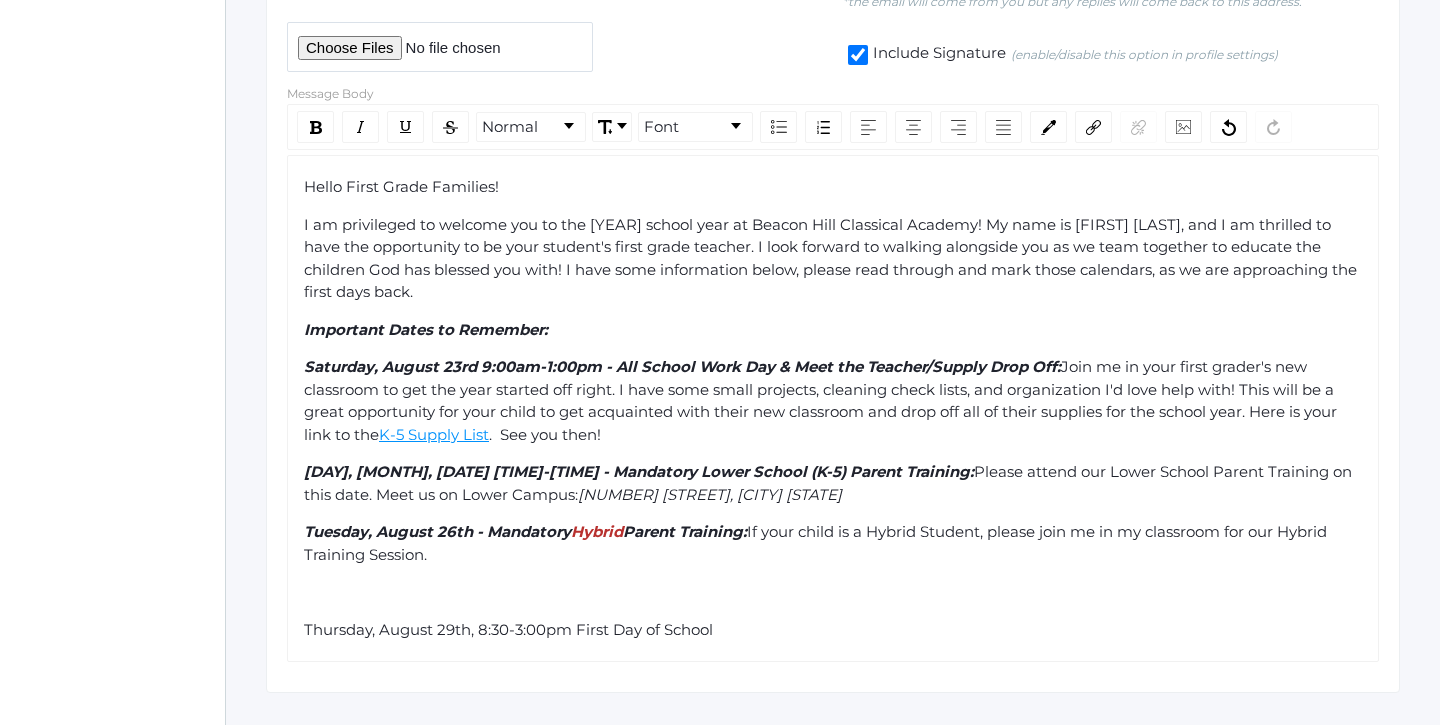 click on "Monday, August 25th 6:00-7:30pm - Mandatory Lower School (K-5) Parent Training: Please attend our Lower School Parent Training on this date. Meet us on Lower Campus: 2304 Antonio Ave., [CITY] [STATE]" 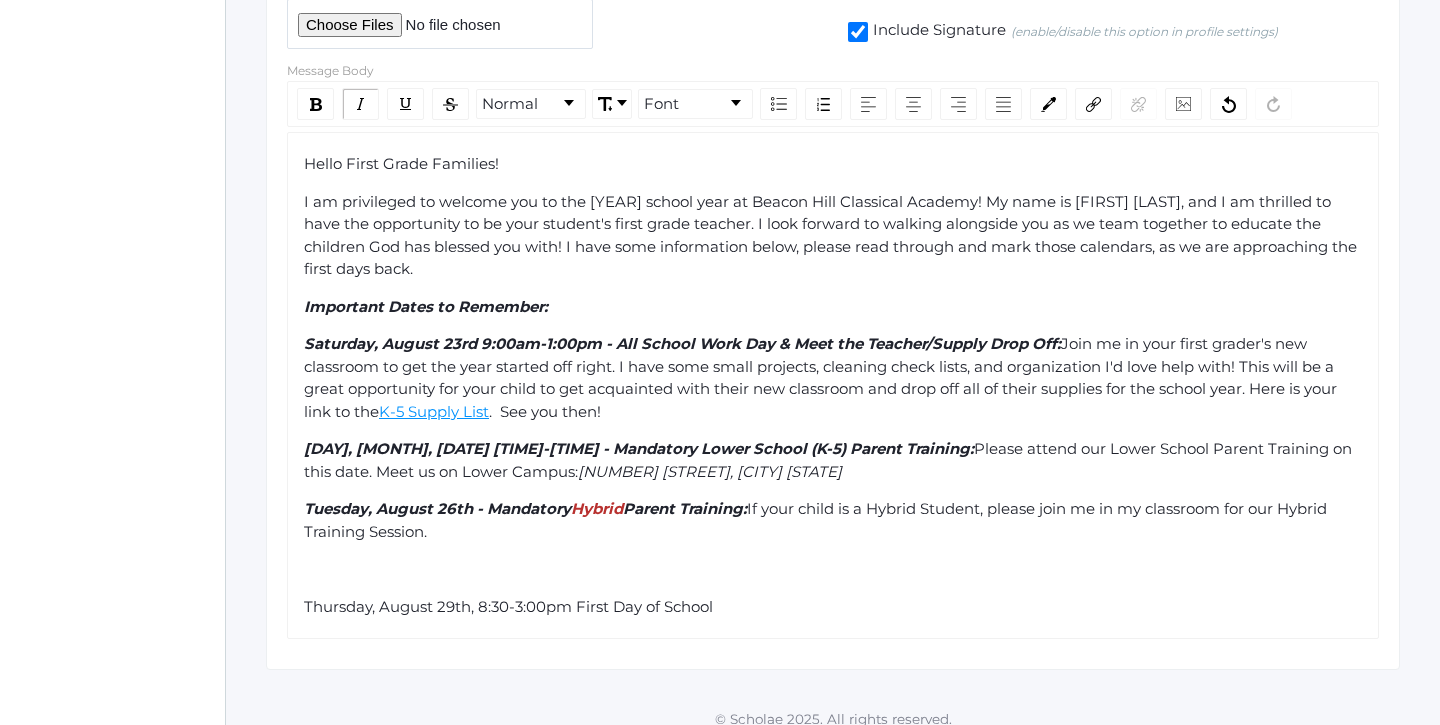 scroll, scrollTop: 759, scrollLeft: 0, axis: vertical 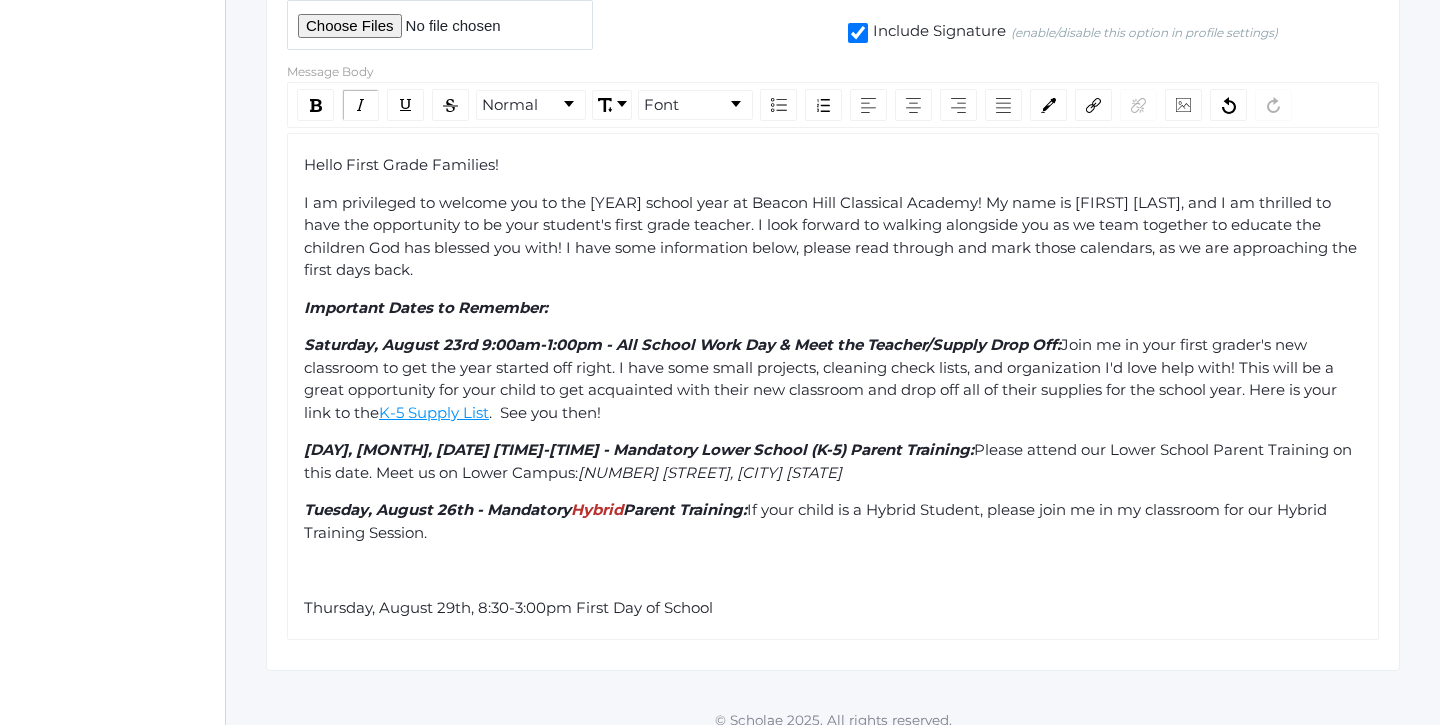 click on "Hello First Grade Families! I am privileged to welcome you to the 2025-26 school year at Beacon Hill Classical Academy! My name is [FIRST] [LAST], and I am thrilled to have the opportunity to be your student's first grade teacher. I look forward to walking alongside you as we team together to educate the children God has blessed you with! I have some information below, please read through and mark those calendars, as we are approaching the first days back. Important Dates to Remember: Saturday, August 23rd 9:00am-1:00pm - All School Work Day & Meet the Teacher/Supply Drop Off: Join me in your first grader's new classroom to get the year started off right. I have some small projects, cleaning check lists, and organization I'd love help with! This will be a great opportunity for your child to get acquainted with their new classroom and drop off all of their supplies for the school year. Here is your link to the K-5 Supply List. See you then! 2304 Antonio Ave., Camarillo CA Tuesday, August 26th - Mandatory" 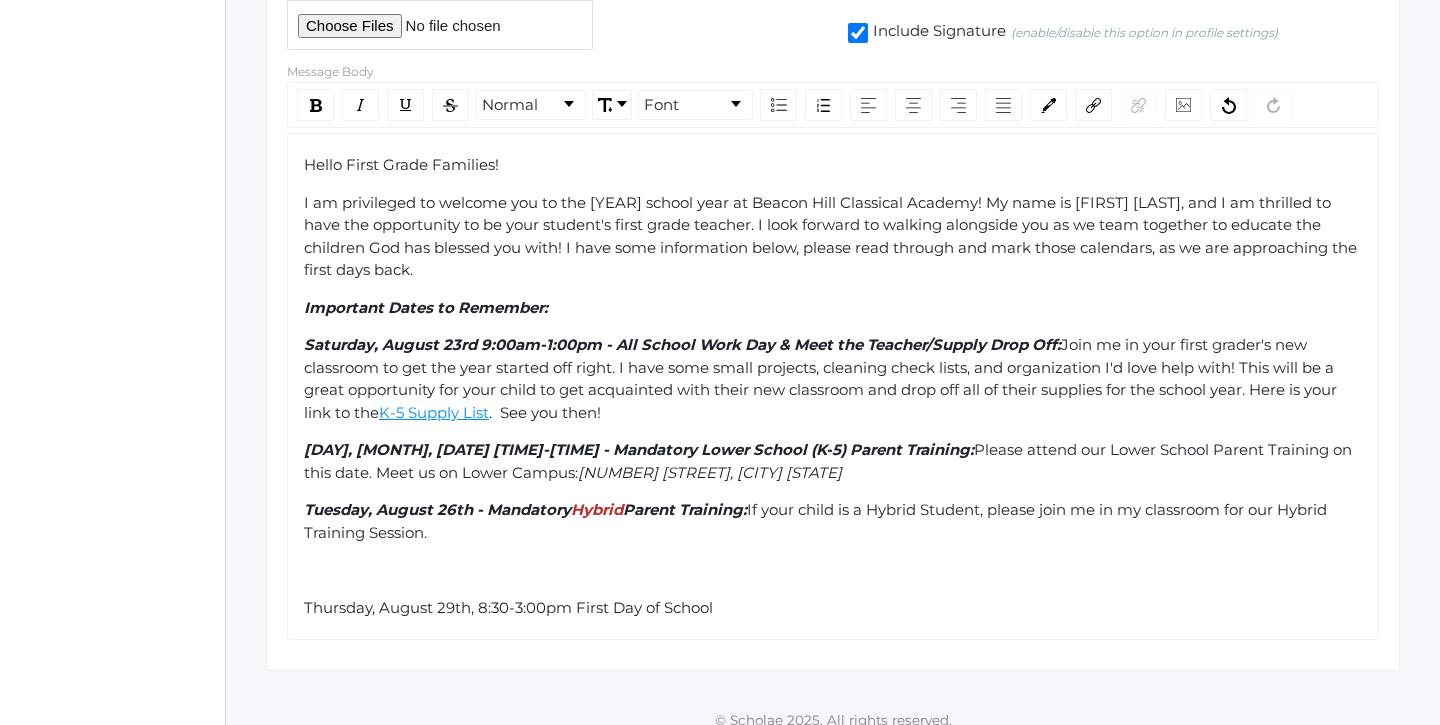 click on "Tuesday, August 26th - Mandatory  Hybrid  Parent Training:  If your child is a Hybrid Student, please join me in my classroom for our Hybrid Training Session." 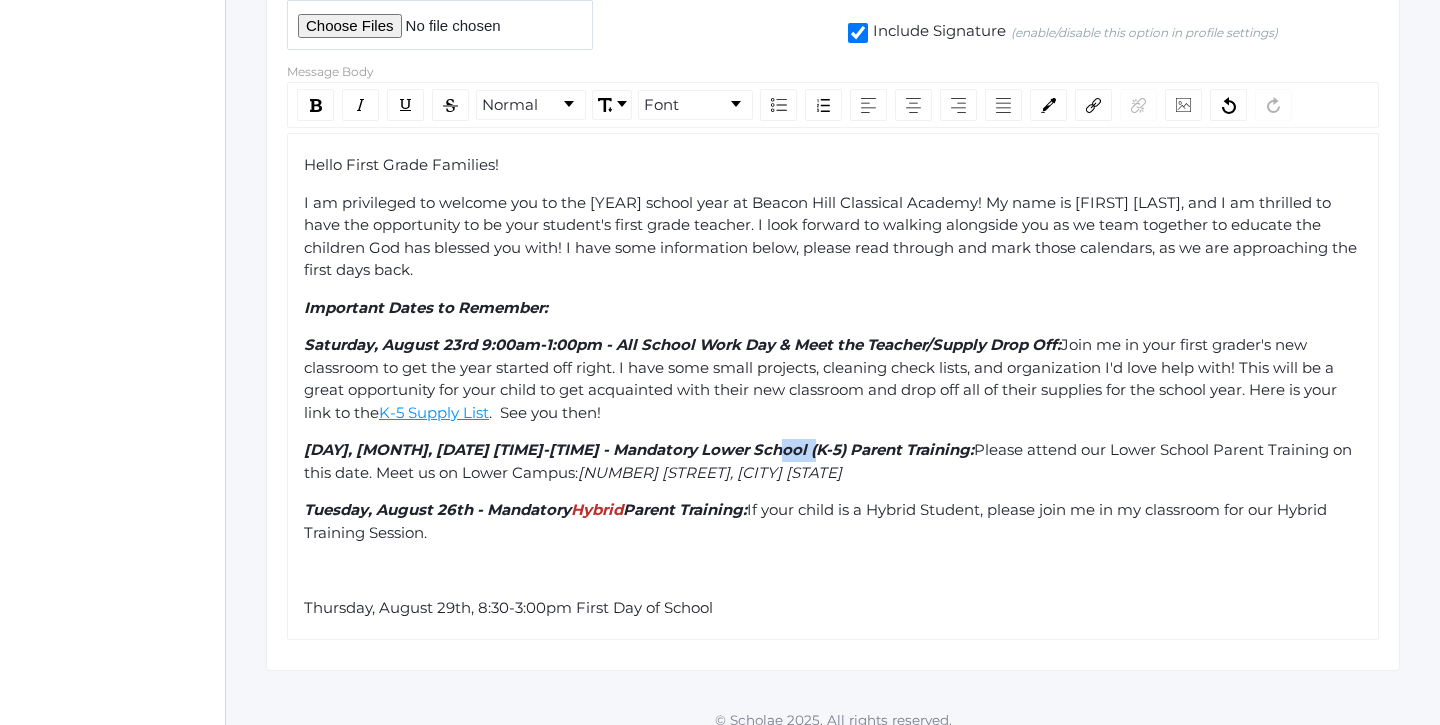 drag, startPoint x: 826, startPoint y: 435, endPoint x: 789, endPoint y: 438, distance: 37.12142 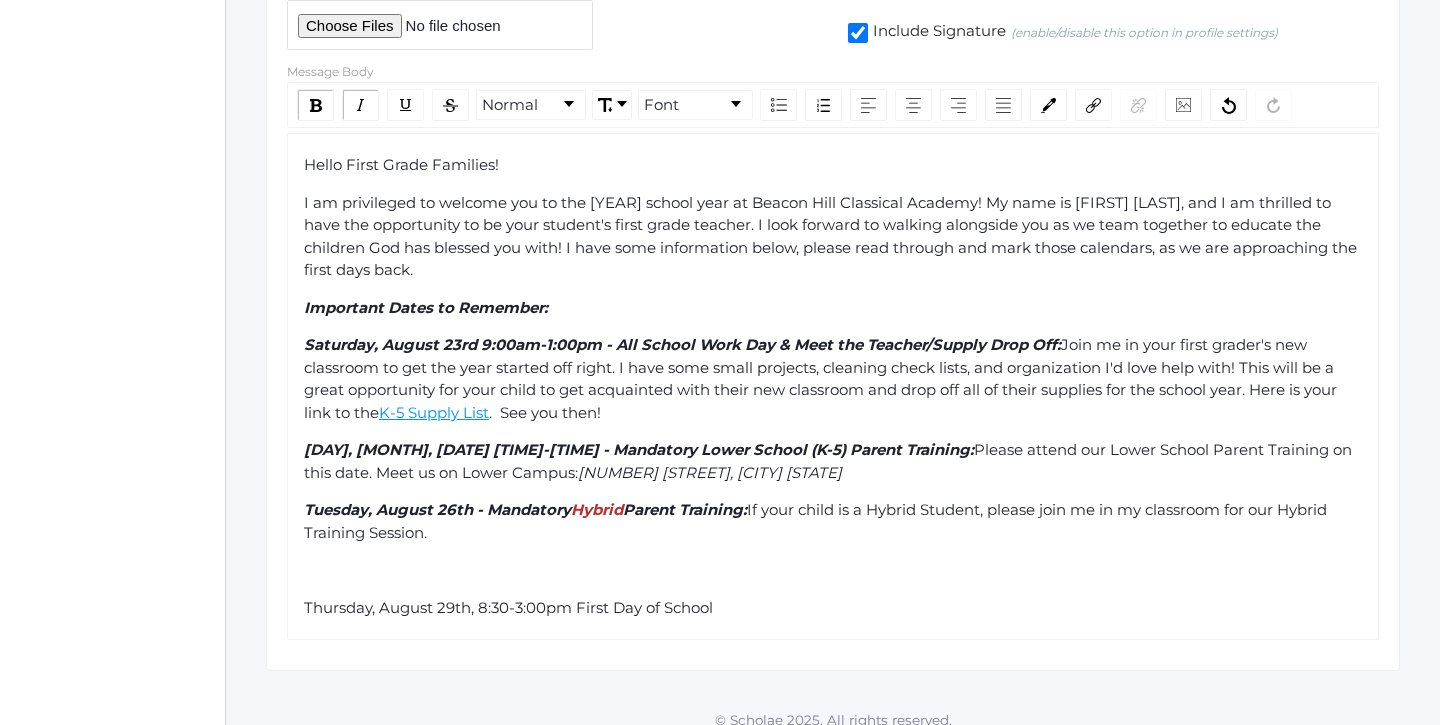 click on "Hello First Grade Families! I am privileged to welcome you to the 2025-26 school year at Beacon Hill Classical Academy! My name is [FIRST] [LAST], and I am thrilled to have the opportunity to be your student's first grade teacher. I look forward to walking alongside you as we team together to educate the children God has blessed you with! I have some information below, please read through and mark those calendars, as we are approaching the first days back. Important Dates to Remember: Saturday, August 23rd 9:00am-1:00pm - All School Work Day & Meet the Teacher/Supply Drop Off: Join me in your first grader's new classroom to get the year started off right. I have some small projects, cleaning check lists, and organization I'd love help with! This will be a great opportunity for your child to get acquainted with their new classroom and drop off all of their supplies for the school year. Here is your link to the K-5 Supply List. See you then! 2304 Antonio Ave., Camarillo CA Tuesday, August 26th - Mandatory" 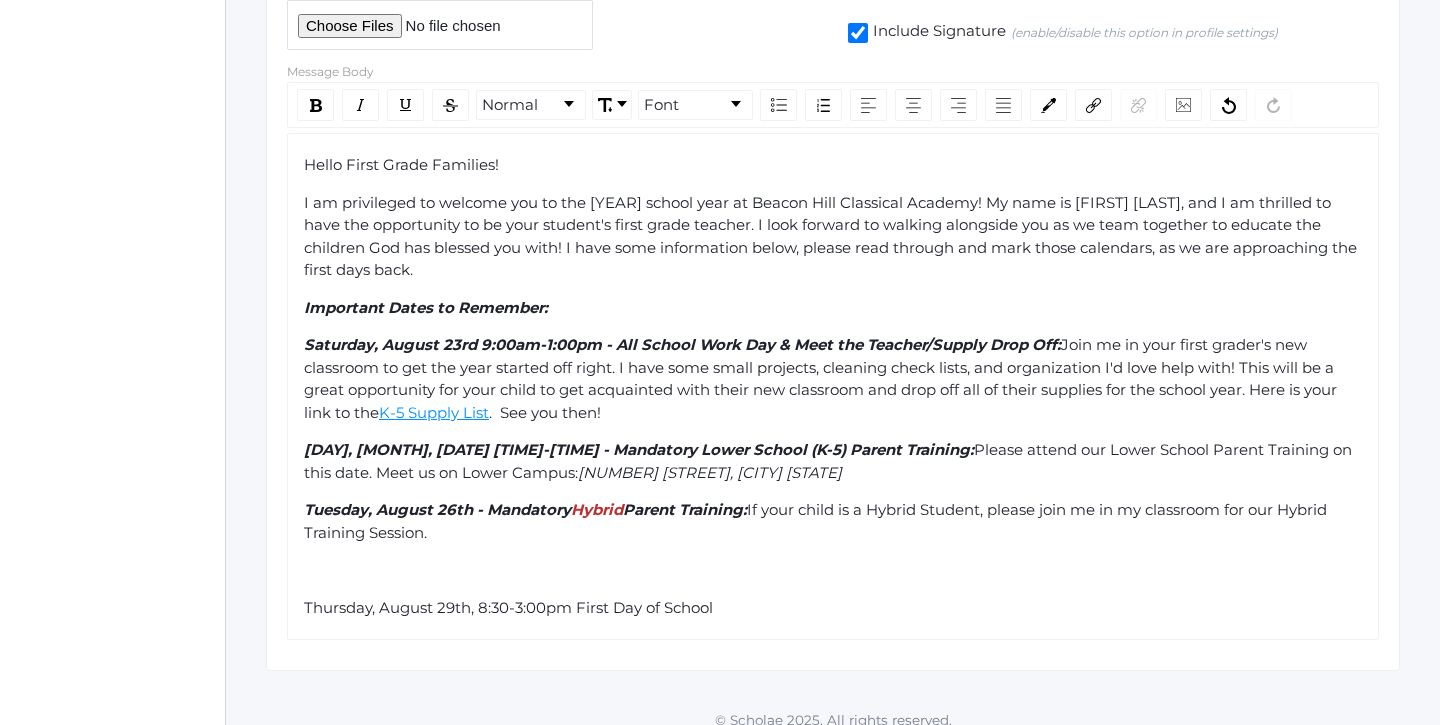 click on "Tuesday, August 26th - Mandatory  Hybrid  Parent Training:  If your child is a Hybrid Student, please join me in my classroom for our Hybrid Training Session." 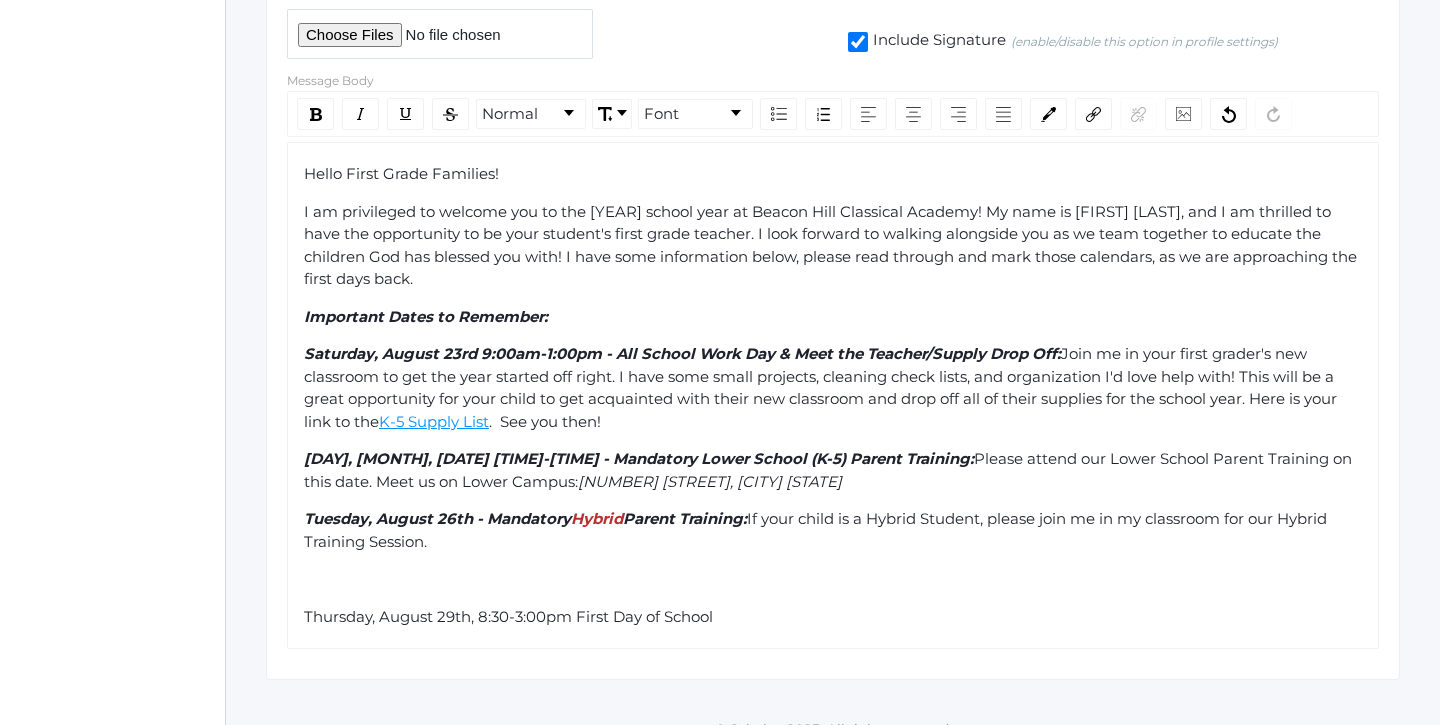 scroll, scrollTop: 749, scrollLeft: 0, axis: vertical 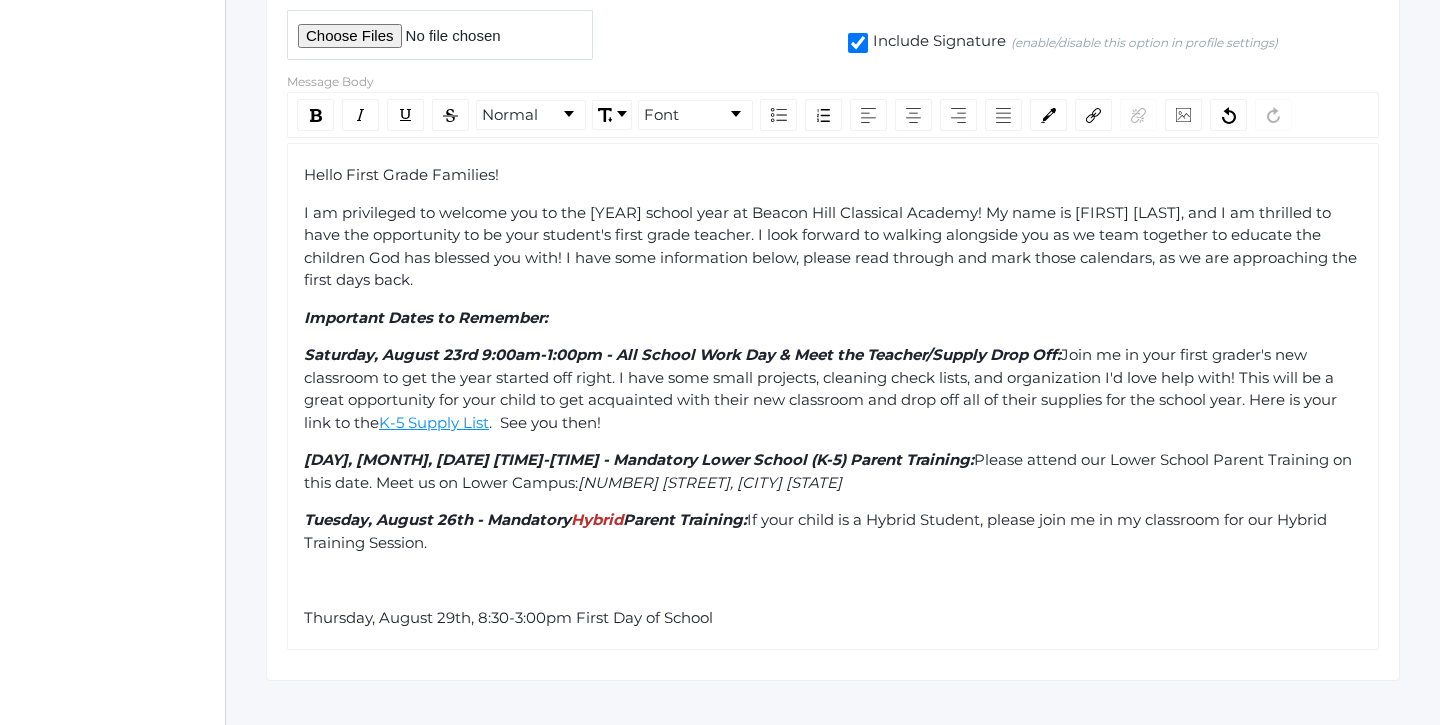 click on "Saturday, August 23rd 9:00am-1:00pm - All School Work Day & Meet the Teacher/Supply Drop Off: Join me in your first grader's new classroom to get the year started off right. I have some small projects, cleaning check lists, and organization I'd love help with! This will be a great opportunity for your child to get acquainted with their new classroom and drop off all of their supplies for the school year. Here is your link to the K-5 Supply List. See you then!" 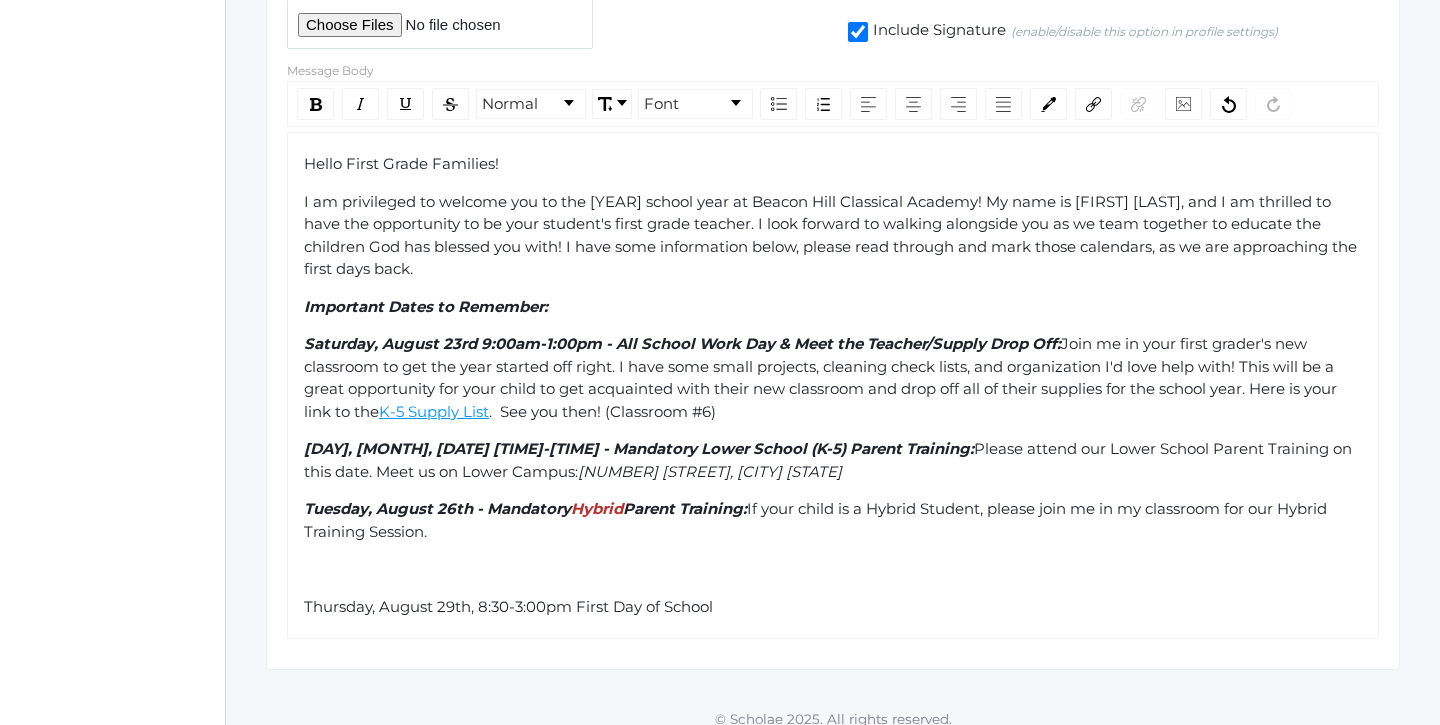 scroll, scrollTop: 759, scrollLeft: 0, axis: vertical 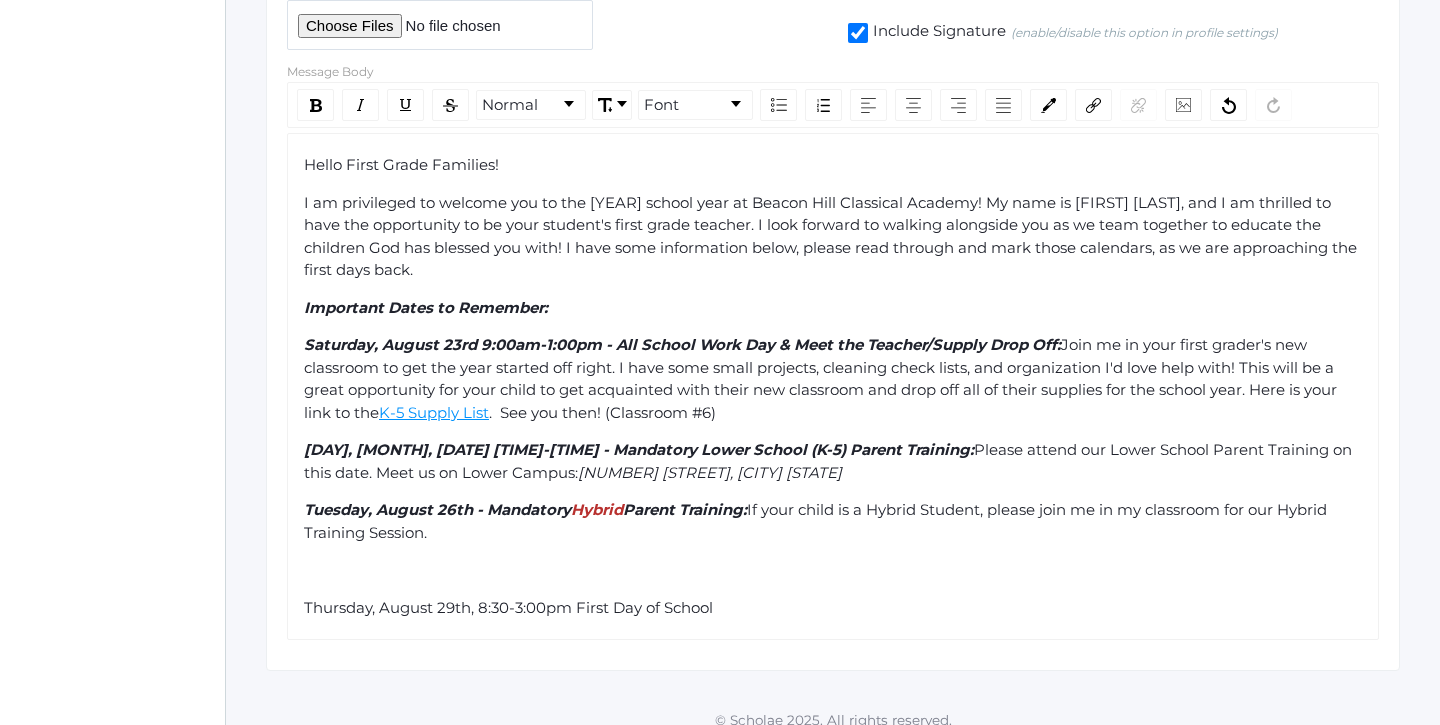 click on "Monday, August 25th 6:00-7:30pm - Mandatory Lower School (K-5) Parent Training: Please attend our Lower School Parent Training on this date. Meet us on Lower Campus: 2304 Antonio Ave., [CITY] [STATE]" 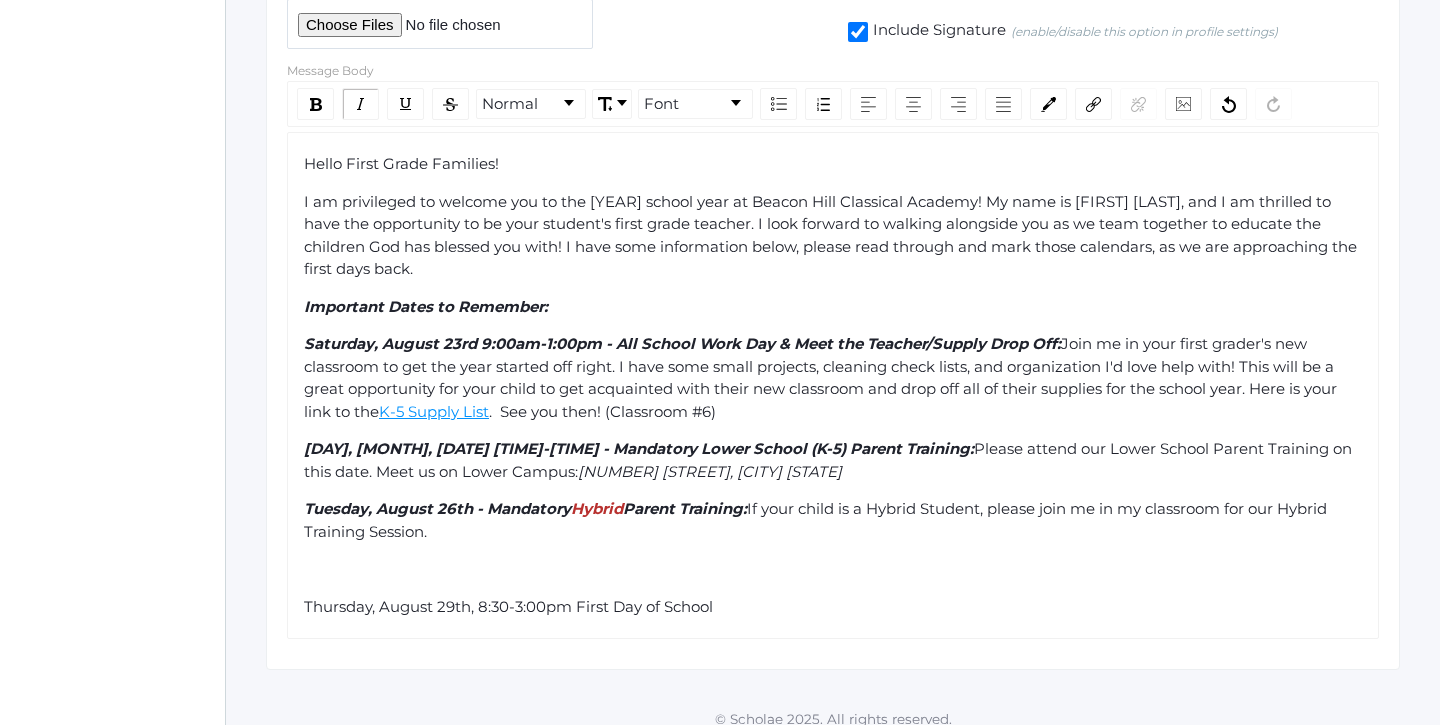 click on "Tuesday, August 26th - Mandatory  Hybrid  Parent Training:  If your child is a Hybrid Student, please join me in my classroom for our Hybrid Training Session." 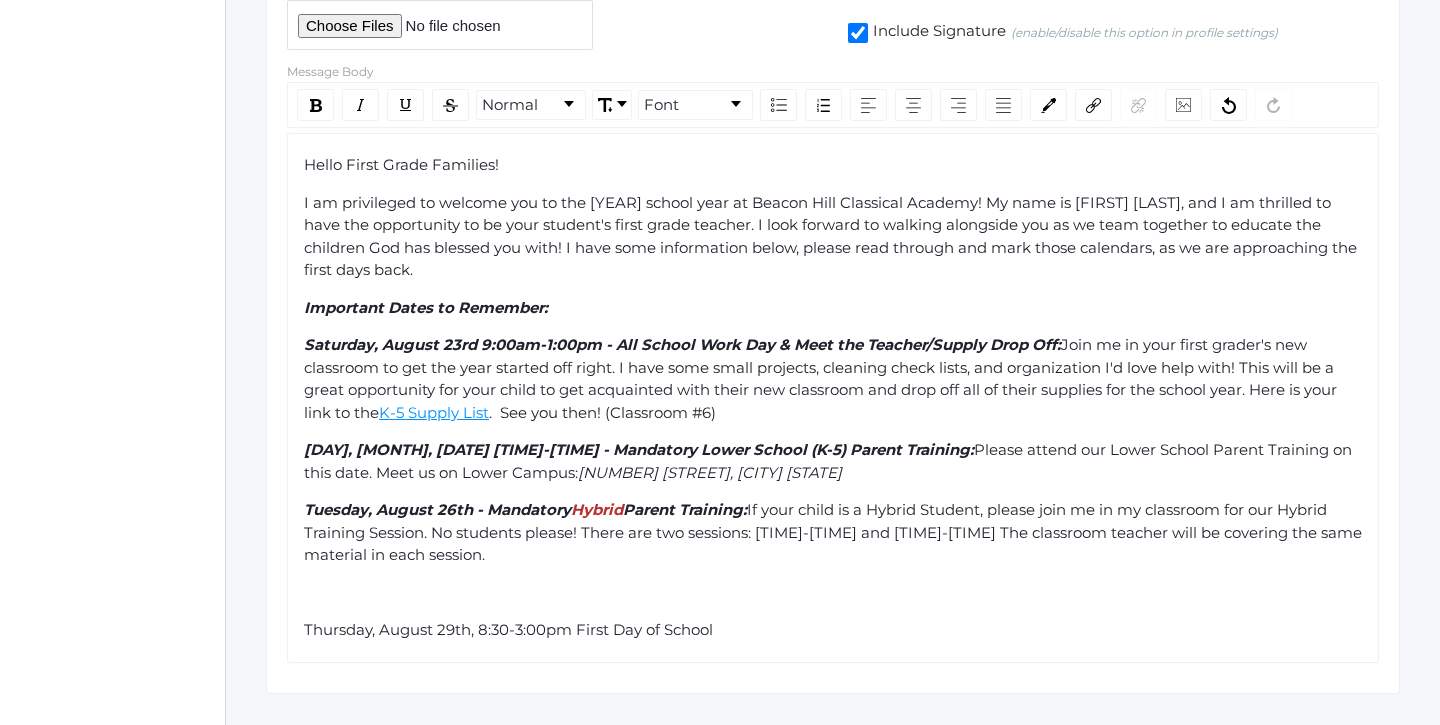 click on "If your child is a Hybrid Student, please join me in my classroom for our Hybrid Training Session. No students please! There are two sessions: [TIME]-[TIME] and [TIME]-[TIME] The classroom teacher will be covering the same material in each session." 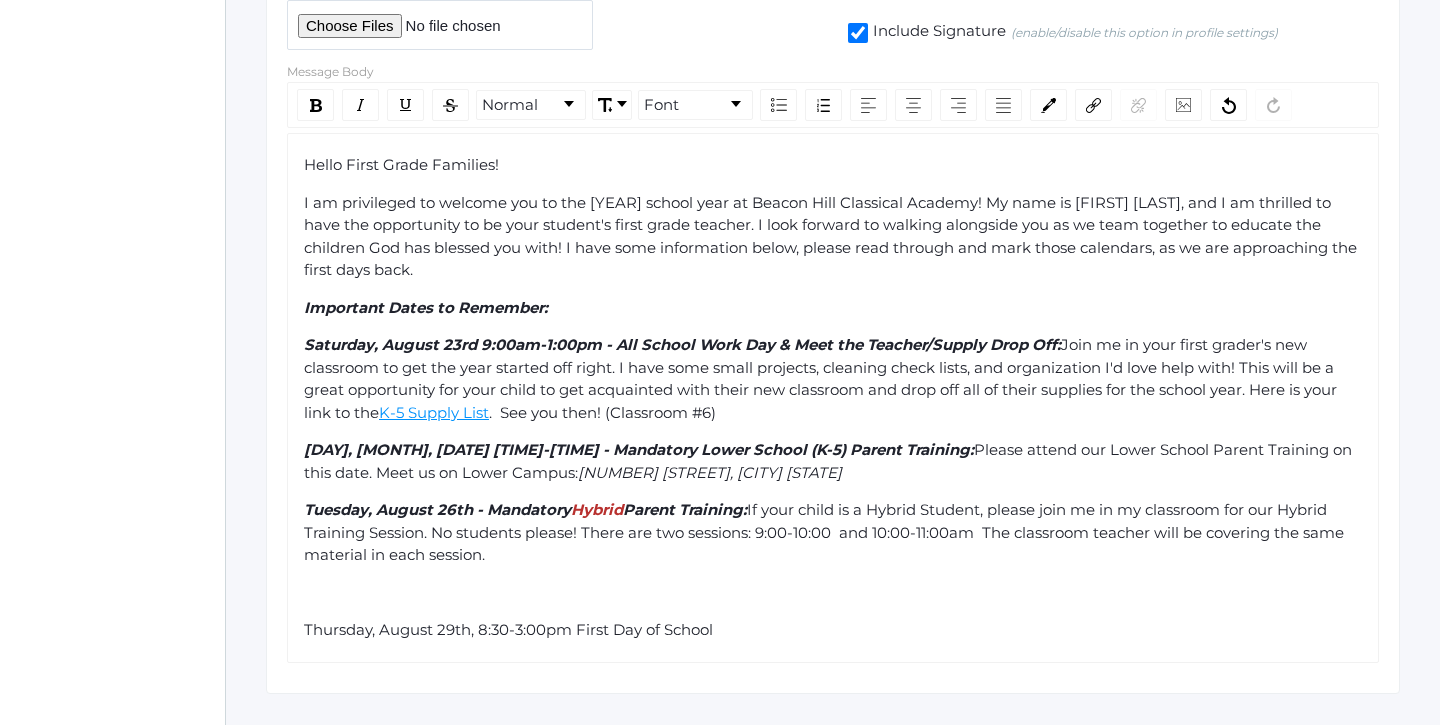 click on "If your child is a Hybrid Student, please join me in my classroom for our Hybrid Training Session. No students please! There are two sessions: 9:00-10:00  and 10:00-11:00am  The classroom teacher will be covering the same material in each session." 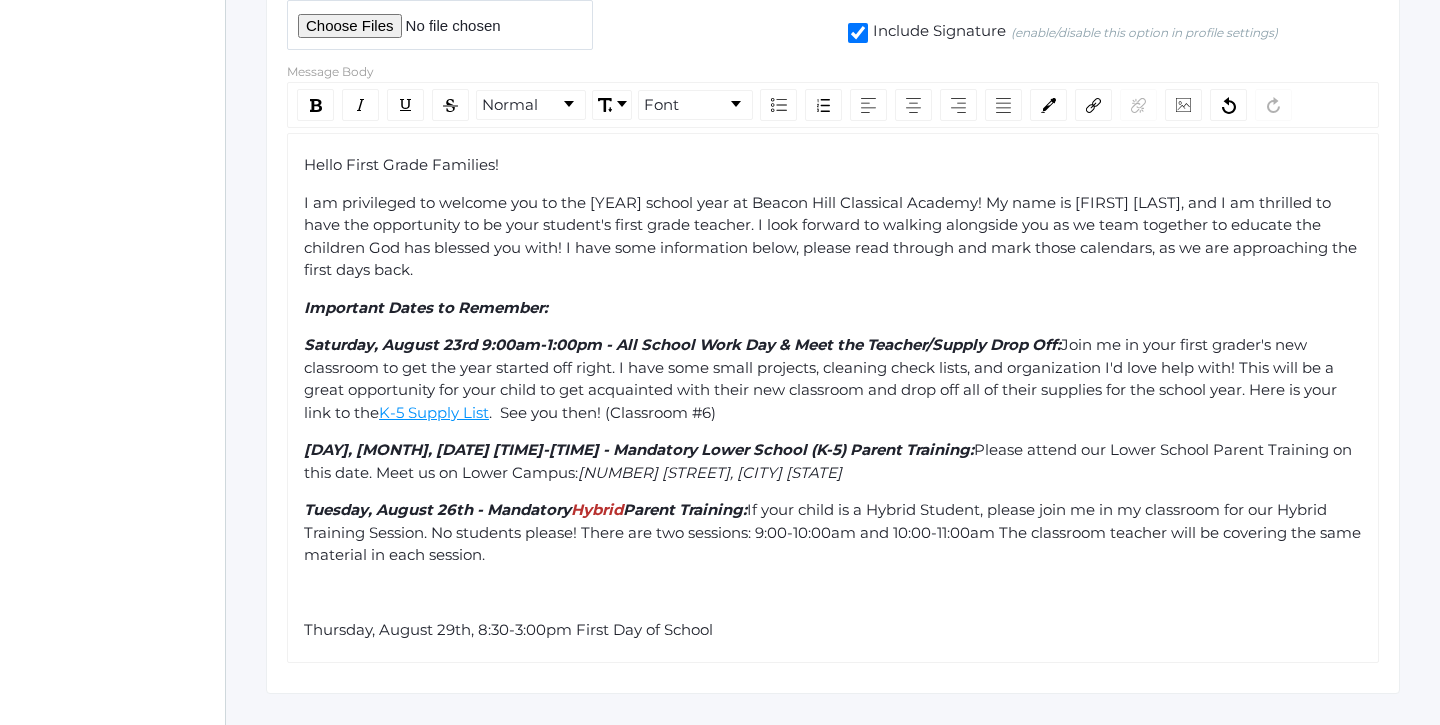 click on "[DAY], [DATE] - Mandatory  Hybrid  Parent Training:  If your child is a Hybrid Student, please join me in my classroom for our Hybrid Training Session. No students please! There are two sessions: 9:00-10:00am and 10:00-11:00am  The classroom teacher will be covering the same material in each session." 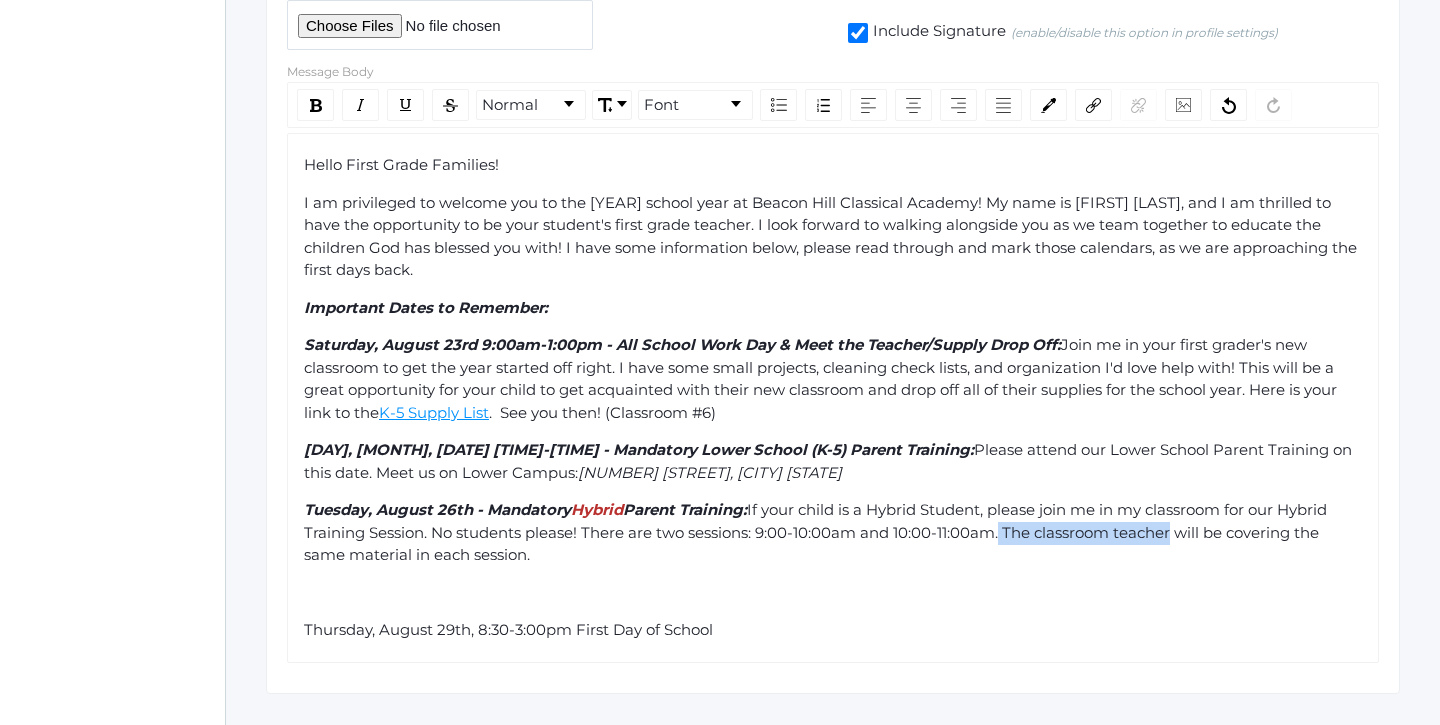 drag, startPoint x: 1004, startPoint y: 517, endPoint x: 1178, endPoint y: 510, distance: 174.14075 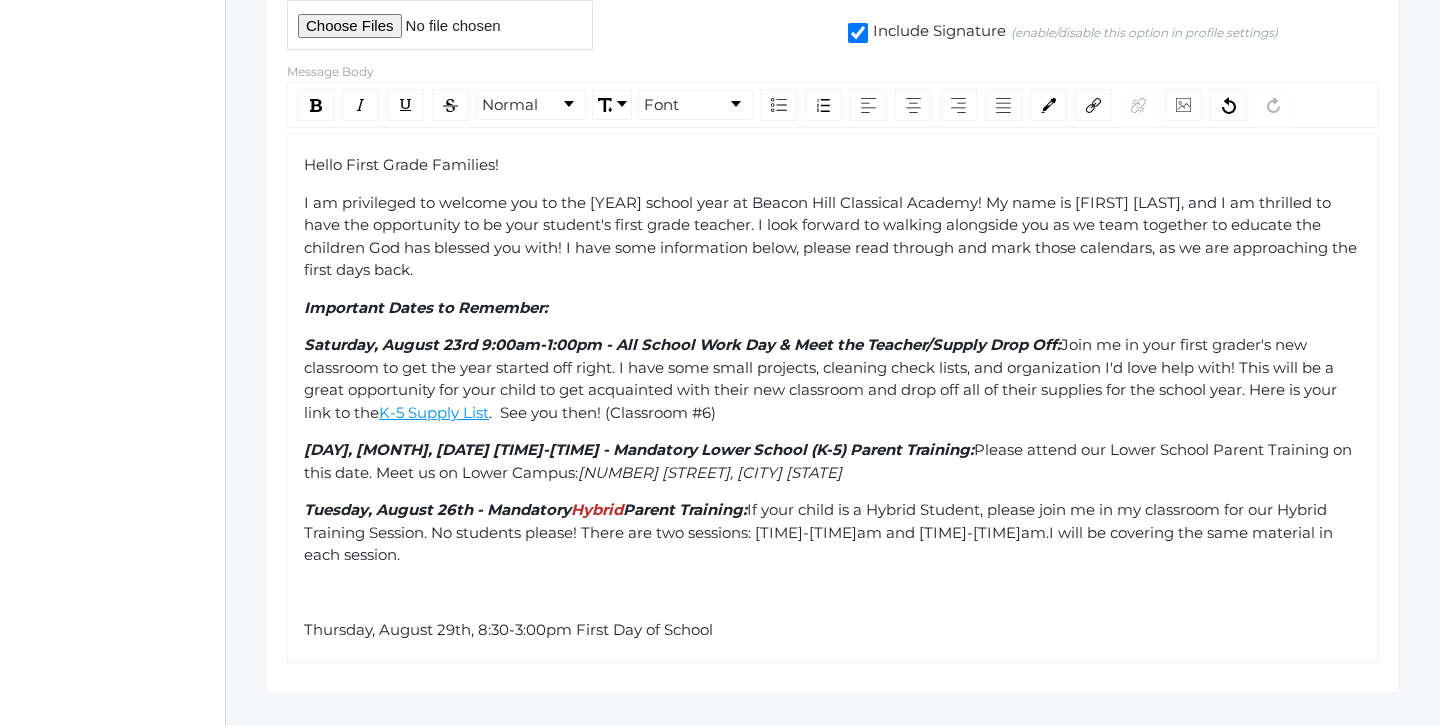 click on "[DAY], [DATE] - Mandatory  Hybrid  Parent Training:  If your child is a Hybrid Student, please join me in my classroom for our Hybrid Training Session. No students please! There are two sessions: 9:00-10:00am and 10:00-11:00am.I will be covering the same material in each session." 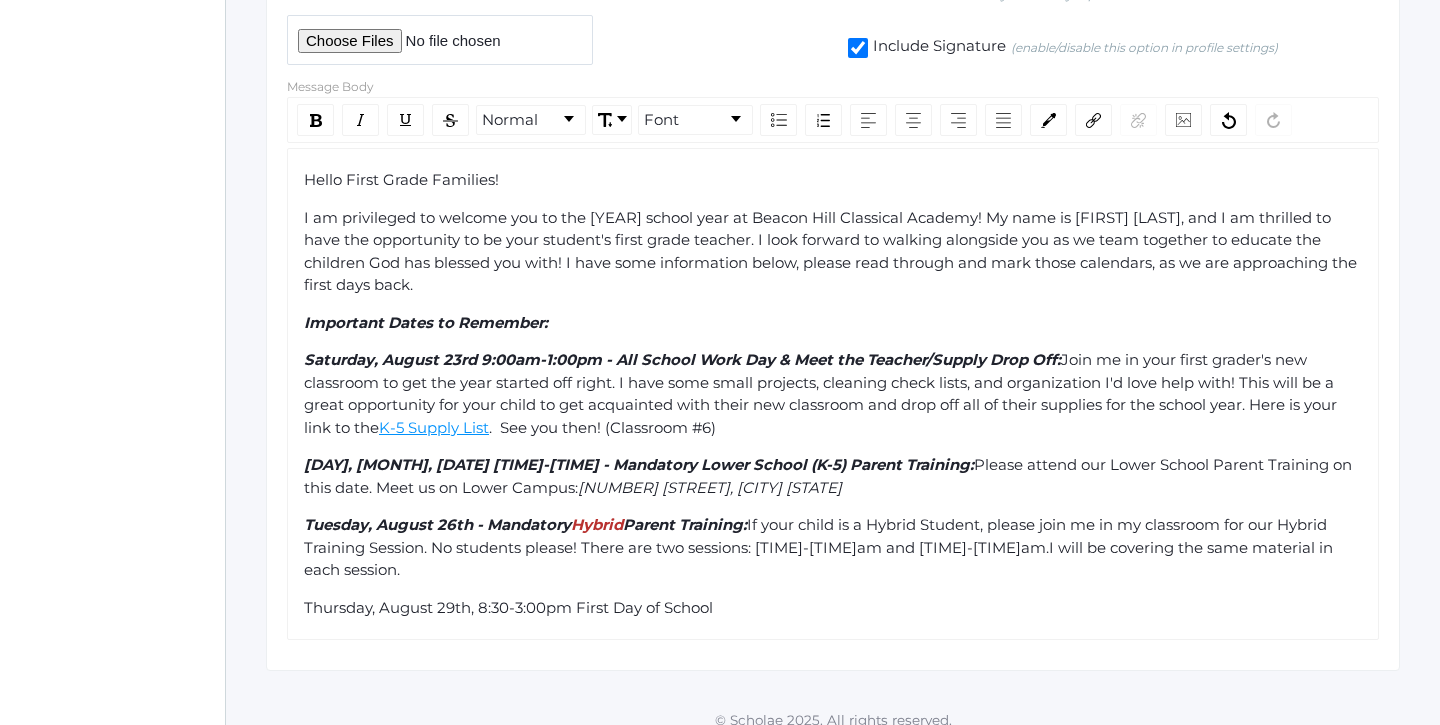 click on "Thursday, August 29th, 8:30-3:00pm First Day of School" 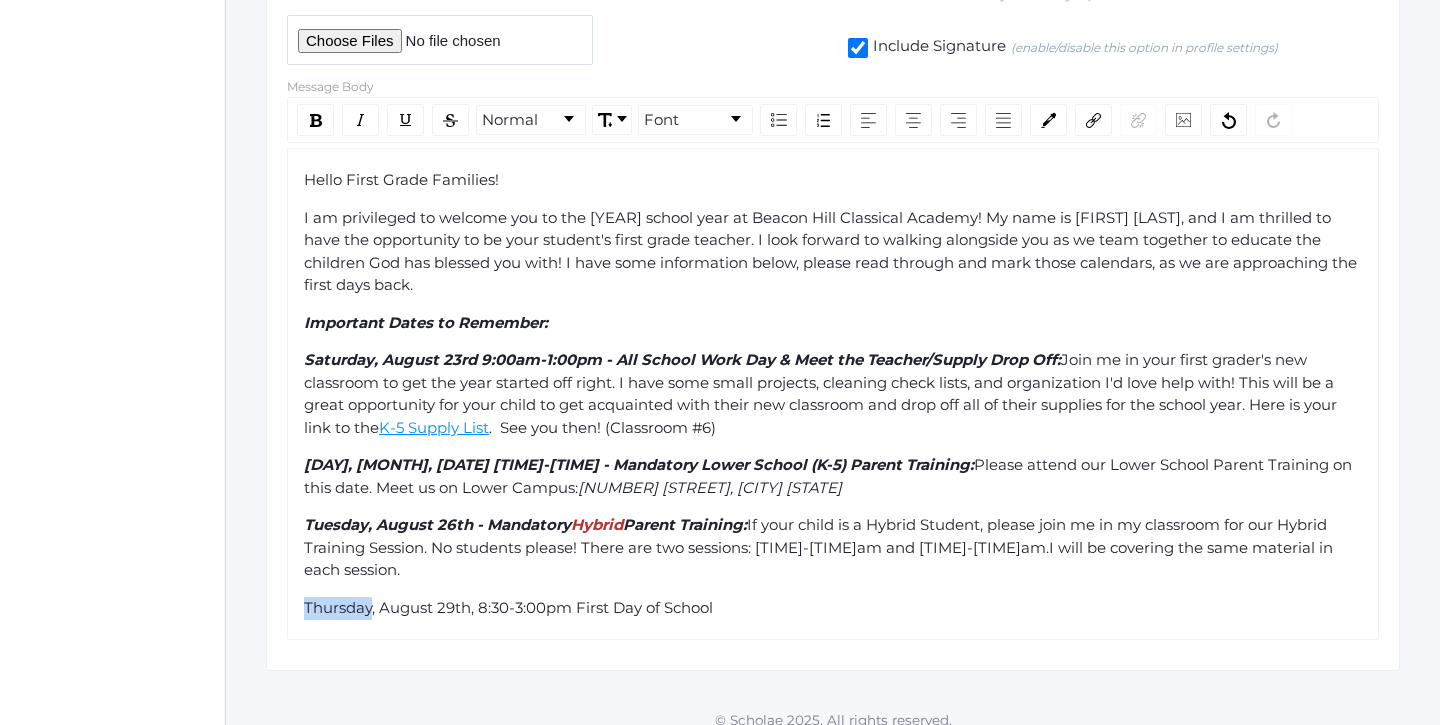 click on "Thursday, August 29th, 8:30-3:00pm First Day of School" 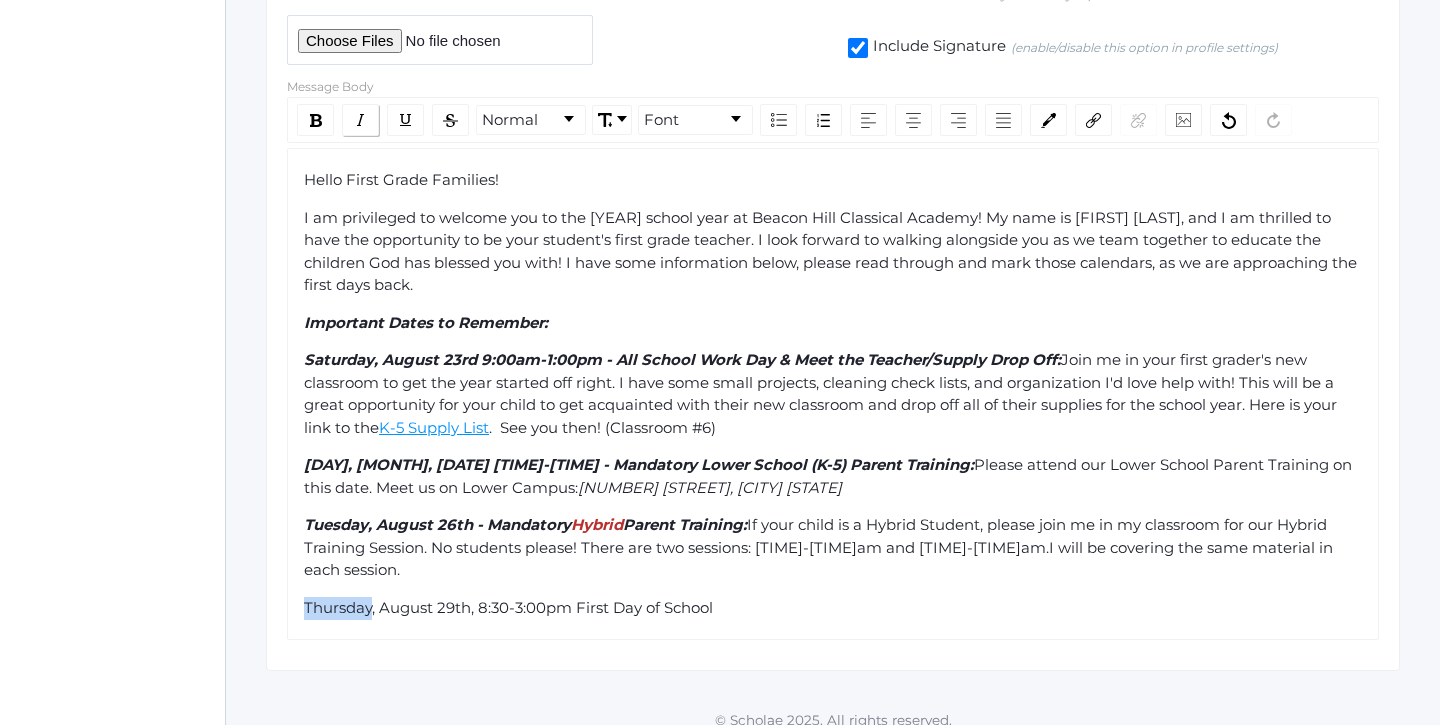 click 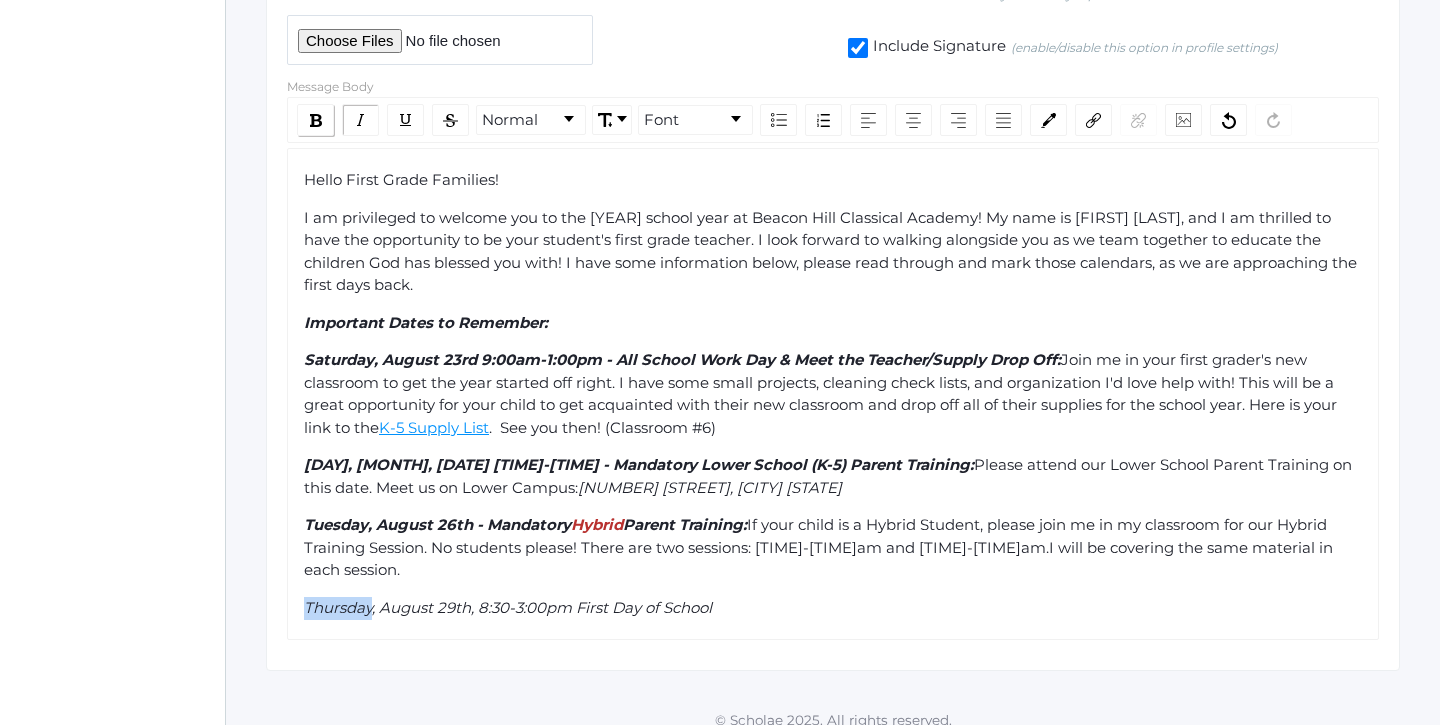 click 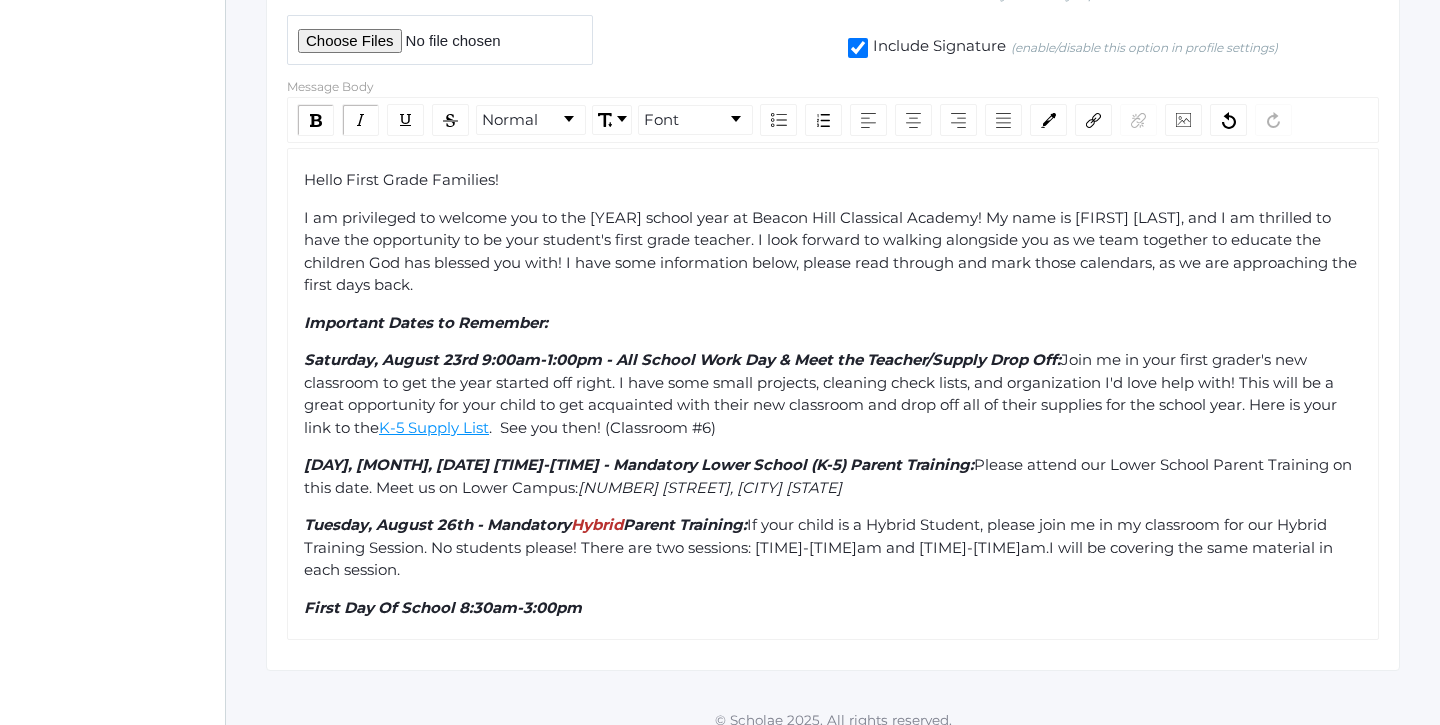 click on "First Day Of School 8:30am-3:00pm" 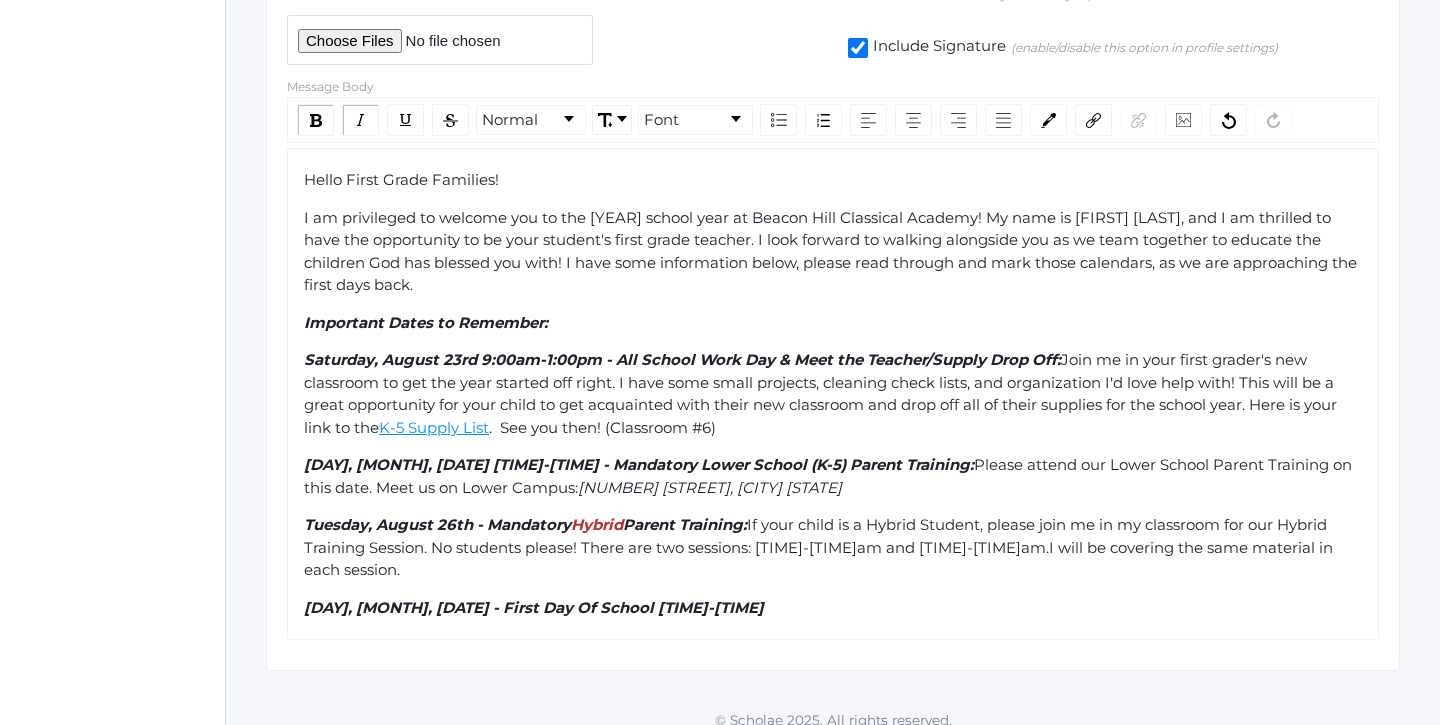 click on "[DAY], [MONTH], [DATE] - First Day Of School [TIME]-[TIME]" 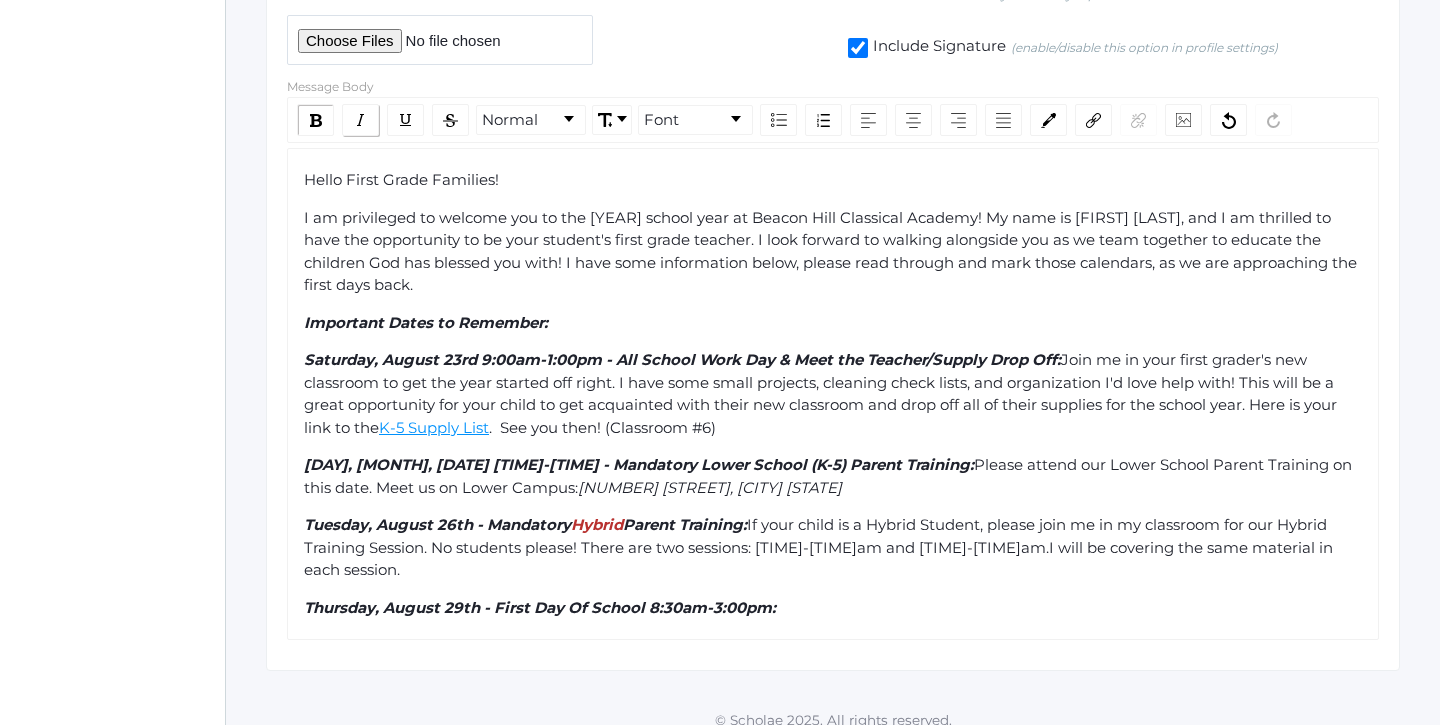 click 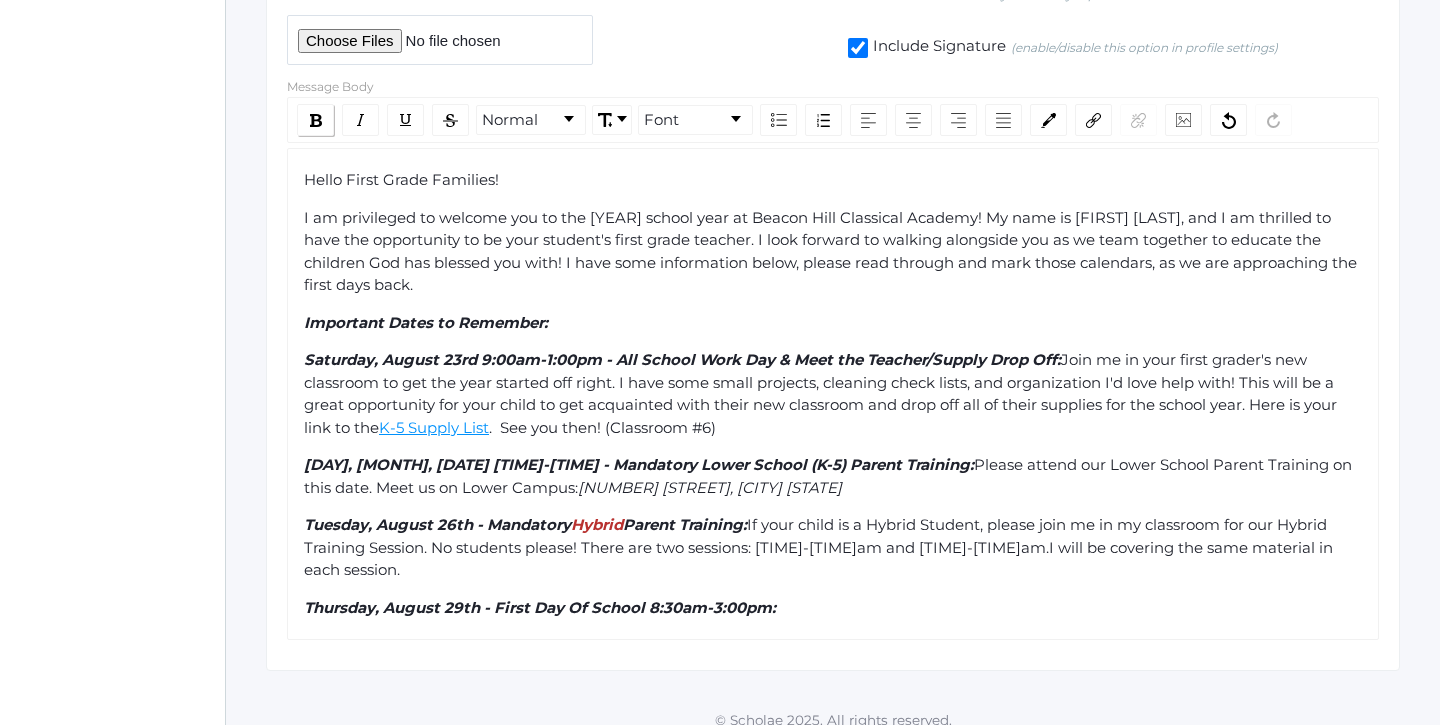 click 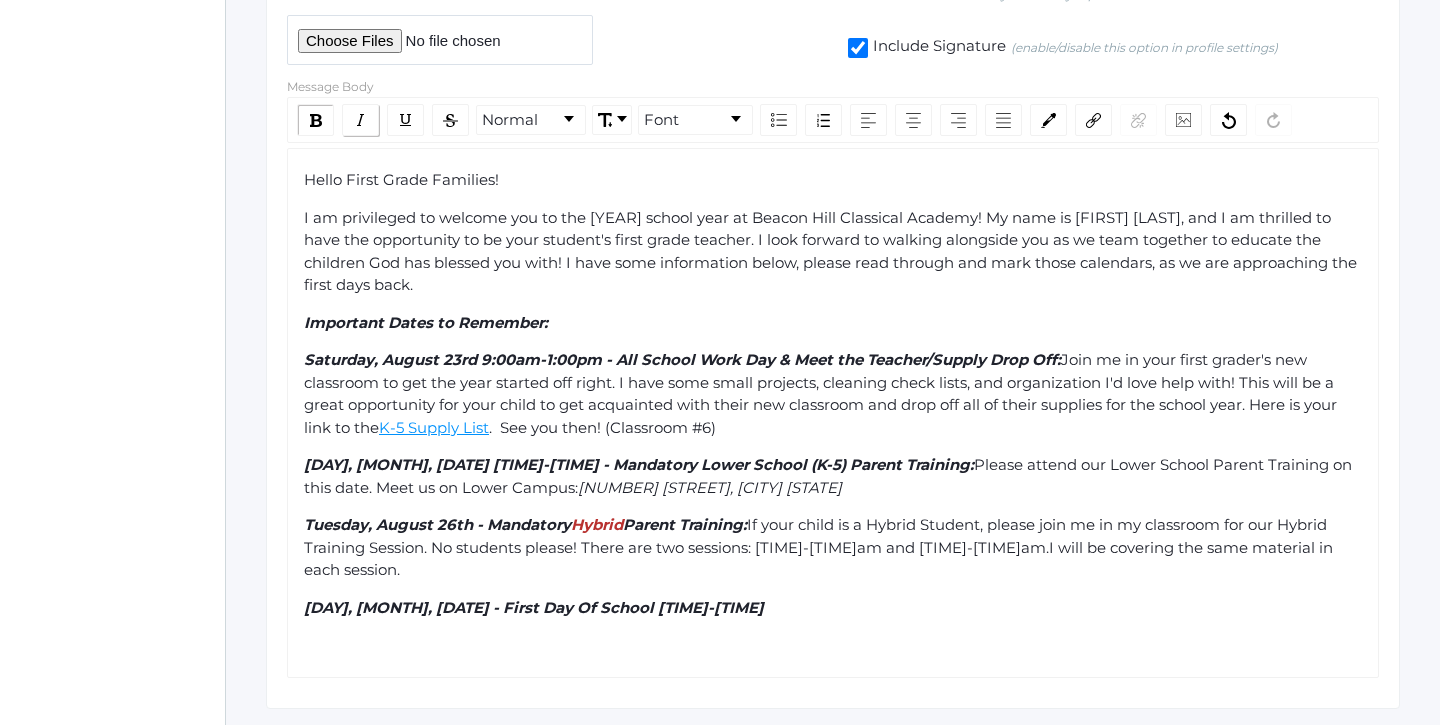 click 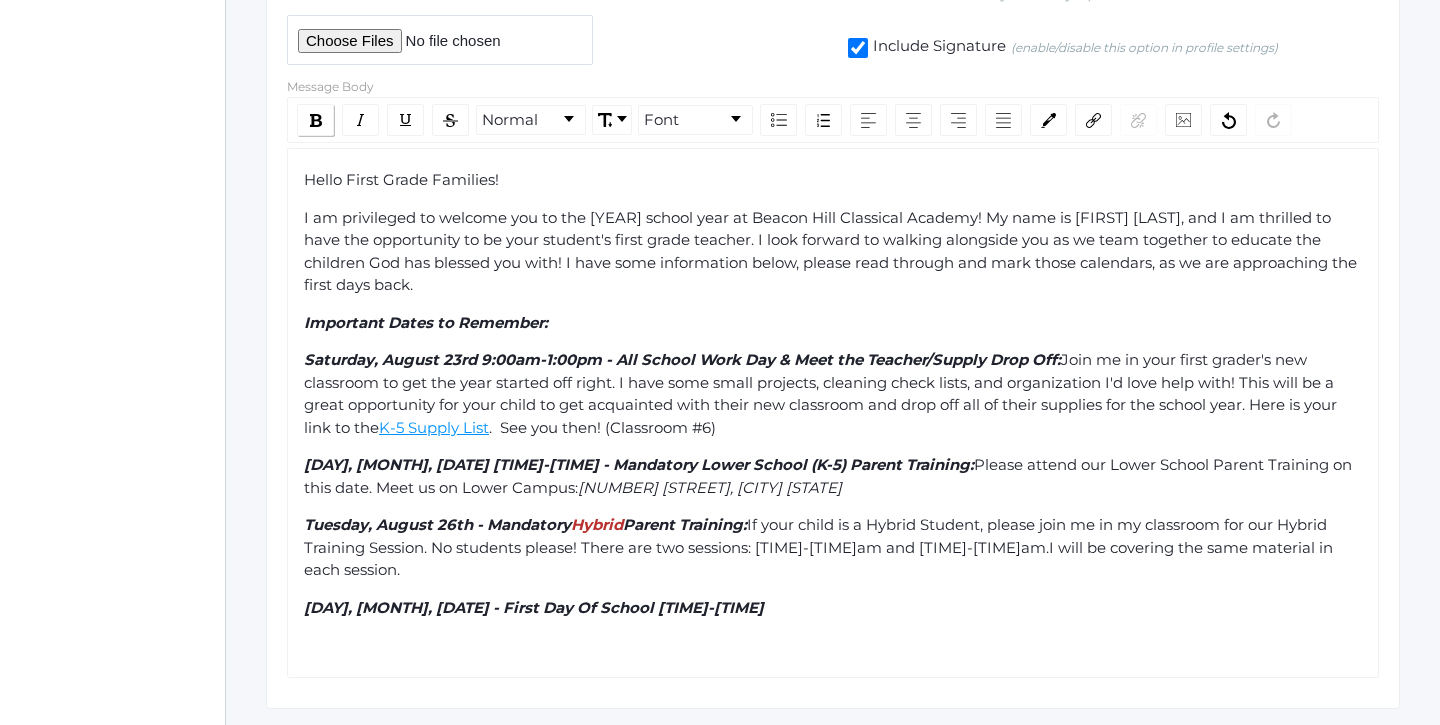 click 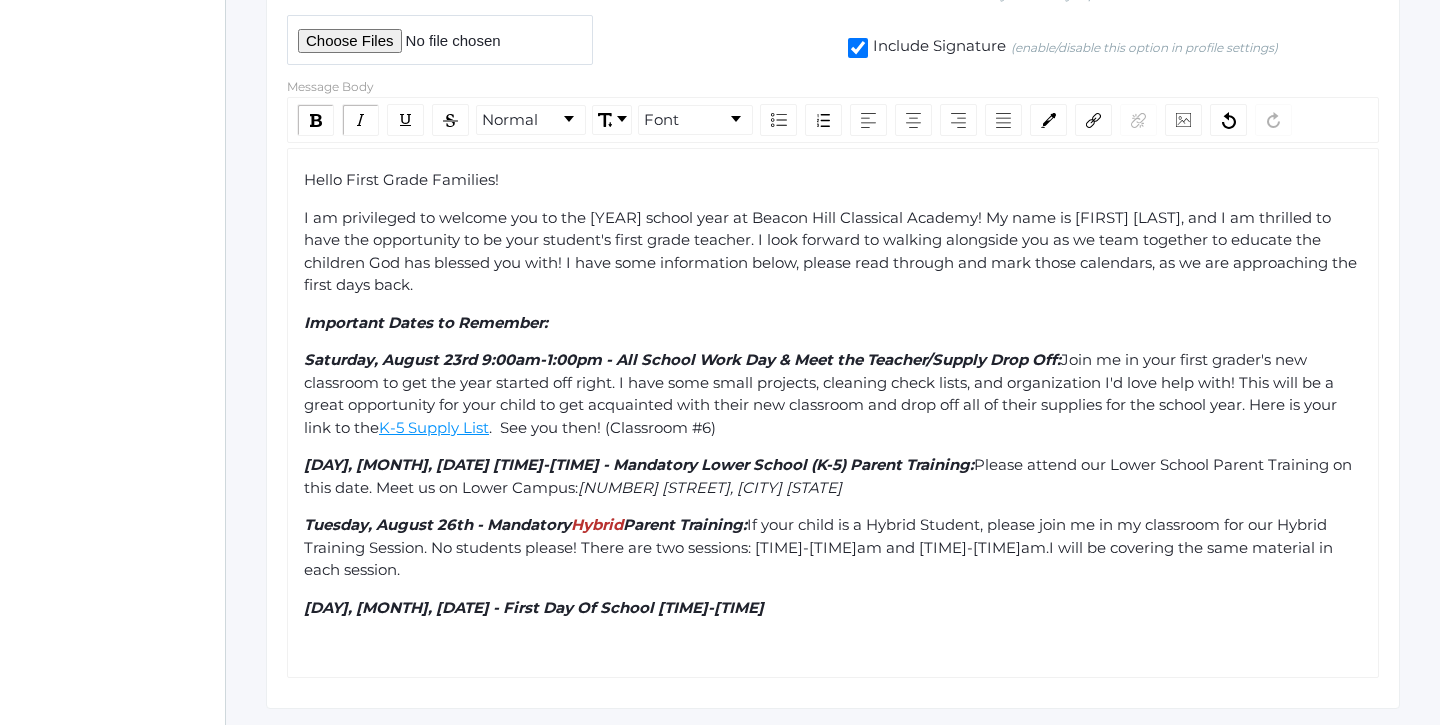 click on "Important Dates to Remember:" 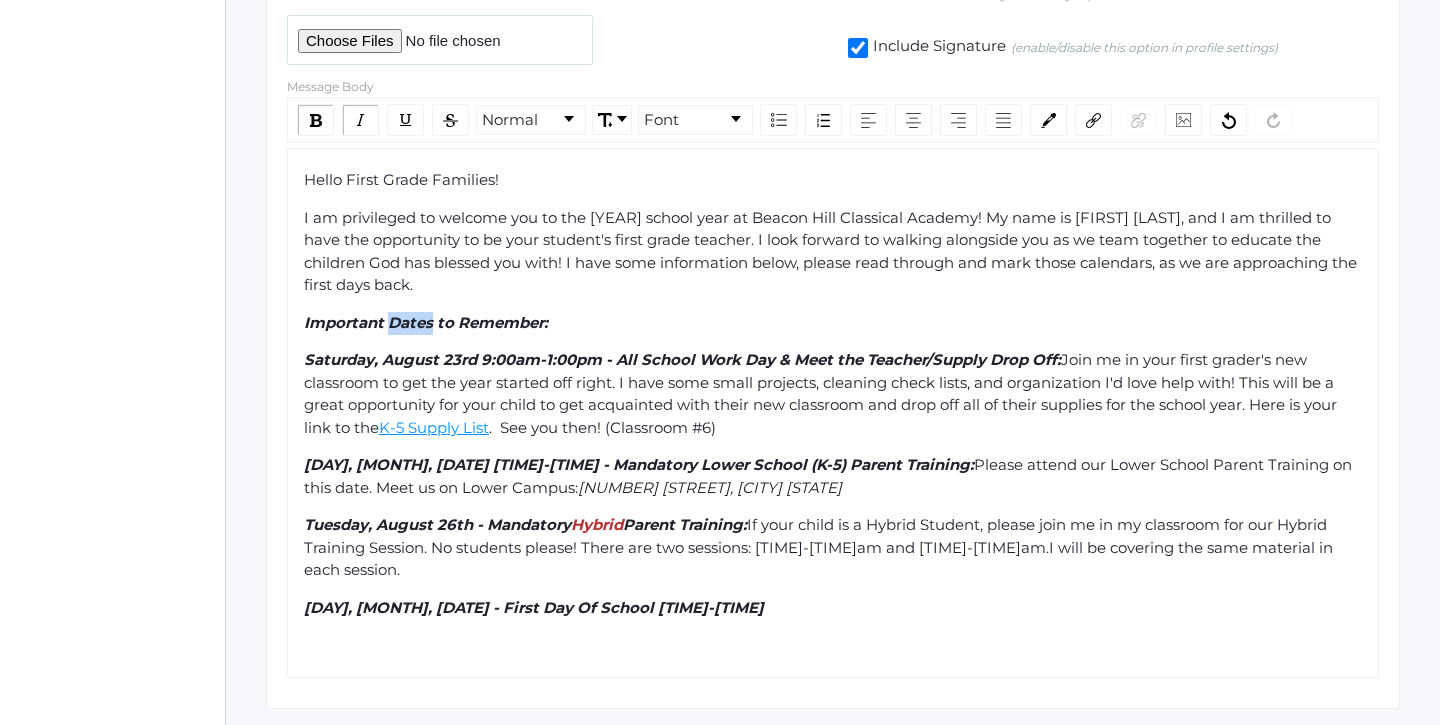 click on "Important Dates to Remember:" 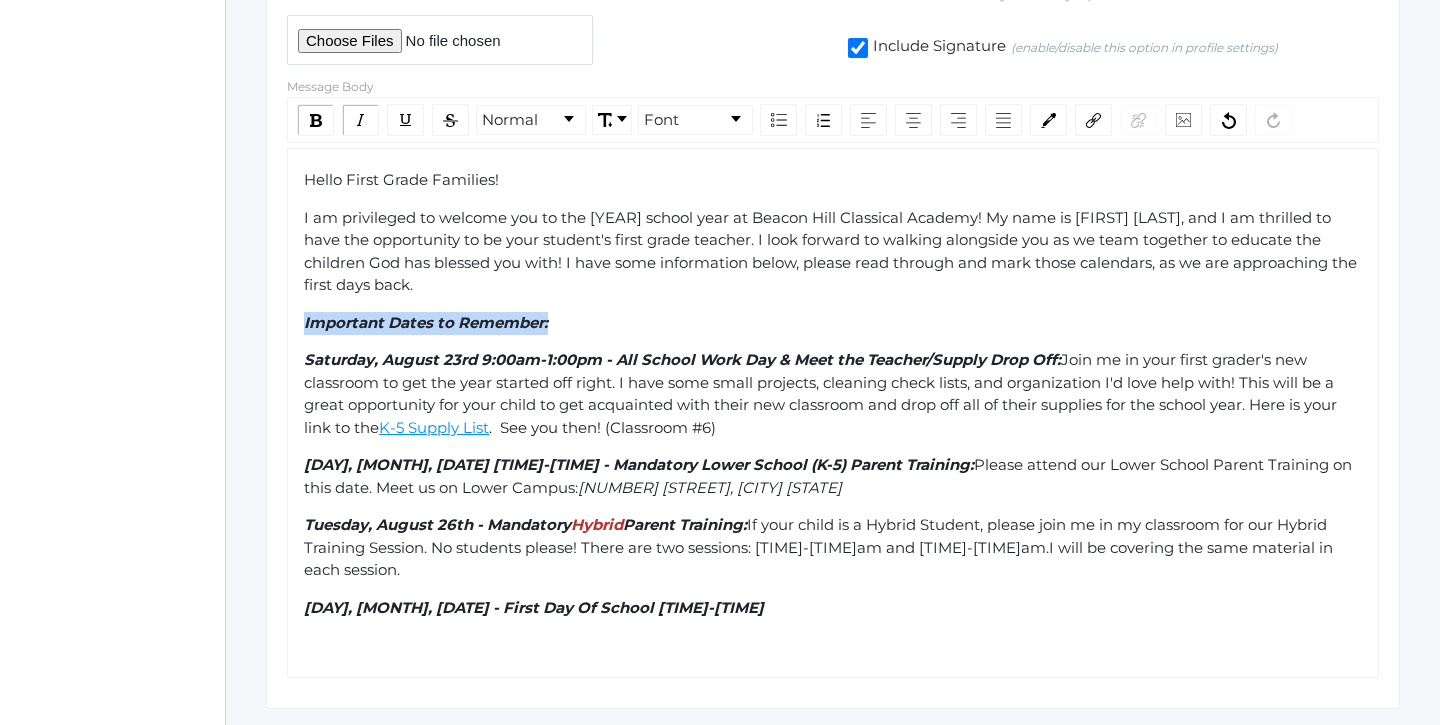 click on "Important Dates to Remember:" 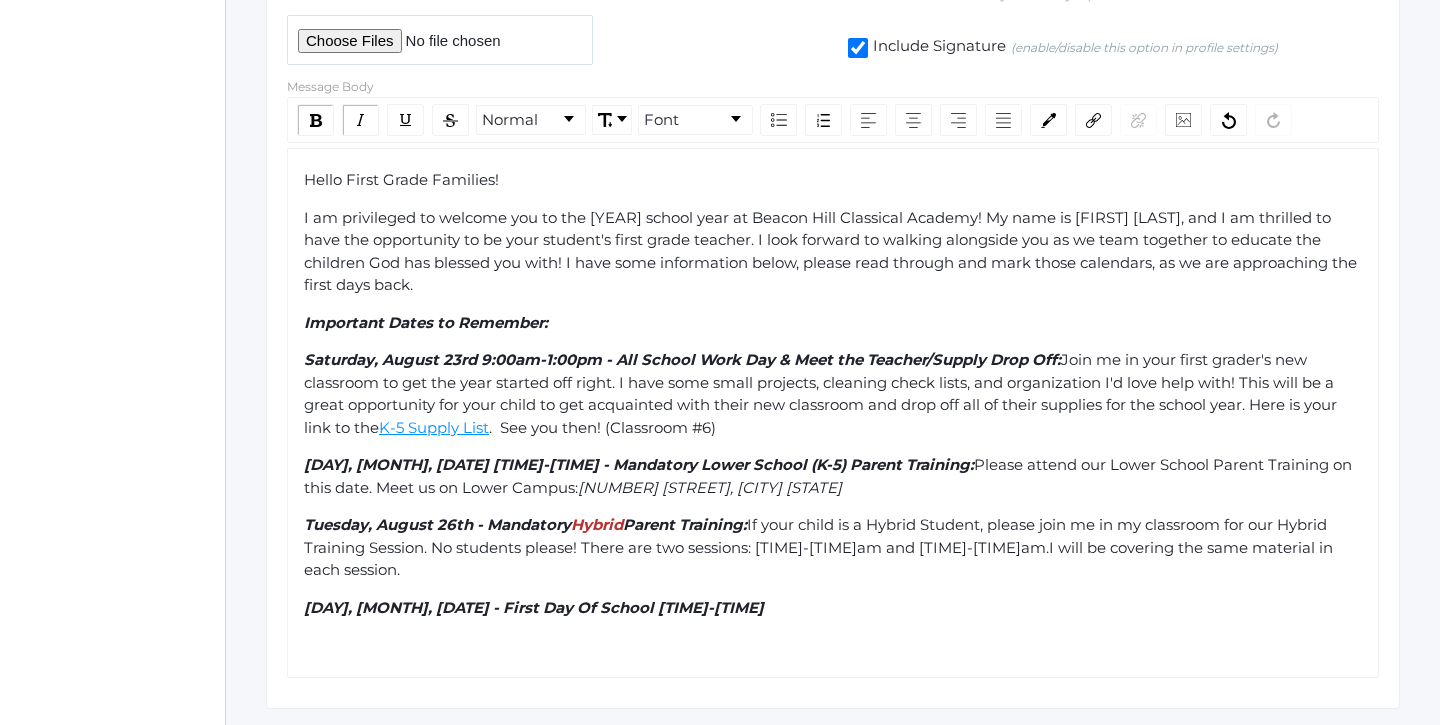 click on "Hello First Grade Families! I am privileged to welcome you to the 2025-26 school year at Beacon Hill Classical Academy! My name is [FIRST] [LAST], and I am thrilled to have the opportunity to be your student's first grade teacher. I look forward to walking alongside you as we team together to educate the children God has blessed you with! I have some information below, please read through and mark those calendars, as we are approaching the first days back. Important Dates to Remember: Saturday, August 23rd 9:00am-1:00pm - All School Work Day & Meet the Teacher/Supply Drop Off:  Join me in your first grader's new classroom to get the year started off right. I have some small projects, cleaning check lists, and organization I'd love help with! This will be a great opportunity for your child to get acquainted with their new classroom and drop off all of their supplies for the school year. Here is your link to the  K-5 Supply List .  See you then! (Classroom #6)  [NUMBER] [STREET], [CITY]  Hybrid" 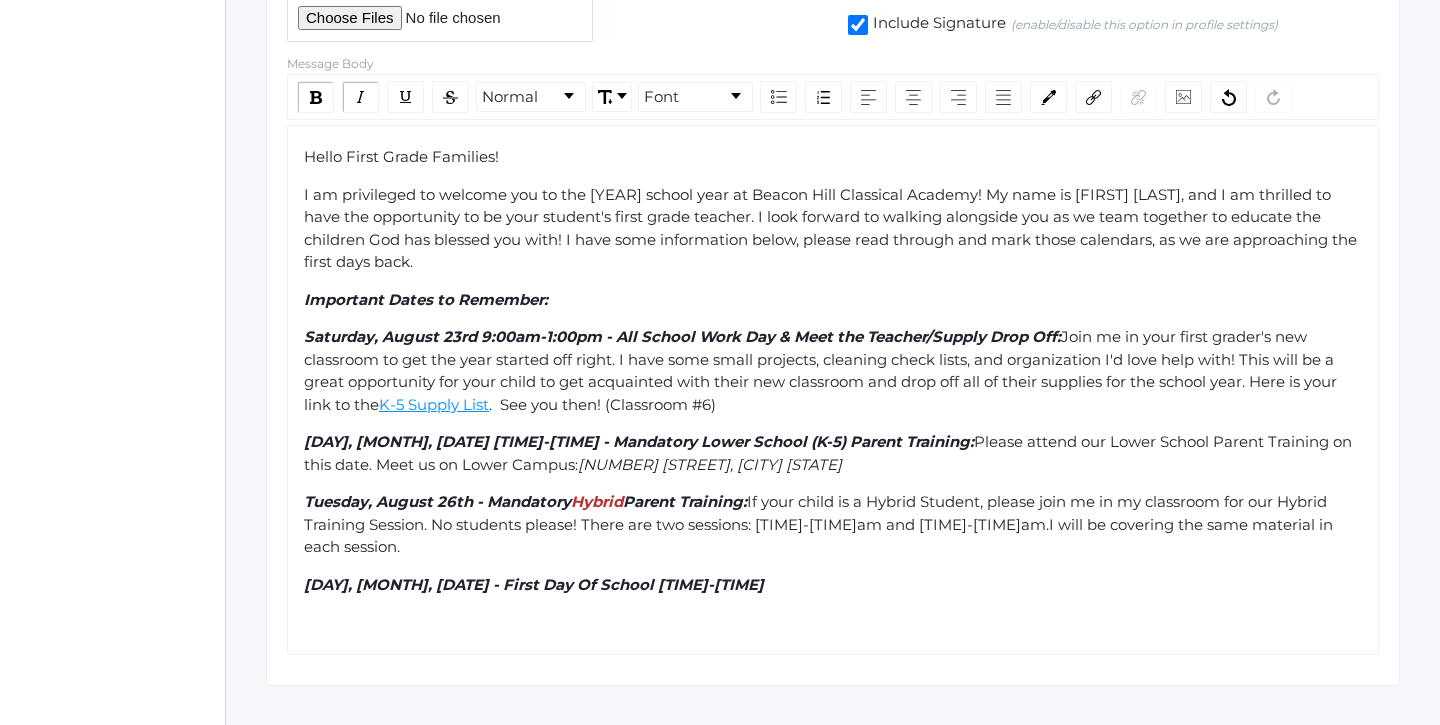 scroll, scrollTop: 769, scrollLeft: 0, axis: vertical 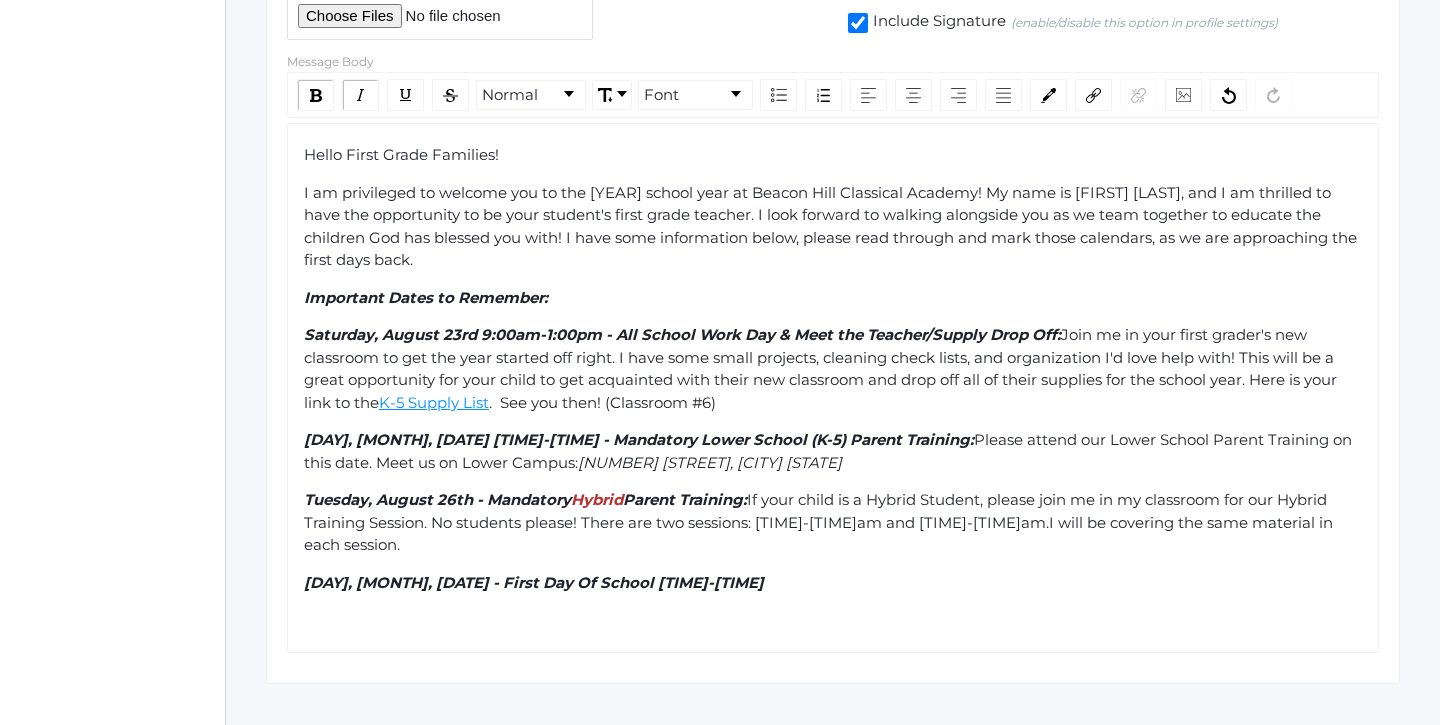 click on "[DAY], [MONTH], [DATE] [TIME]-[TIME] - Mandatory Lower School (K-5) Parent Training:" 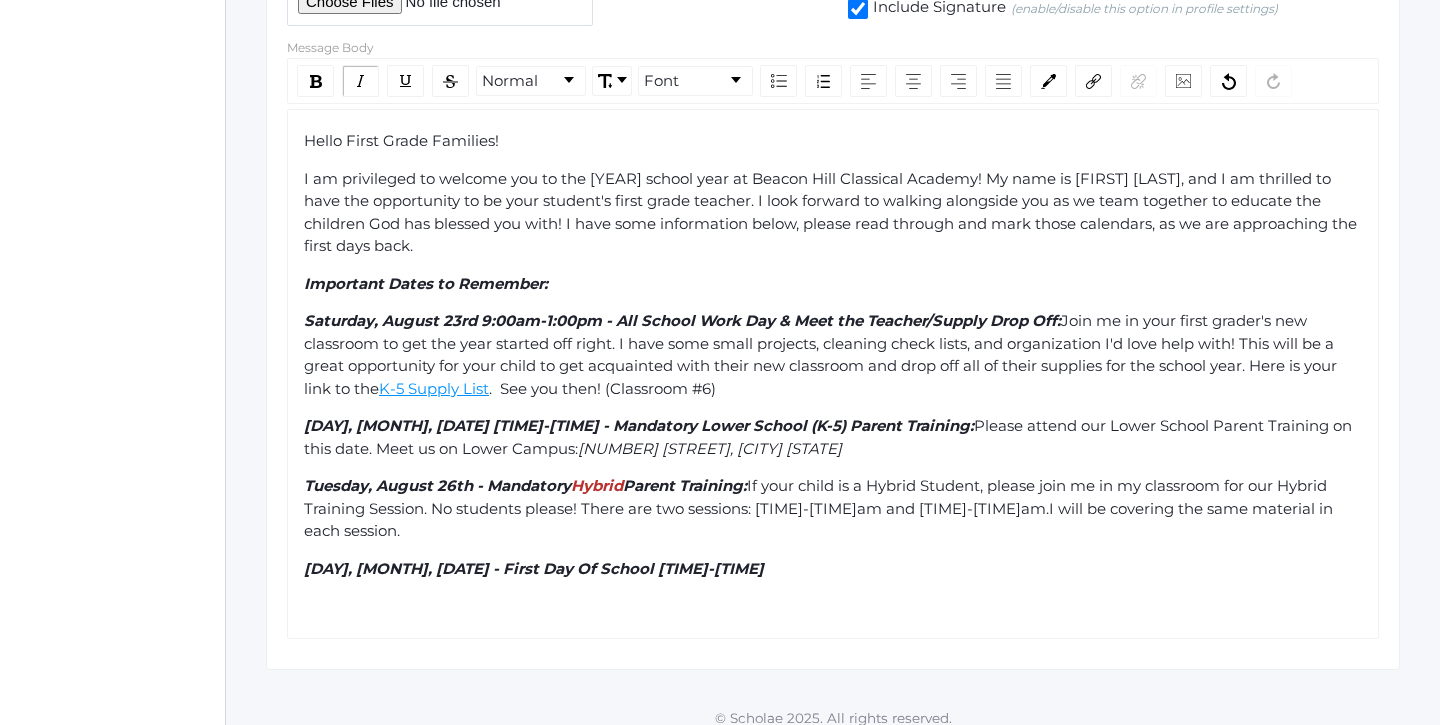 scroll, scrollTop: 781, scrollLeft: 0, axis: vertical 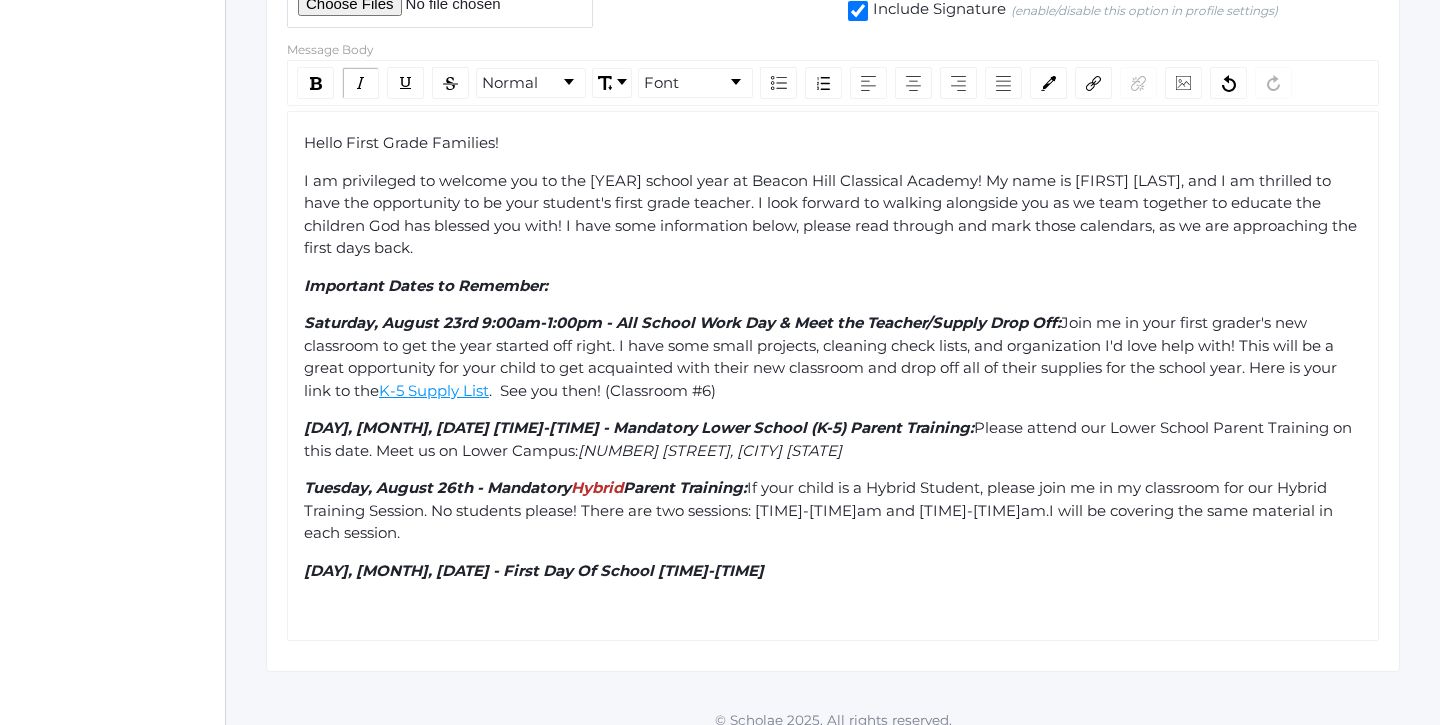 click on "Please attend our Lower School Parent Training on this date. Meet us on Lower Campus:" 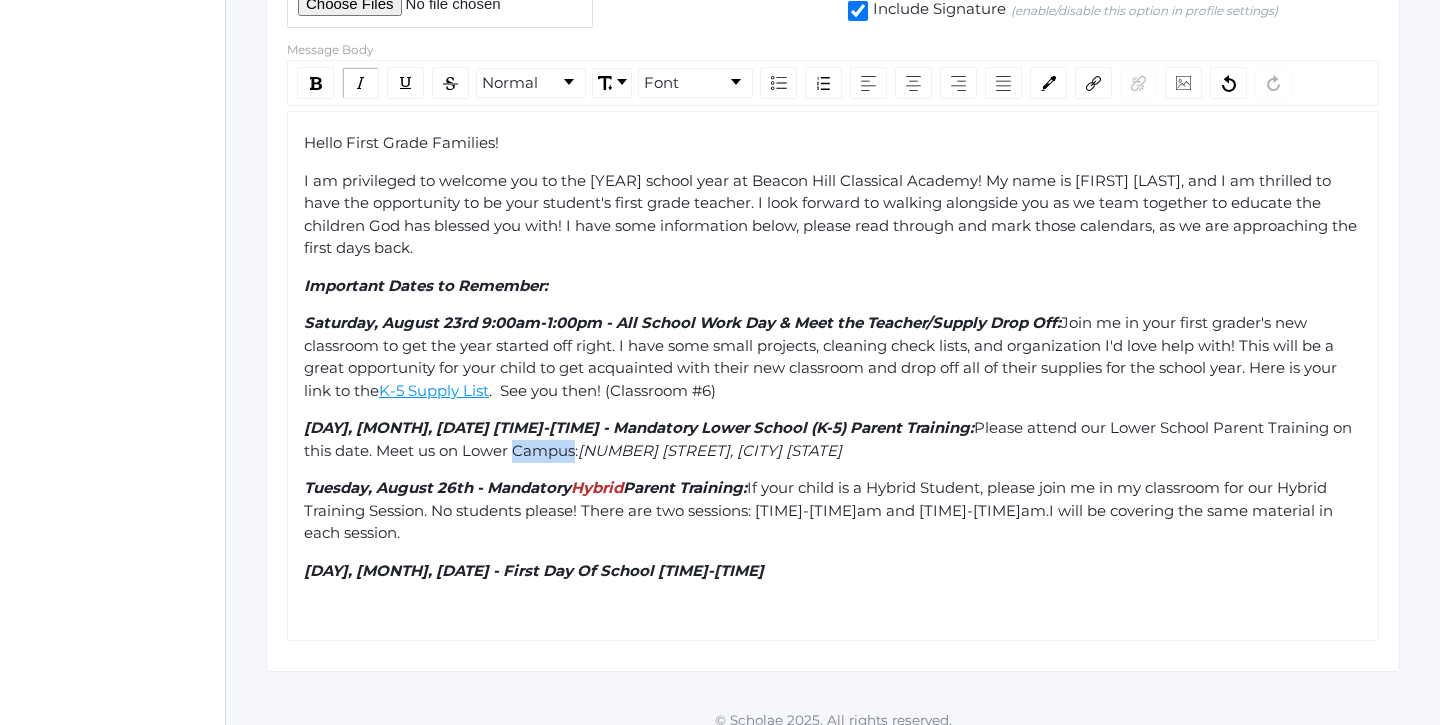 click on "Please attend our Lower School Parent Training on this date. Meet us on Lower Campus:" 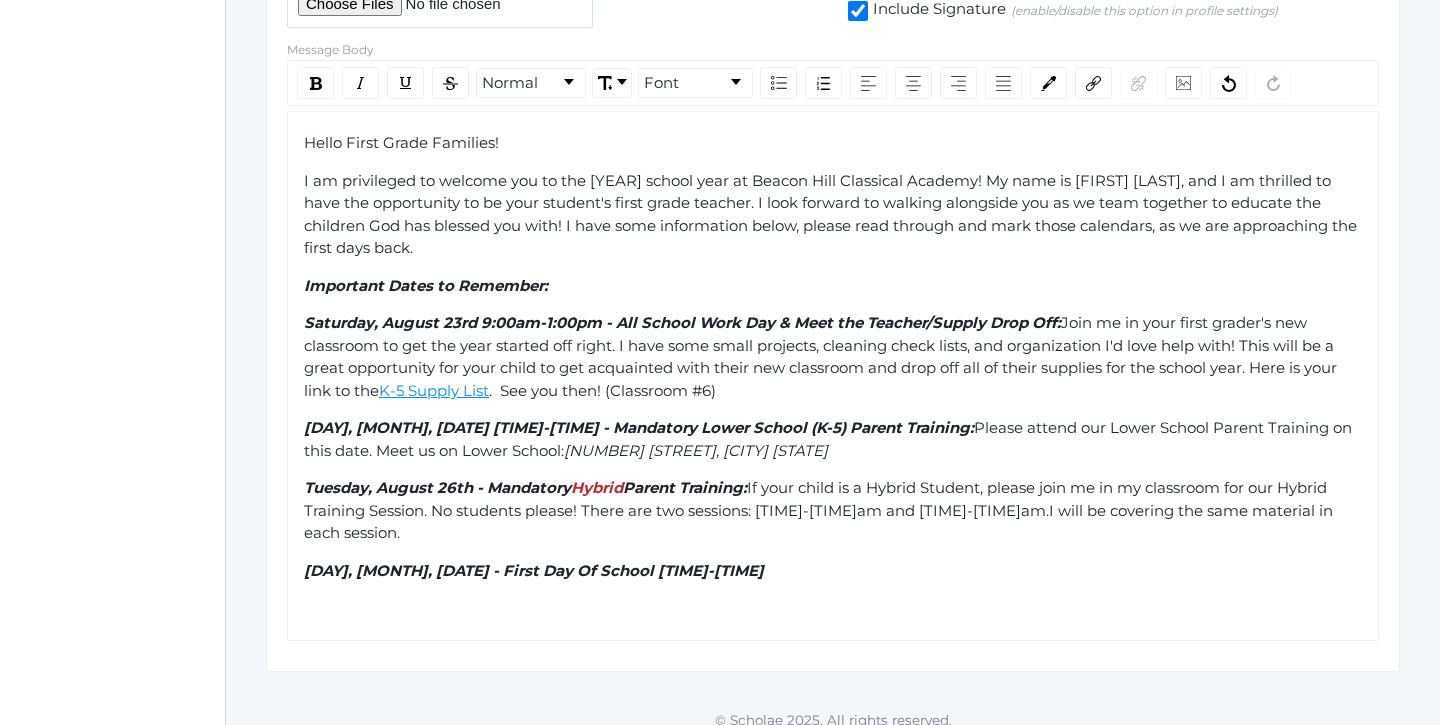 click on "Please attend our Lower School Parent Training on this date. Meet us on Lower School:" 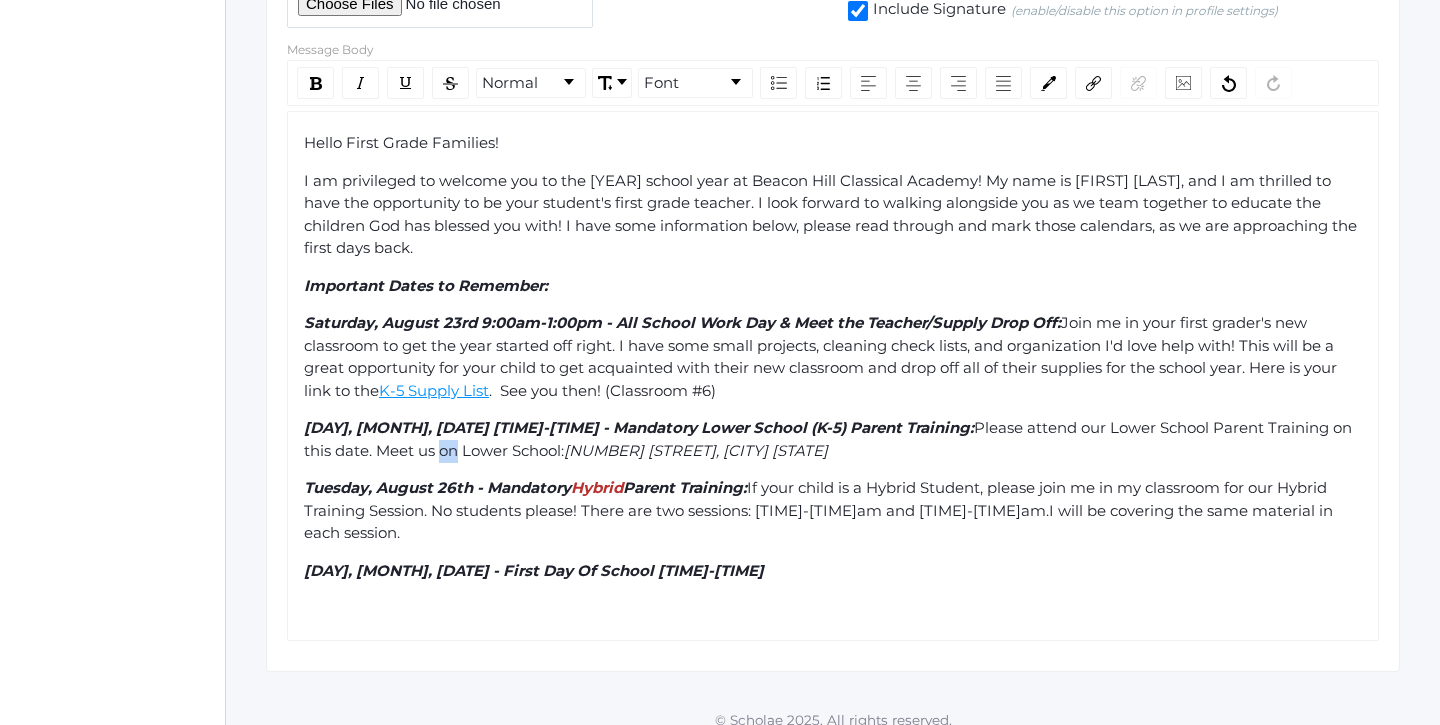 click on "Please attend our Lower School Parent Training on this date. Meet us on Lower School:" 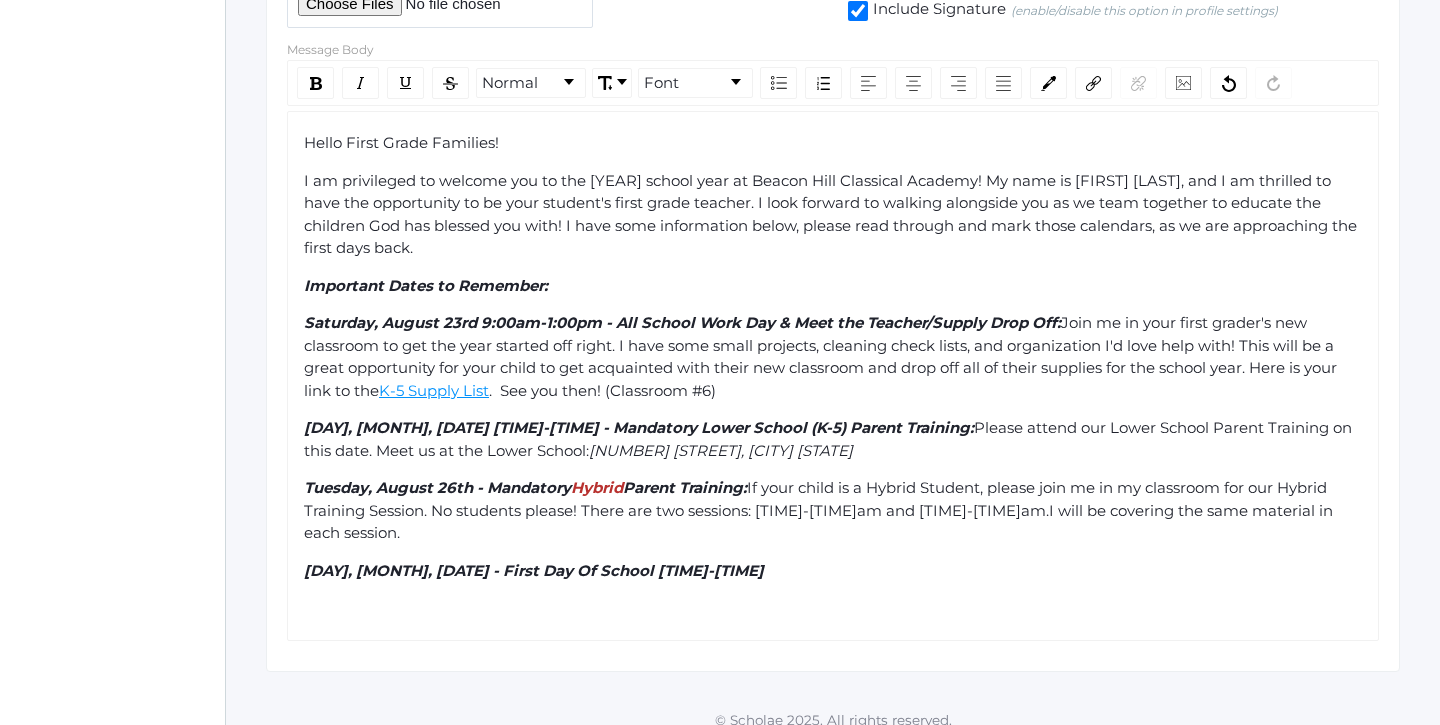 click on "Hello First Grade Families! I am privileged to welcome you to the 2025-26 school year at Beacon Hill Classical Academy! My name is [FIRST] [LAST], and I am thrilled to have the opportunity to be your student's first grade teacher. I look forward to walking alongside you as we team together to educate the children God has blessed you with! I have some information below, please read through and mark those calendars, as we are approaching the first days back. Important Dates to Remember: Saturday, August 23rd 9:00am-1:00pm - All School Work Day & Meet the Teacher/Supply Drop Off:  Join me in your first grader's new classroom to get the year started off right. I have some small projects, cleaning check lists, and organization I'd love help with! This will be a great opportunity for your child to get acquainted with their new classroom and drop off all of their supplies for the school year. Here is your link to the  K-5 Supply List .  See you then! (Classroom #6)  [NUMBER] [STREET], [CITY]  Hybrid" 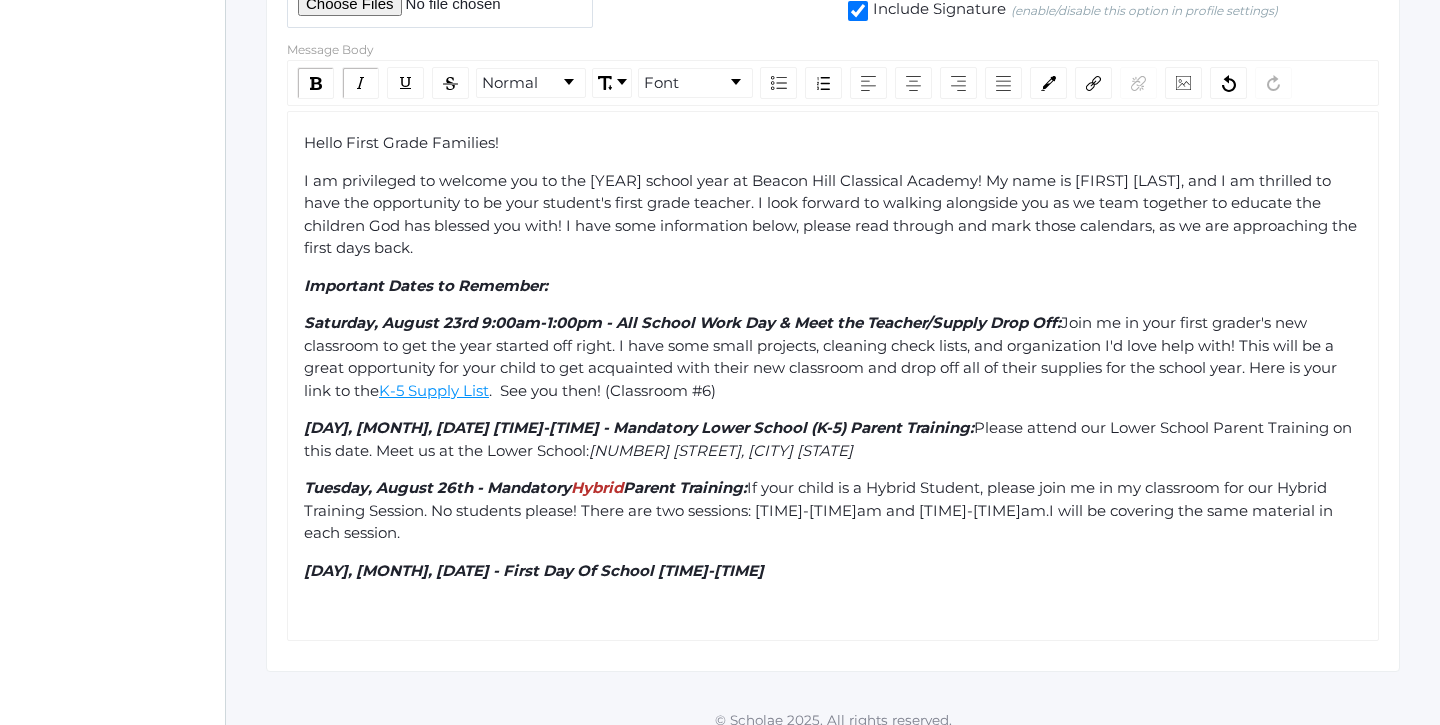 click on "Hello First Grade Families! I am privileged to welcome you to the 2025-26 school year at Beacon Hill Classical Academy! My name is [FIRST] [LAST], and I am thrilled to have the opportunity to be your student's first grade teacher. I look forward to walking alongside you as we team together to educate the children God has blessed you with! I have some information below, please read through and mark those calendars, as we are approaching the first days back. Important Dates to Remember: Saturday, August 23rd 9:00am-1:00pm - All School Work Day & Meet the Teacher/Supply Drop Off:  Join me in your first grader's new classroom to get the year started off right. I have some small projects, cleaning check lists, and organization I'd love help with! This will be a great opportunity for your child to get acquainted with their new classroom and drop off all of their supplies for the school year. Here is your link to the  K-5 Supply List .  See you then! (Classroom #6)  [NUMBER] [STREET], [CITY]  Hybrid" 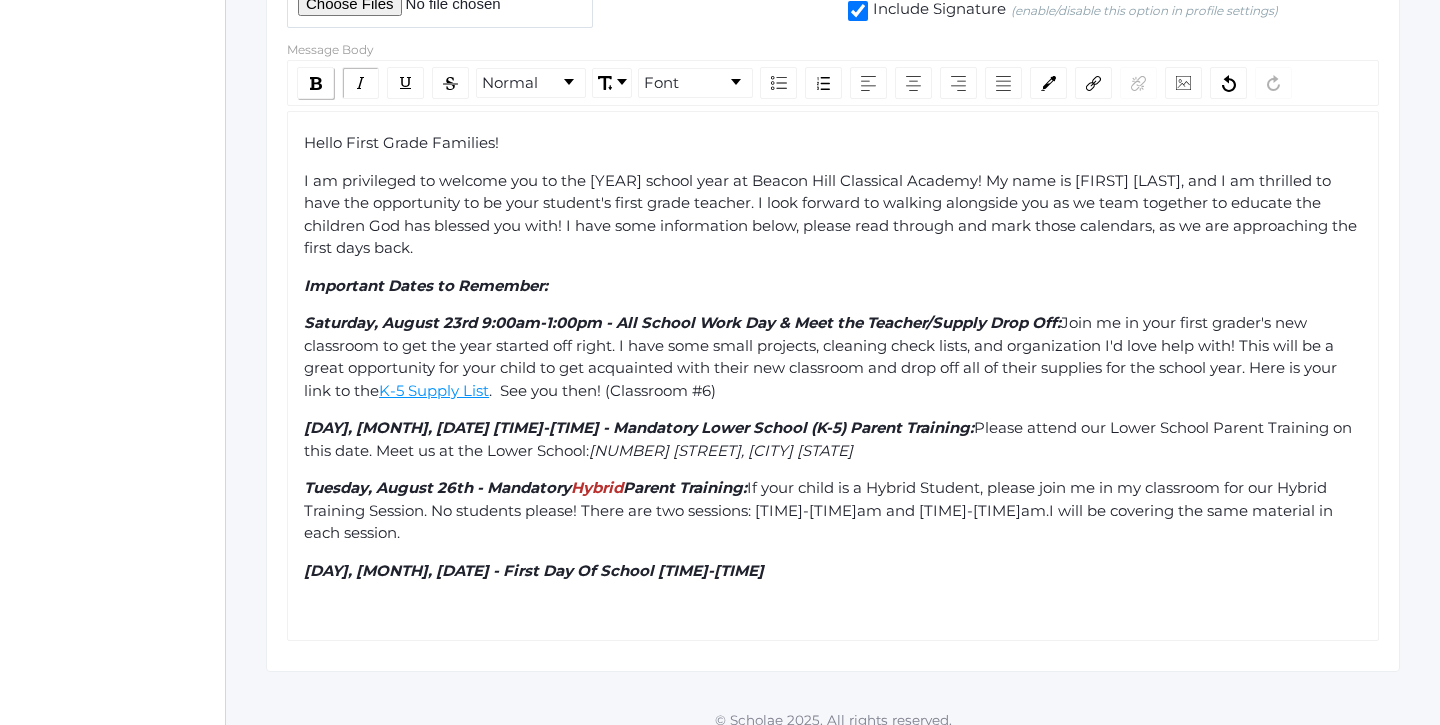 click 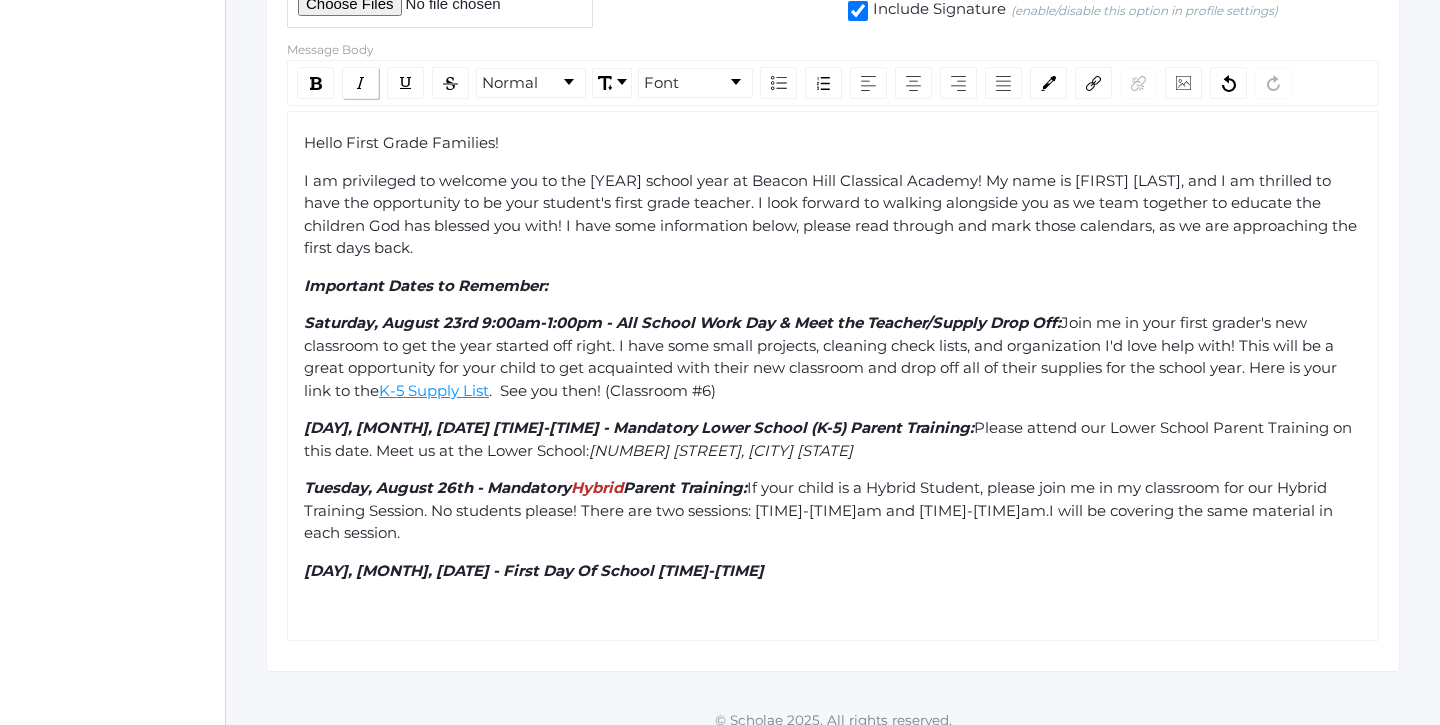 click 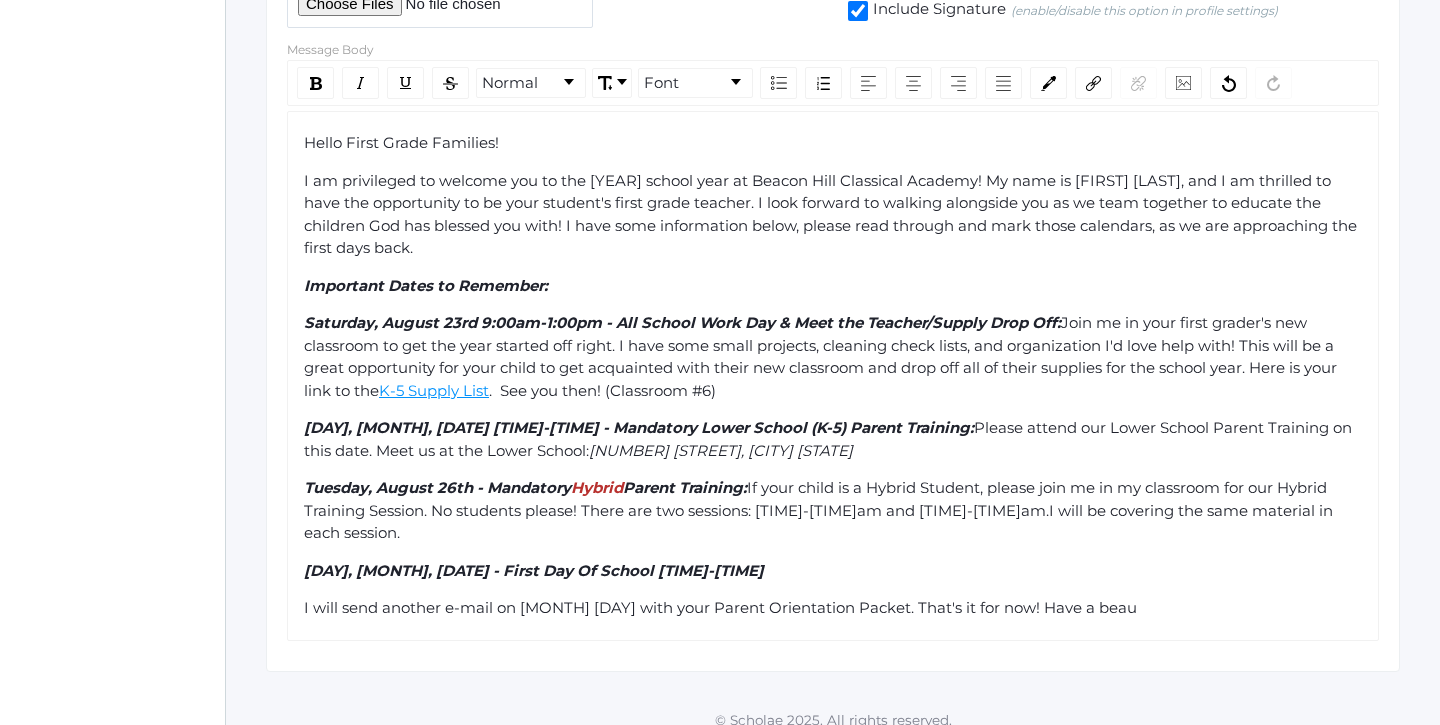 click on "I will send another e-mail on [MONTH] [DAY] with your Parent Orientation Packet. That's it for now! Have a beau" 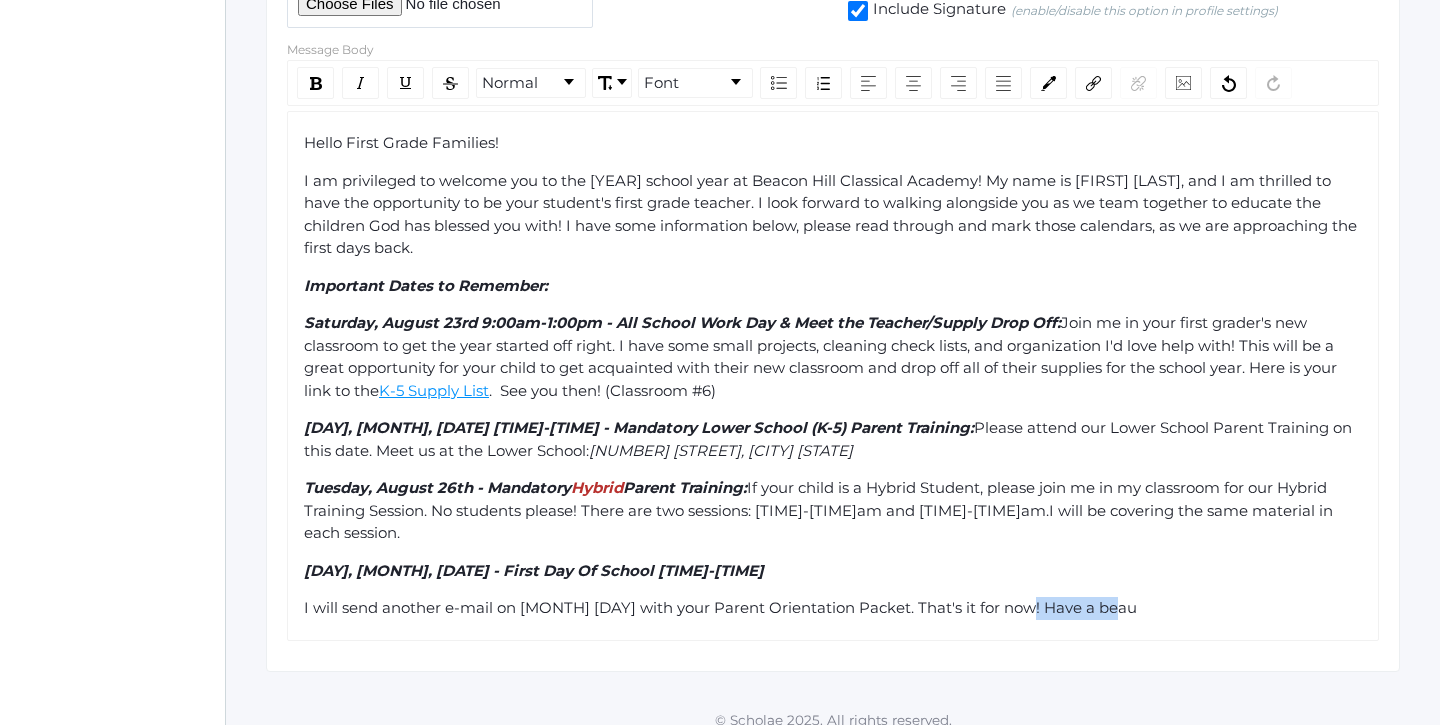 drag, startPoint x: 1115, startPoint y: 592, endPoint x: 1018, endPoint y: 590, distance: 97.020615 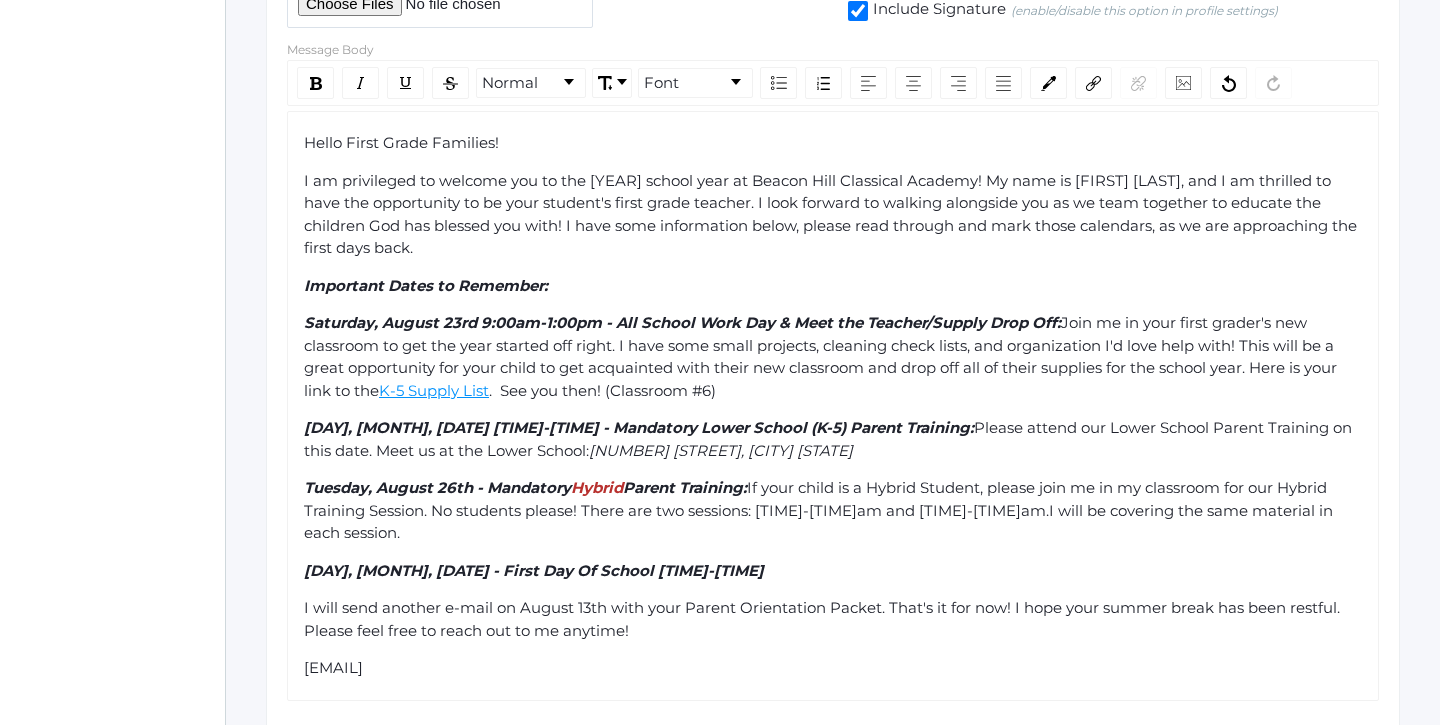 click on "[EMAIL]" 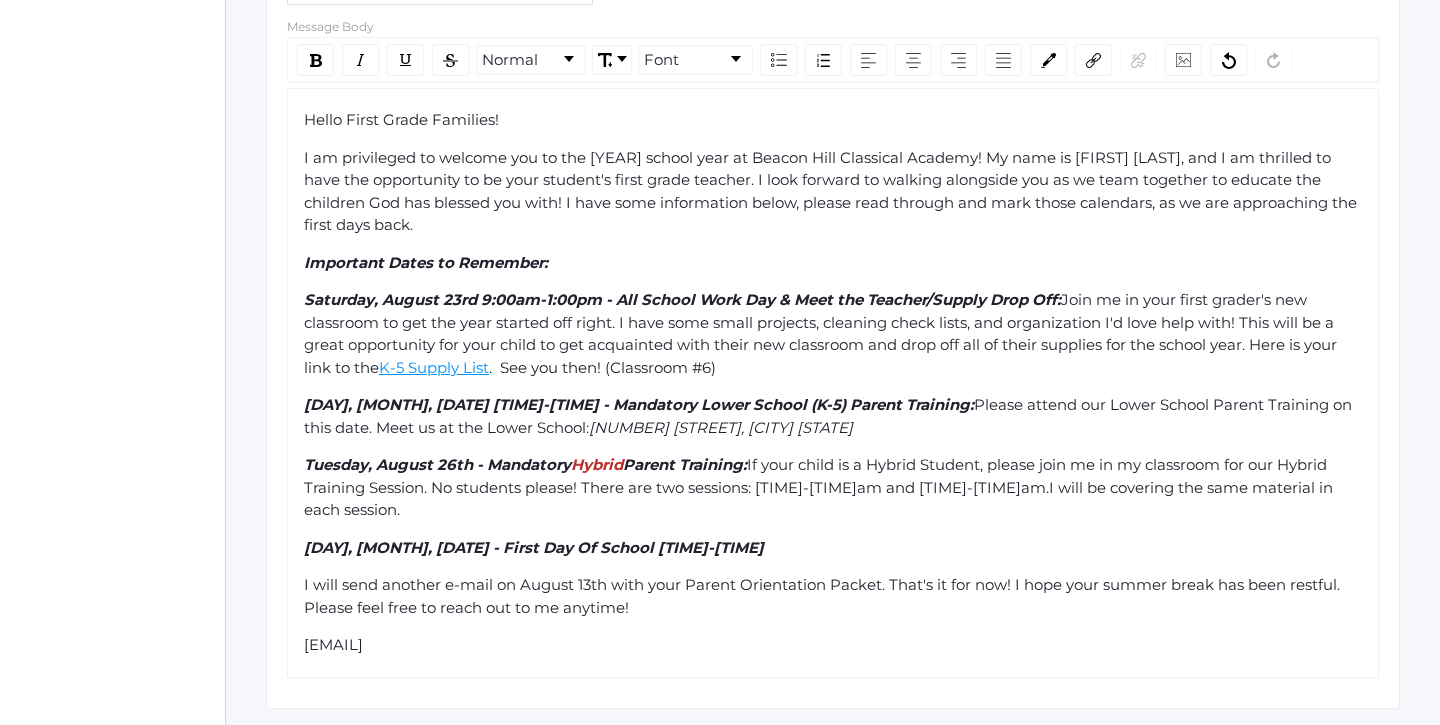 scroll, scrollTop: 805, scrollLeft: 0, axis: vertical 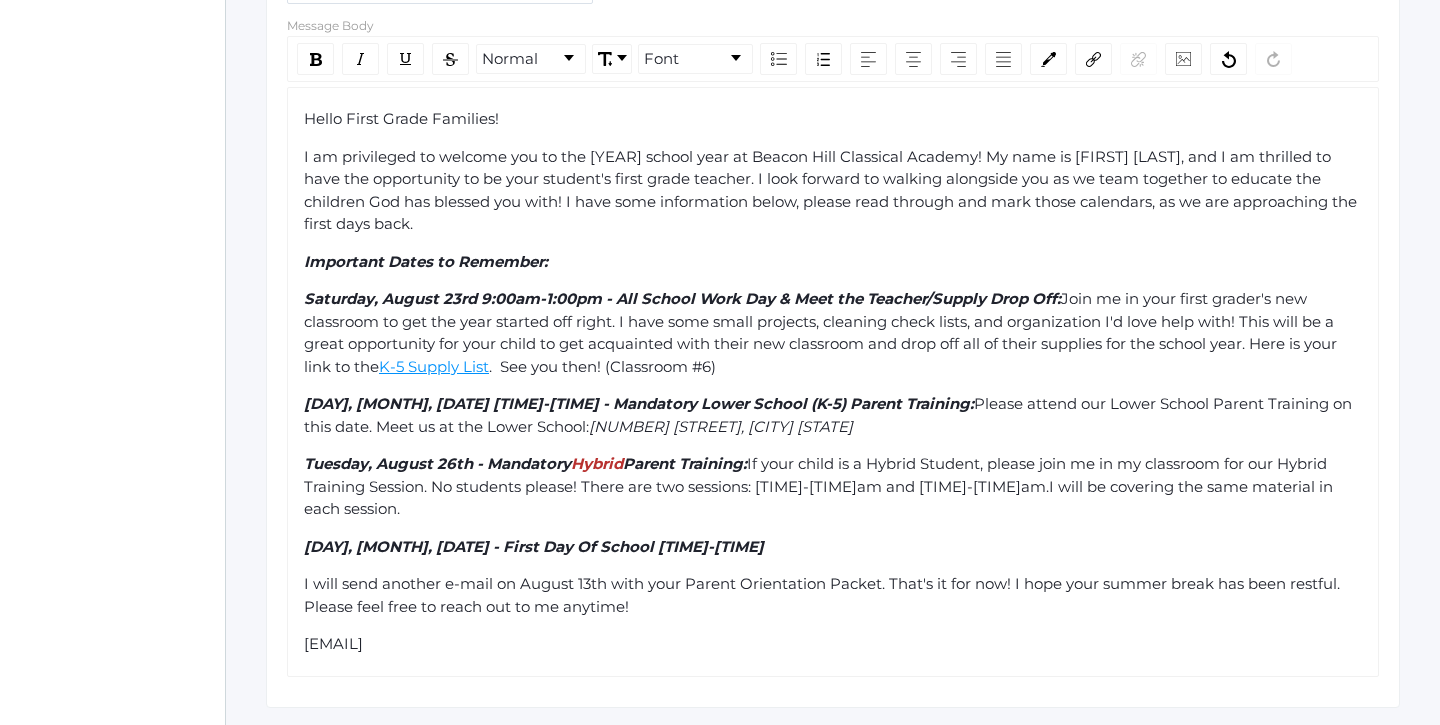 click on "I will send another e-mail on August 13th with your Parent Orientation Packet. That's it for now! I hope your summer break has been restful. Please feel free to reach out to me anytime!" 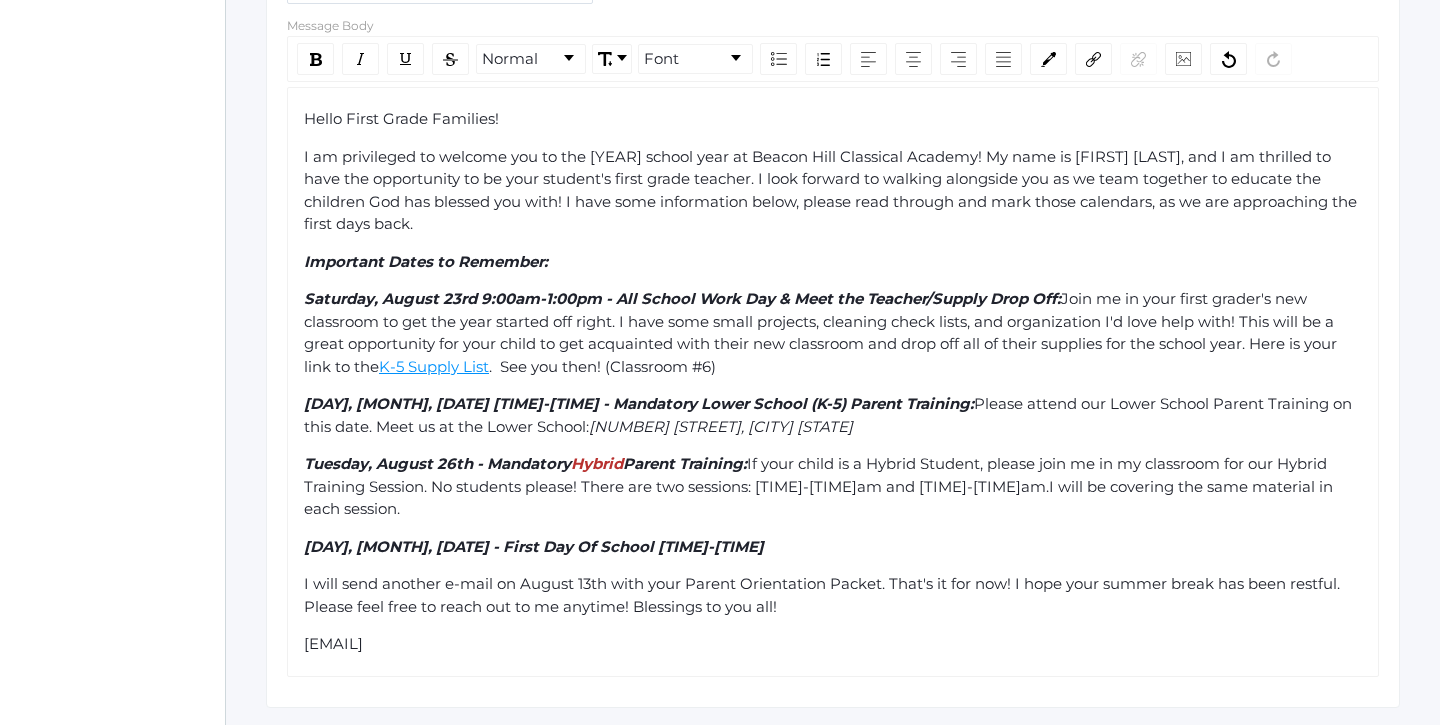 drag, startPoint x: 791, startPoint y: 590, endPoint x: 632, endPoint y: 597, distance: 159.154 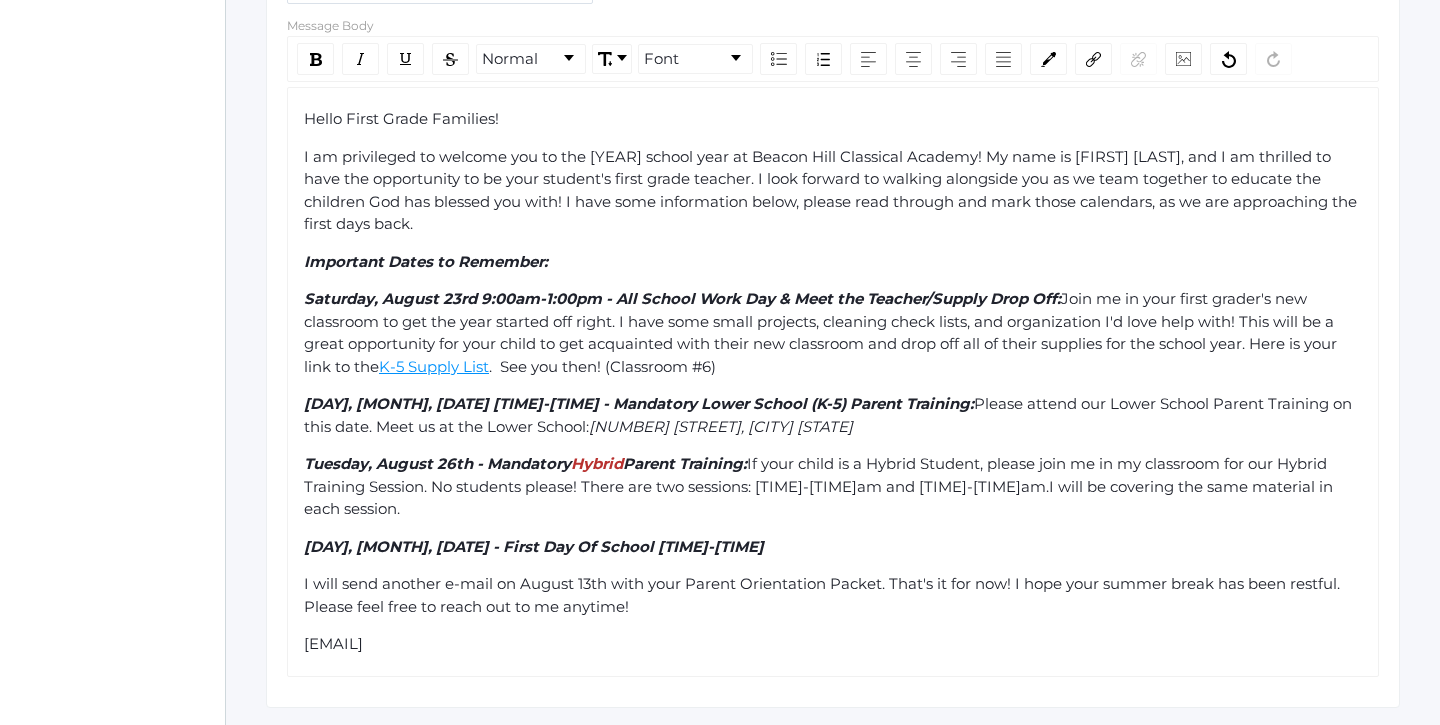 click on "Hello First Grade Families! I am privileged to welcome you to the 2025-26 school year at Beacon Hill Classical Academy! My name is [FIRST] [LAST], and I am thrilled to have the opportunity to be your student's first grade teacher. I look forward to walking alongside you as we team together to educate the children God has blessed you with! I have some information below, please read through and mark those calendars, as we are approaching the first days back. Important Dates to Remember: Saturday, August 23rd 9:00am-1:00pm - All School Work Day & Meet the Teacher/Supply Drop Off:  Join me in your first grader's new classroom to get the year started off right. I have some small projects, cleaning check lists, and organization I'd love help with! This will be a great opportunity for your child to get acquainted with their new classroom and drop off all of their supplies for the school year. Here is your link to the  K-5 Supply List .  See you then! (Classroom #6)  [NUMBER] [STREET], [CITY]  Hybrid" 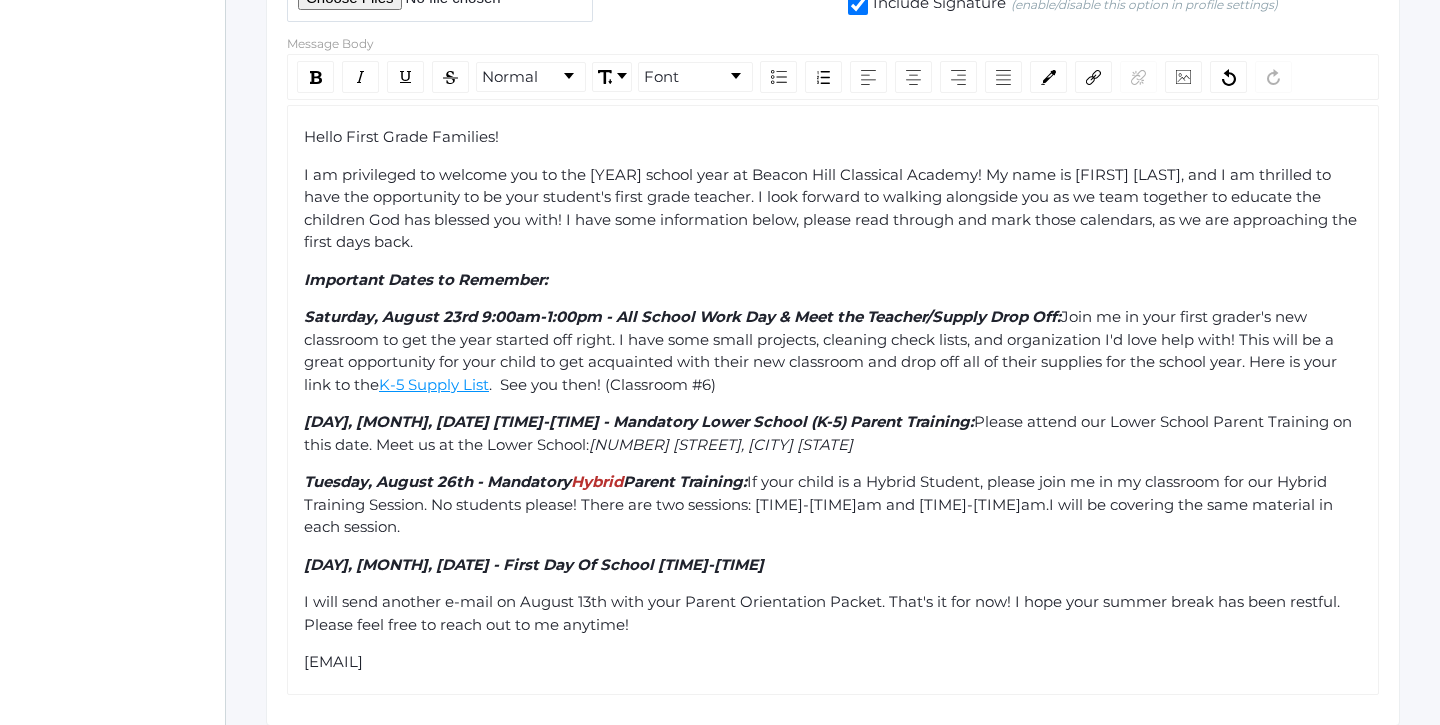 scroll, scrollTop: 787, scrollLeft: 0, axis: vertical 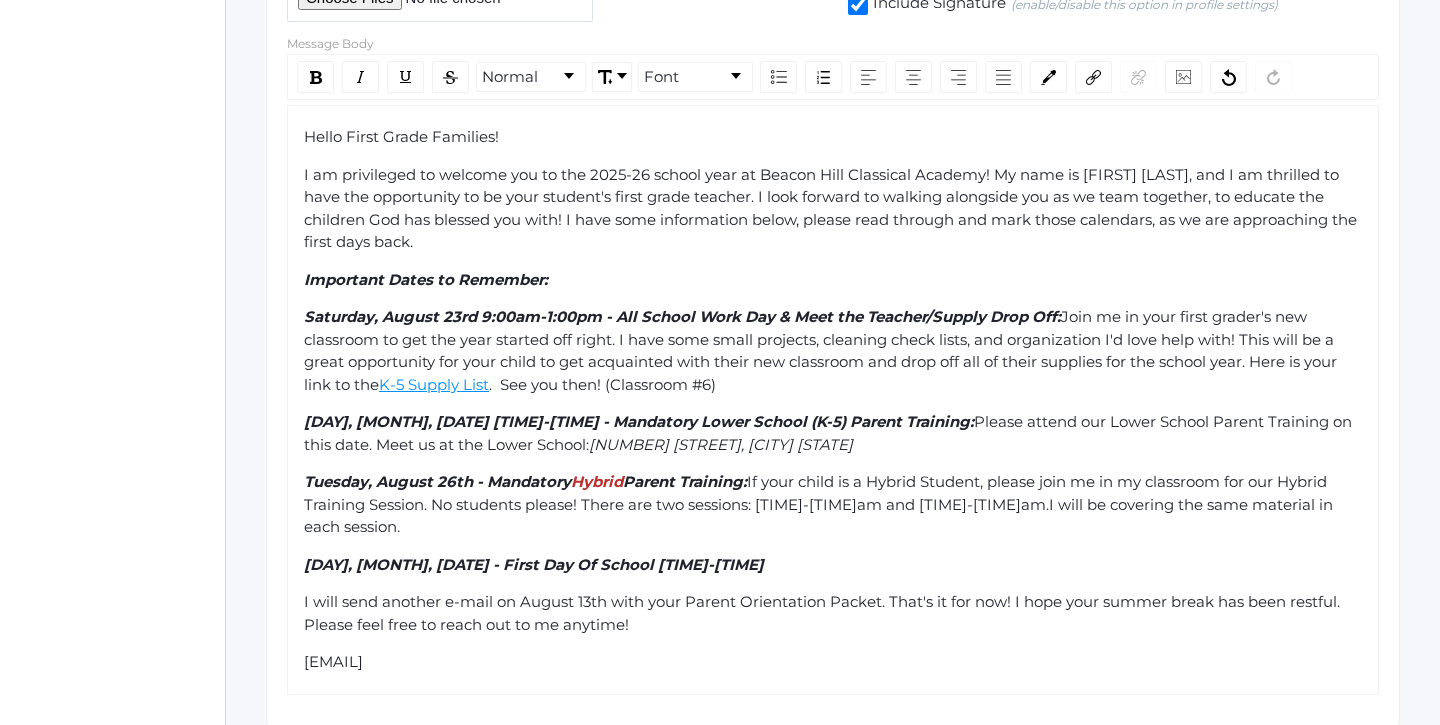 click on "Important Dates to Remember:" 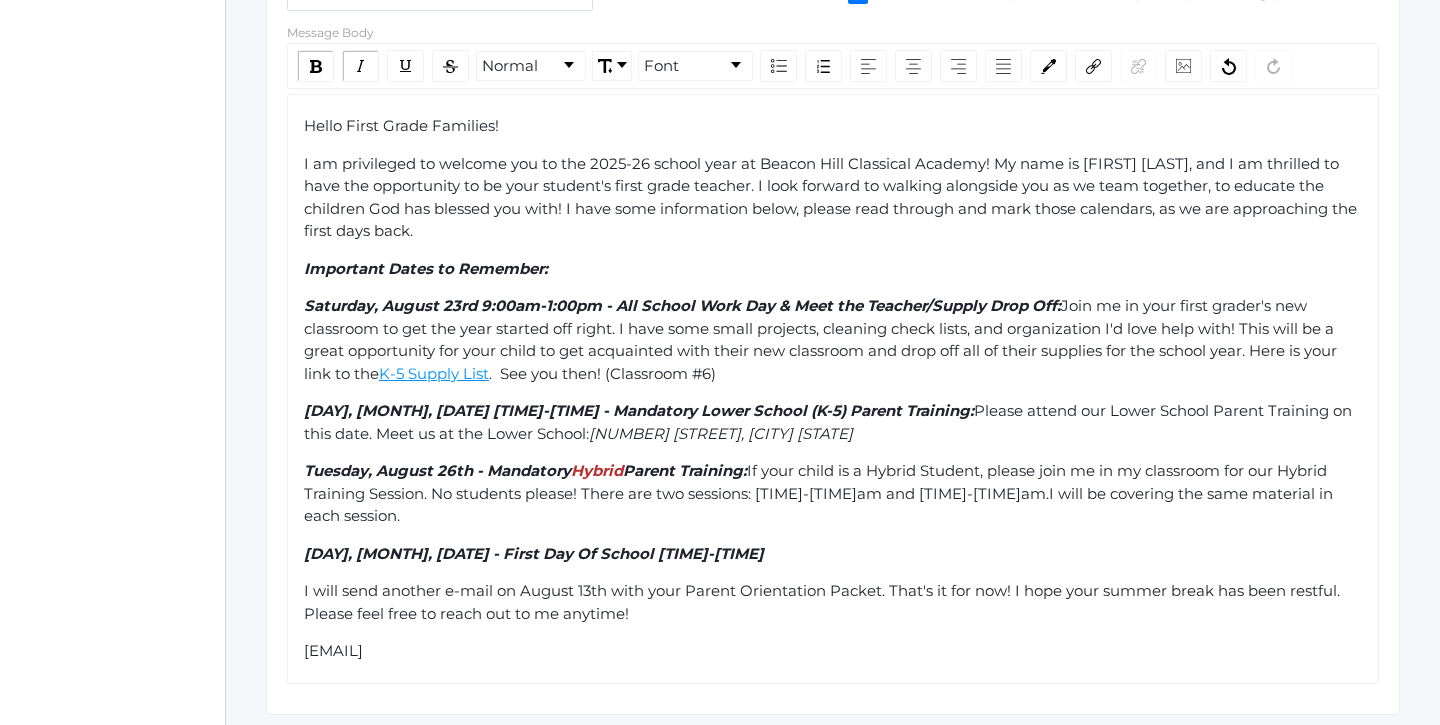 scroll, scrollTop: 800, scrollLeft: 0, axis: vertical 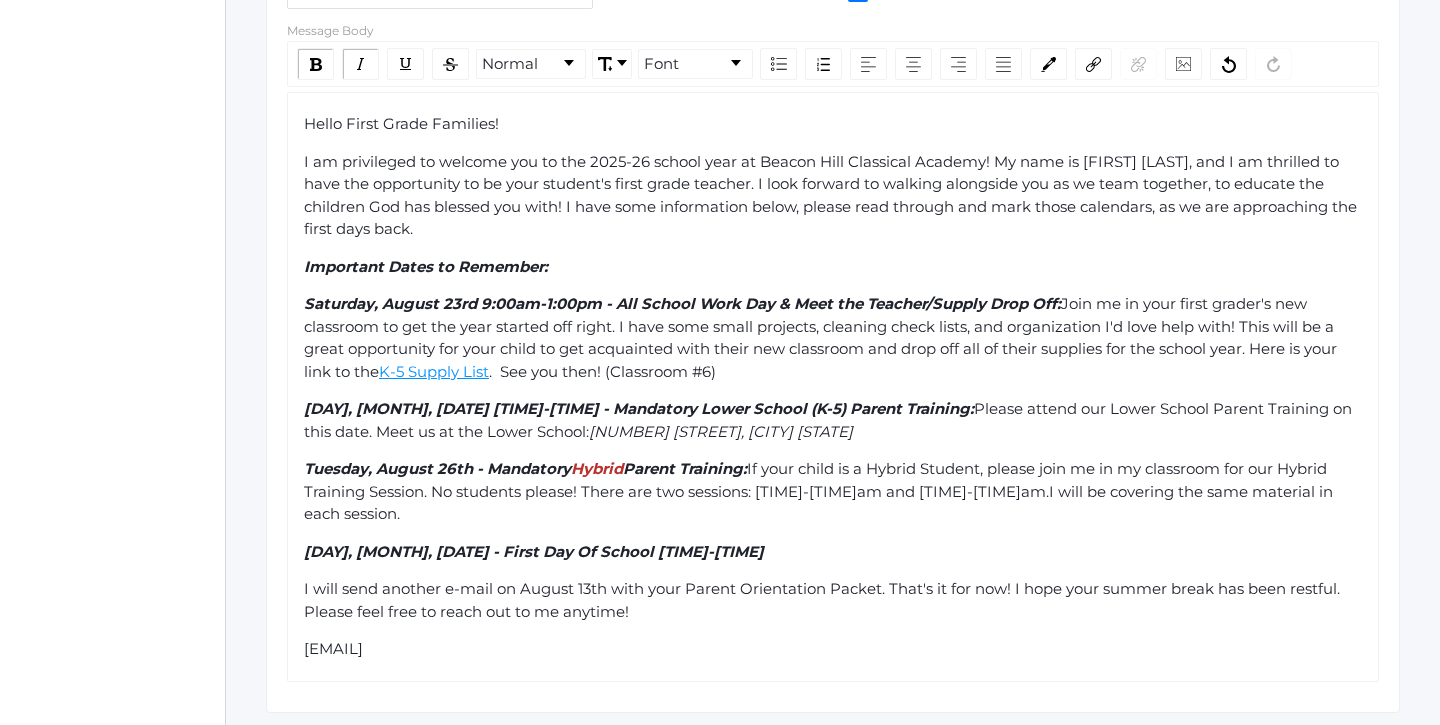 click on "[DAY], [DATE] 9:00am-1:00pm - All School Work Day & Meet the Teacher/Supply Drop Off: Join me in your first grader's new classroom to get the year started off right. I have some small projects, cleaning check lists, and organization I'd love help with! This will be a great opportunity for your child to get acquainted with their new classroom and drop off all of their supplies for the school year. Here is your link to the K-5 Supply List. See you then! (Classroom #6)" 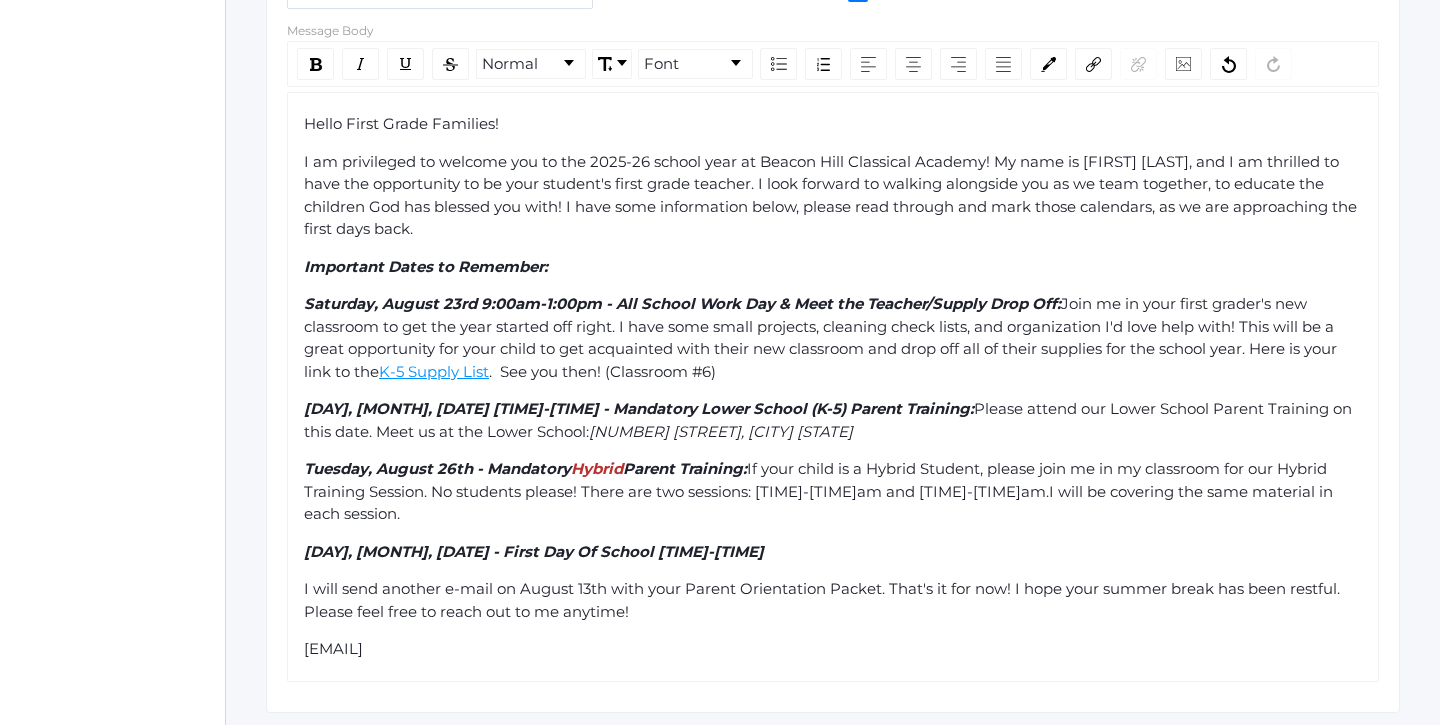 scroll, scrollTop: 787, scrollLeft: 0, axis: vertical 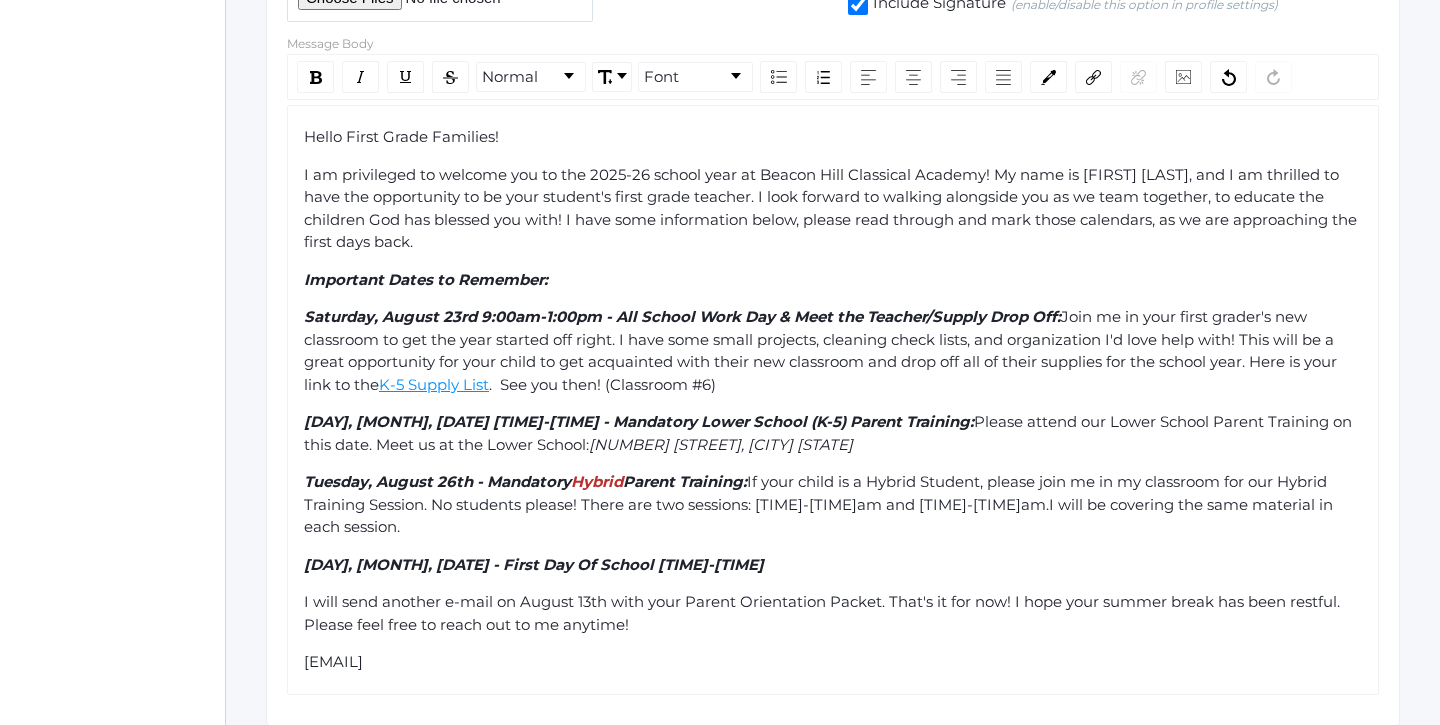 drag, startPoint x: 550, startPoint y: 637, endPoint x: 305, endPoint y: 124, distance: 568.5015 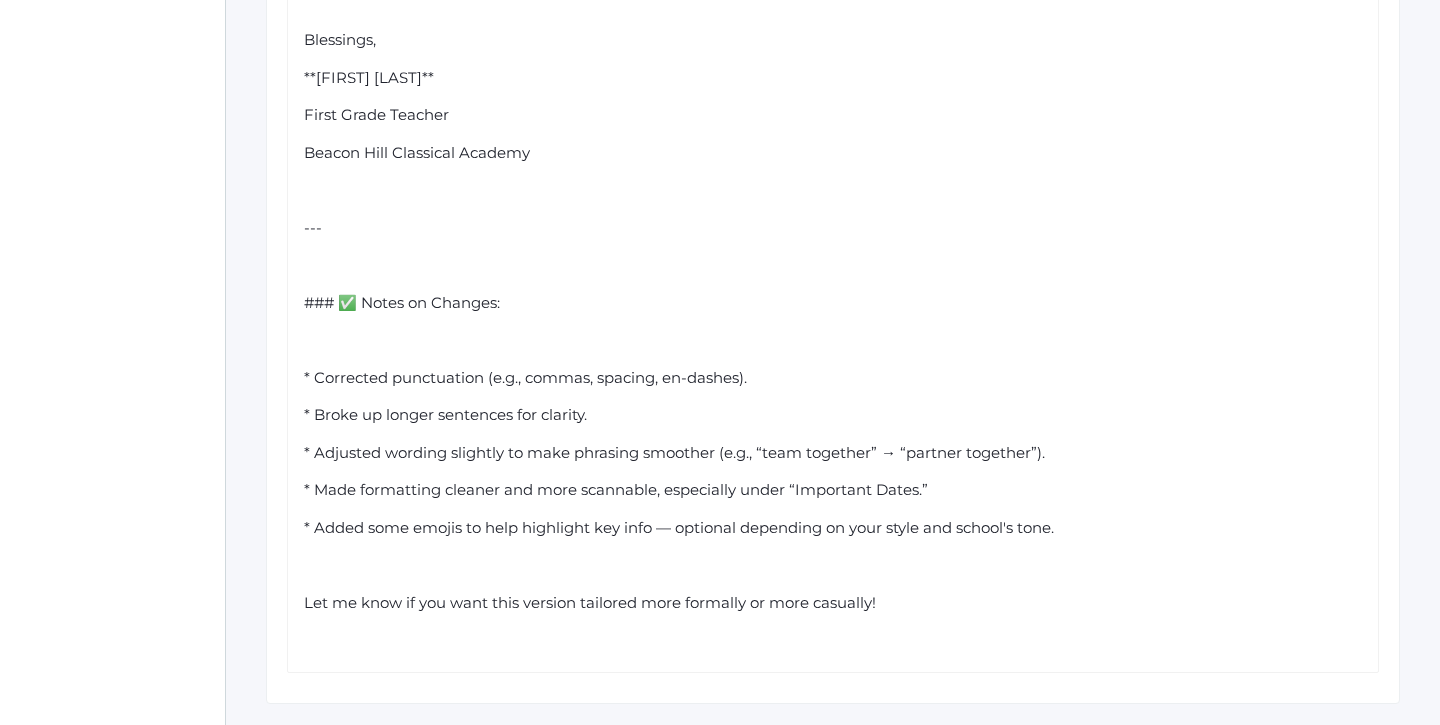 scroll, scrollTop: 3133, scrollLeft: 0, axis: vertical 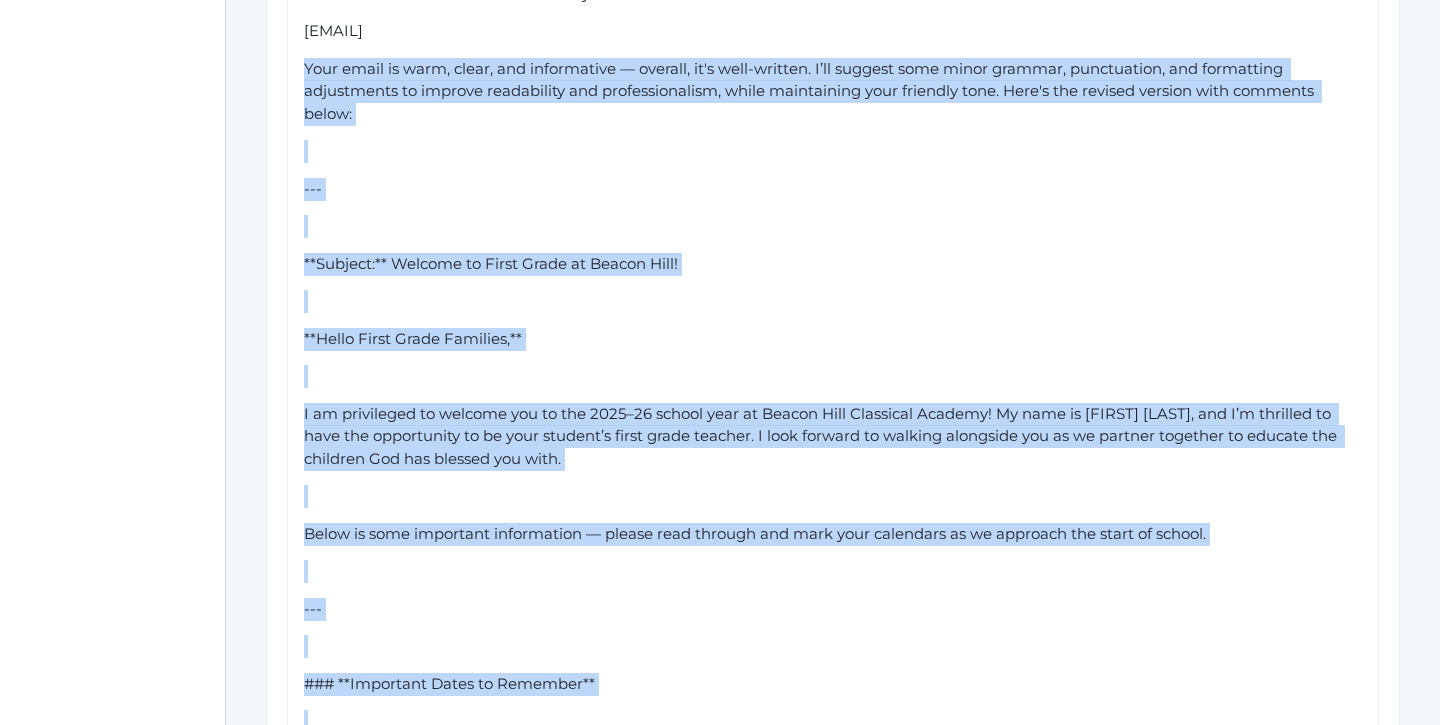 drag, startPoint x: 318, startPoint y: 589, endPoint x: 303, endPoint y: 38, distance: 551.20416 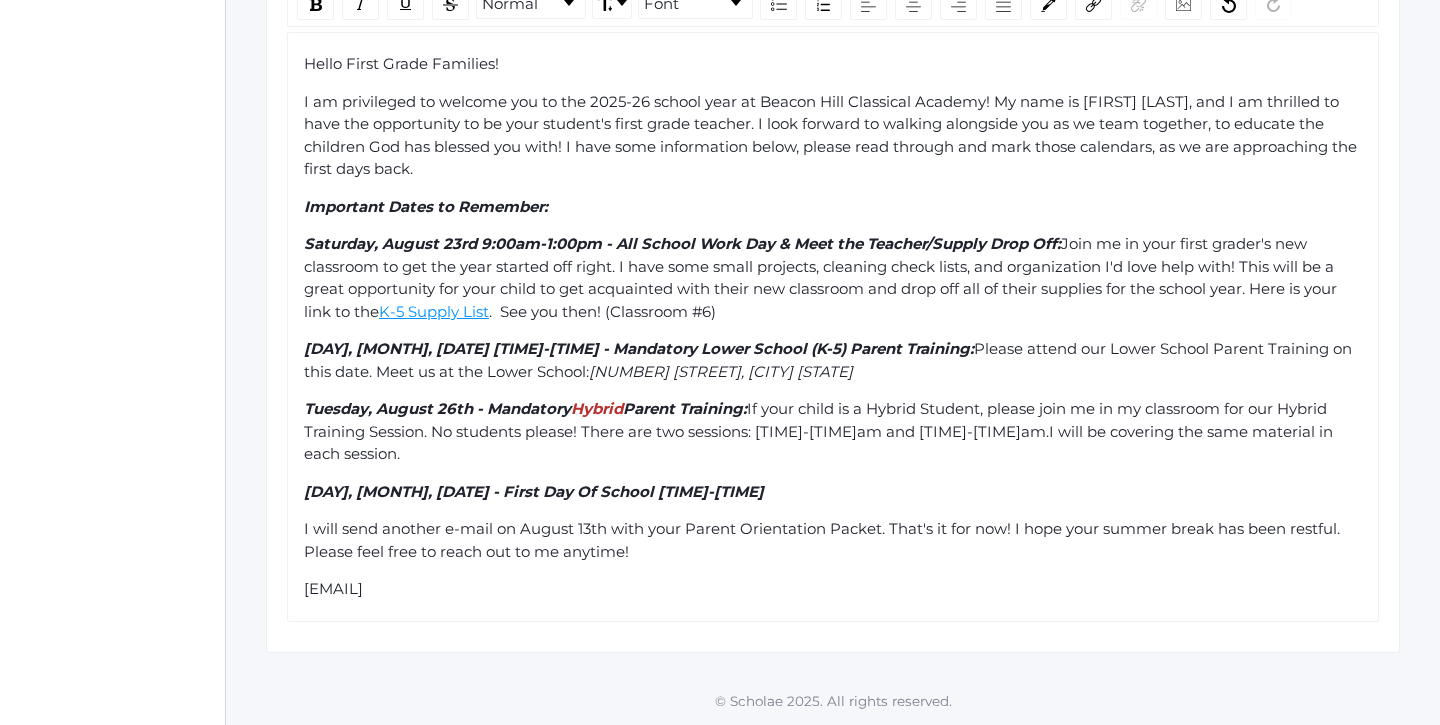 scroll, scrollTop: 840, scrollLeft: 0, axis: vertical 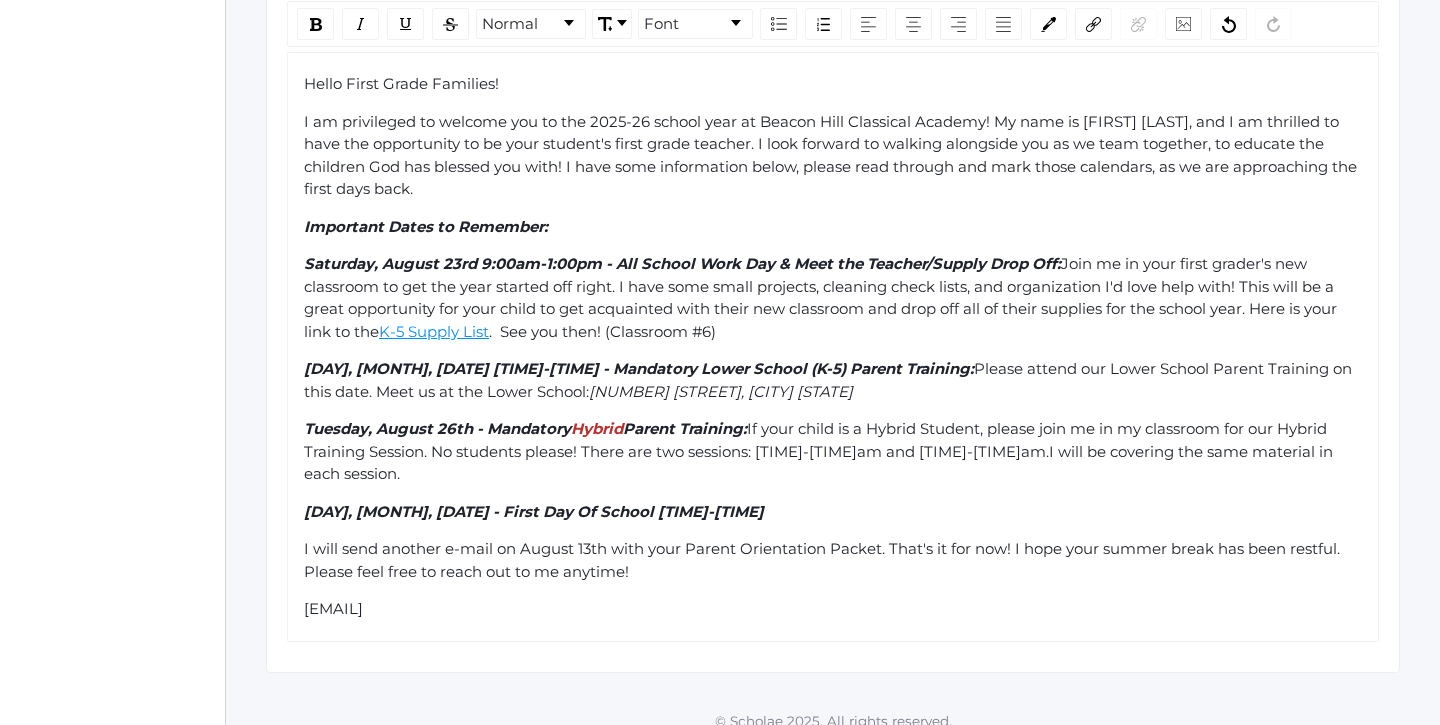 click on "I am privileged to welcome you to the 2025-26 school year at Beacon Hill Classical Academy! My name is [FIRST] [LAST], and I am thrilled to have the opportunity to be your student's first grade teacher. I look forward to walking alongside you as we team together, to educate the children God has blessed you with! I have some information below, please read through and mark those calendars, as we are approaching the first days back." 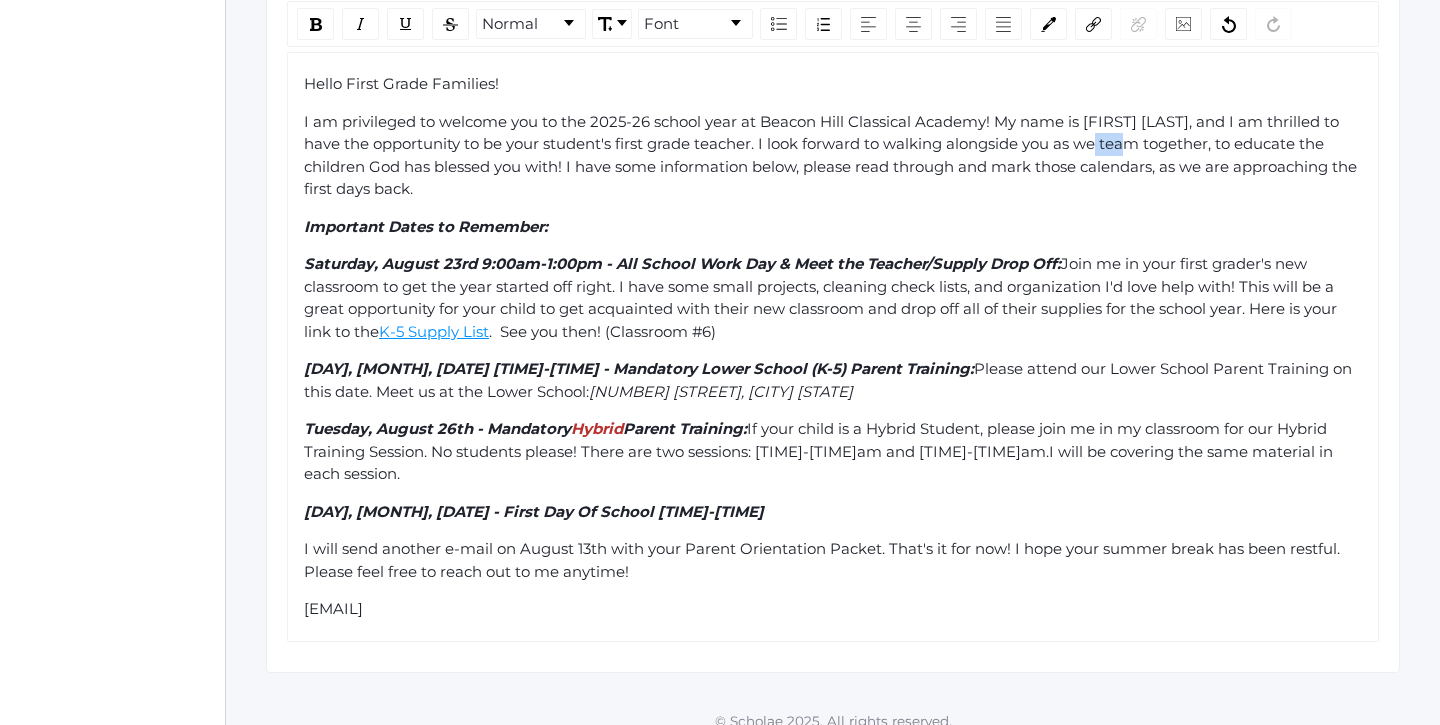 click on "I am privileged to welcome you to the 2025-26 school year at Beacon Hill Classical Academy! My name is [FIRST] [LAST], and I am thrilled to have the opportunity to be your student's first grade teacher. I look forward to walking alongside you as we team together, to educate the children God has blessed you with! I have some information below, please read through and mark those calendars, as we are approaching the first days back." 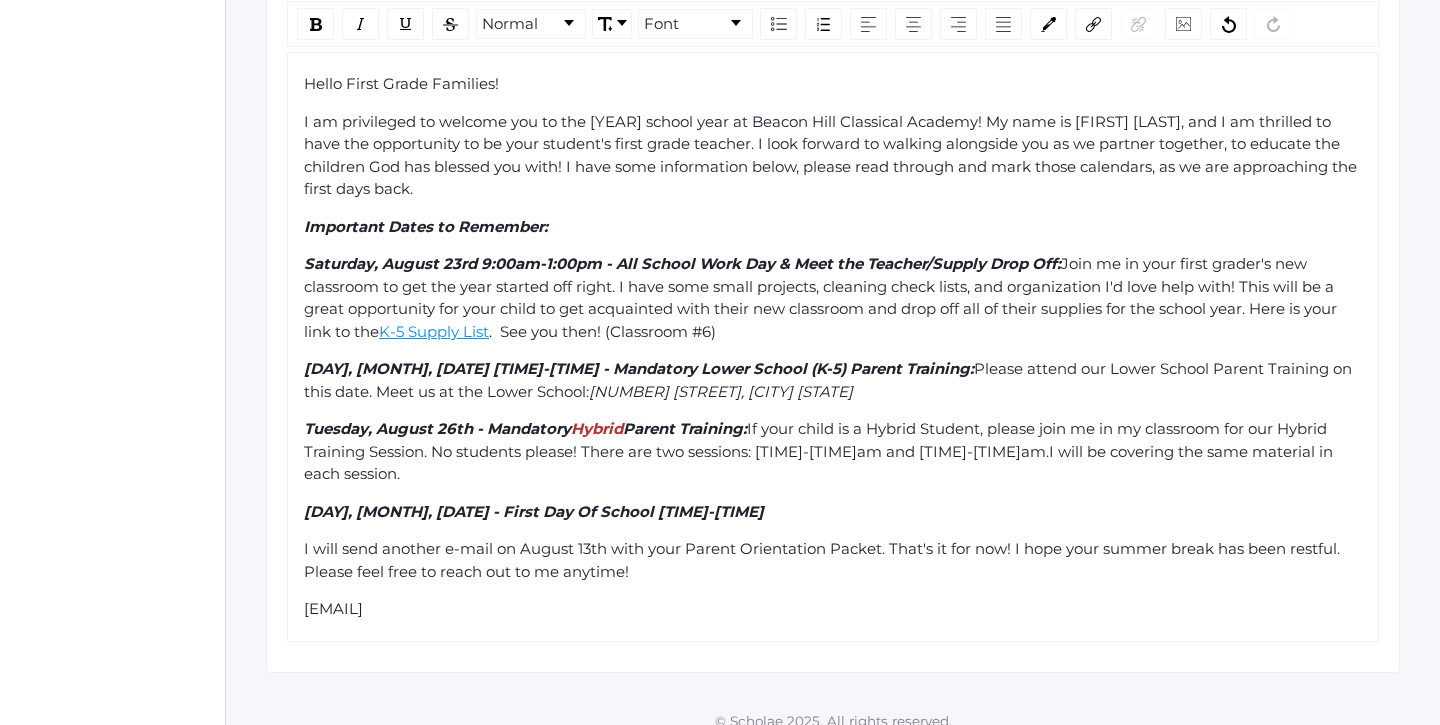click on "I am privileged to welcome you to the [YEAR] school year at Beacon Hill Classical Academy! My name is [FIRST] [LAST], and I am thrilled to have the opportunity to be your student's first grade teacher. I look forward to walking alongside you as we partner together, to educate the children God has blessed you with! I have some information below, please read through and mark those calendars, as we are approaching the first days back." 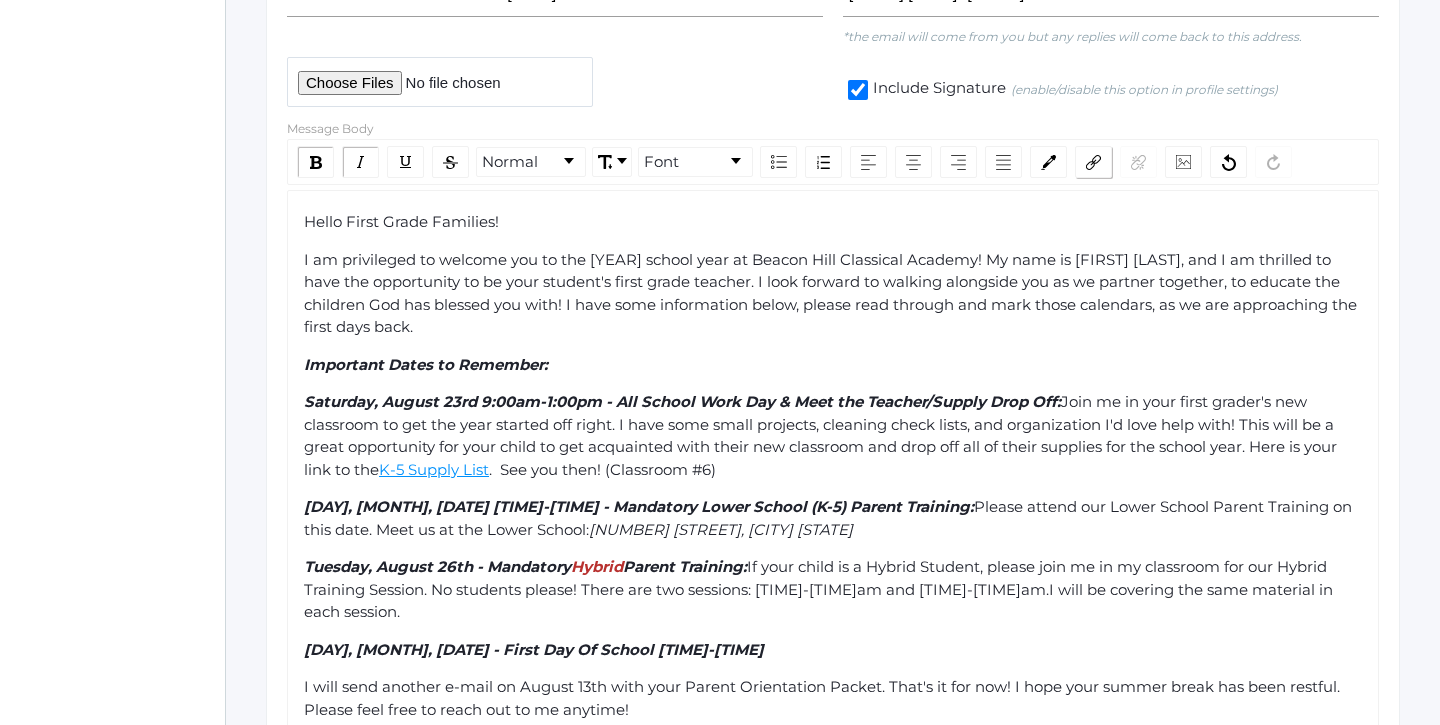 scroll, scrollTop: 668, scrollLeft: 0, axis: vertical 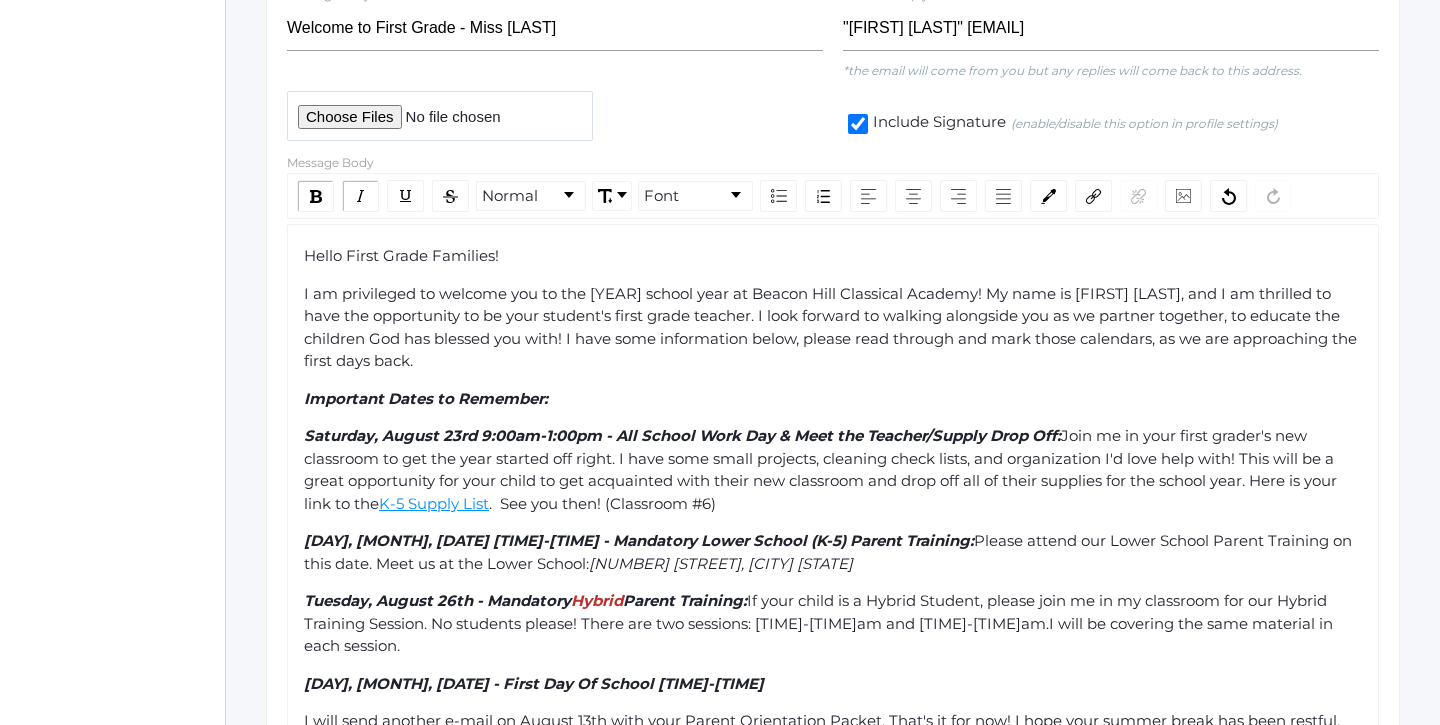 click on "I am privileged to welcome you to the [YEAR] school year at Beacon Hill Classical Academy! My name is [FIRST] [LAST], and I am thrilled to have the opportunity to be your student's first grade teacher. I look forward to walking alongside you as we partner together, to educate the children God has blessed you with! I have some information below, please read through and mark those calendars, as we are approaching the first days back." 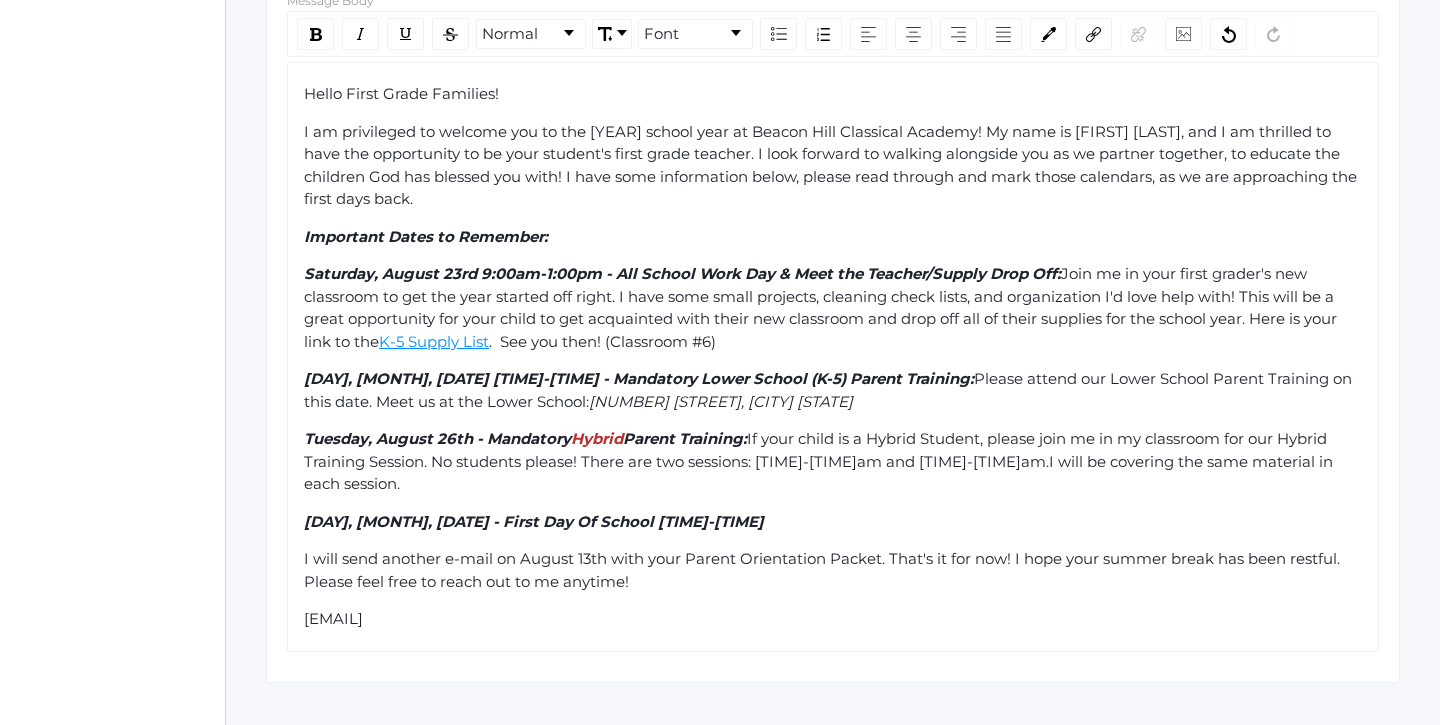 scroll, scrollTop: 828, scrollLeft: 0, axis: vertical 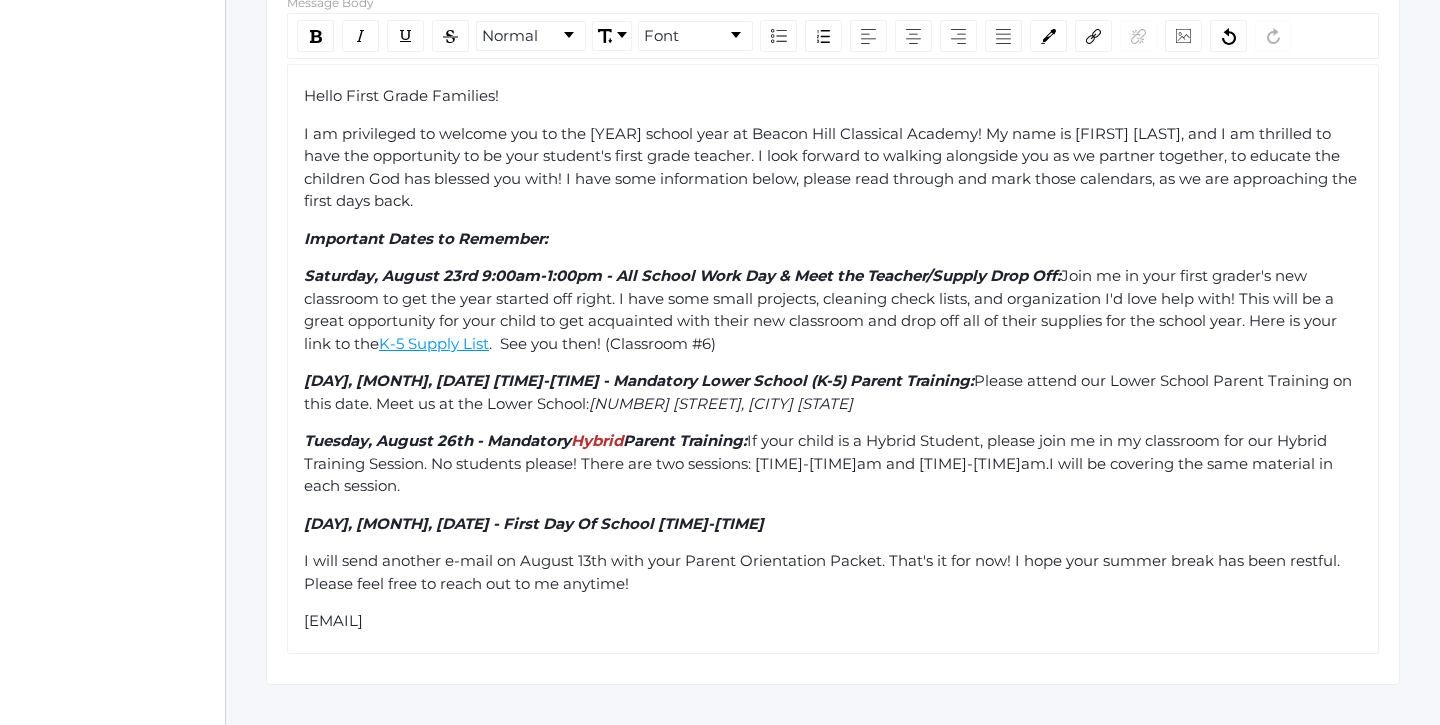 click on "[DAY], [DATE] 9:00am-1:00pm - All School Work Day & Meet the Teacher/Supply Drop Off: Join me in your first grader's new classroom to get the year started off right. I have some small projects, cleaning check lists, and organization I'd love help with! This will be a great opportunity for your child to get acquainted with their new classroom and drop off all of their supplies for the school year. Here is your link to the K-5 Supply List. See you then! (Classroom #6)" 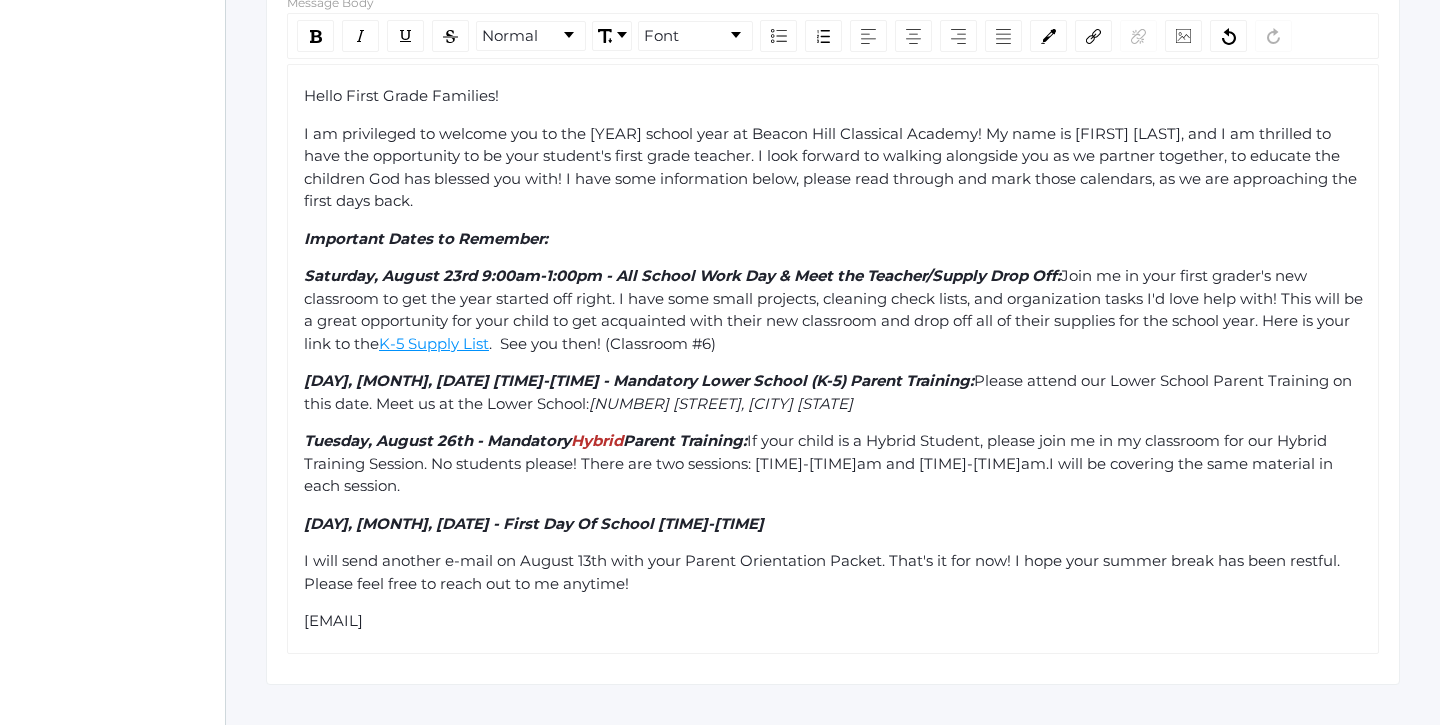 click on "[DAY], [MONTH], [DATE] [TIME]-[TIME] - All School Work Day & Meet the Teacher/Supply Drop Off: Join me in your first grader's new classroom to get the year started off right. I have some small projects, cleaning check lists, and organization tasks I'd love help with! This will be a great opportunity for your child to get acquainted with their new classroom and drop off all of their supplies for the school year. Here is your link to the K-5 Supply List. See you then! (Classroom #[NUMBER])" 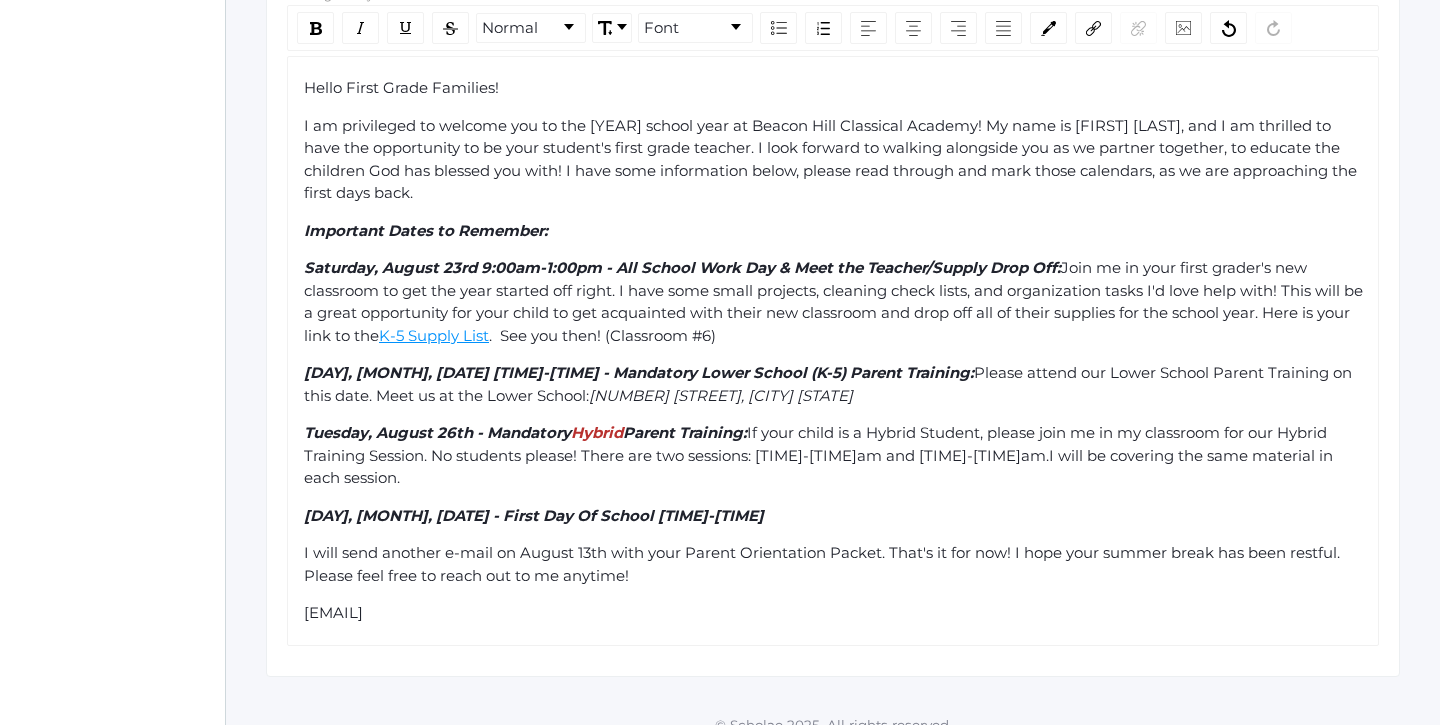scroll, scrollTop: 837, scrollLeft: 0, axis: vertical 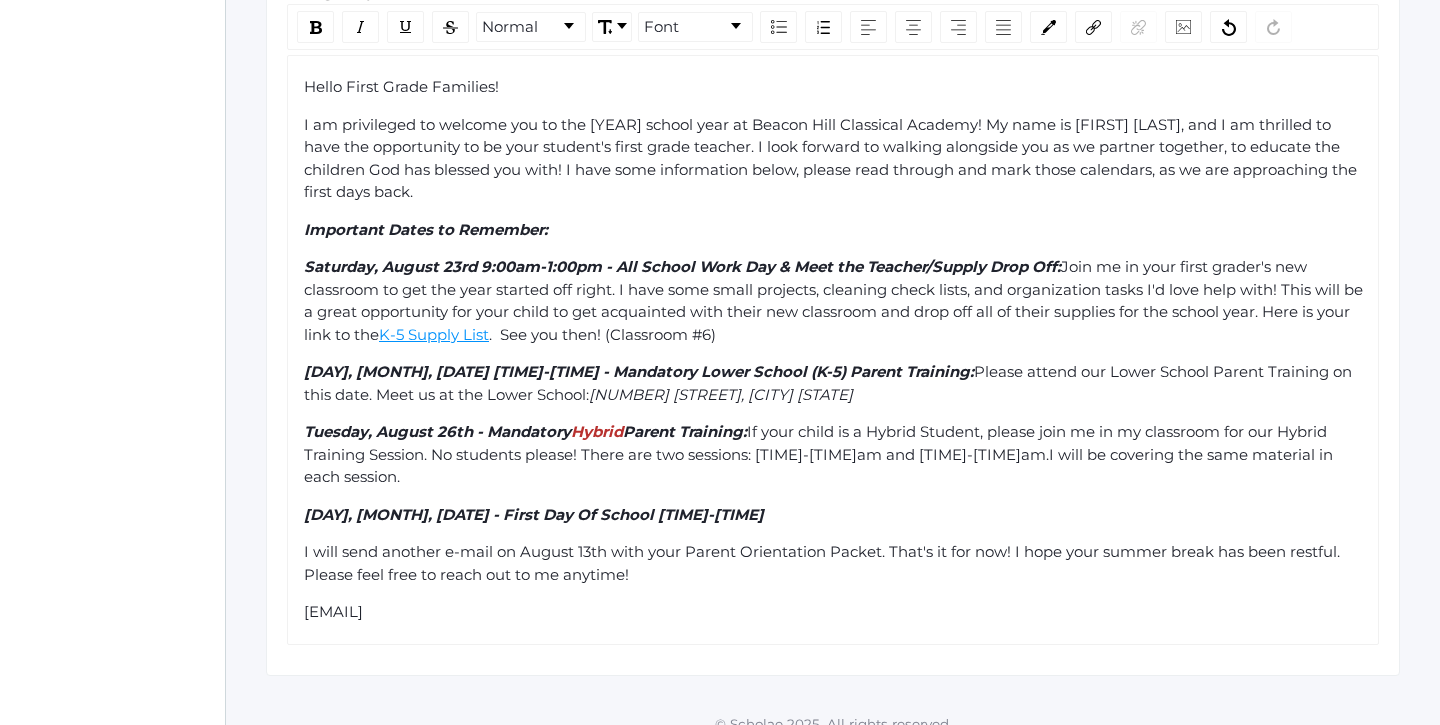 click on "[DAY], [MONTH], [DATE] [TIME]-[TIME] - All School Work Day & Meet the Teacher/Supply Drop Off: Join me in your first grader's new classroom to get the year started off right. I have some small projects, cleaning check lists, and organization tasks I'd love help with! This will be a great opportunity for your child to get acquainted with their new classroom and drop off all of their supplies for the school year. Here is your link to the K-5 Supply List. See you then! (Classroom #[NUMBER])" 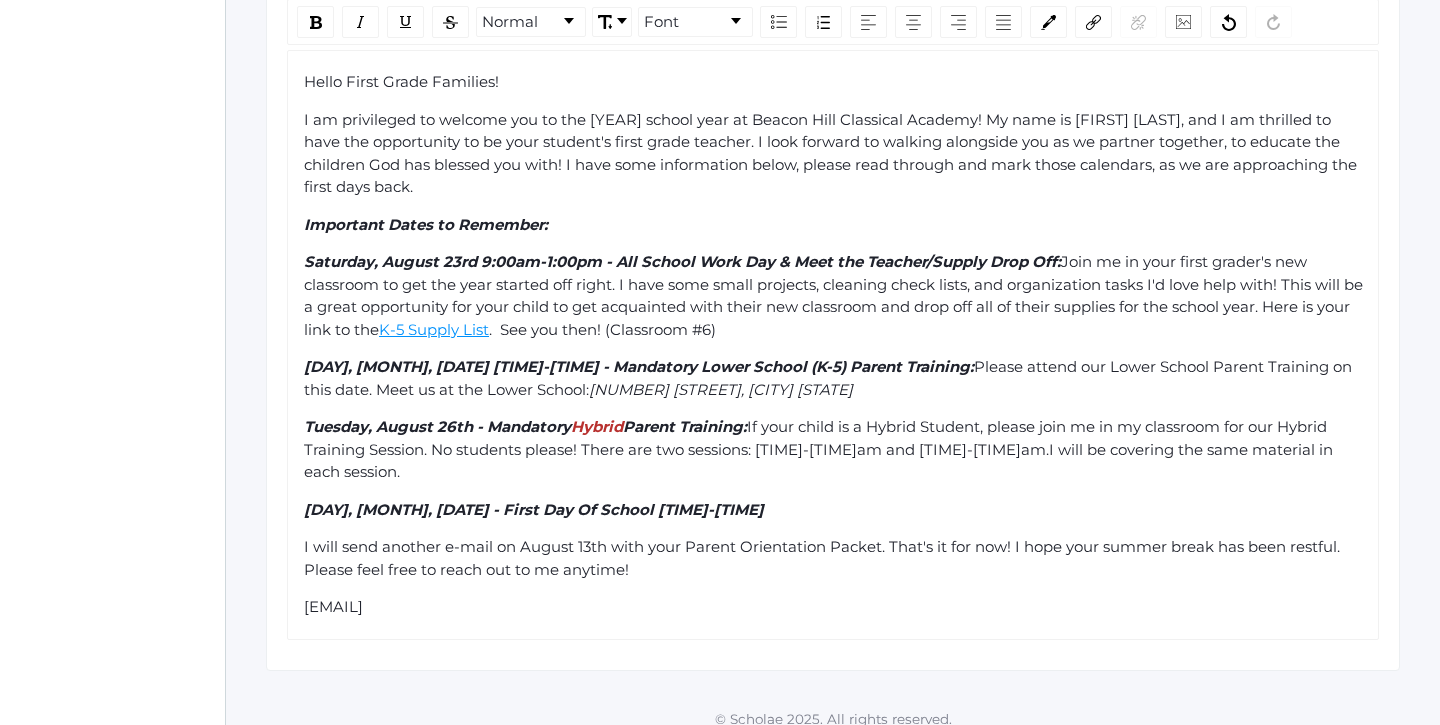 scroll, scrollTop: 840, scrollLeft: 0, axis: vertical 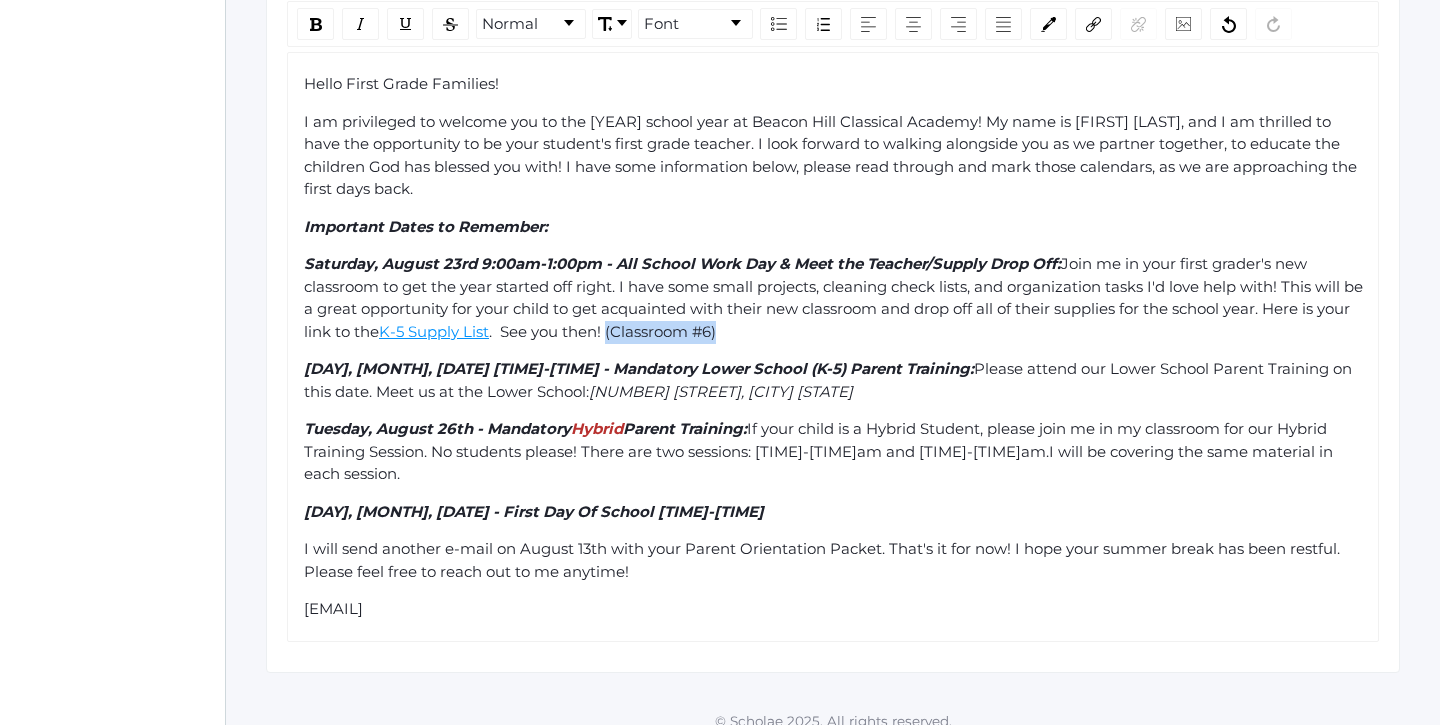 drag, startPoint x: 759, startPoint y: 316, endPoint x: 647, endPoint y: 320, distance: 112.0714 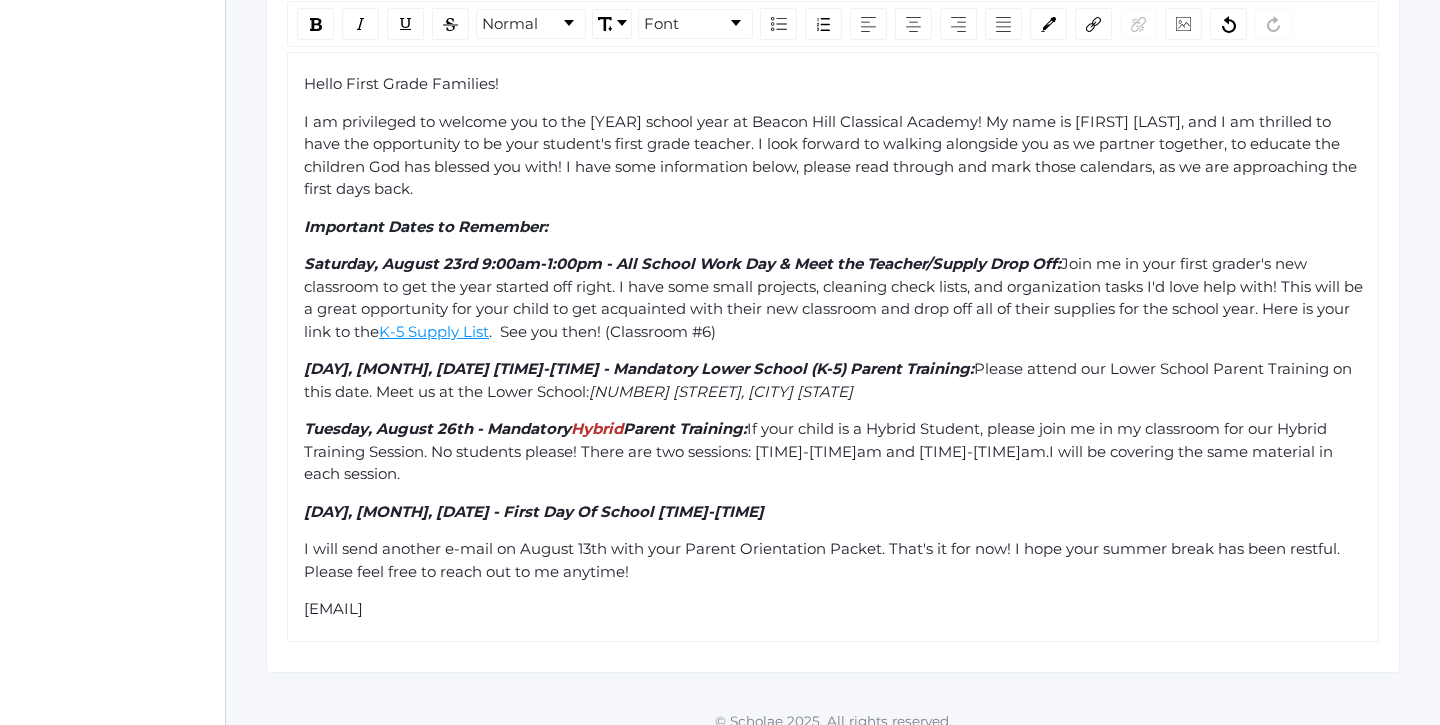 click on "[DAY], [DATE] - Mandatory  Hybrid  Parent Training:  If your child is a Hybrid Student, please join me in my classroom for our Hybrid Training Session. No students please! There are two sessions: 9:00-10:00am and 10:00-11:00am.I will be covering the same material in each session." 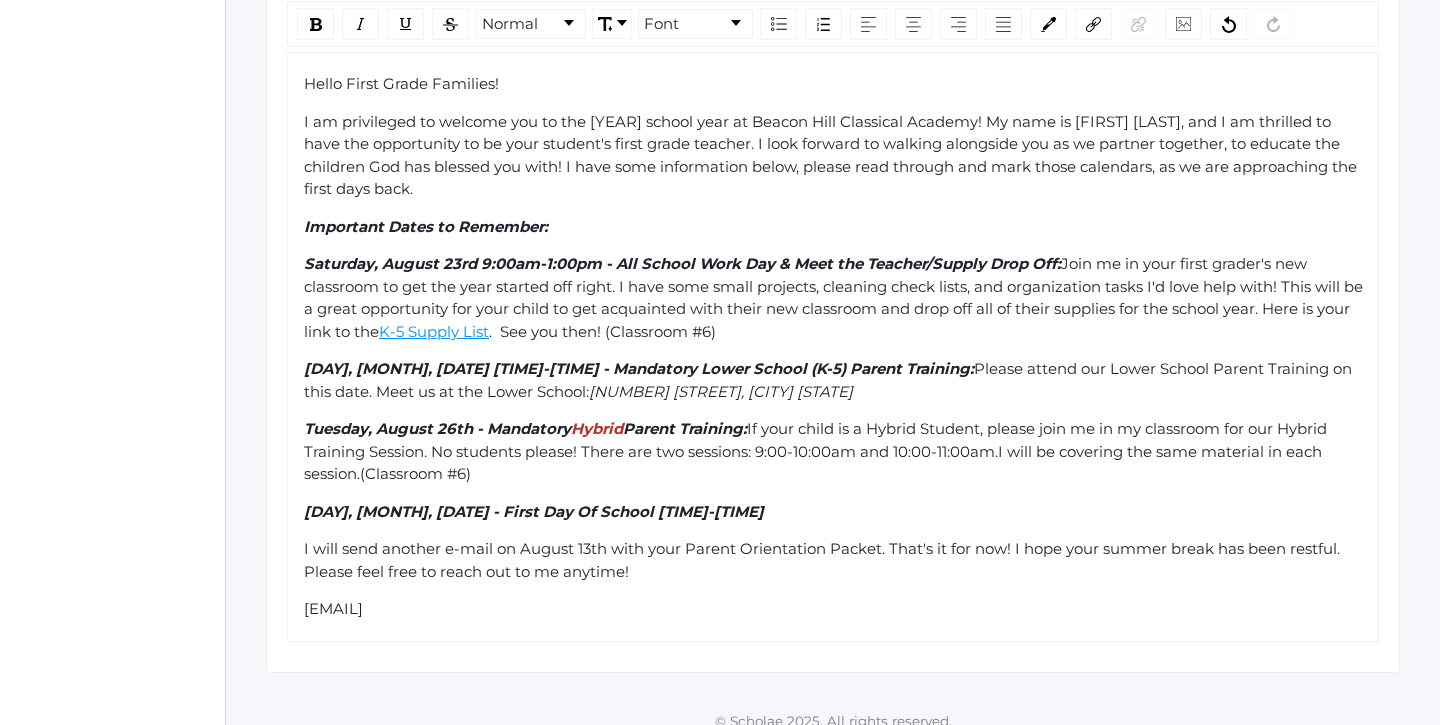 click on "If your child is a Hybrid Student, please join me in my classroom for our Hybrid Training Session. No students please! There are two sessions: 9:00-10:00am and 10:00-11:00am.I will be covering the same material in each session.(Classroom #6)" 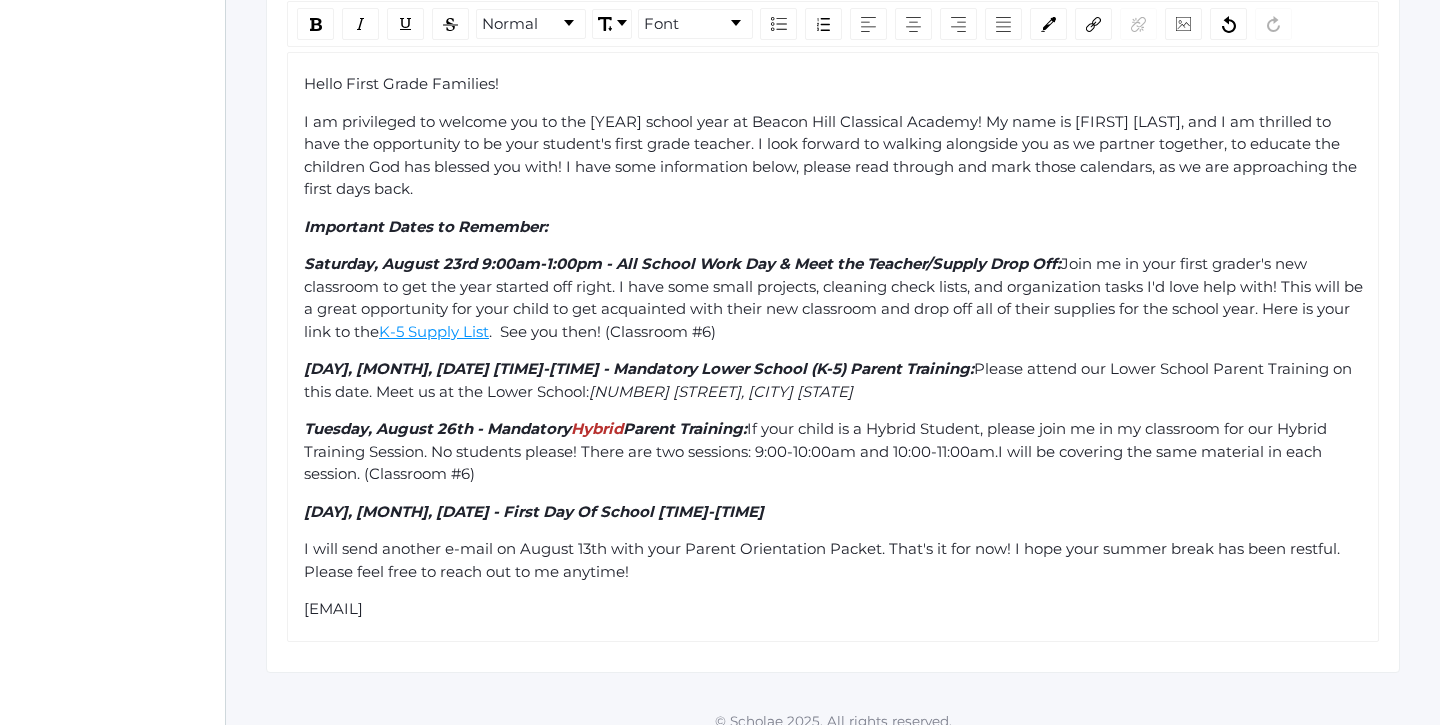 click on "Hello First Grade Families! I am privileged to welcome you to the [YEAR] school year at [BRAND]! My name is [FIRST] [LAST], and I am thrilled to have the opportunity to be your student's first grade teacher. I look forward to walking alongside you as we partner together, to educate the children God has blessed you with! I have some information below, please read through and mark those calendars, as we are approaching the first days back. Important Dates to Remember: [DAY], [MONTH], [DATE] [TIME]-[TIME] - All School Work Day & Meet the Teacher/Supply Drop Off: Join me in your first grader's new classroom to get the year started off right. I have some small projects, cleaning check lists, and organization tasks I'd love help with! This will be a great opportunity for your child to get acquainted with their new classroom and drop off all of their supplies for the school year. Here is your link to the K-5 Supply List. See you then! (Classroom #[NUMBER]) [NUMBER] [STREET], [CITY] [STATE] Hybrid" 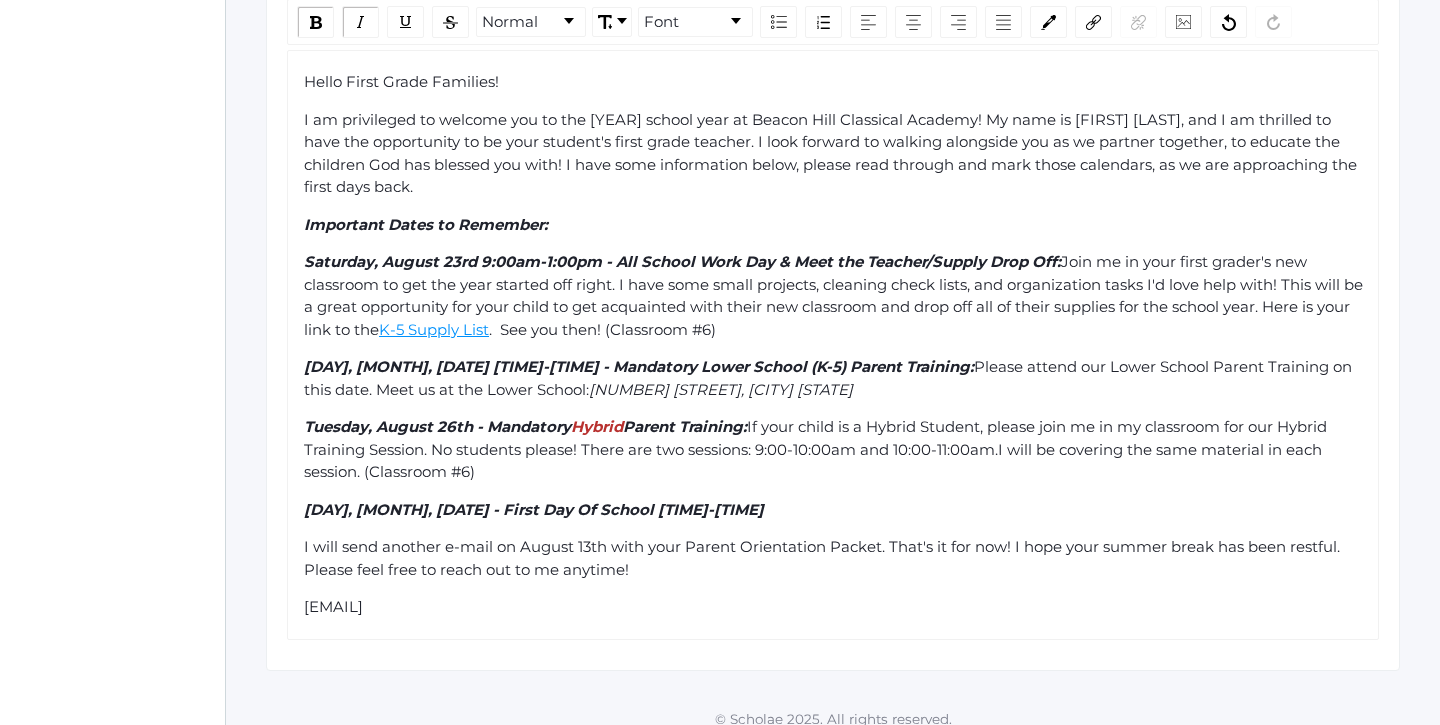 scroll, scrollTop: 840, scrollLeft: 0, axis: vertical 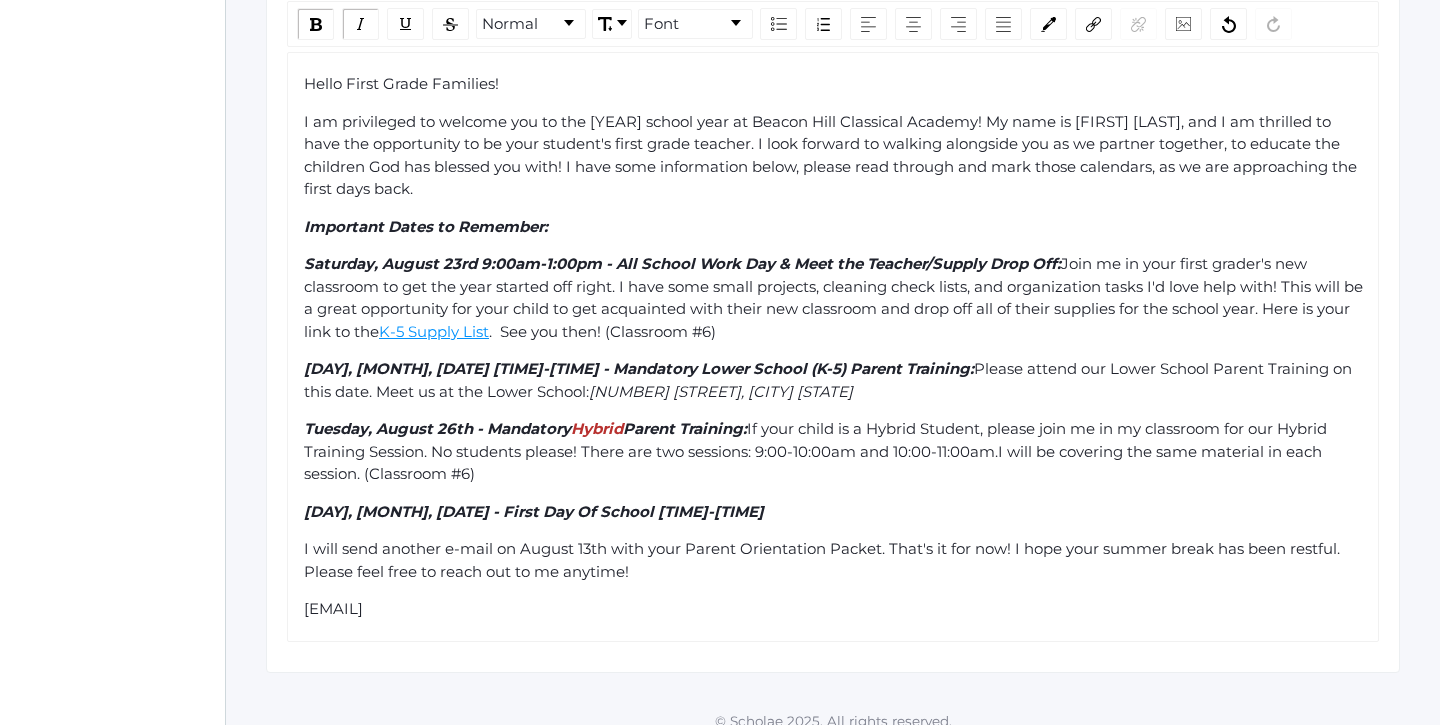 click on "I will send another e-mail on August 13th with your Parent Orientation Packet. That's it for now! I hope your summer break has been restful. Please feel free to reach out to me anytime!" 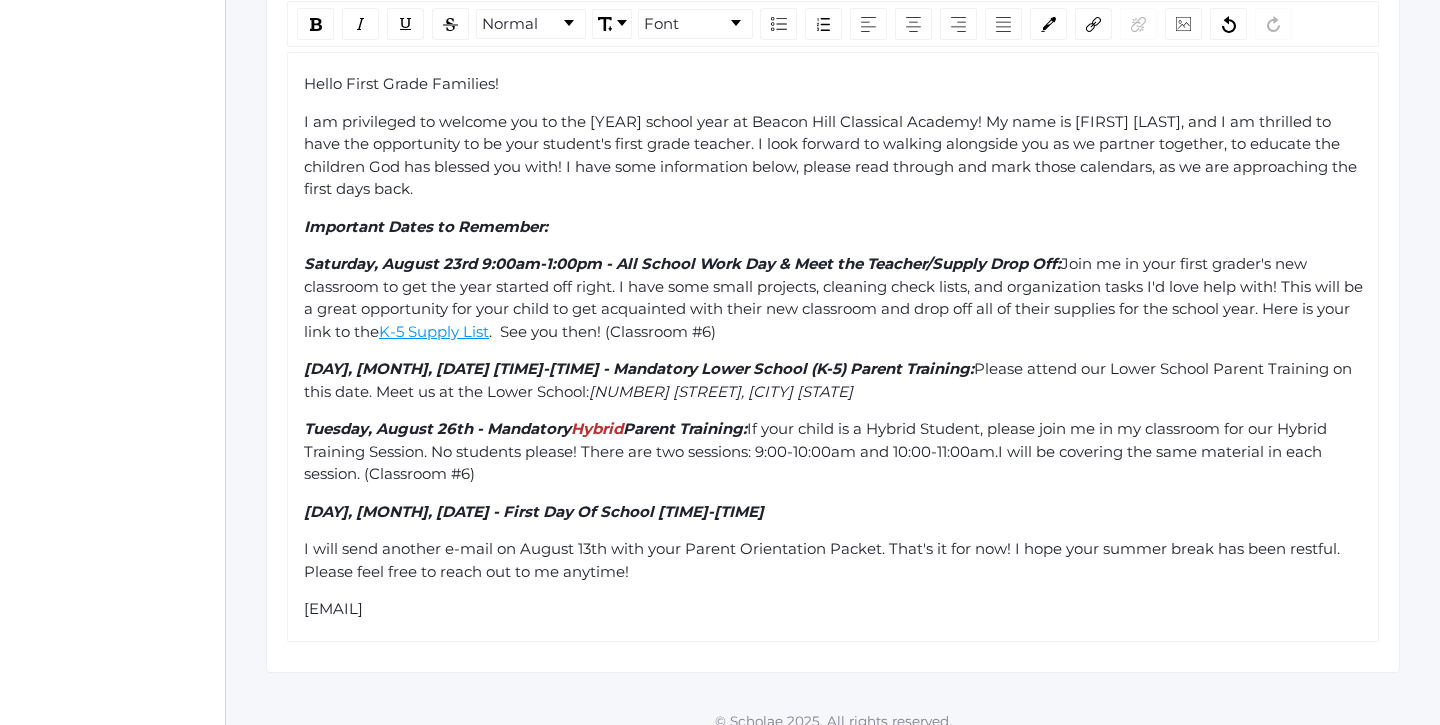 click on "I will send another e-mail on August 13th with your Parent Orientation Packet. That's it for now! I hope your summer break has been restful. Please feel free to reach out to me anytime!" 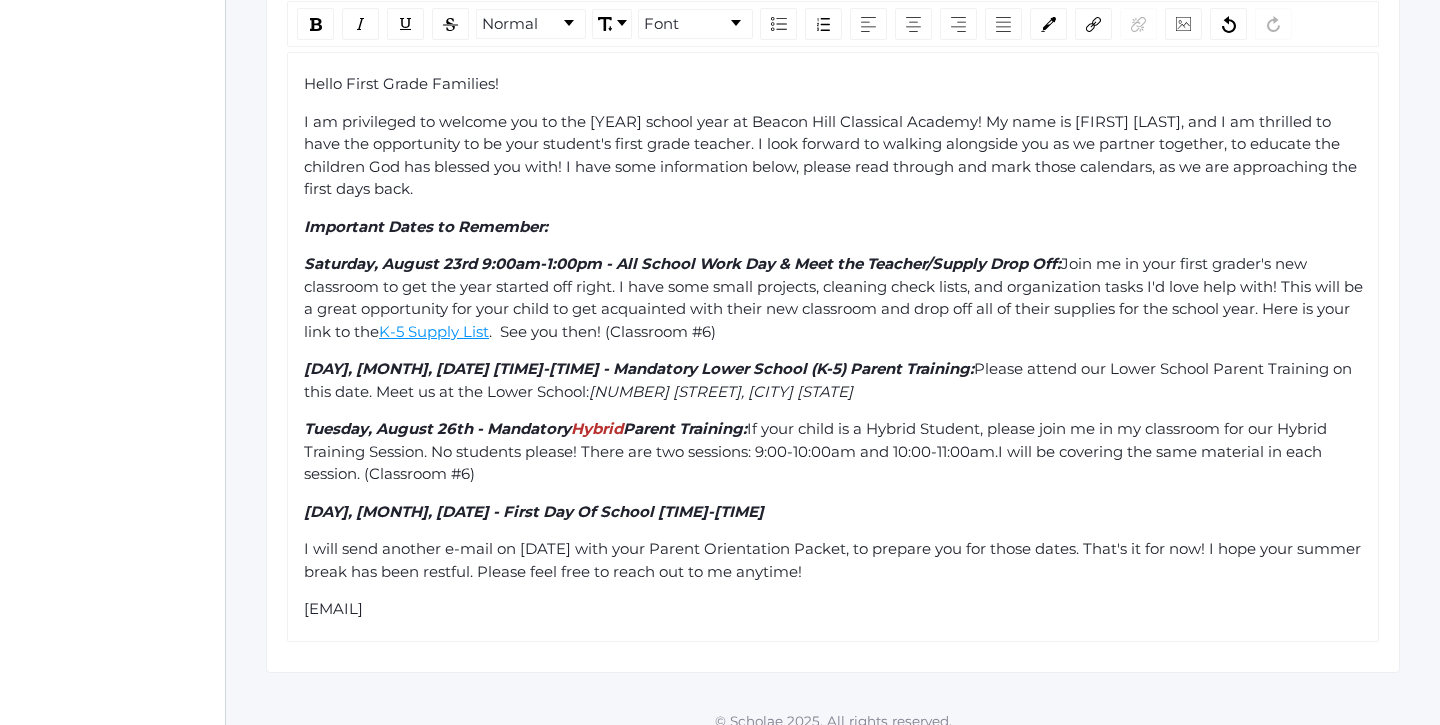 click on "I will send another e-mail on [DATE] with your Parent Orientation Packet, to prepare you for those dates. That's it for now! I hope your summer break has been restful. Please feel free to reach out to me anytime!" 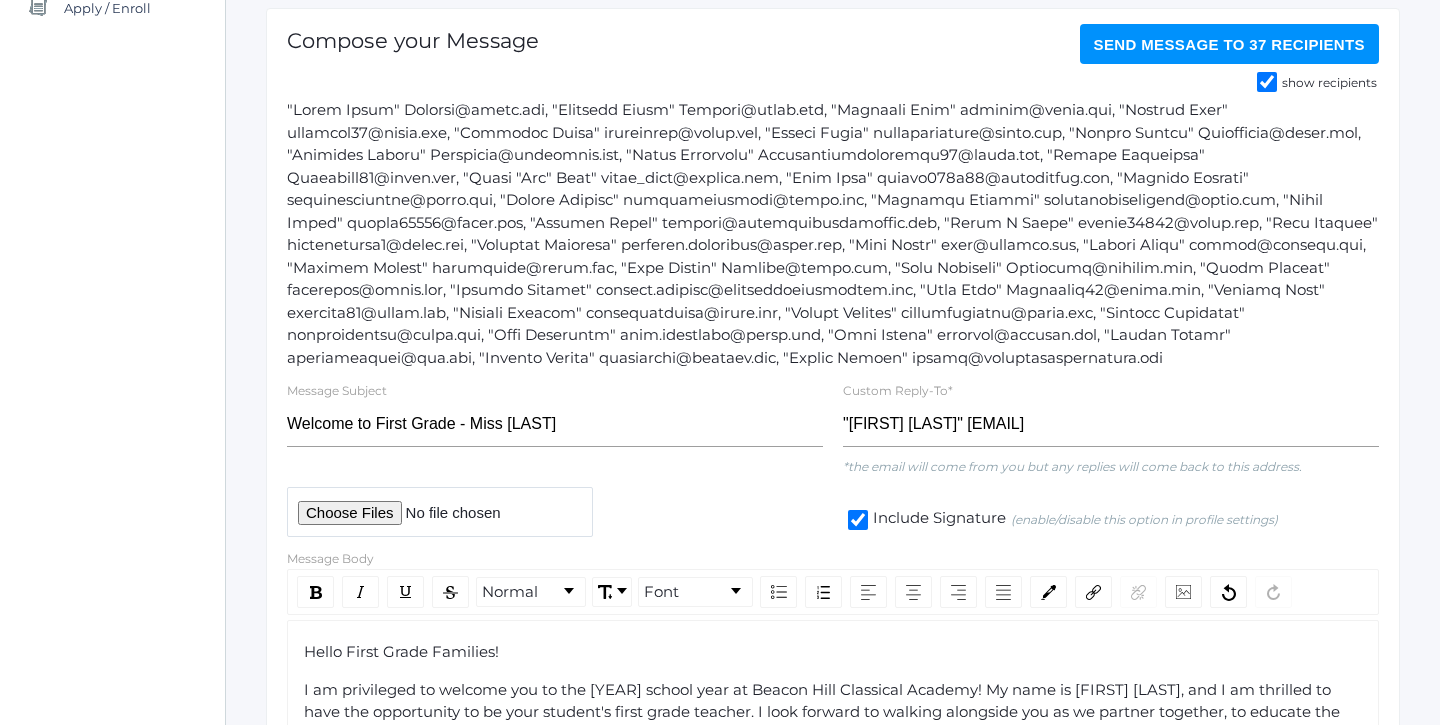 scroll, scrollTop: 270, scrollLeft: 0, axis: vertical 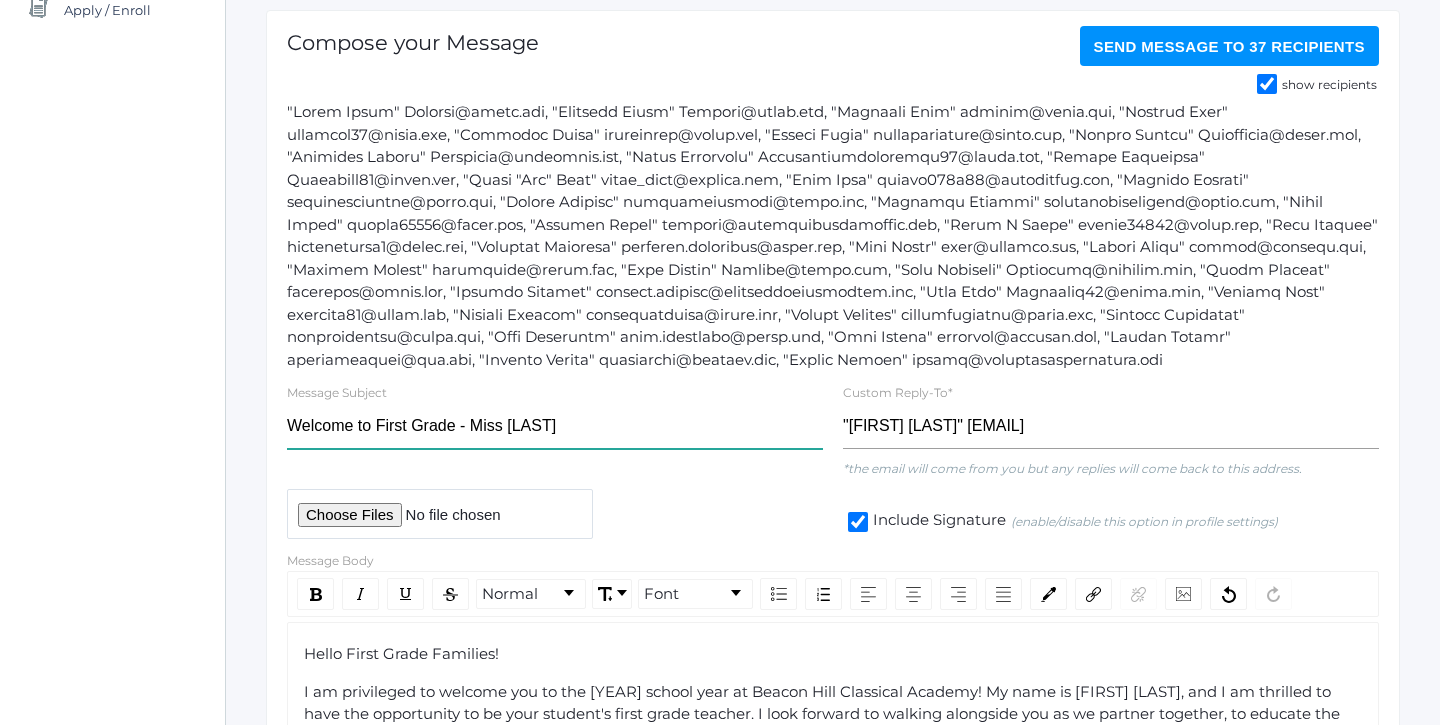 click on "Welcome to First Grade - Miss [LAST]" 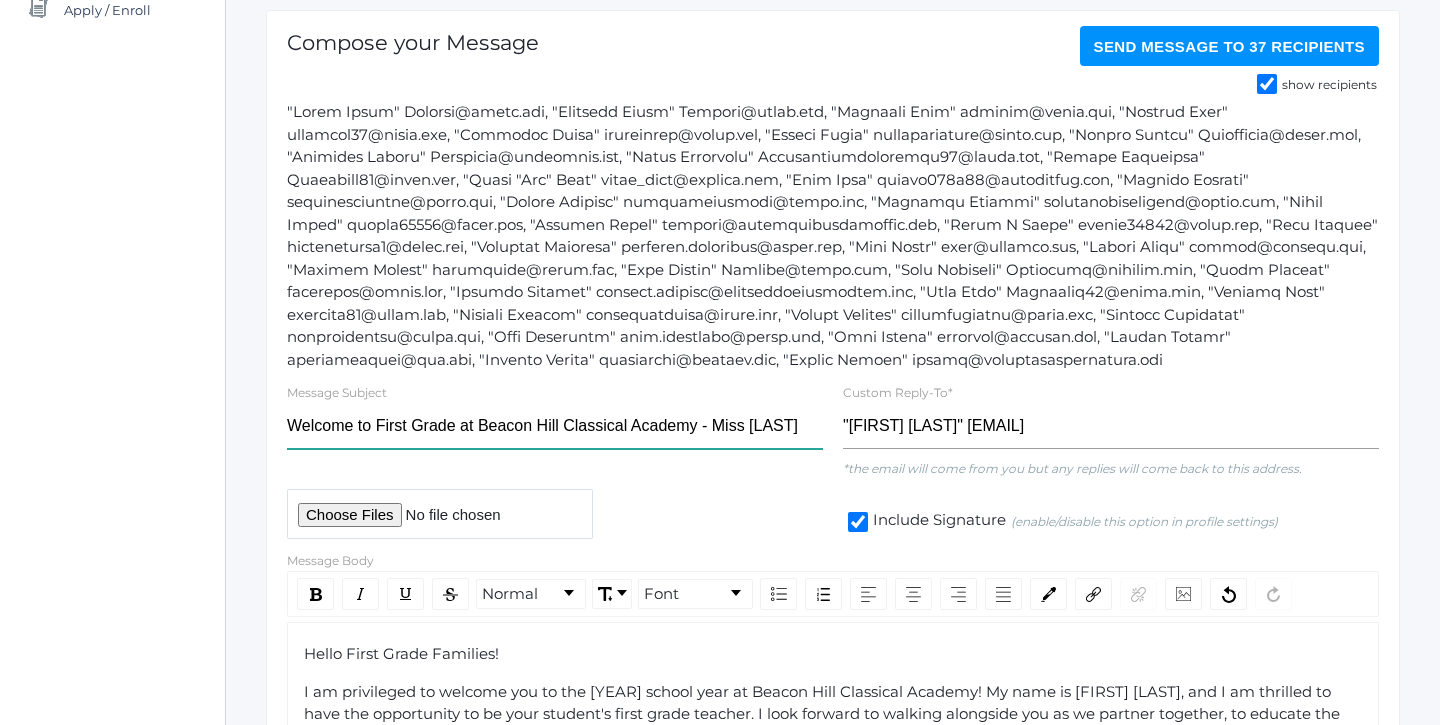 click on "Welcome to First Grade at Beacon Hill Classical Academy - Miss [LAST]" 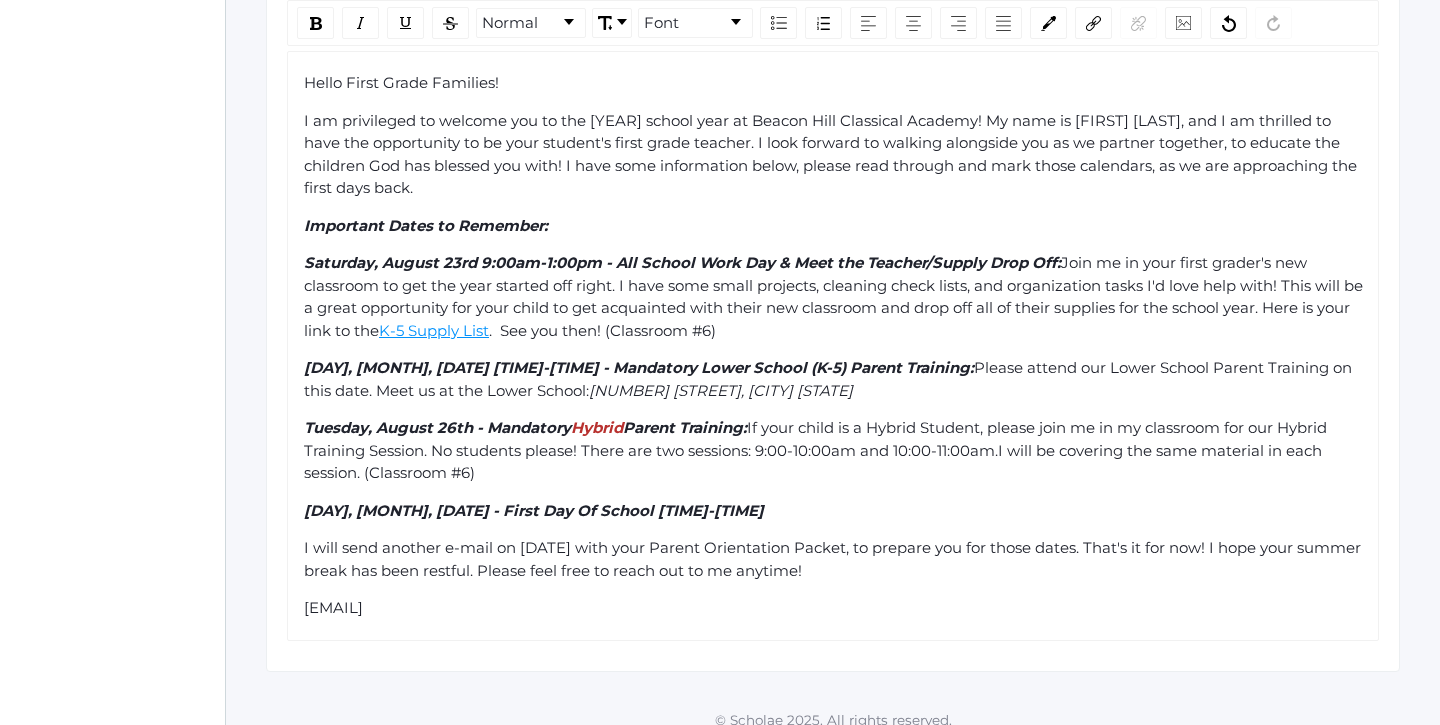scroll, scrollTop: 840, scrollLeft: 0, axis: vertical 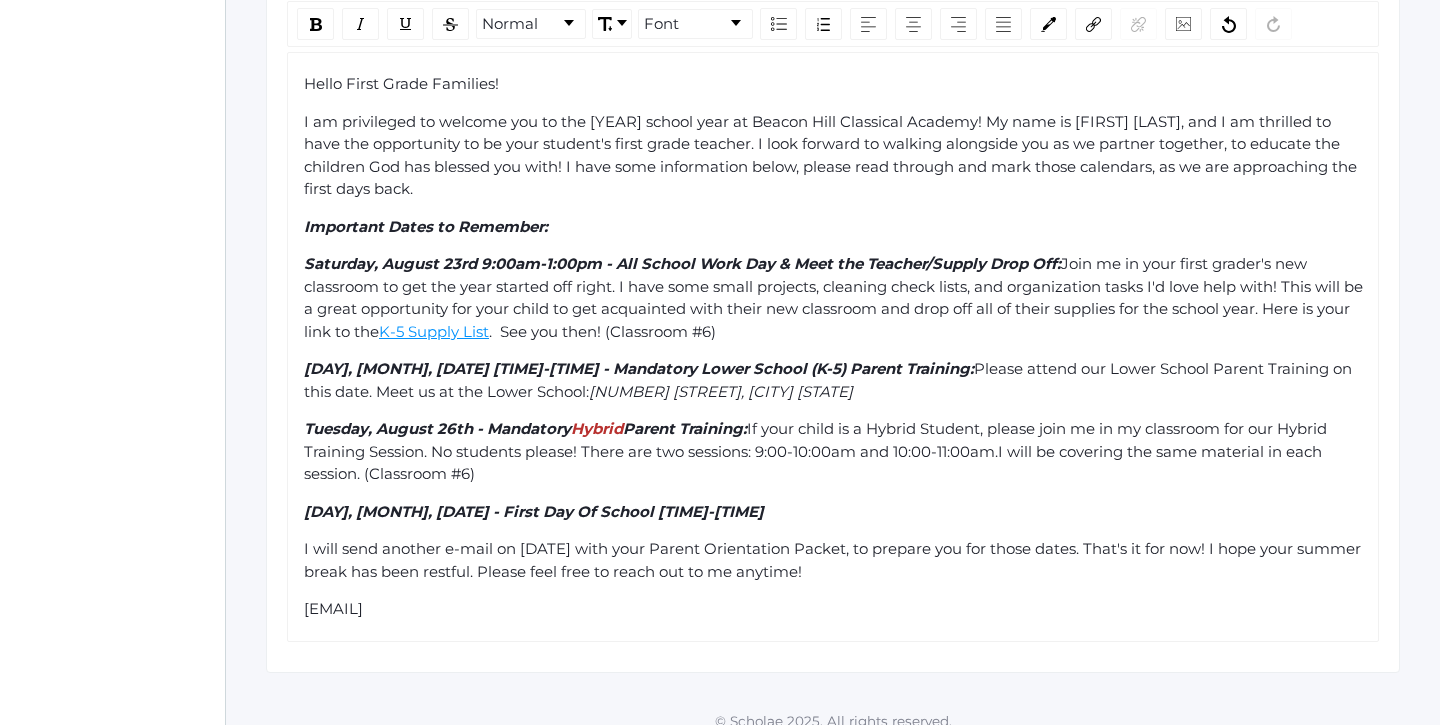 type on "Welcome to First Grade at Beacon Hill Classical Academy - Ms. [LAST]" 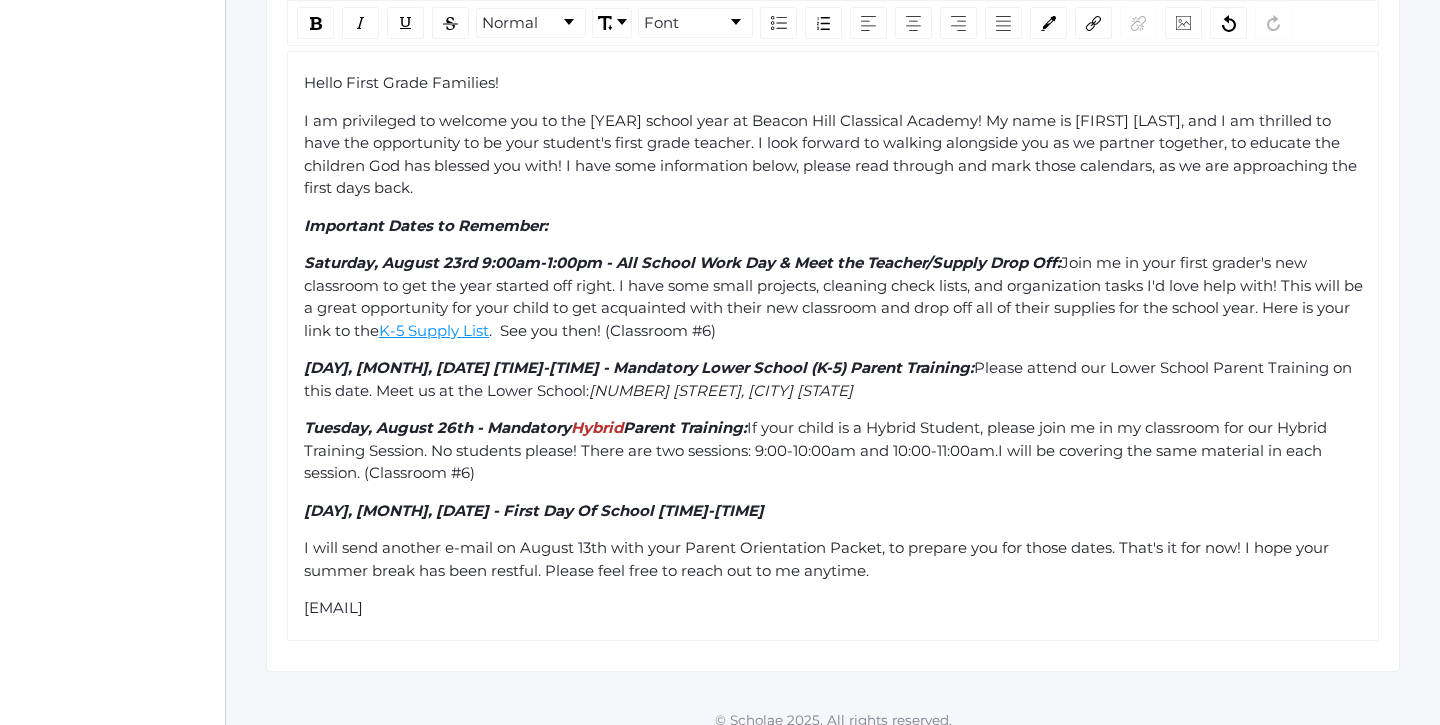 scroll, scrollTop: 840, scrollLeft: 0, axis: vertical 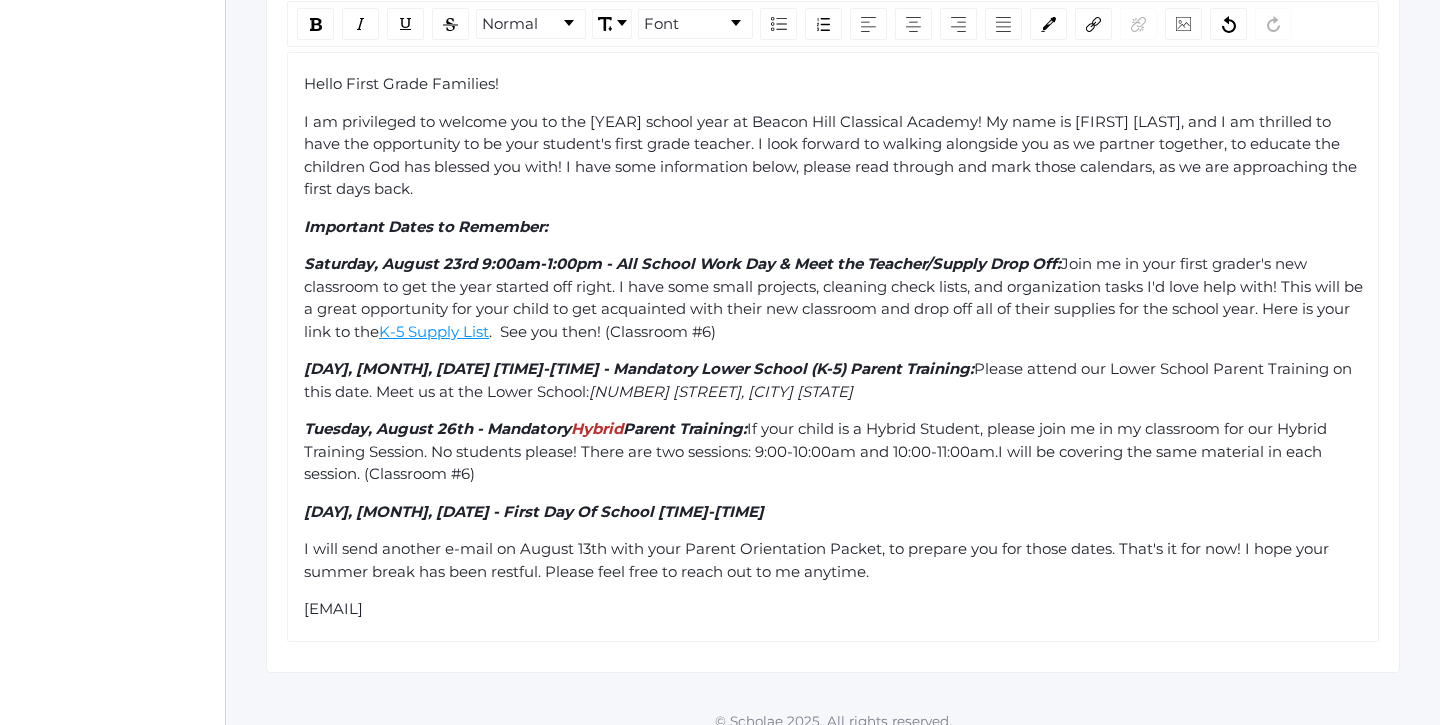 click on "Hello First Grade Families! I am privileged to welcome you to the [YEAR] school year at [BRAND]! My name is [FIRST] [LAST], and I am thrilled to have the opportunity to be your student's first grade teacher. I look forward to walking alongside you as we partner together, to educate the children God has blessed you with! I have some information below, please read through and mark those calendars, as we are approaching the first days back. Important Dates to Remember: [DAY], [MONTH], [DATE] [TIME]-[TIME] - All School Work Day & Meet the Teacher/Supply Drop Off: Join me in your first grader's new classroom to get the year started off right. I have some small projects, cleaning check lists, and organization tasks I'd love help with! This will be a great opportunity for your child to get acquainted with their new classroom and drop off all of their supplies for the school year. Here is your link to the K-5 Supply List. See you then! (Classroom #[NUMBER]) [NUMBER] [STREET], [CITY] [STATE] Hybrid" 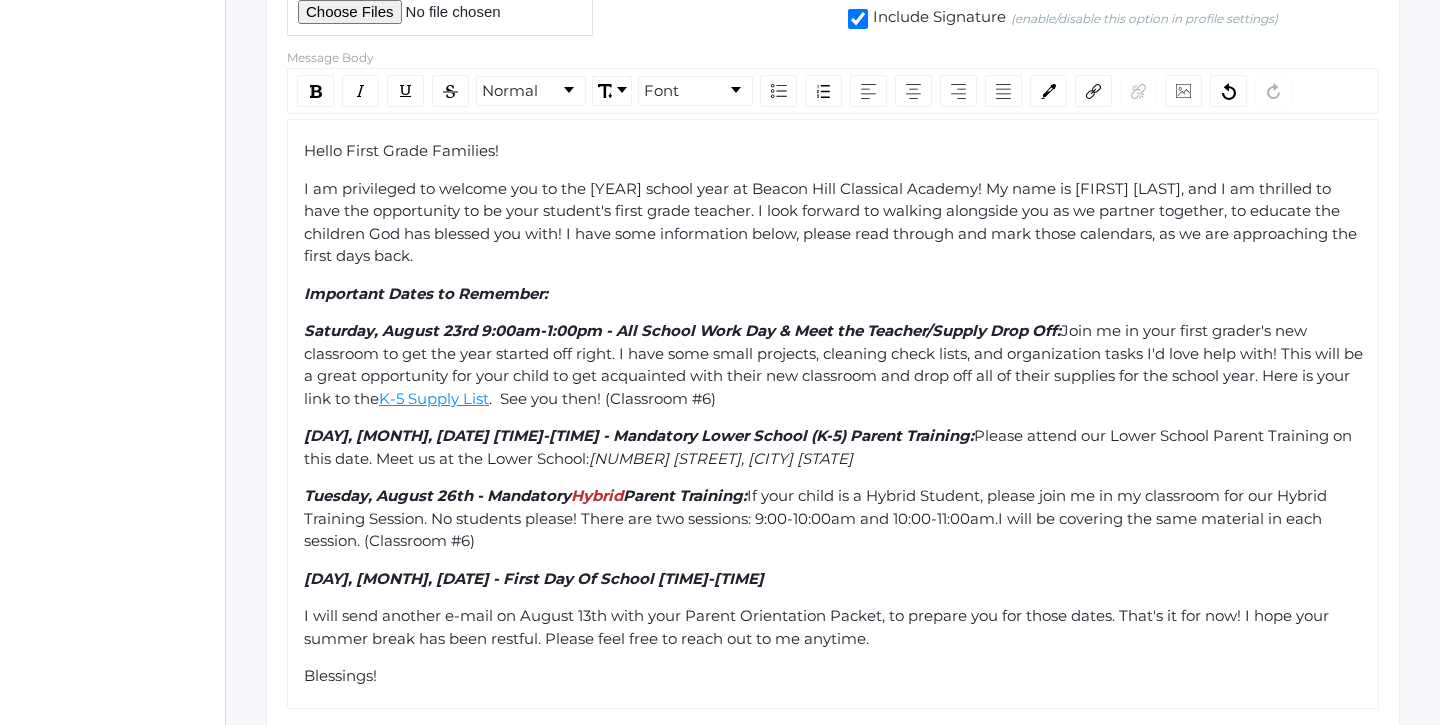 scroll, scrollTop: 777, scrollLeft: 0, axis: vertical 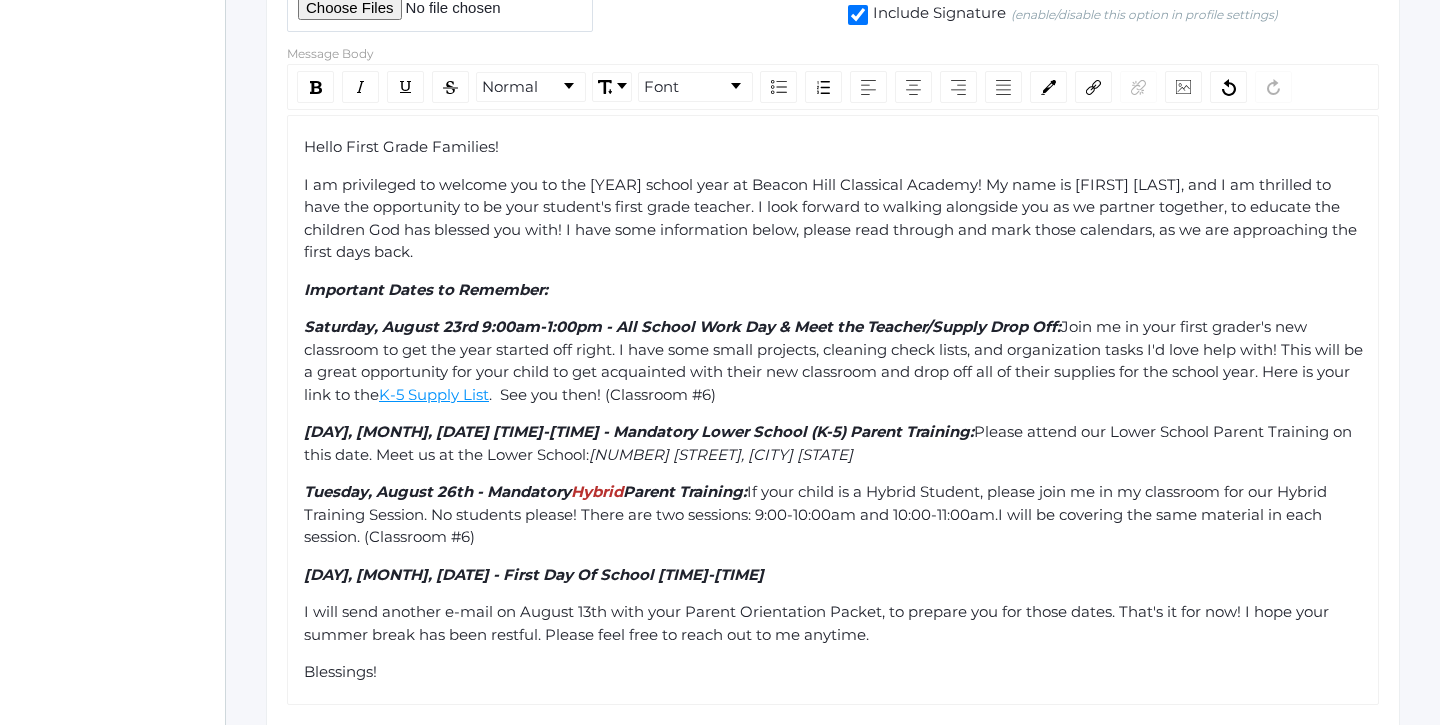 click on "I am privileged to welcome you to the [YEAR] school year at Beacon Hill Classical Academy! My name is [FIRST] [LAST], and I am thrilled to have the opportunity to be your student's first grade teacher. I look forward to walking alongside you as we partner together, to educate the children God has blessed you with! I have some information below, please read through and mark those calendars, as we are approaching the first days back." 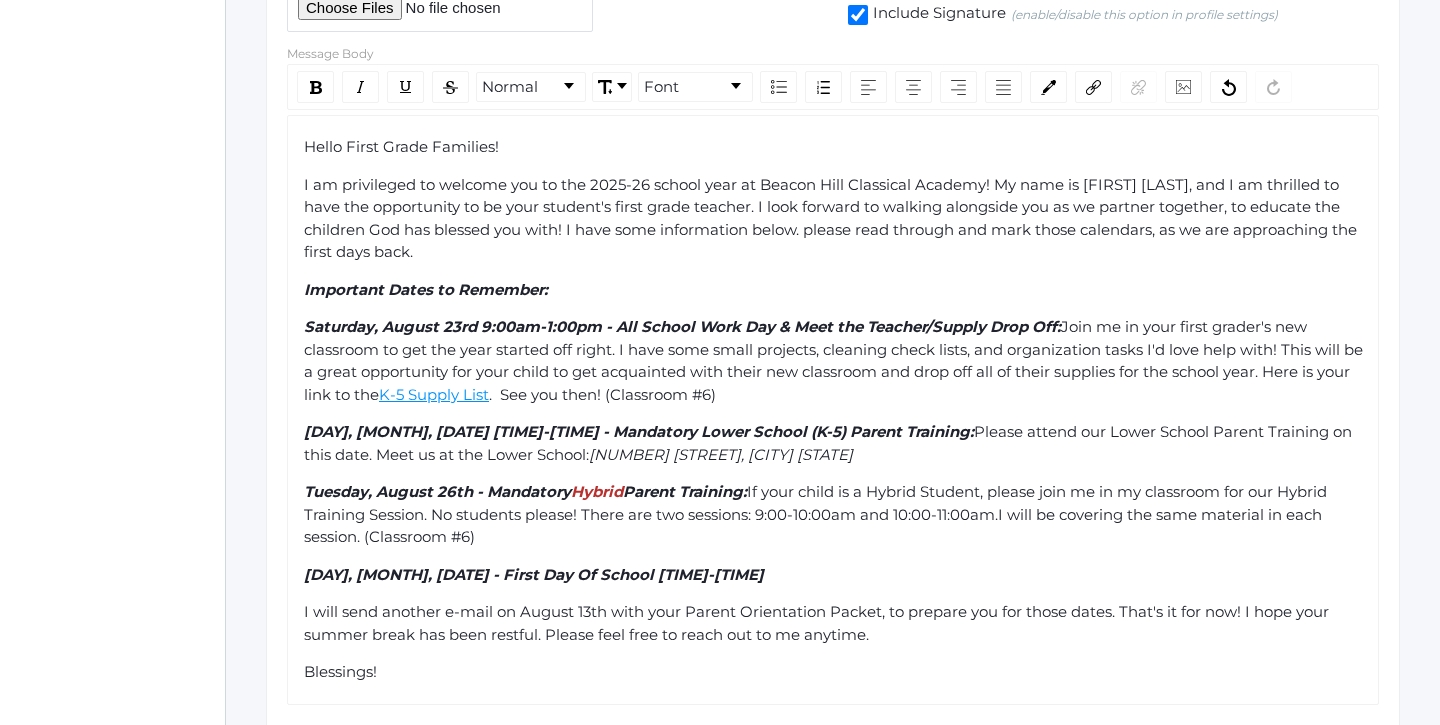 click on "I am privileged to welcome you to the 2025-26 school year at Beacon Hill Classical Academy! My name is [FIRST] [LAST], and I am thrilled to have the opportunity to be your student's first grade teacher. I look forward to walking alongside you as we partner together, to educate the children God has blessed you with! I have some information below. please read through and mark those calendars, as we are approaching the first days back." 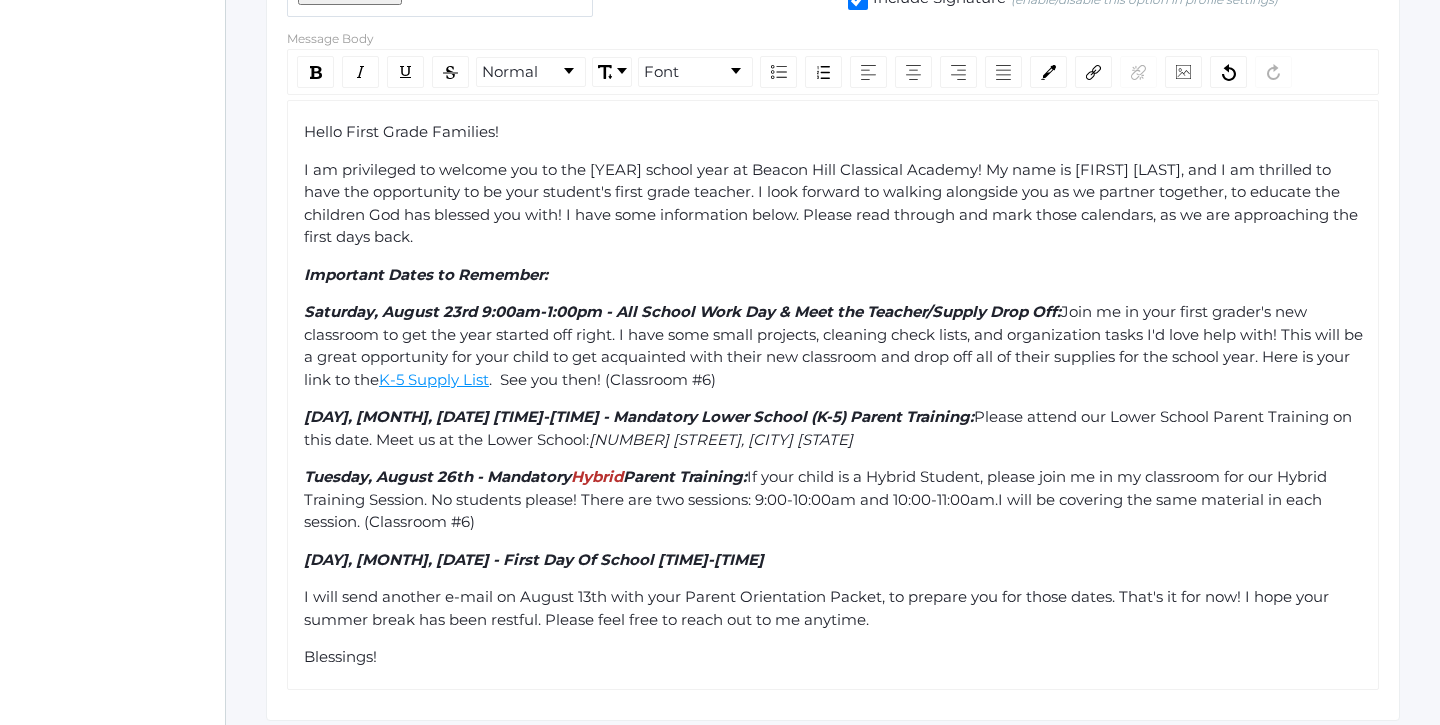 scroll, scrollTop: 792, scrollLeft: 0, axis: vertical 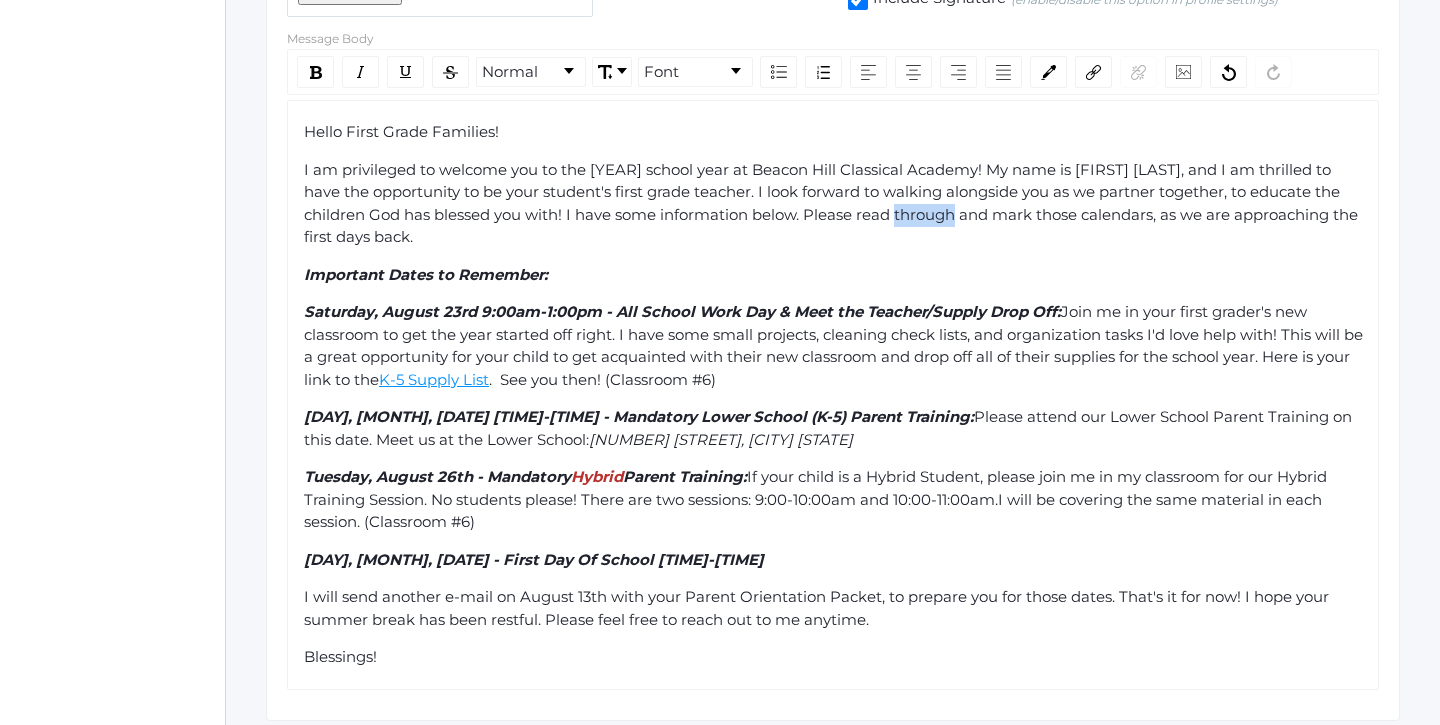 click on "I am privileged to welcome you to the [YEAR] school year at Beacon Hill Classical Academy! My name is [FIRST] [LAST], and I am thrilled to have the opportunity to be your student's first grade teacher. I look forward to walking alongside you as we partner together, to educate the children God has blessed you with! I have some information below. Please read through and mark those calendars, as we are approaching the first days back." 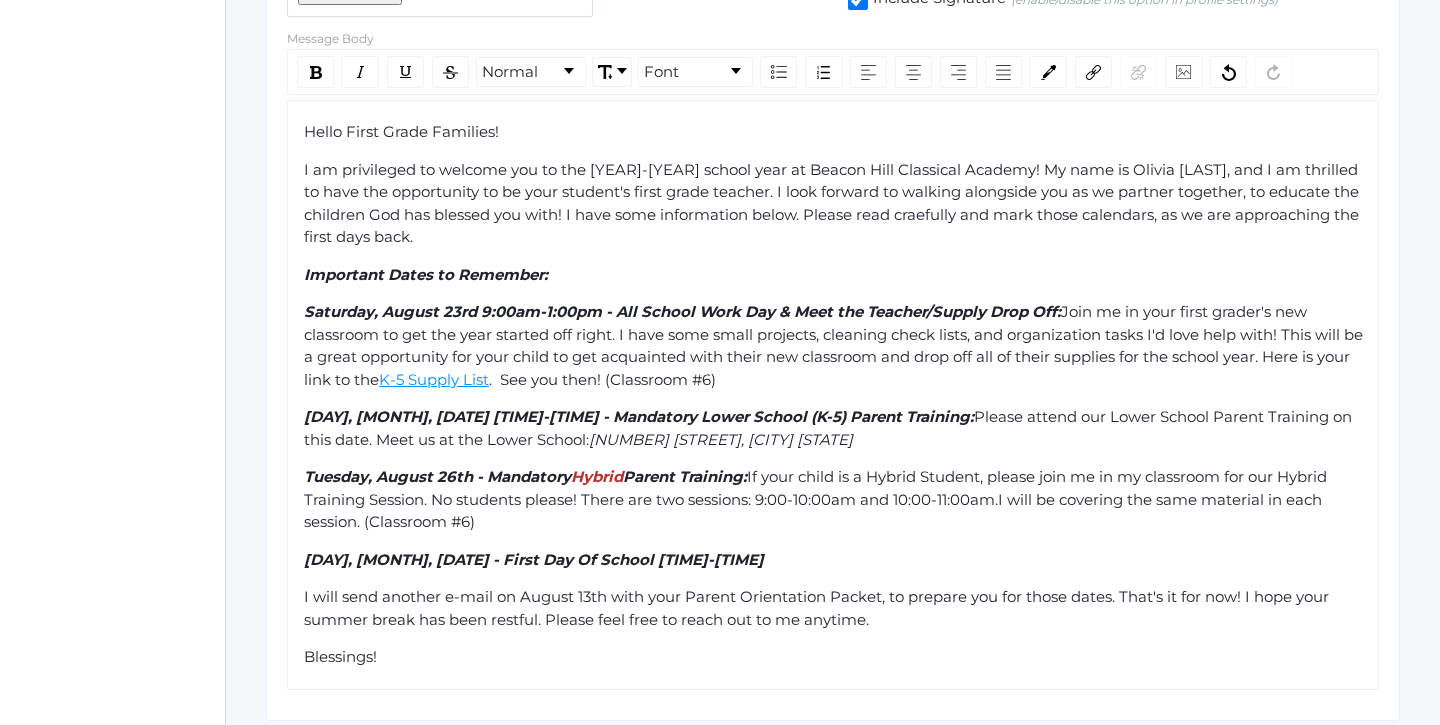 click on "I am privileged to welcome you to the [YEAR]-[YEAR] school year at Beacon Hill Classical Academy! My name is Olivia [LAST], and I am thrilled to have the opportunity to be your student's first grade teacher. I look forward to walking alongside you as we partner together, to educate the children God has blessed you with! I have some information below. Please read craefully and mark those calendars, as we are approaching the first days back." 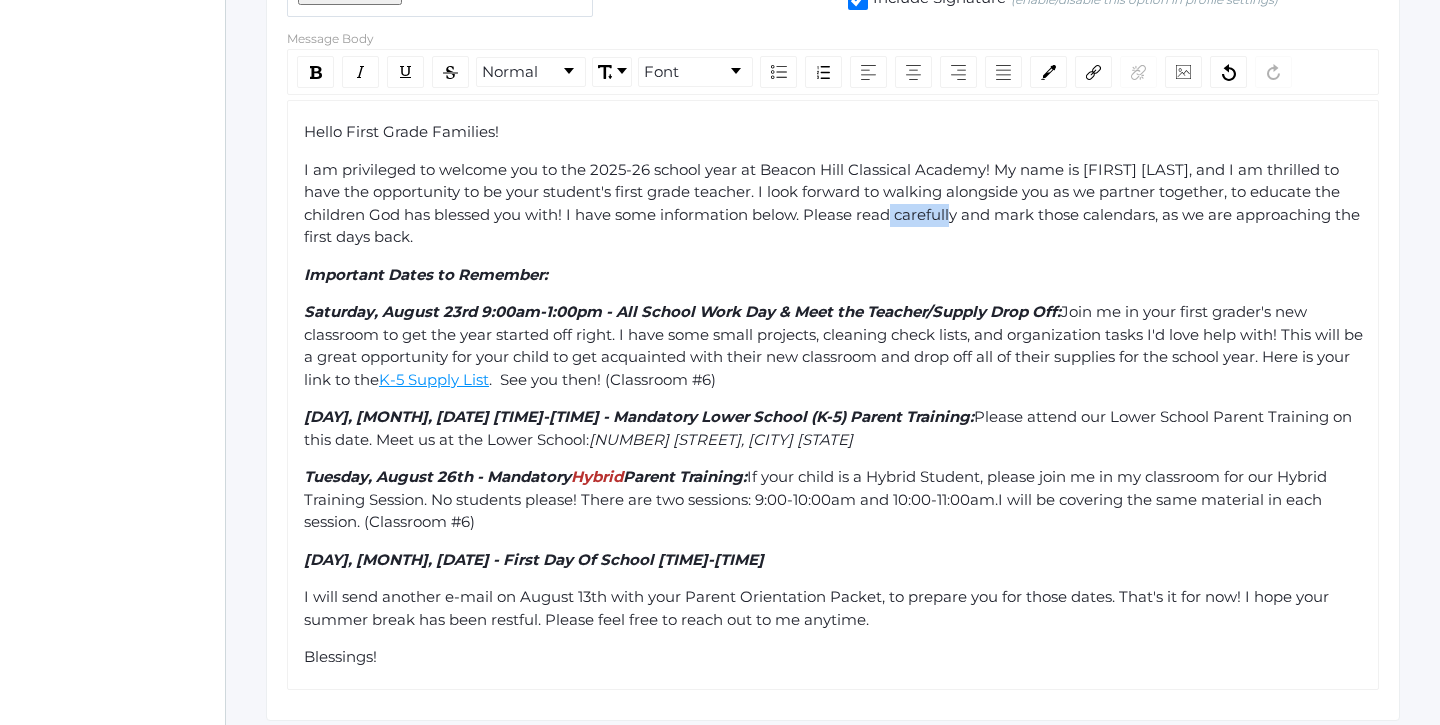 click on "Hello First Grade Families! I am privileged to welcome you to the [YEAR] school year at Beacon Hill Classical Academy! My name is [FIRST] [LAST], and I am thrilled to have the opportunity to be your student's first grade teacher. I look forward to walking alongside you as we partner together, to educate the children God has blessed you with! I have some information below. Please read carefully and mark those calendars, as we are approaching the first days back. Important Dates to Remember: Saturday, August 23rd 9:00am-1:00pm - All School Work Day & Meet the Teacher/Supply Drop Off: Join me in your first grader's new classroom to get the year started off right. I have some small projects, cleaning check lists, and organization tasks I'd love help with! This will be a great opportunity for your child to get acquainted with their new classroom and drop off all of their supplies for the school year. Here is your link to the K-5 Supply List. See you then! (Classroom #6) 2304 Antonio Ave., [CITY] [STATE]" 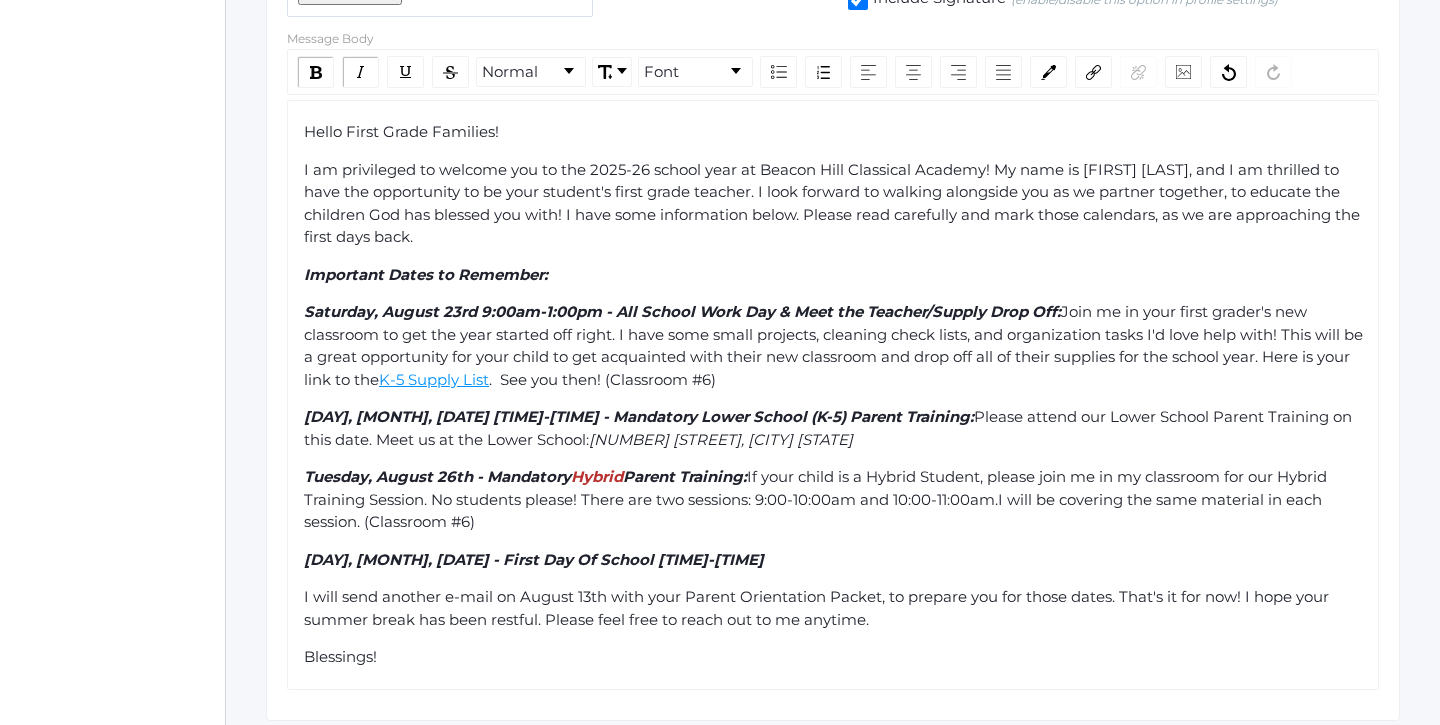 click on "I am privileged to welcome you to the 2025-26 school year at Beacon Hill Classical Academy! My name is [FIRST] [LAST], and I am thrilled to have the opportunity to be your student's first grade teacher. I look forward to walking alongside you as we partner together, to educate the children God has blessed you with! I have some information below. Please read carefully and mark those calendars, as we are approaching the first days back." 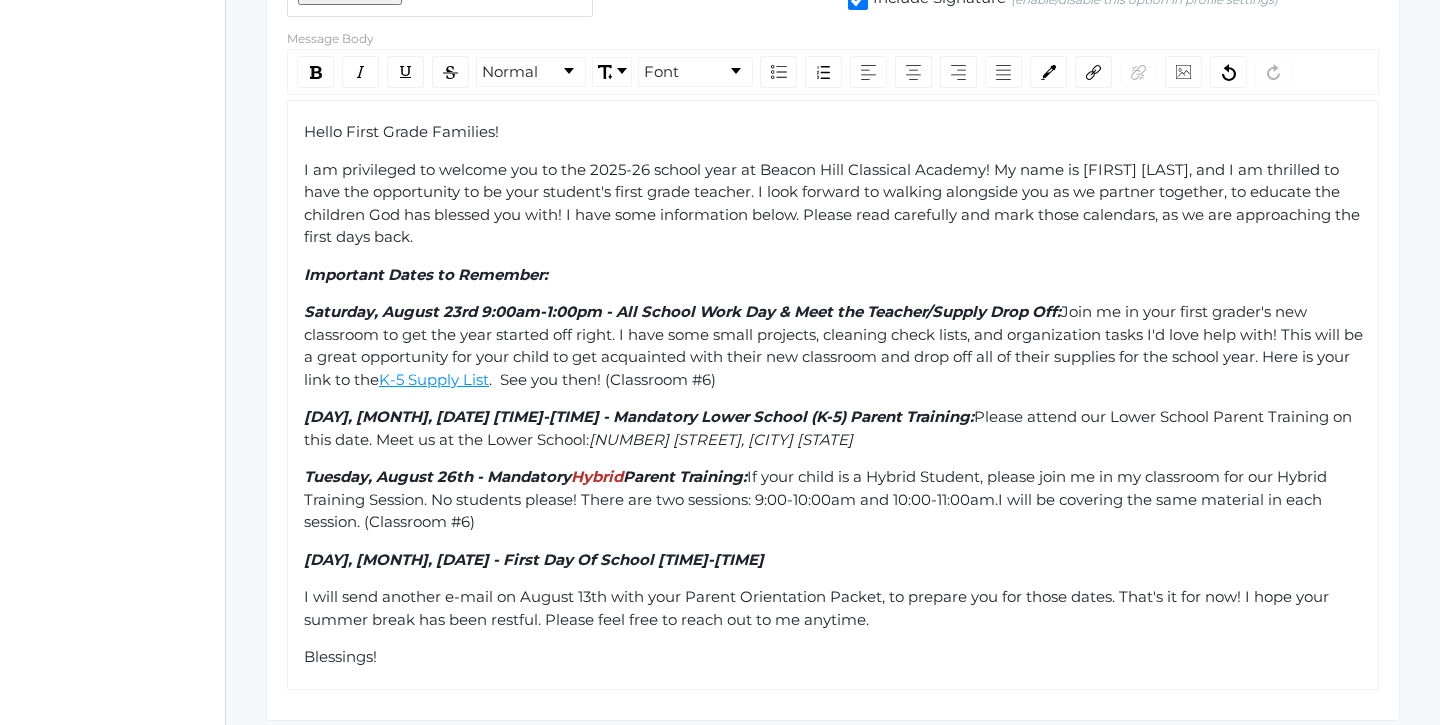 click on "I am privileged to welcome you to the 2025-26 school year at Beacon Hill Classical Academy! My name is [FIRST] [LAST], and I am thrilled to have the opportunity to be your student's first grade teacher. I look forward to walking alongside you as we partner together, to educate the children God has blessed you with! I have some information below. Please read carefully and mark those calendars, as we are approaching the first days back." 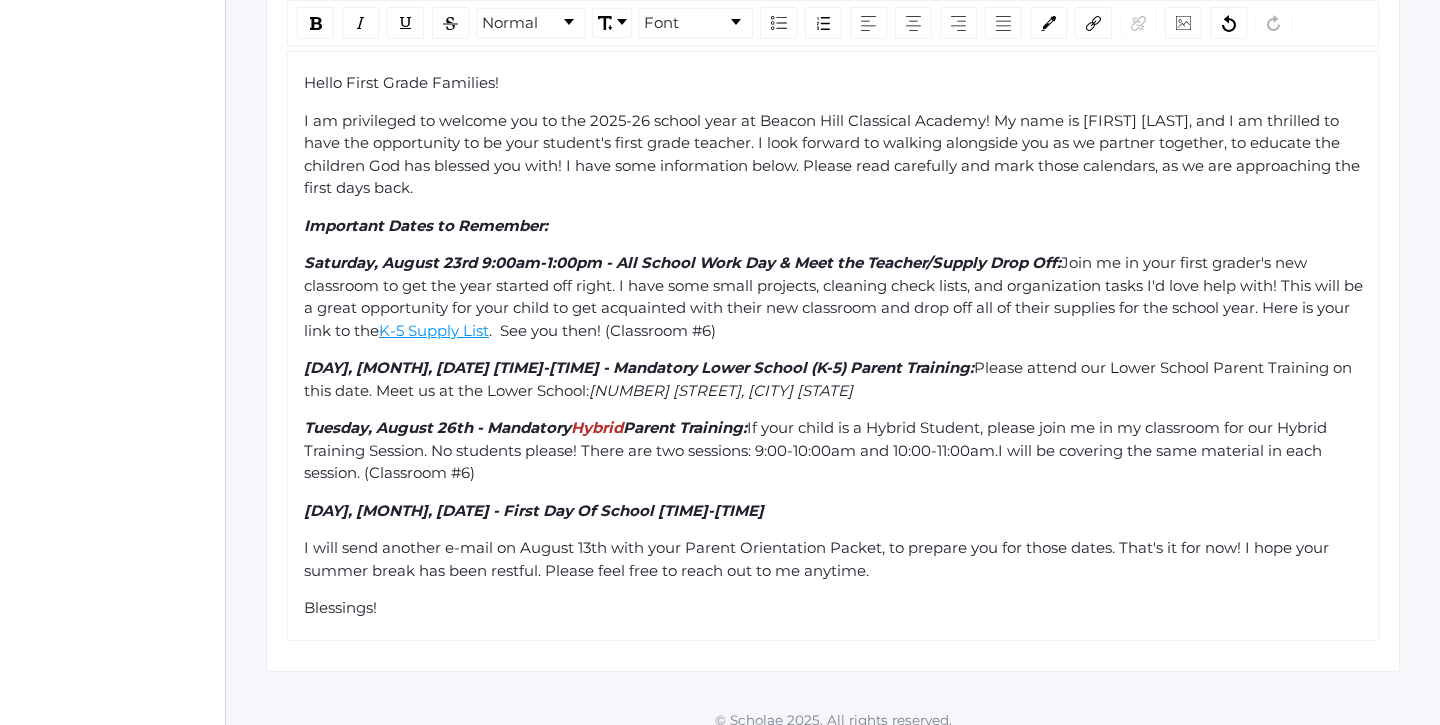 scroll, scrollTop: 840, scrollLeft: 0, axis: vertical 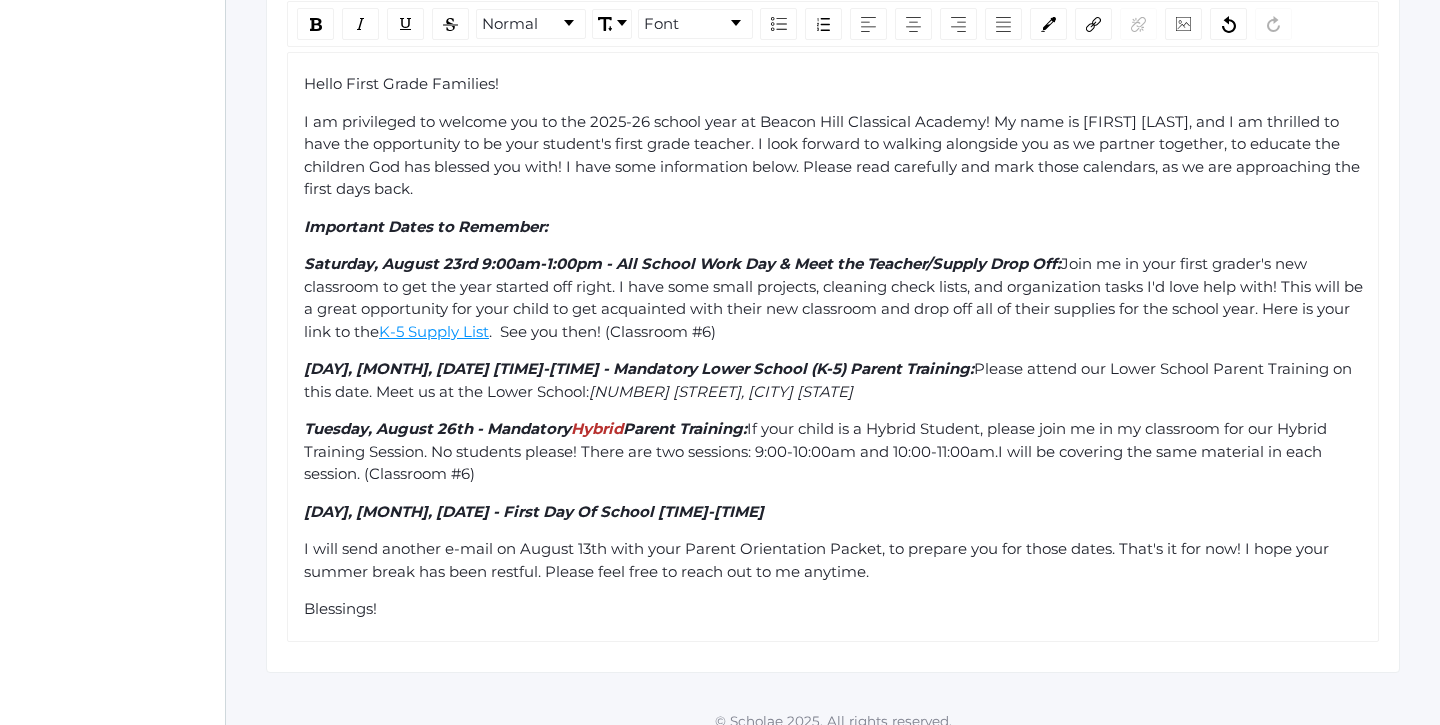 click on "[DAY], [MONTH], [DATE] [TIME]-[TIME] - All School Work Day & Meet the Teacher/Supply Drop Off: Join me in your first grader's new classroom to get the year started off right. I have some small projects, cleaning check lists, and organization tasks I'd love help with! This will be a great opportunity for your child to get acquainted with their new classroom and drop off all of their supplies for the school year. Here is your link to the K-5 Supply List. See you then! (Classroom #[NUMBER])" 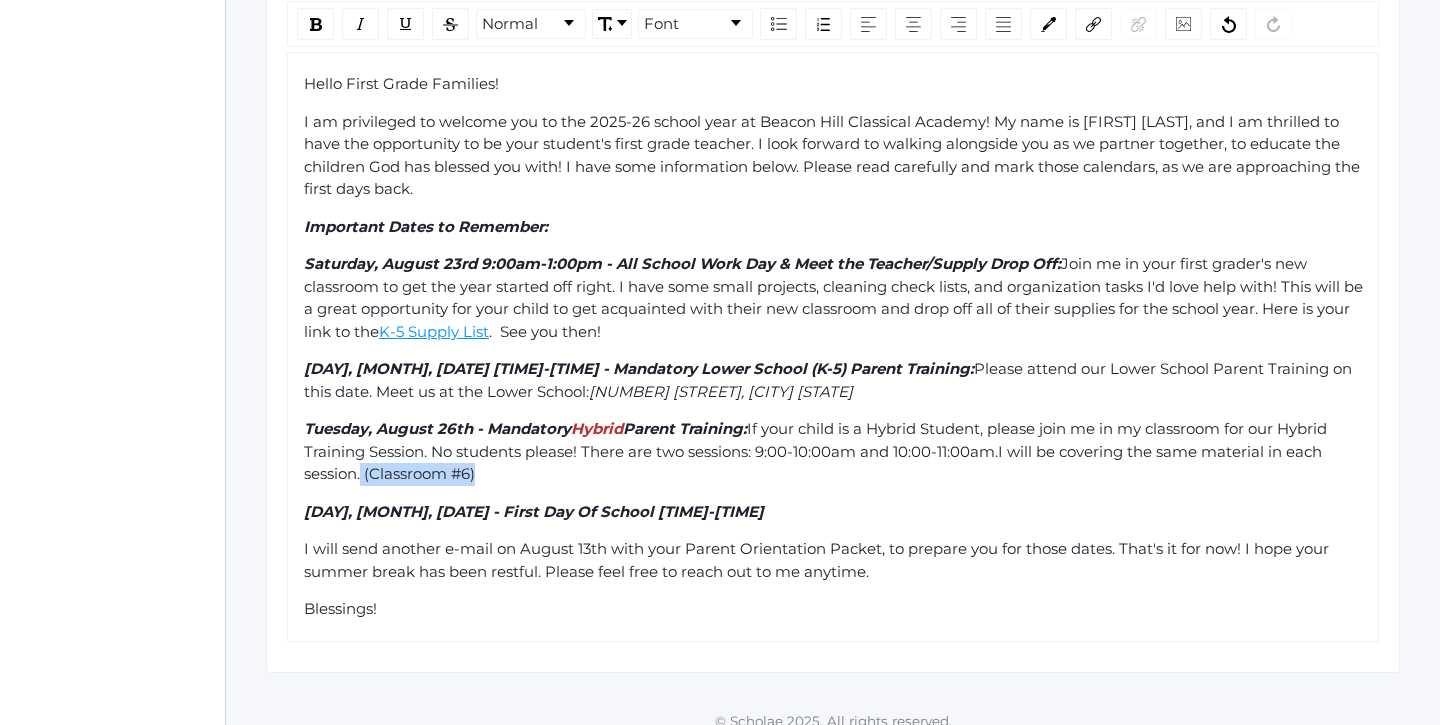 drag, startPoint x: 575, startPoint y: 456, endPoint x: 363, endPoint y: 460, distance: 212.03773 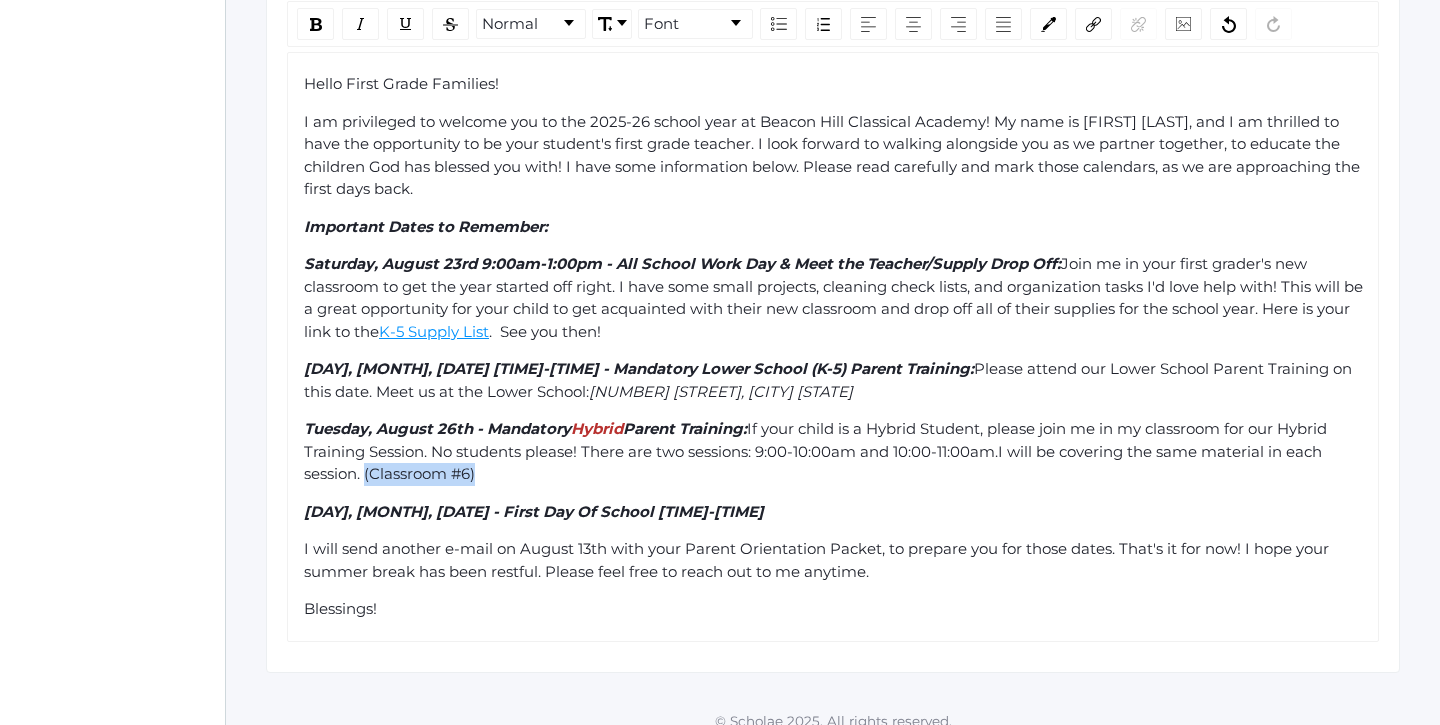 drag, startPoint x: 479, startPoint y: 458, endPoint x: 366, endPoint y: 456, distance: 113.0177 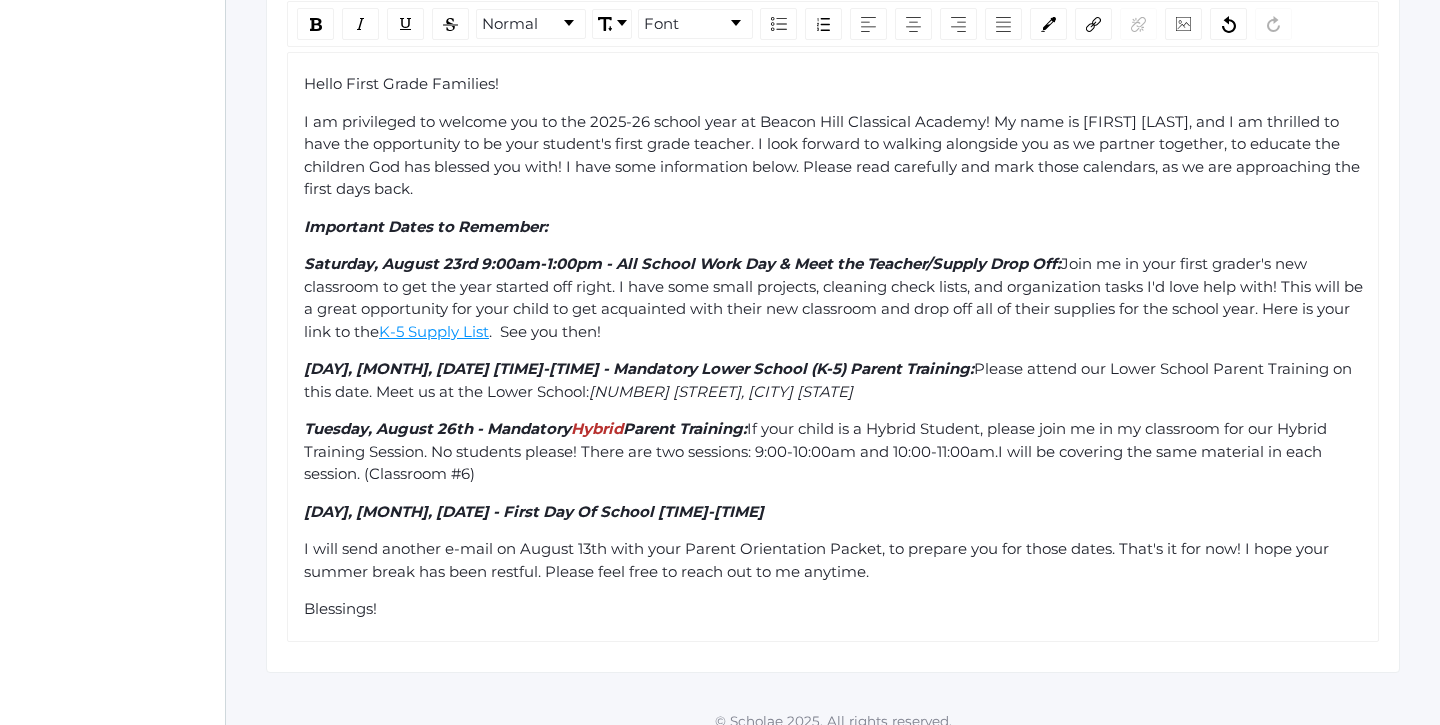click on "[DAY], [DATE] 9:00am-1:00pm - All School Work Day & Meet the Teacher/Supply Drop Off: Join me in your first grader's new classroom to get the year started off right. I have some small projects, cleaning check lists, and organization tasks I'd love help with! This will be a great opportunity for your child to get acquainted with their new classroom and drop off all of their supplies for the school year. Here is your link to the K-5 Supply List. See you then!" 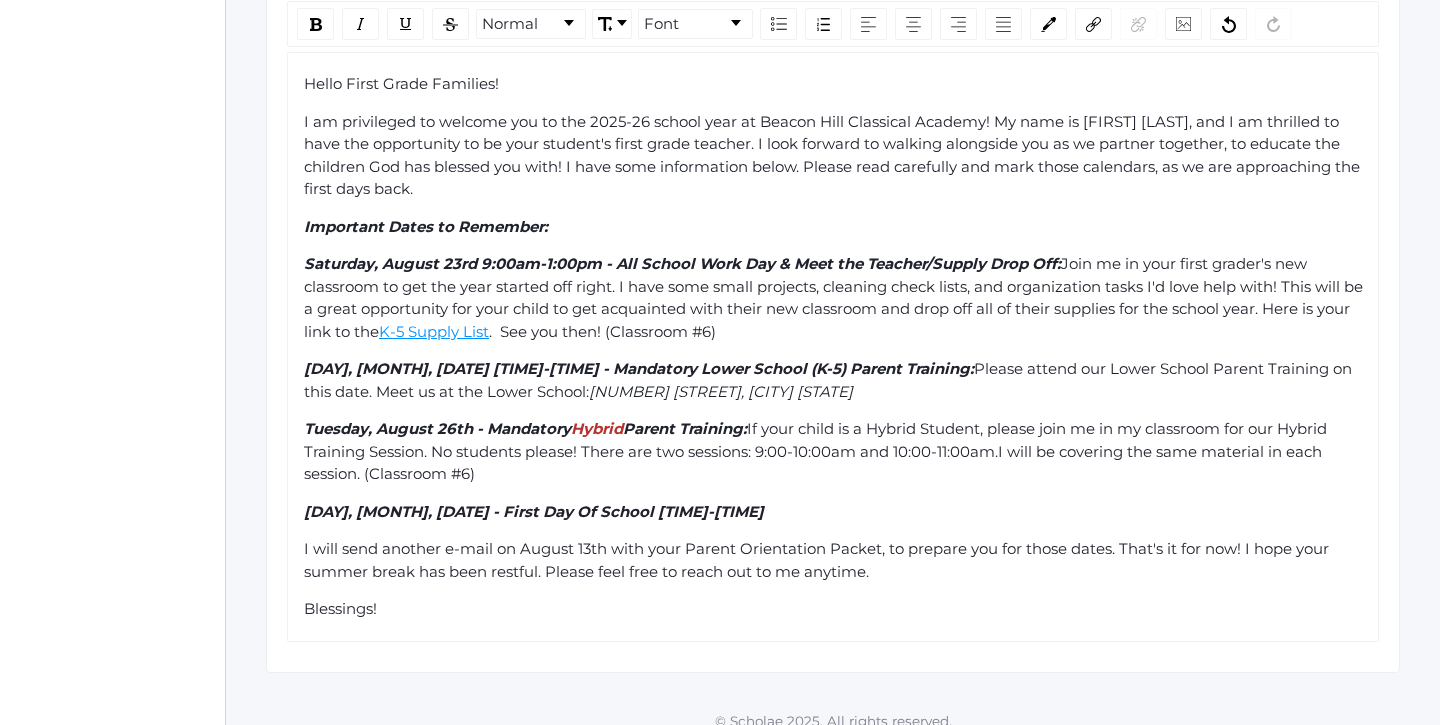 click on "[DAY], [DATE] - Mandatory  Hybrid  Parent Training:  If your child is a Hybrid Student, please join me in my classroom for our Hybrid Training Session. No students please! There are two sessions: 9:00-10:00am and 10:00-11:00am.I will be covering the same material in each session. (Classroom #6)" 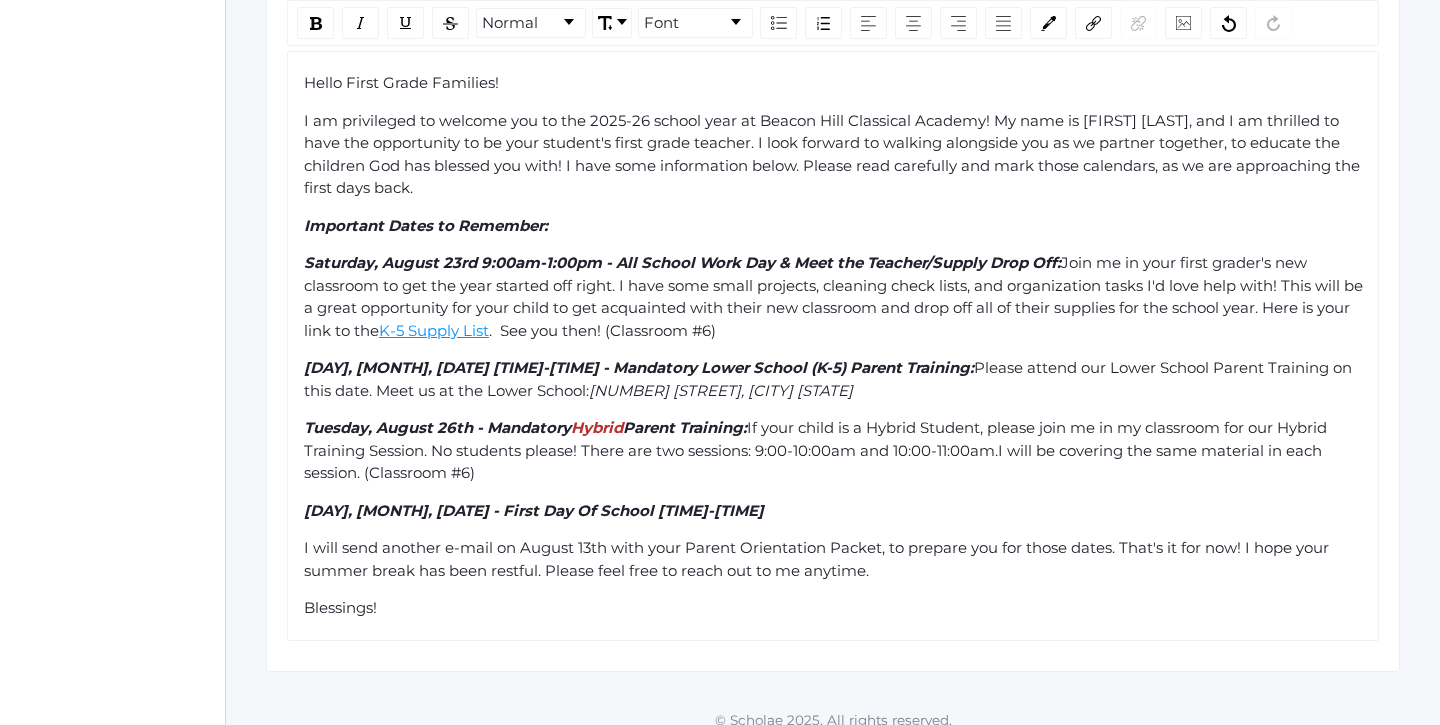 scroll, scrollTop: 840, scrollLeft: 0, axis: vertical 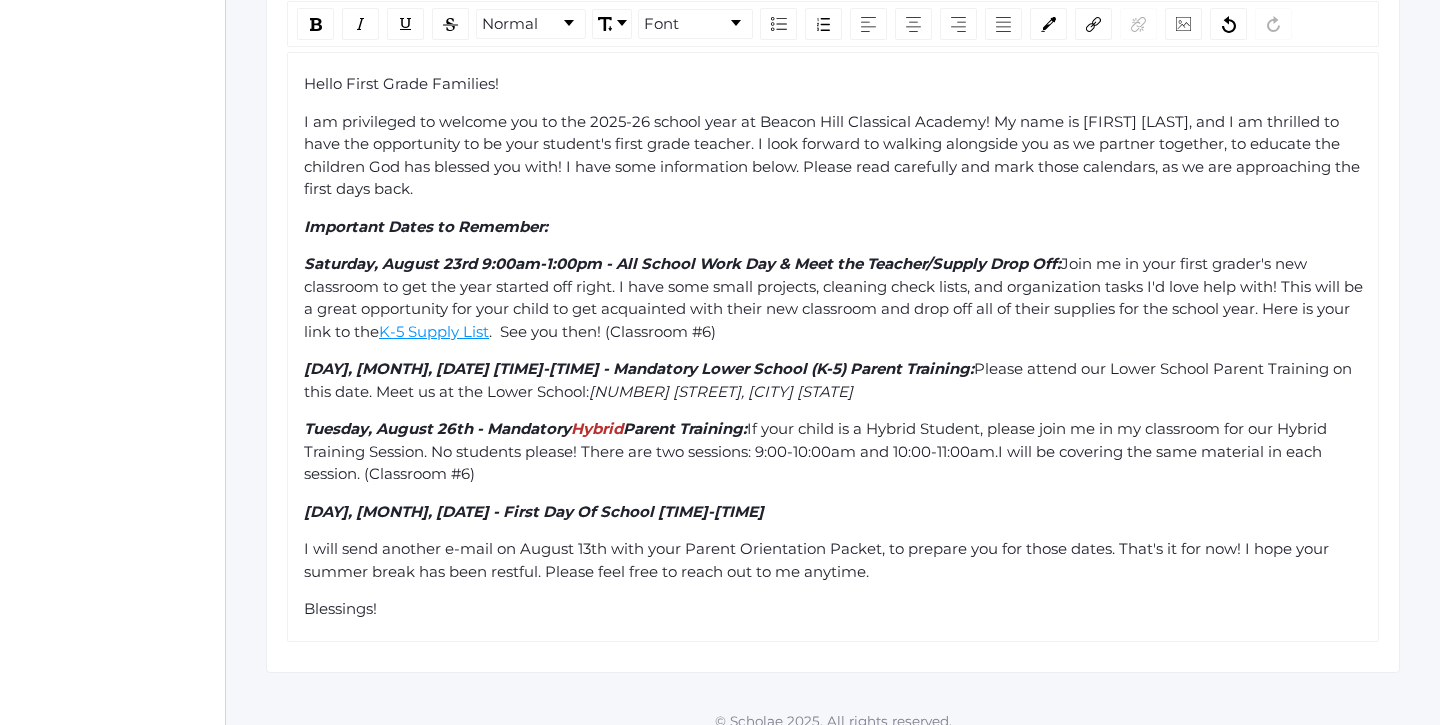 click on "Hello First Grade Families! I am privileged to welcome you to the 2025-26 school year at Beacon Hill Classical Academy! My name is [FIRST] [LAST], and I am thrilled to have the opportunity to be your student's first grade teacher. I look forward to walking alongside you as we partner together, to educate the children God has blessed you with! I have some information below. Please read carefully and mark those calendars, as we are approaching the first days back. Important Dates to Remember: Saturday, August 23rd 9:00am-1:00pm - All School Work Day & Meet the Teacher/Supply Drop Off:  Join me in your first grader's new classroom to get the year started off right. I have some small projects, cleaning check lists, and organization tasks I'd love help with! This will be a great opportunity for your child to get acquainted with their new classroom and drop off all of their supplies for the school year. Here is your link to the  K-5 Supply List .  See you then! (Classroom #6)  [NUMBER] [STREET], [CITY] [STATE]  Hybrid" 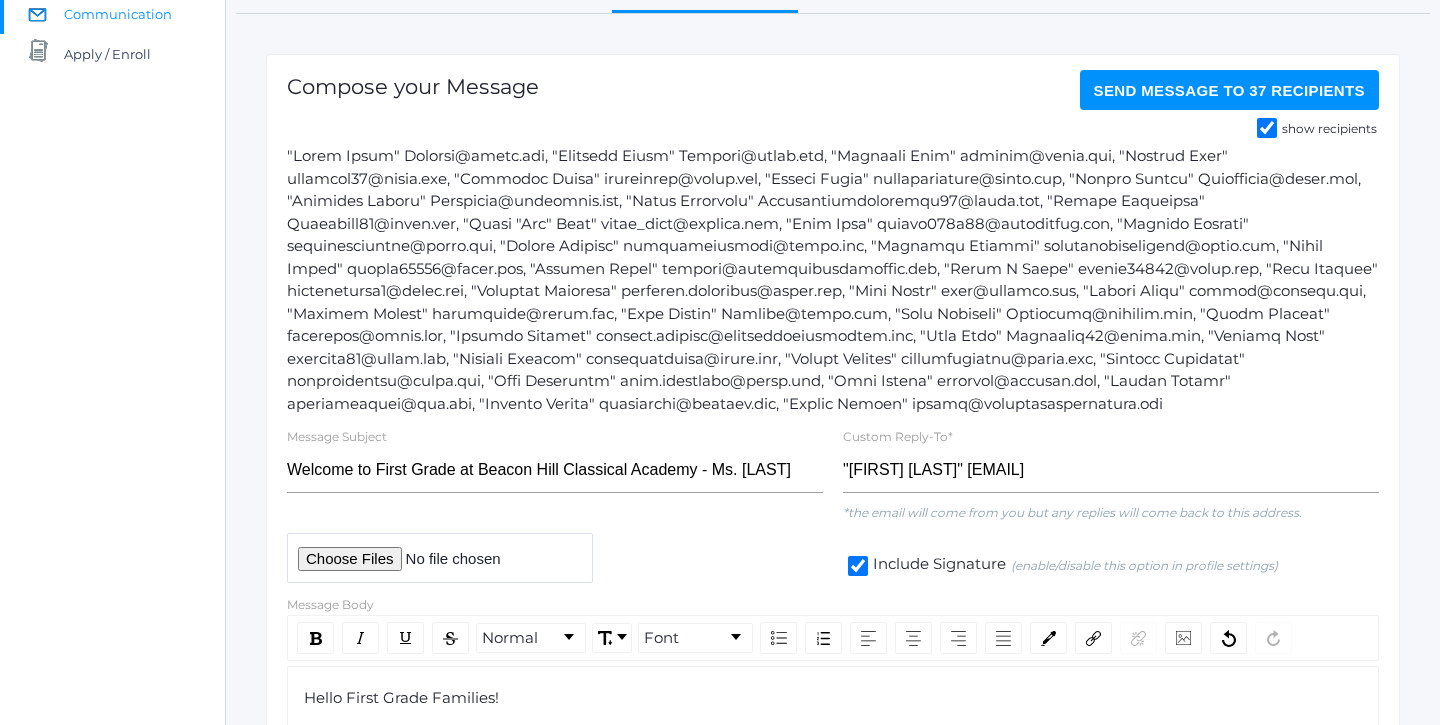 scroll, scrollTop: 200, scrollLeft: 0, axis: vertical 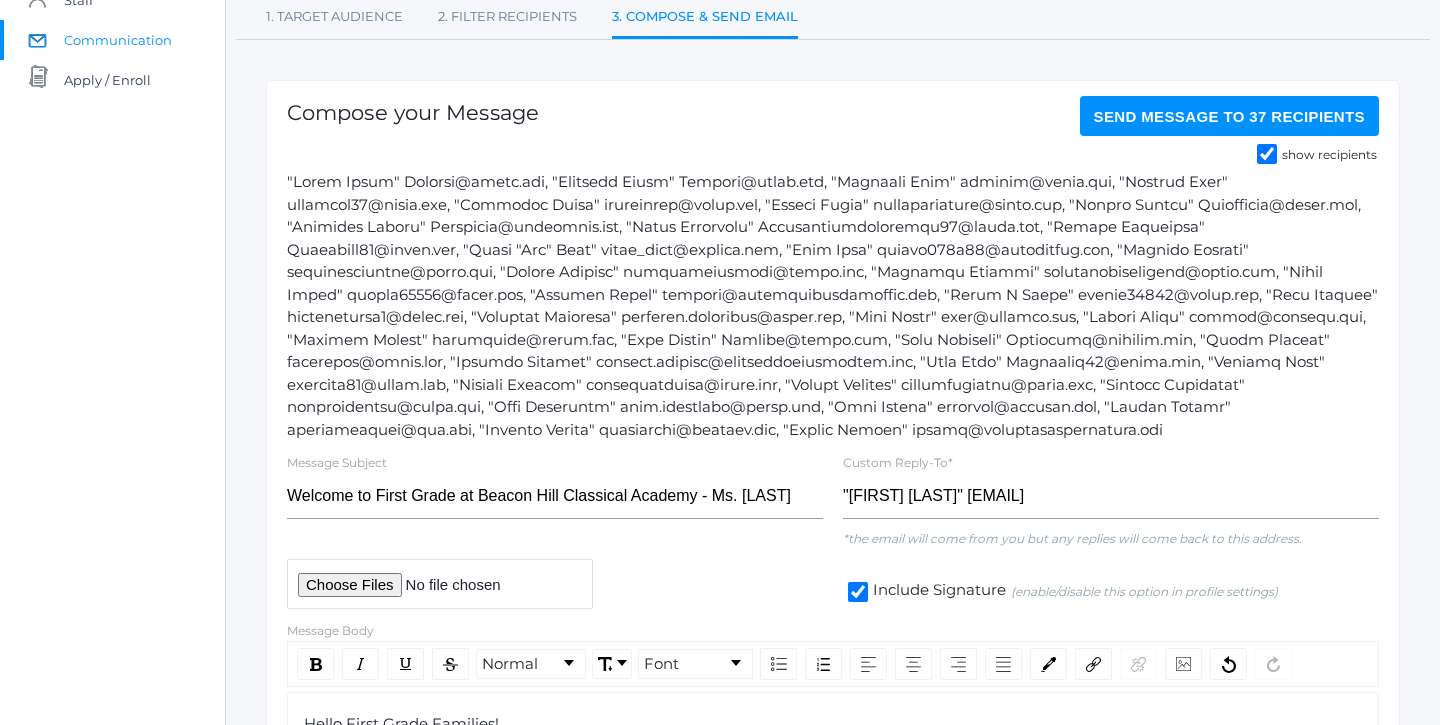 click on "Send Message   to 37 recipients" 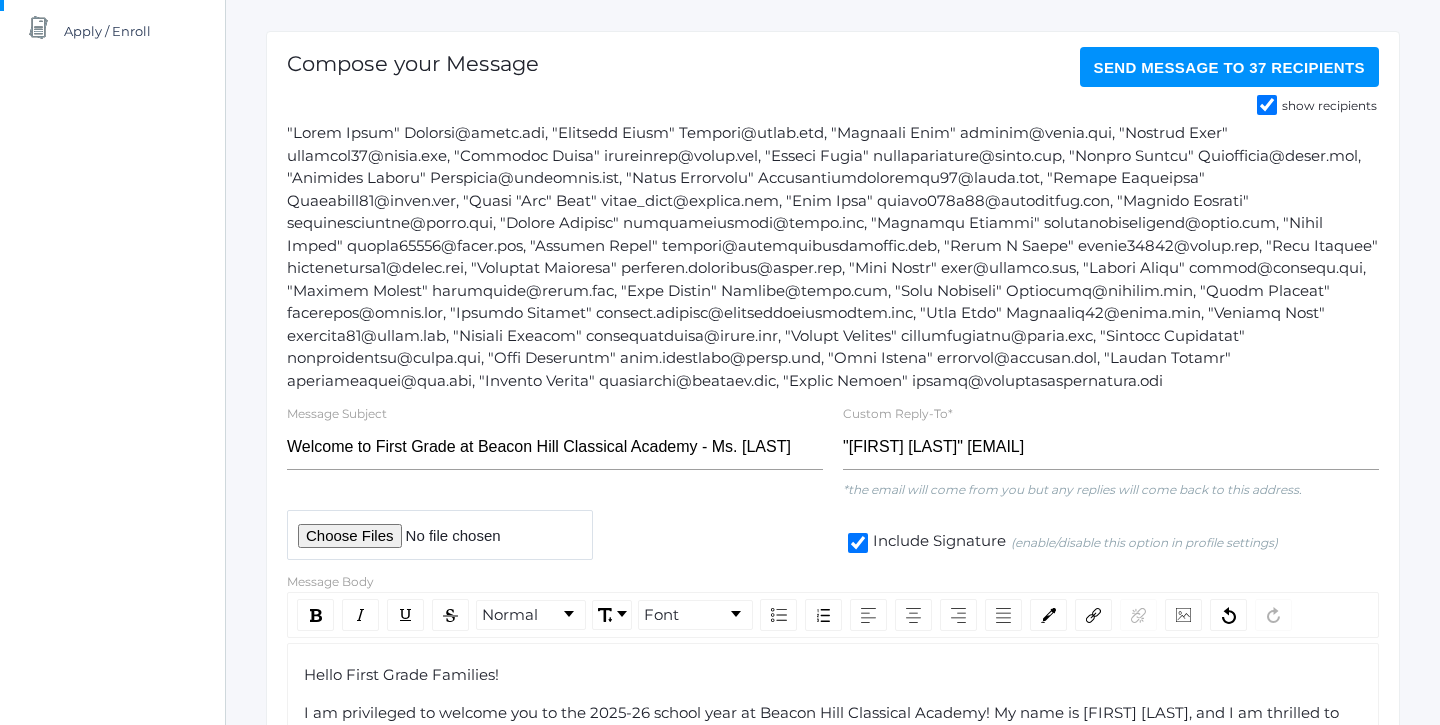 scroll, scrollTop: 245, scrollLeft: 0, axis: vertical 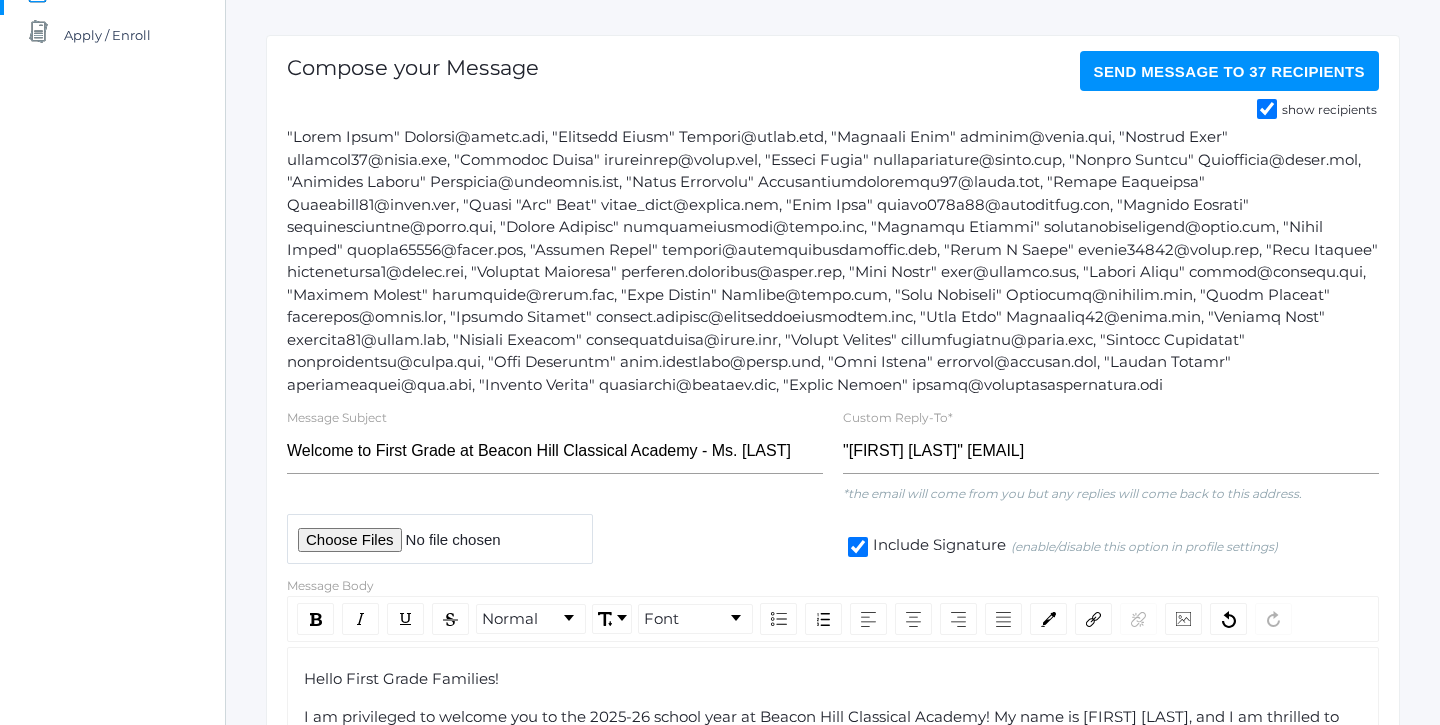 click 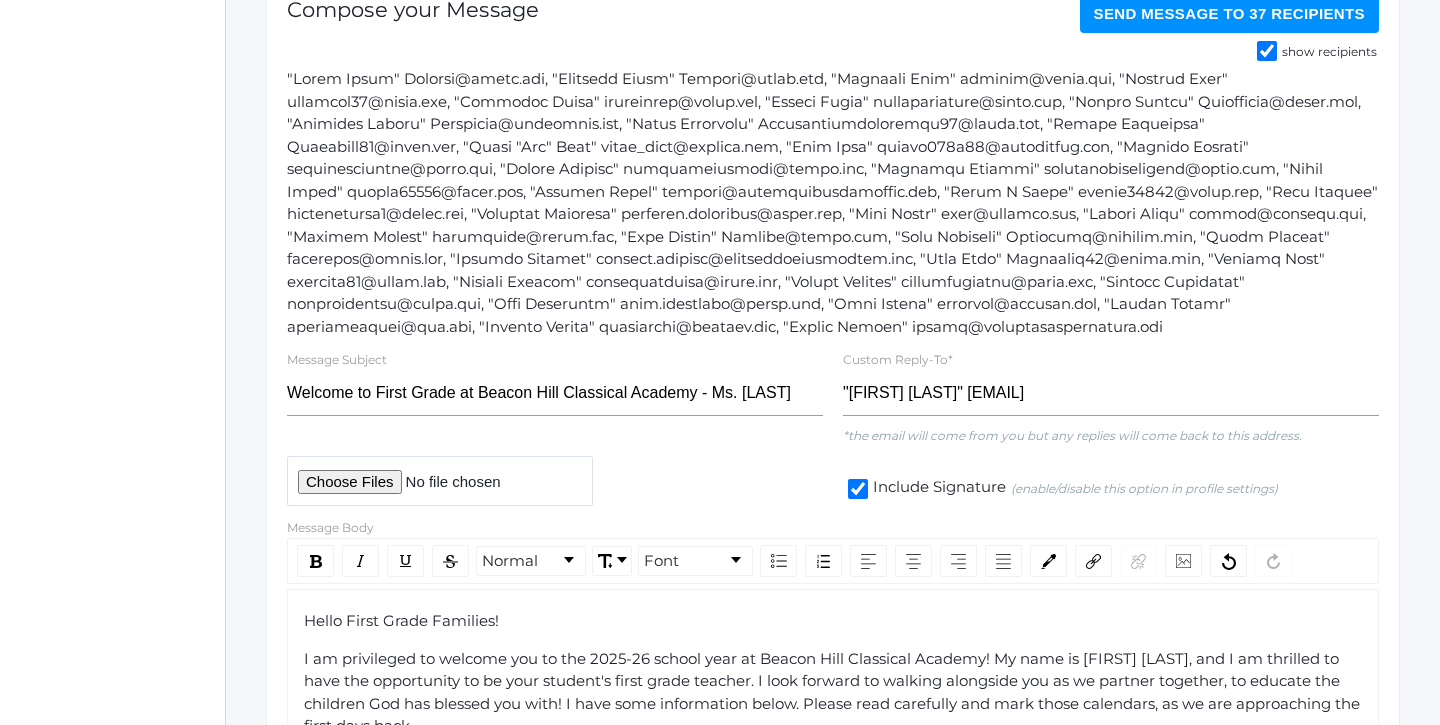 click 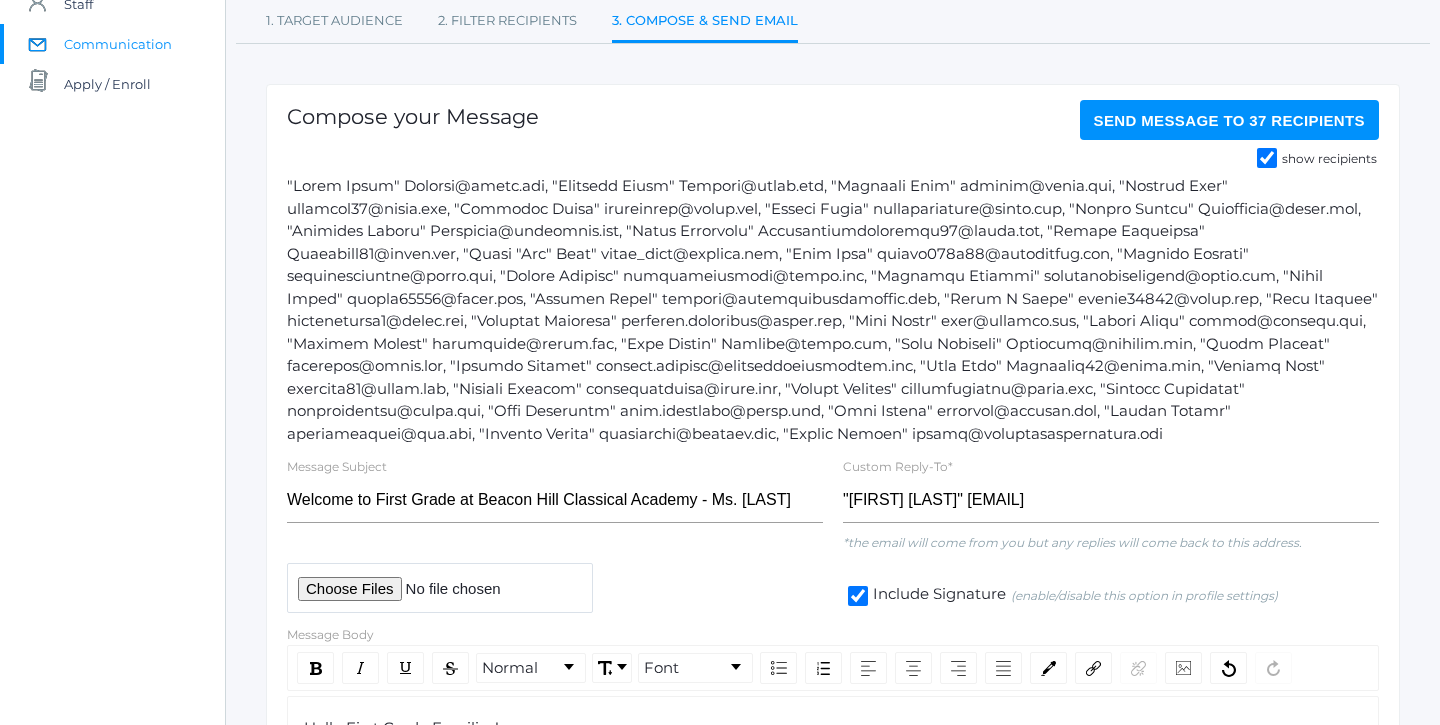 scroll, scrollTop: 196, scrollLeft: 0, axis: vertical 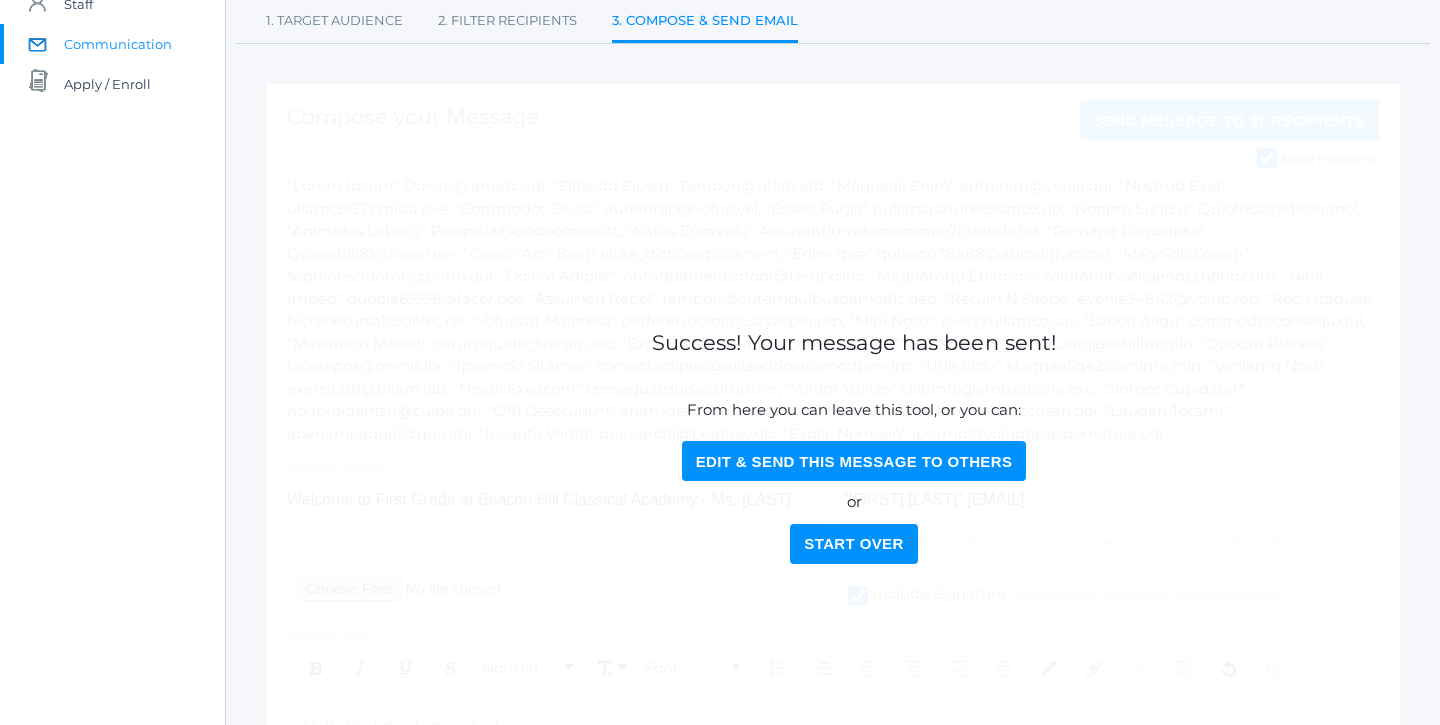 click on "Edit & Send this Message to Others" 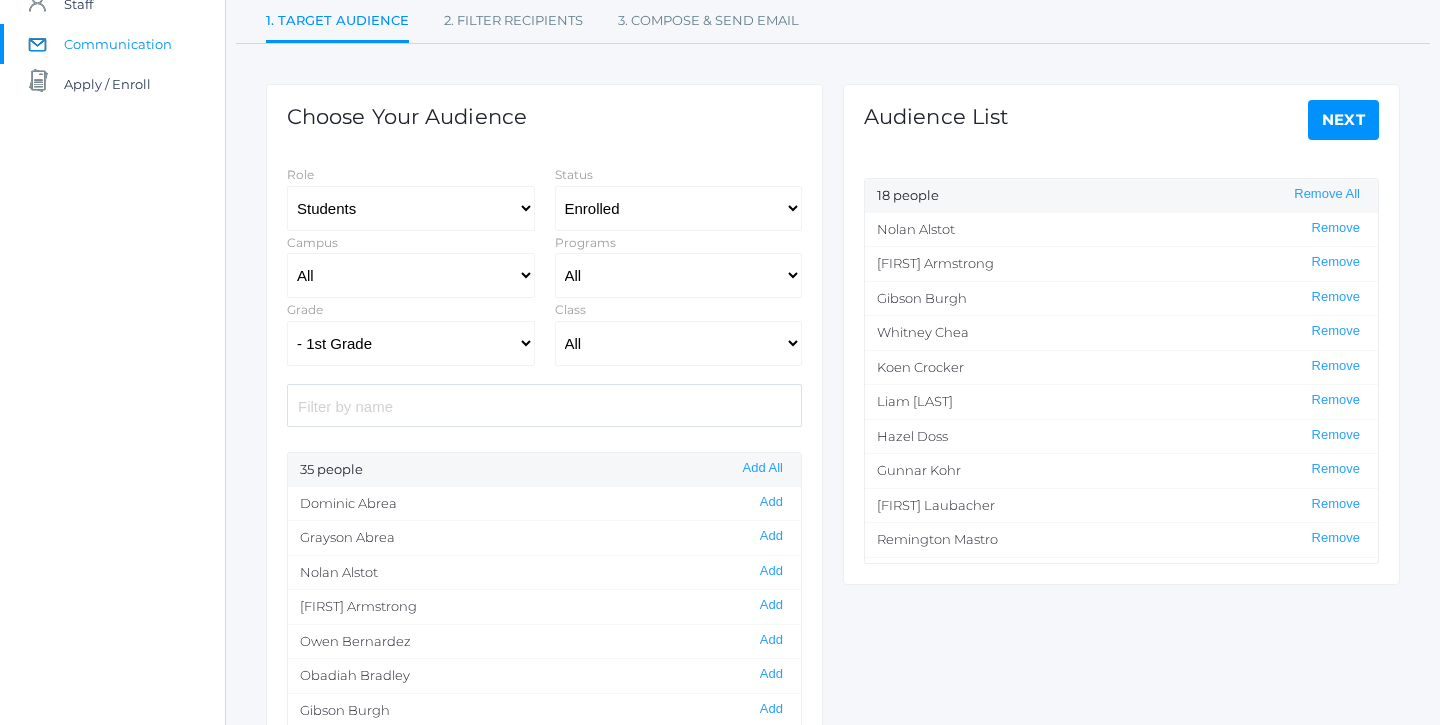 scroll, scrollTop: 0, scrollLeft: 0, axis: both 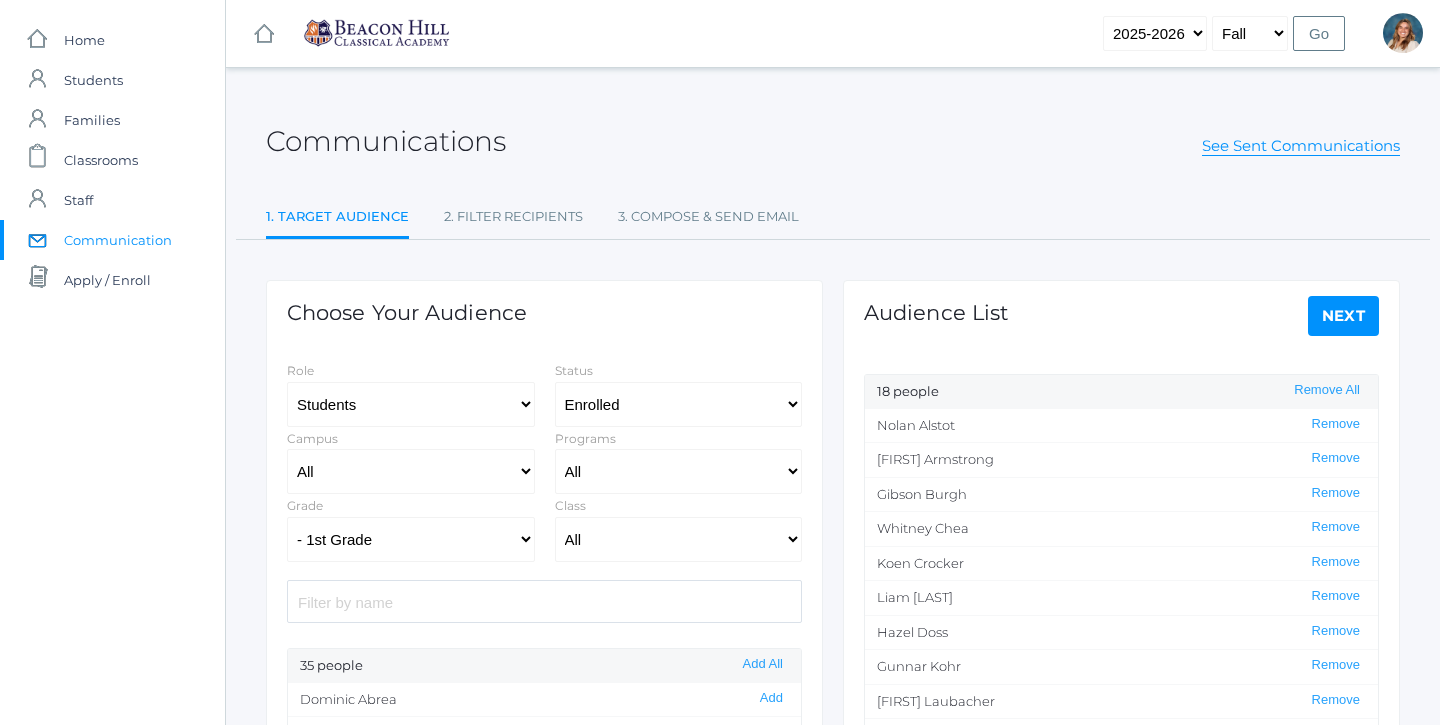 click on "Communication" at bounding box center (118, 240) 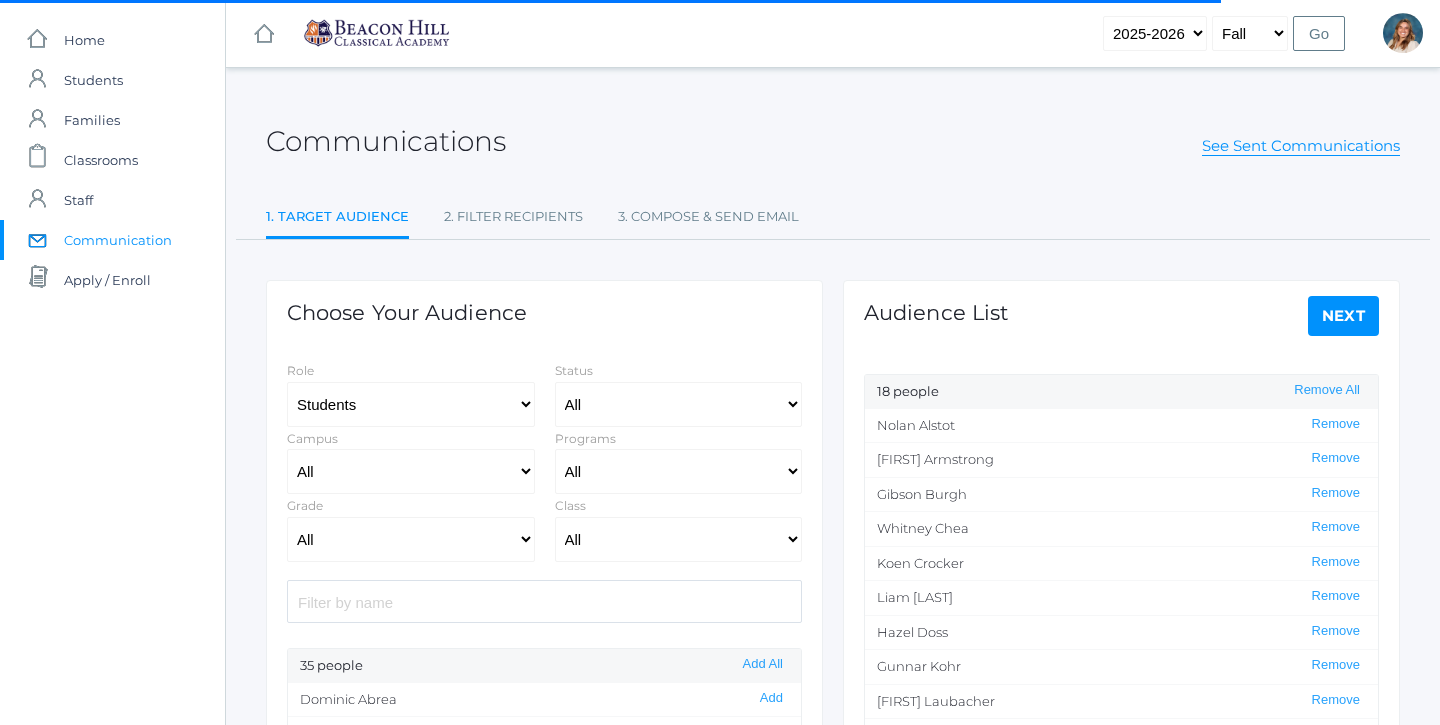 select on "Enrolled" 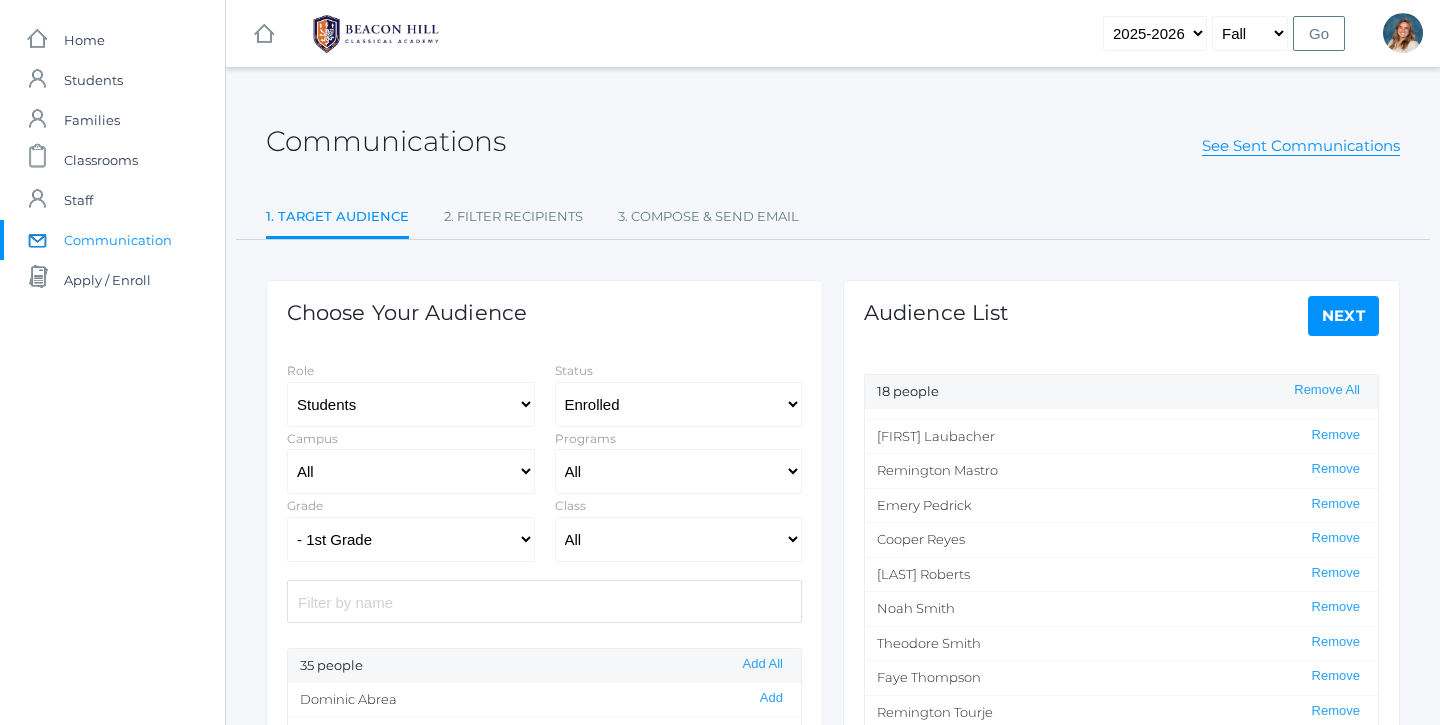 scroll, scrollTop: 261, scrollLeft: 0, axis: vertical 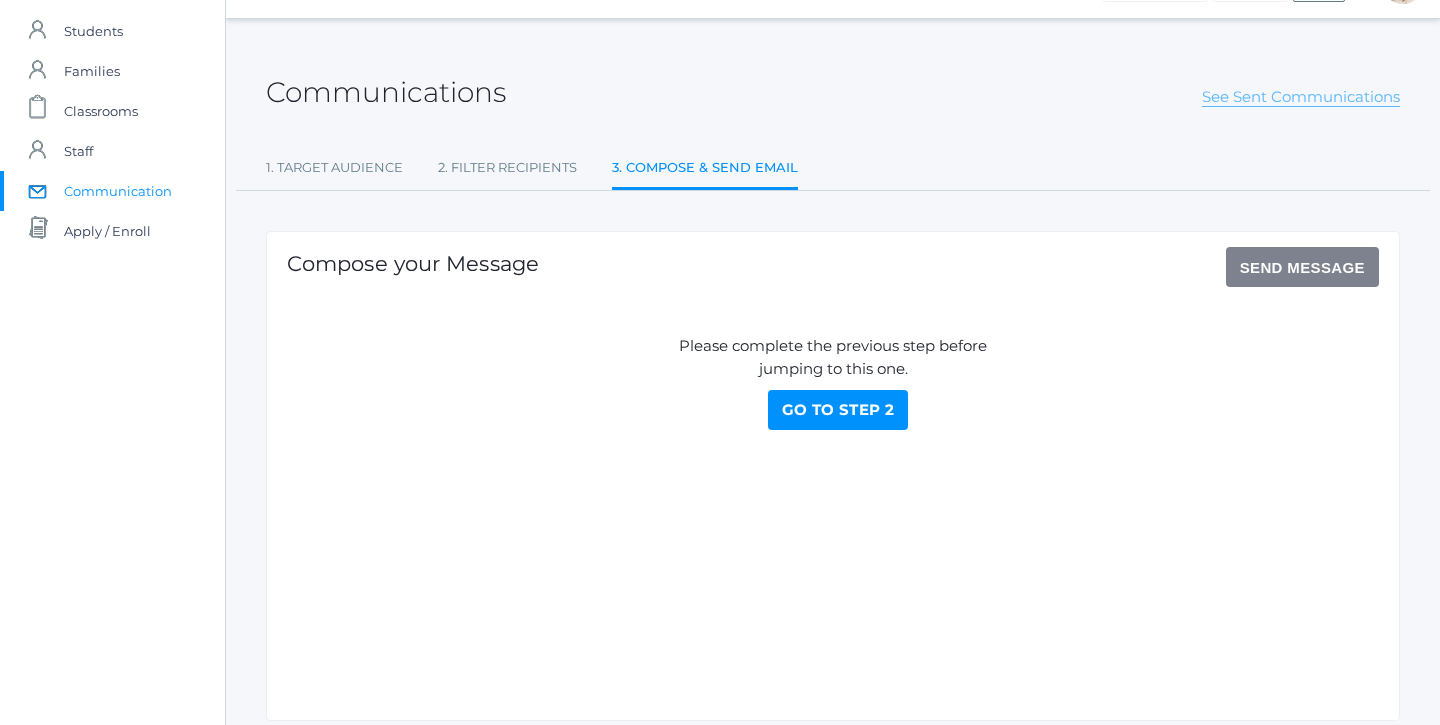 click on "See Sent Communications" 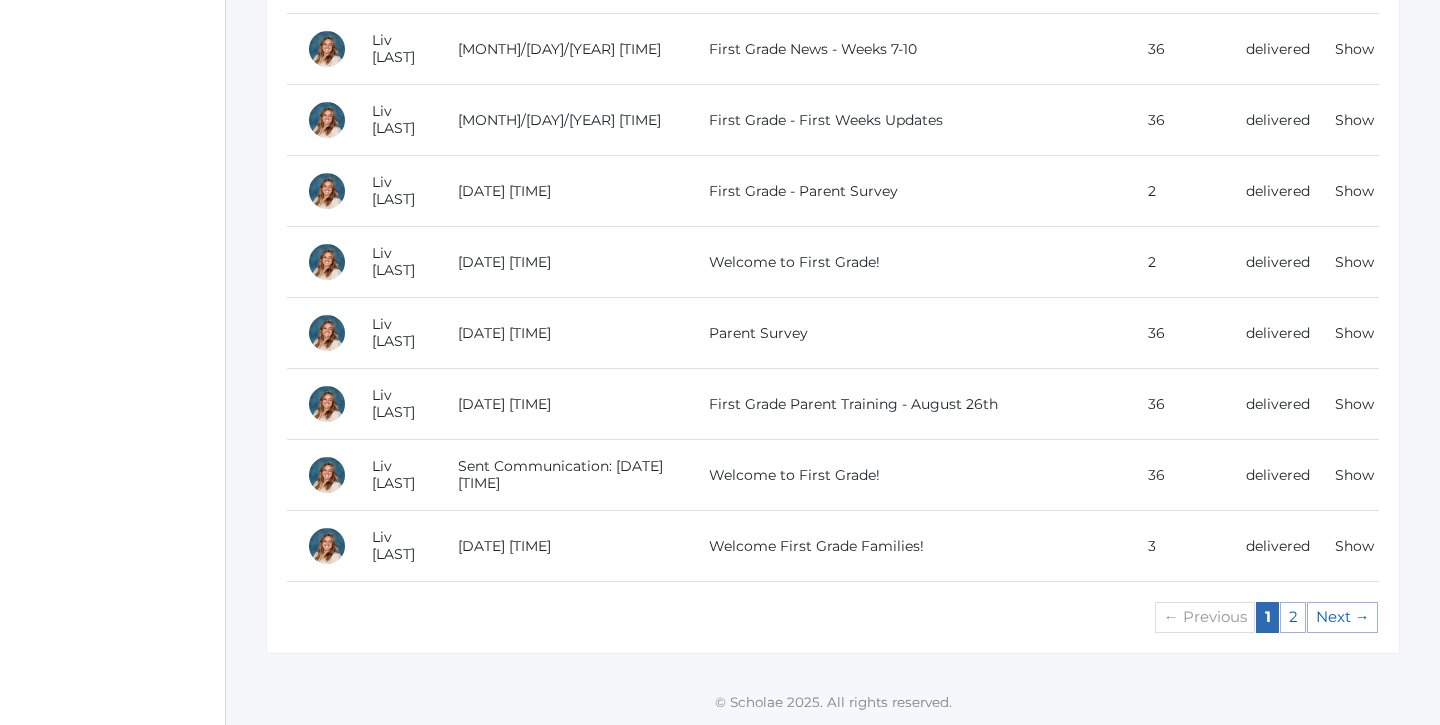 scroll, scrollTop: 1857, scrollLeft: 0, axis: vertical 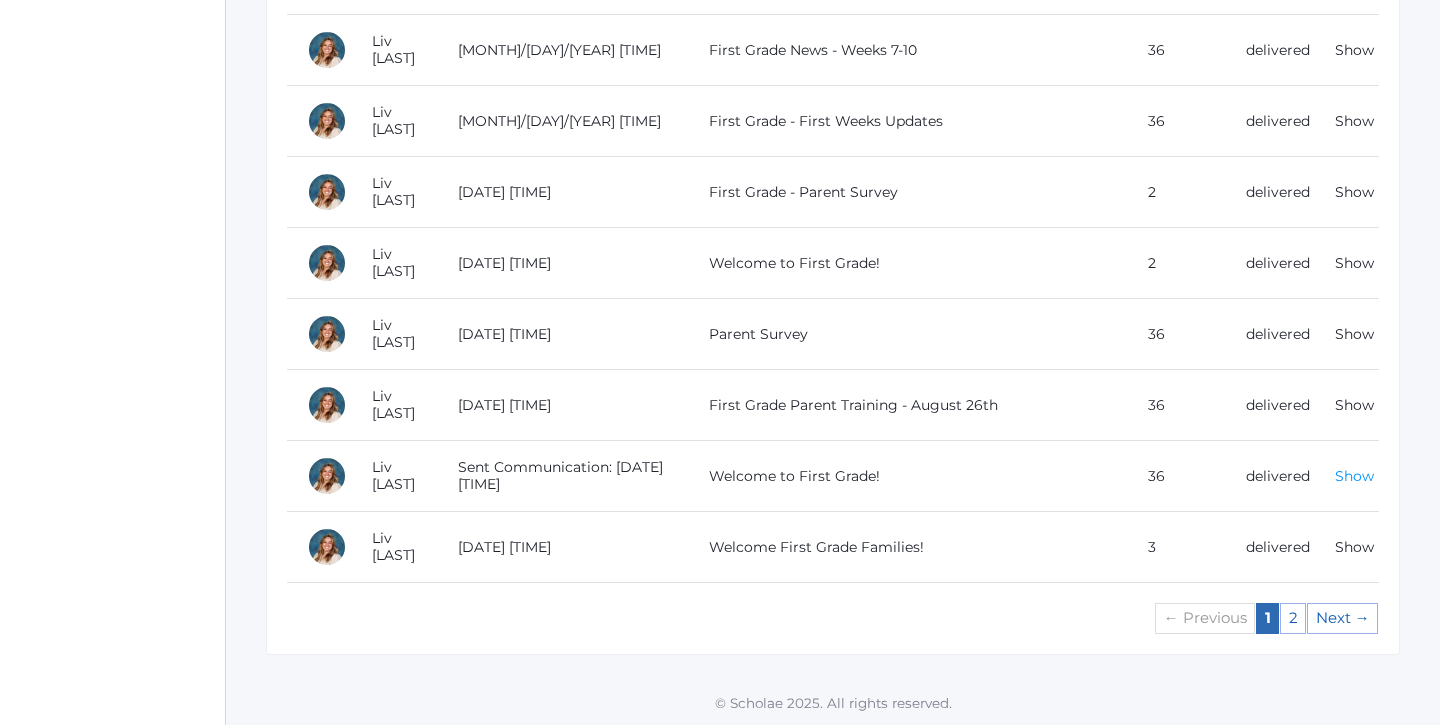 click on "Show" at bounding box center (1354, 476) 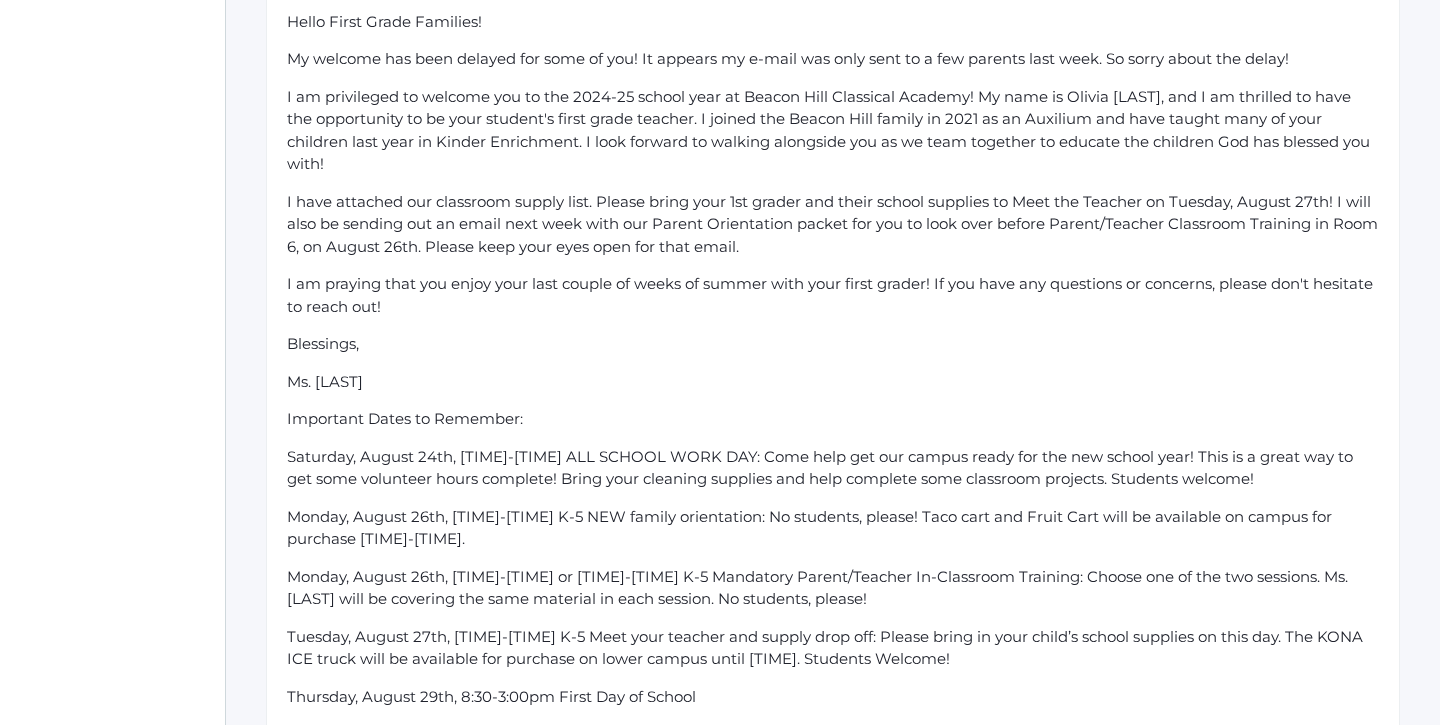 scroll, scrollTop: 443, scrollLeft: 0, axis: vertical 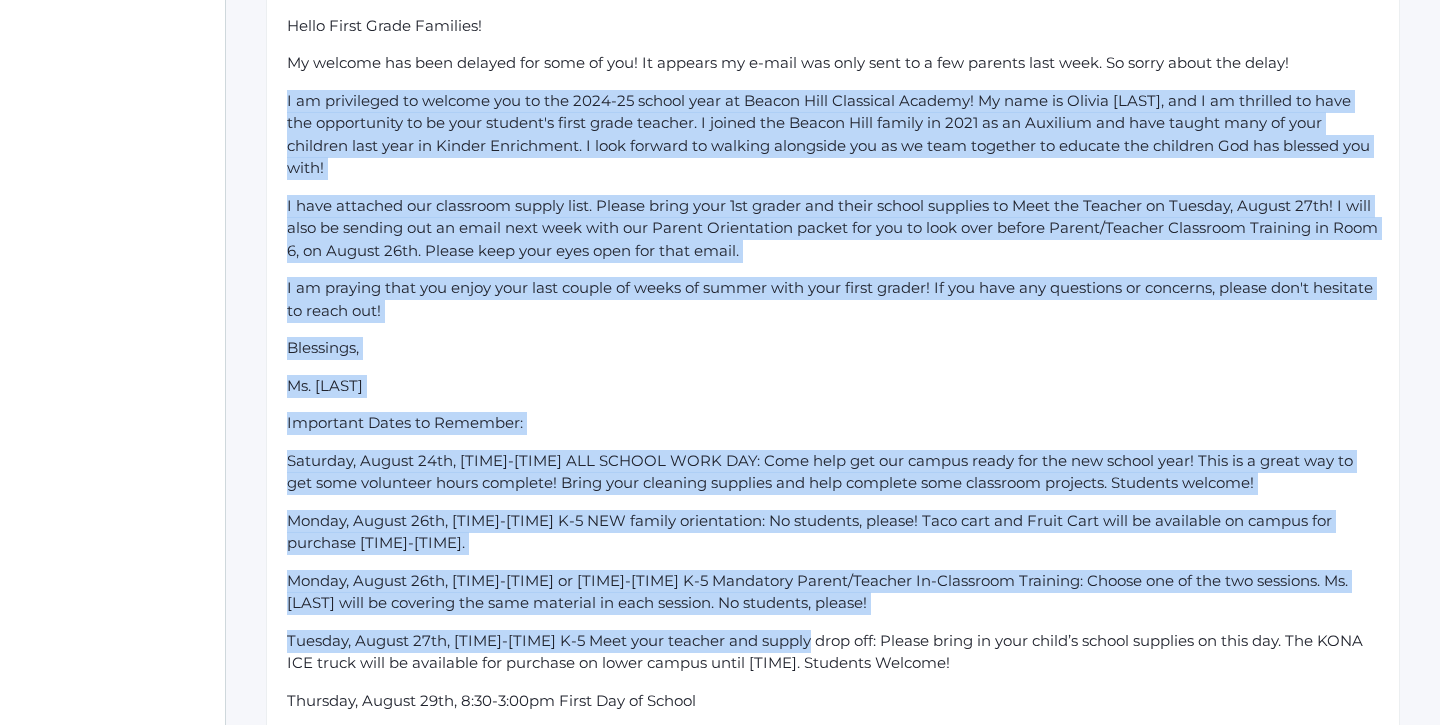 drag, startPoint x: 288, startPoint y: 97, endPoint x: 871, endPoint y: 671, distance: 818.1473 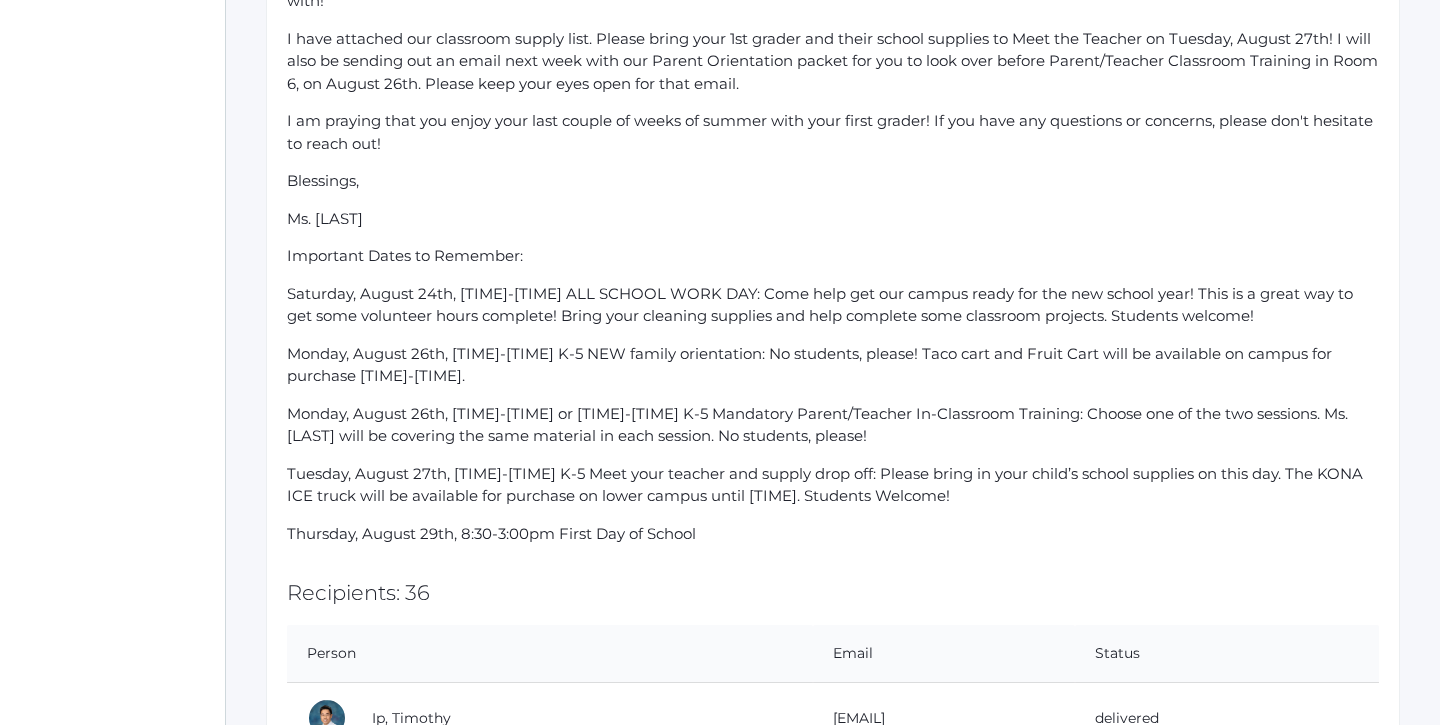 scroll, scrollTop: 616, scrollLeft: 0, axis: vertical 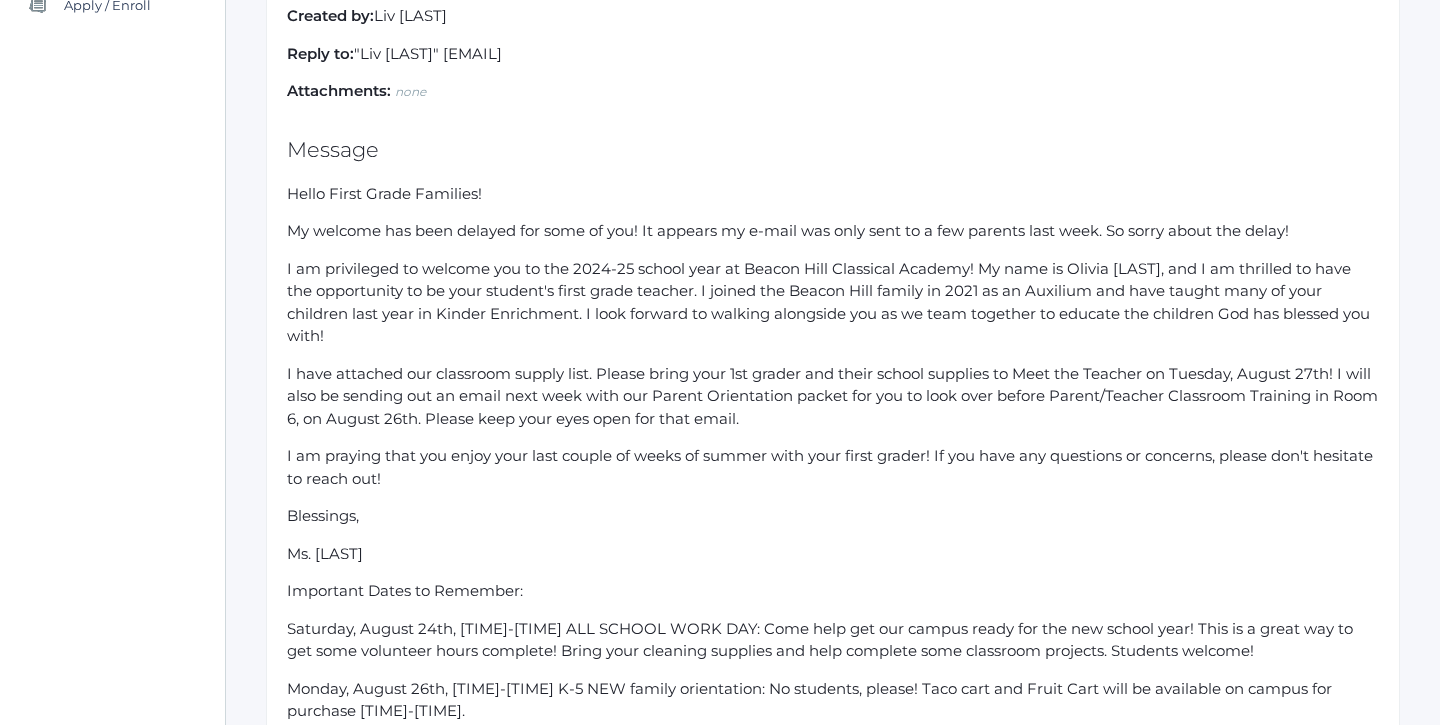 drag, startPoint x: 707, startPoint y: 509, endPoint x: 285, endPoint y: 186, distance: 531.4254 